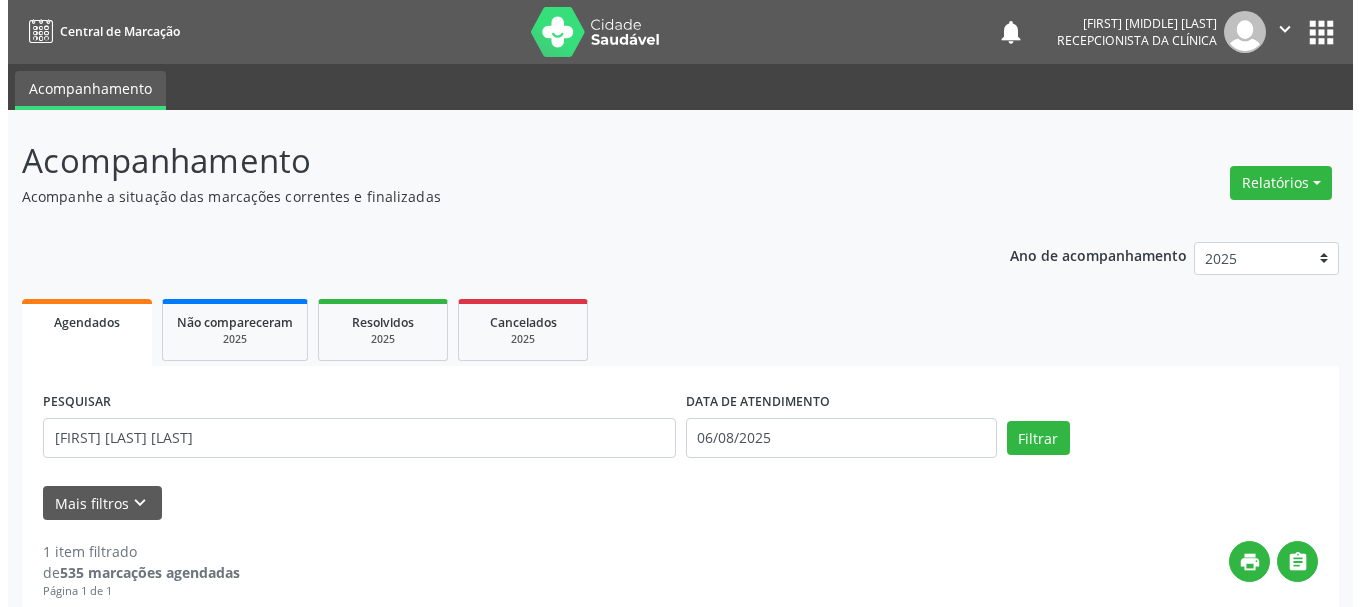 scroll, scrollTop: 298, scrollLeft: 0, axis: vertical 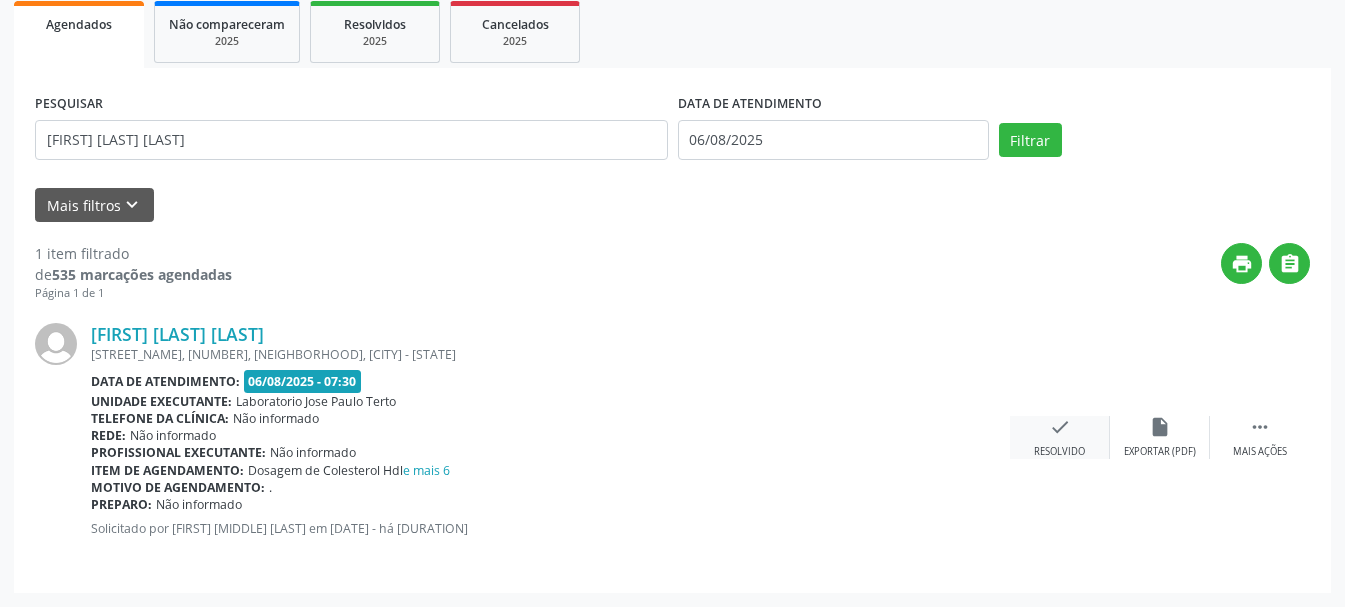 click on "check
Resolvido" at bounding box center (1060, 437) 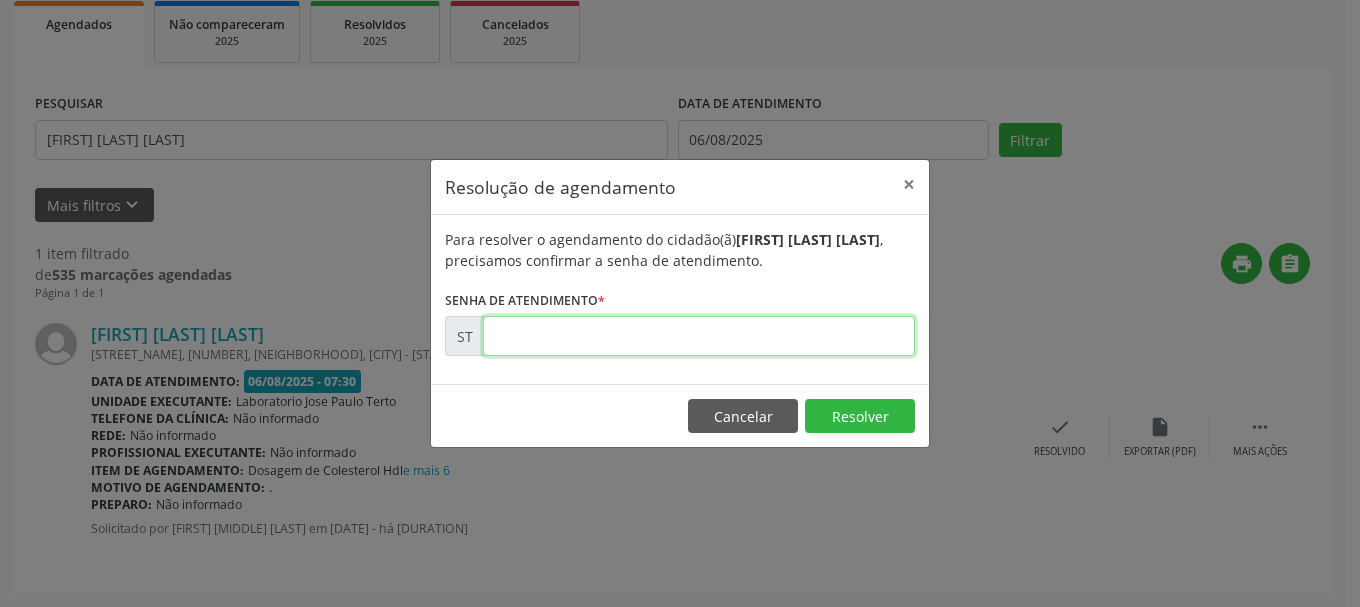 click at bounding box center (699, 336) 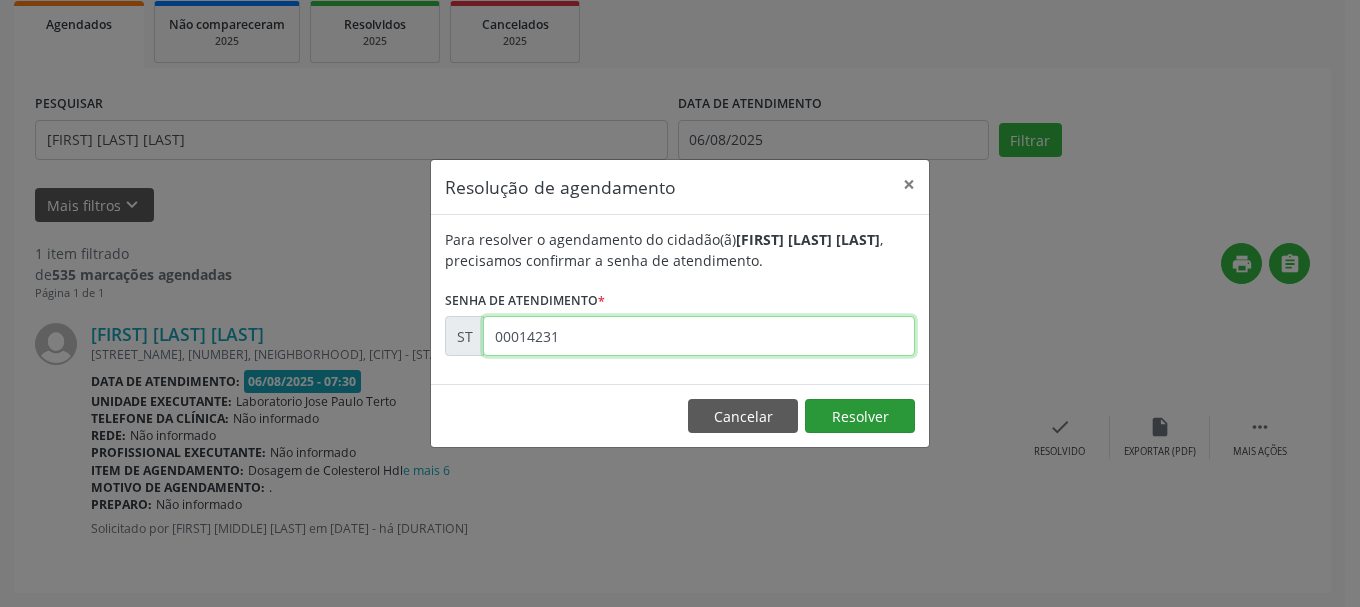 type on "00014231" 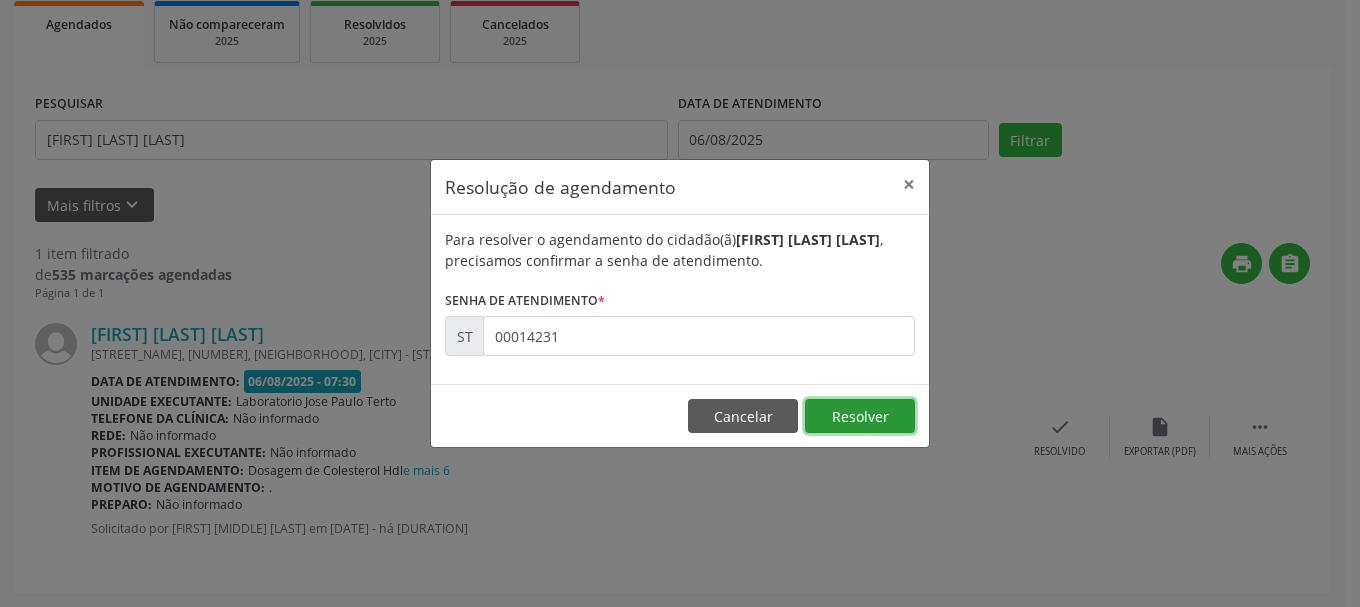 click on "Resolver" at bounding box center (860, 416) 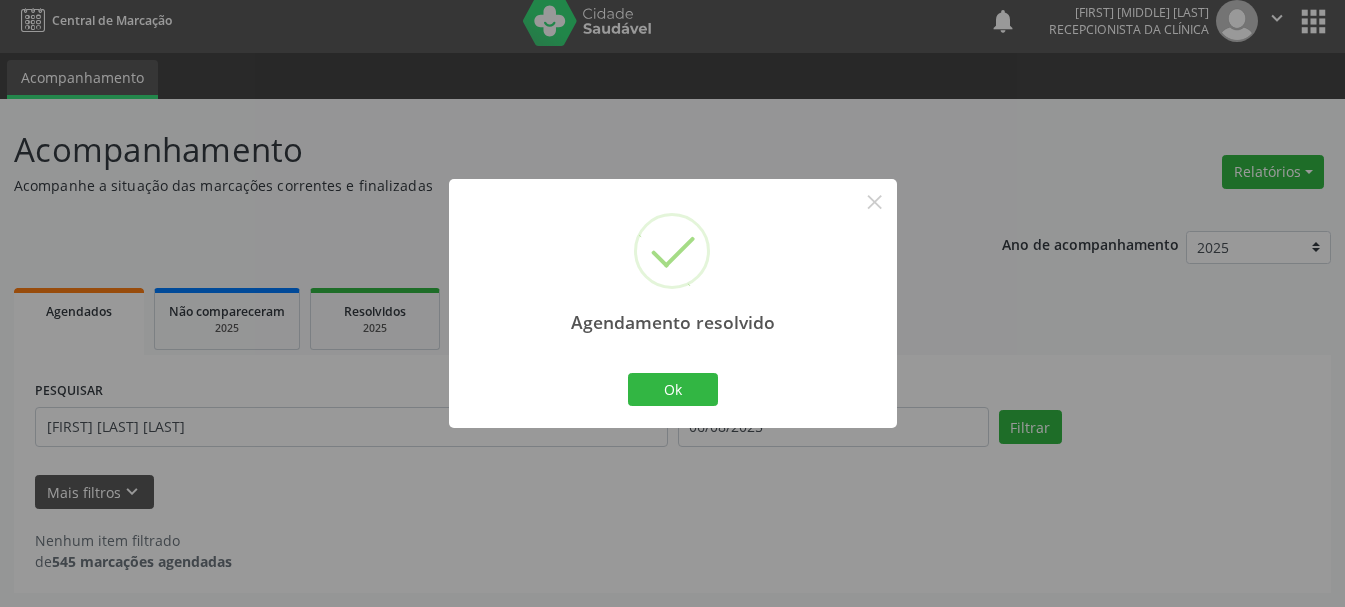 scroll, scrollTop: 11, scrollLeft: 0, axis: vertical 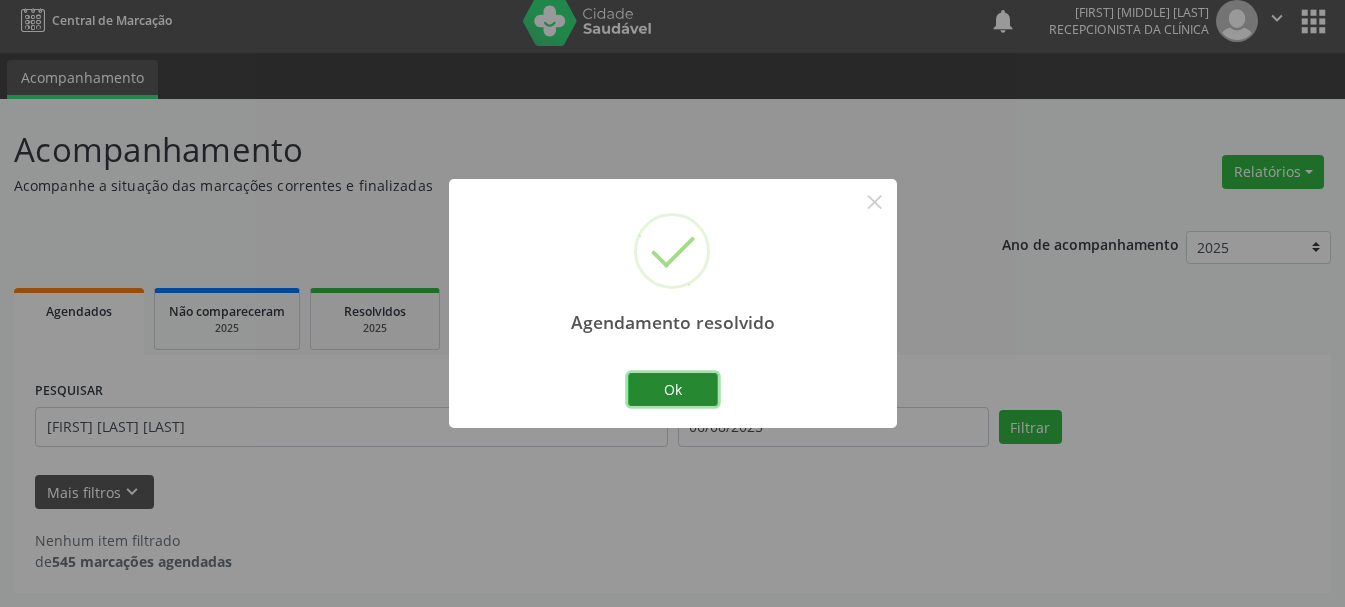 click on "Ok" at bounding box center (673, 390) 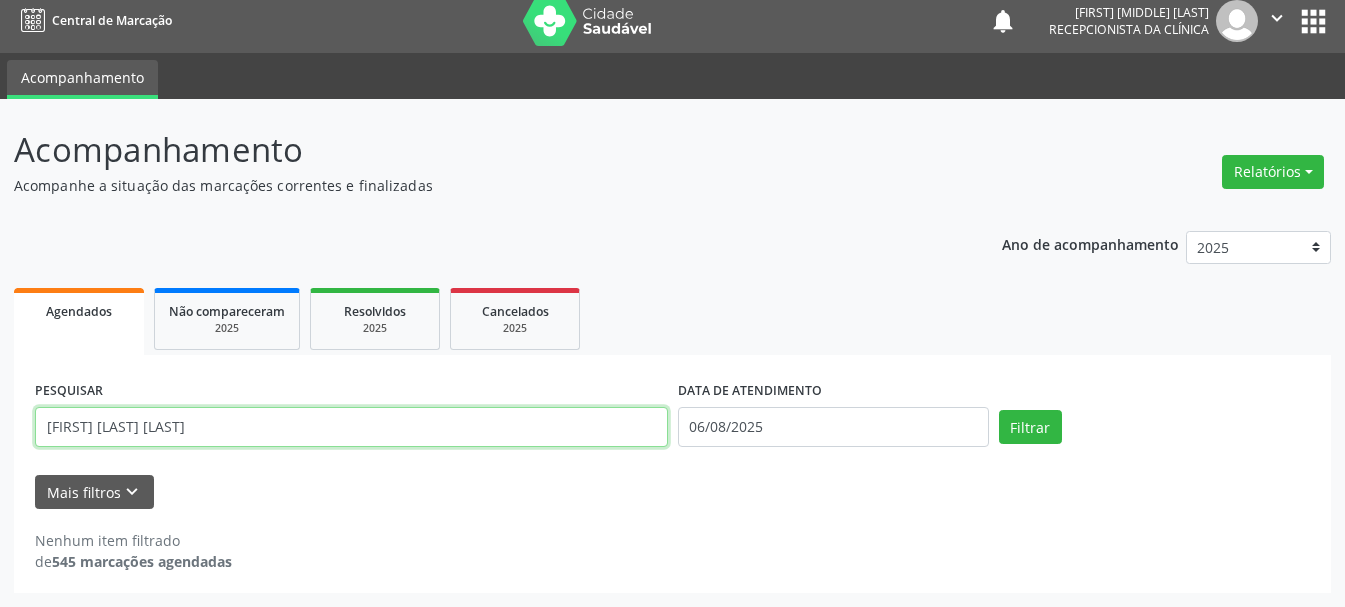 click on "[FIRST] [LAST] [LAST]" at bounding box center (351, 427) 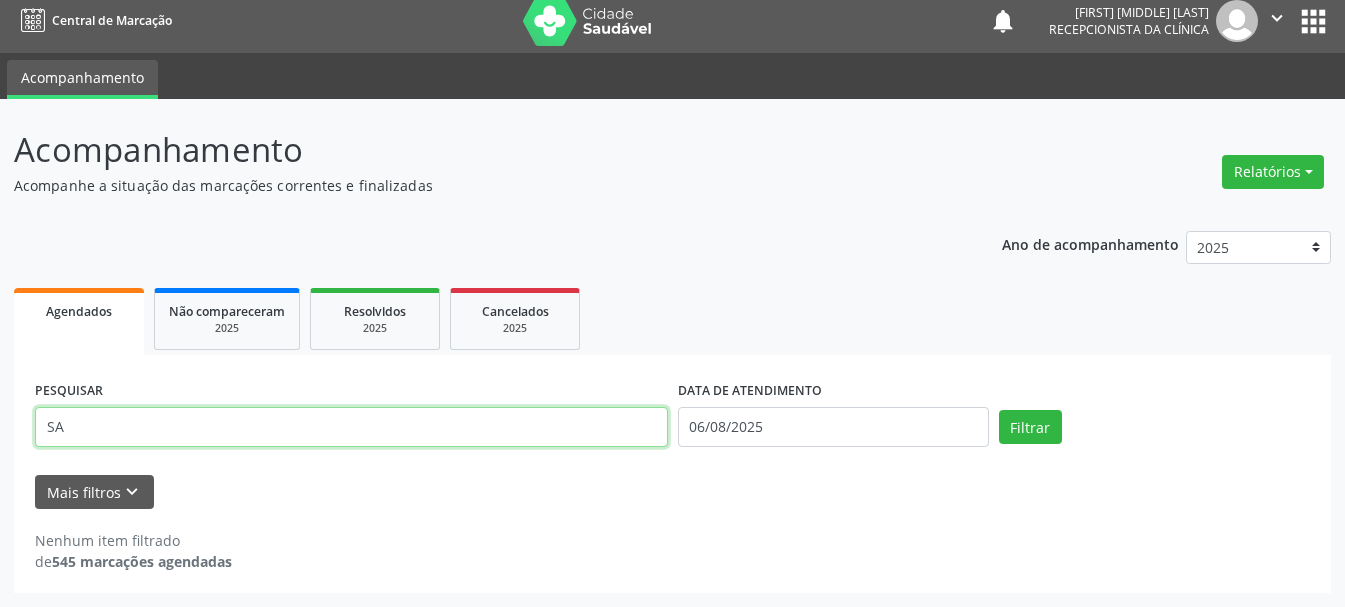type on "S" 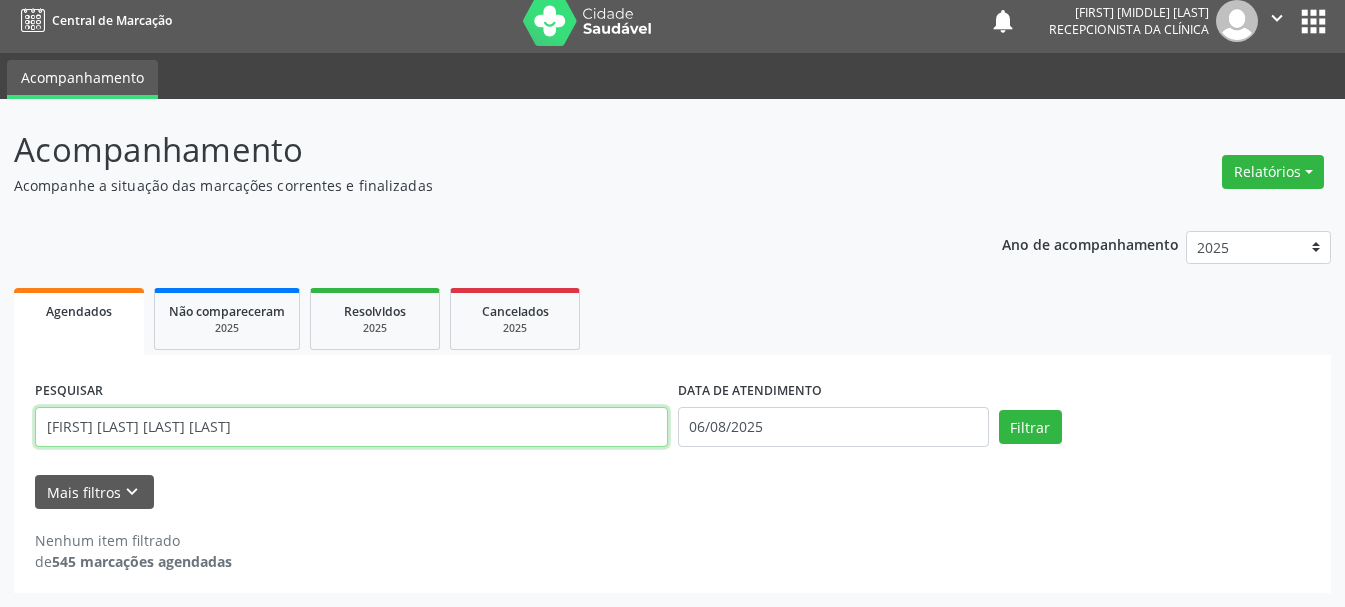 type on "[FIRST] [LAST] [LAST] [LAST]" 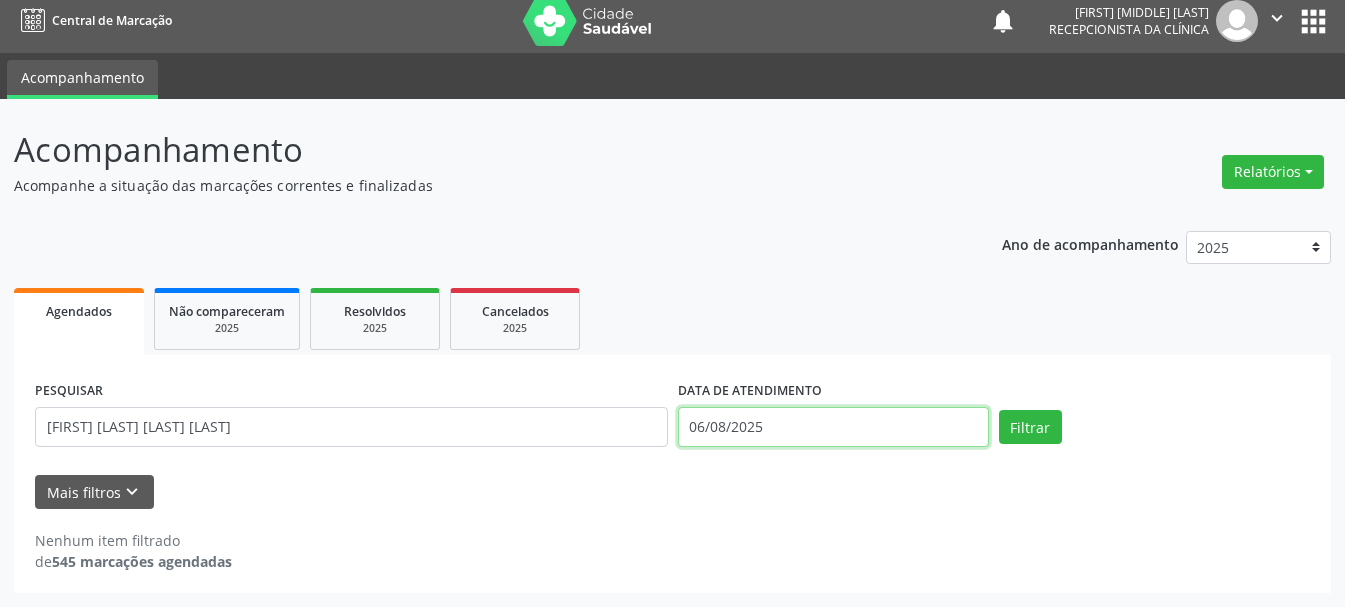 click on "06/08/2025" at bounding box center [833, 427] 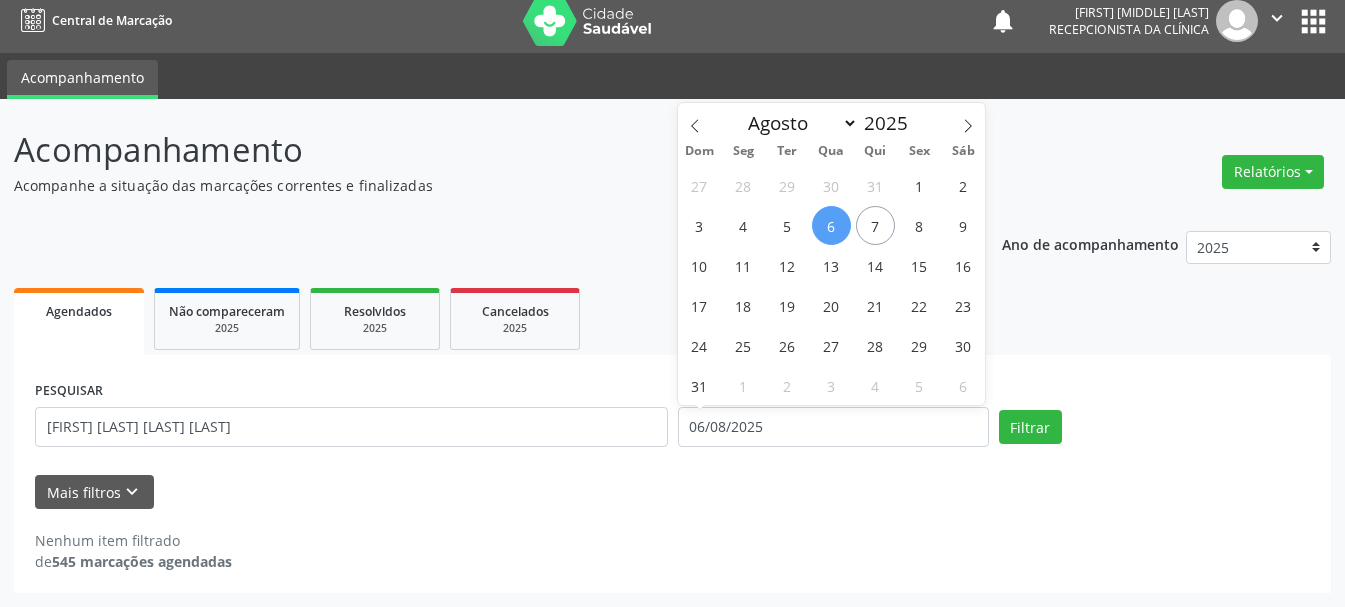 click on "6" at bounding box center (831, 225) 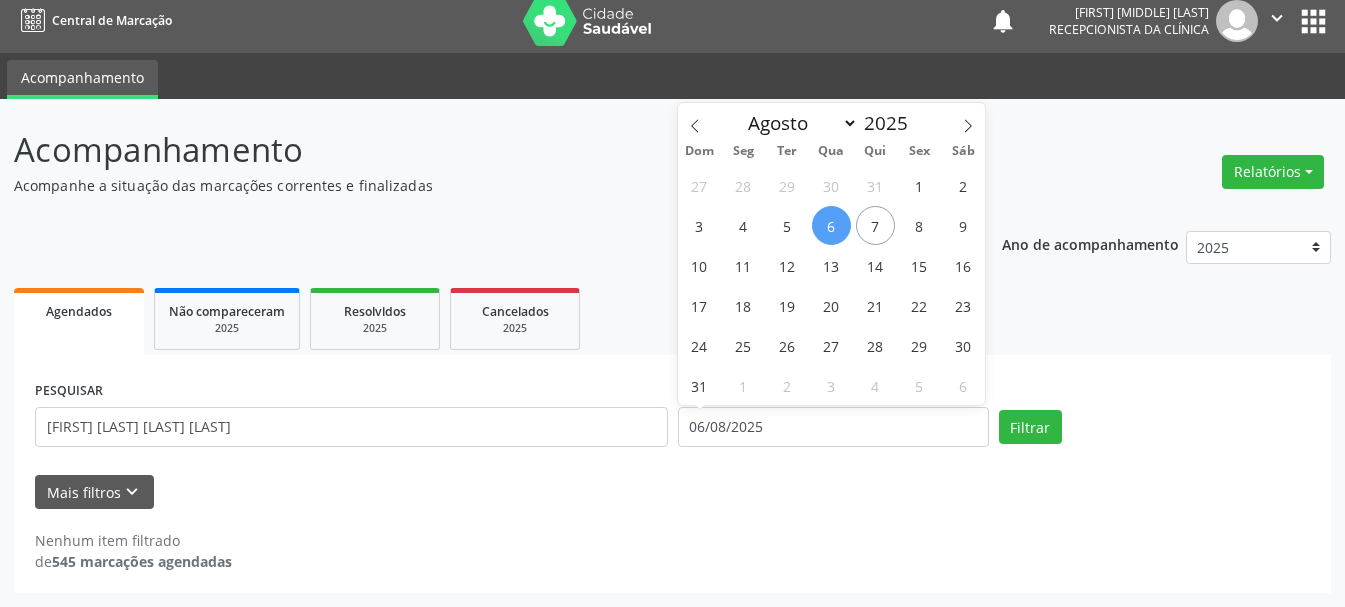 type on "06/08/2025" 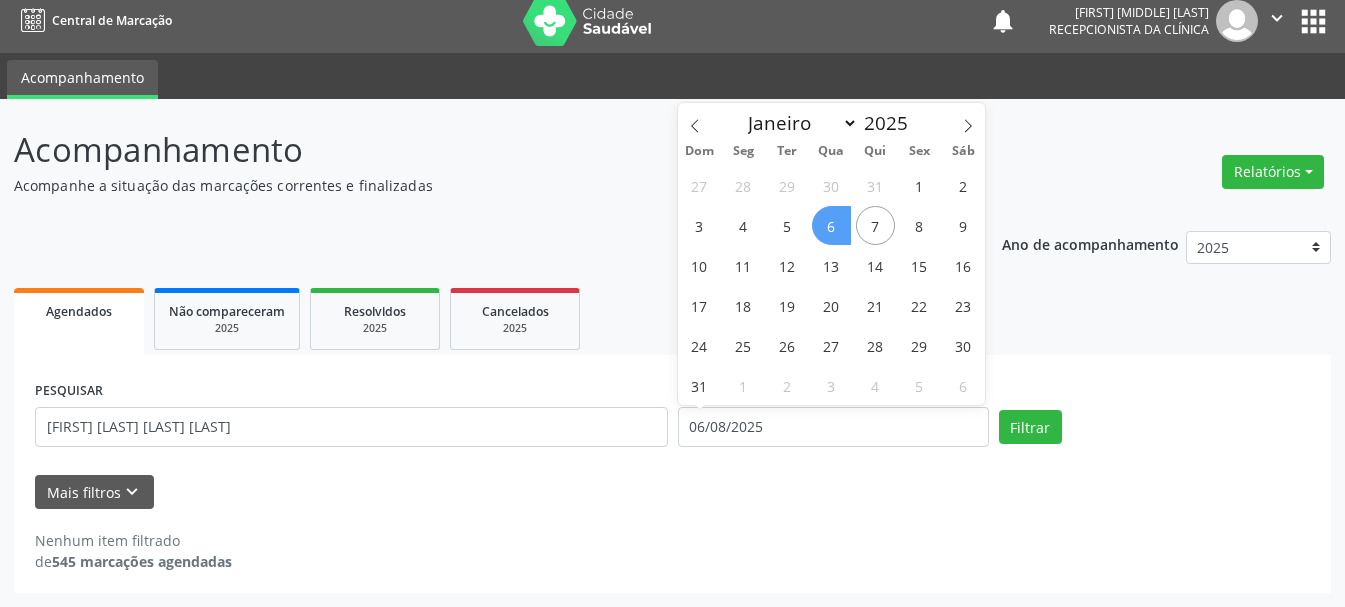 click on "6" at bounding box center [831, 225] 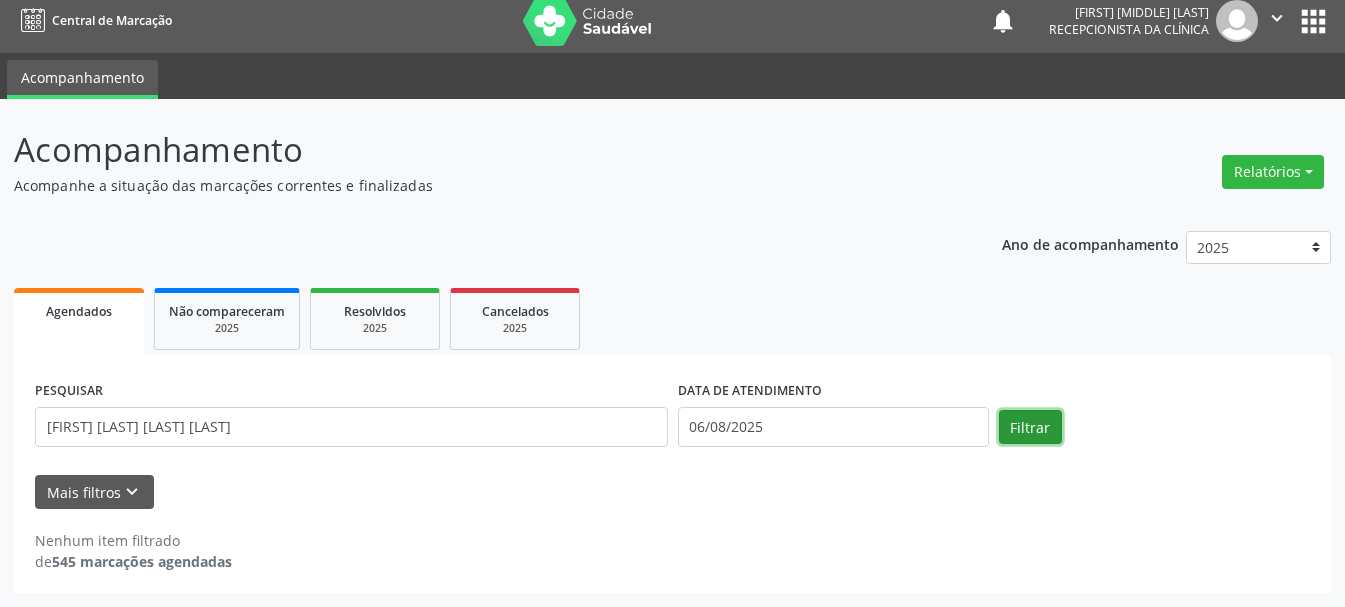click on "Filtrar" at bounding box center (1030, 427) 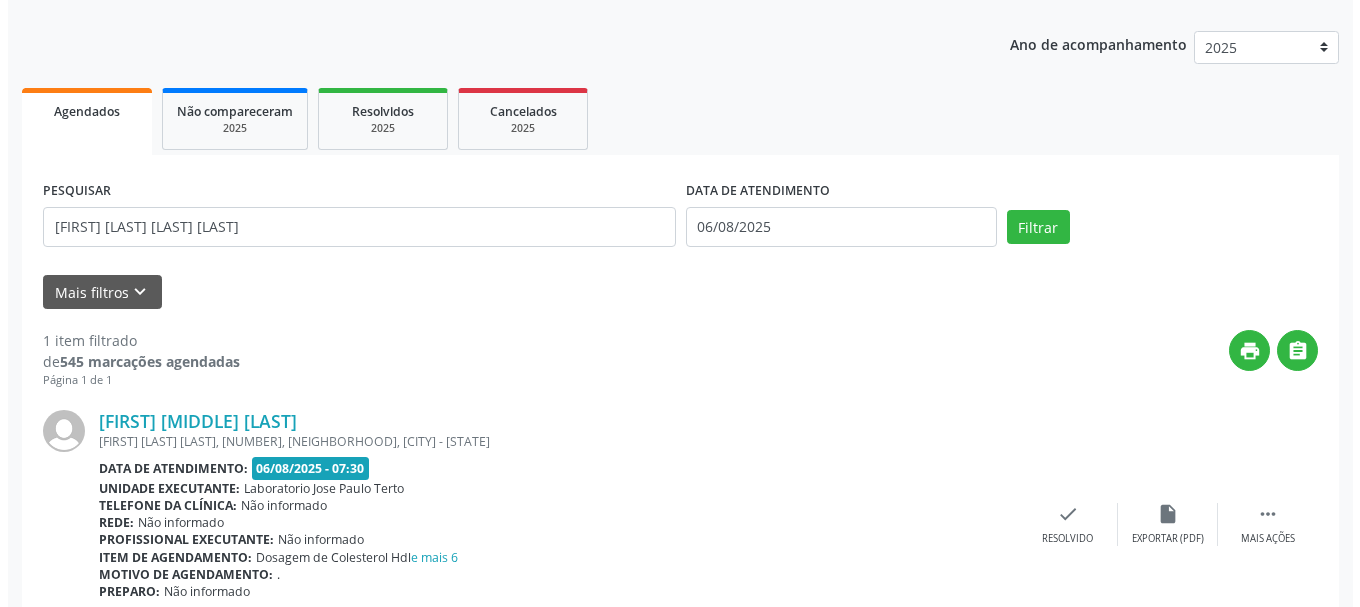 scroll, scrollTop: 298, scrollLeft: 0, axis: vertical 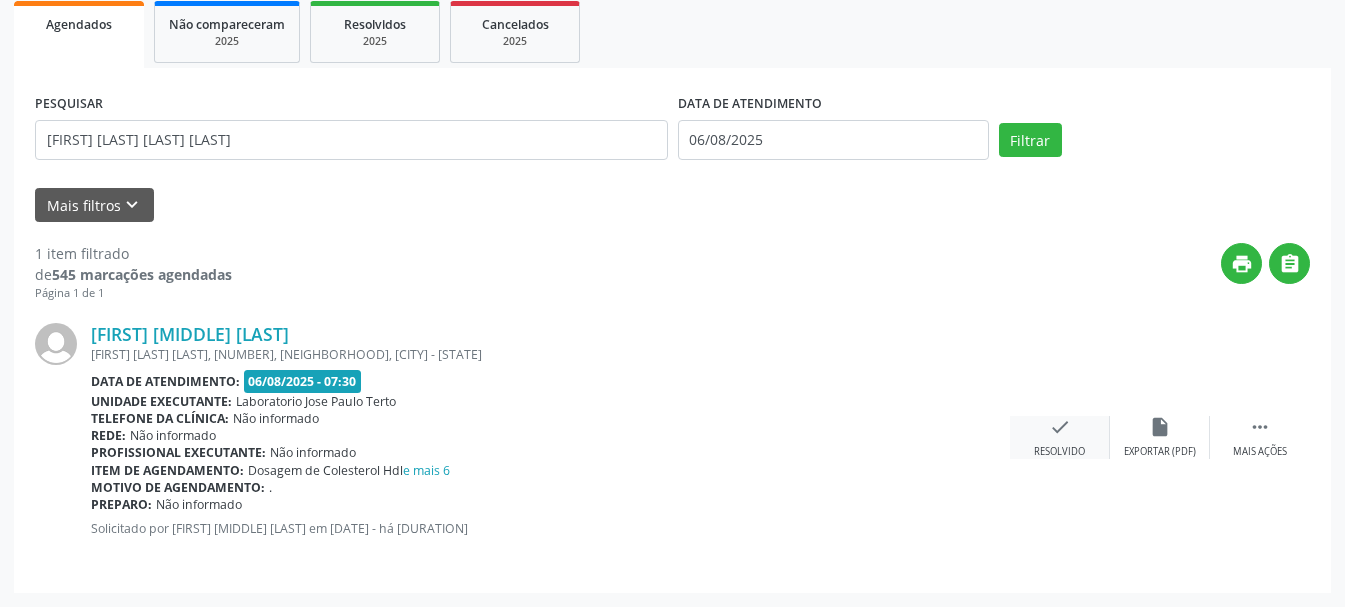 click on "Resolvido" at bounding box center (1059, 452) 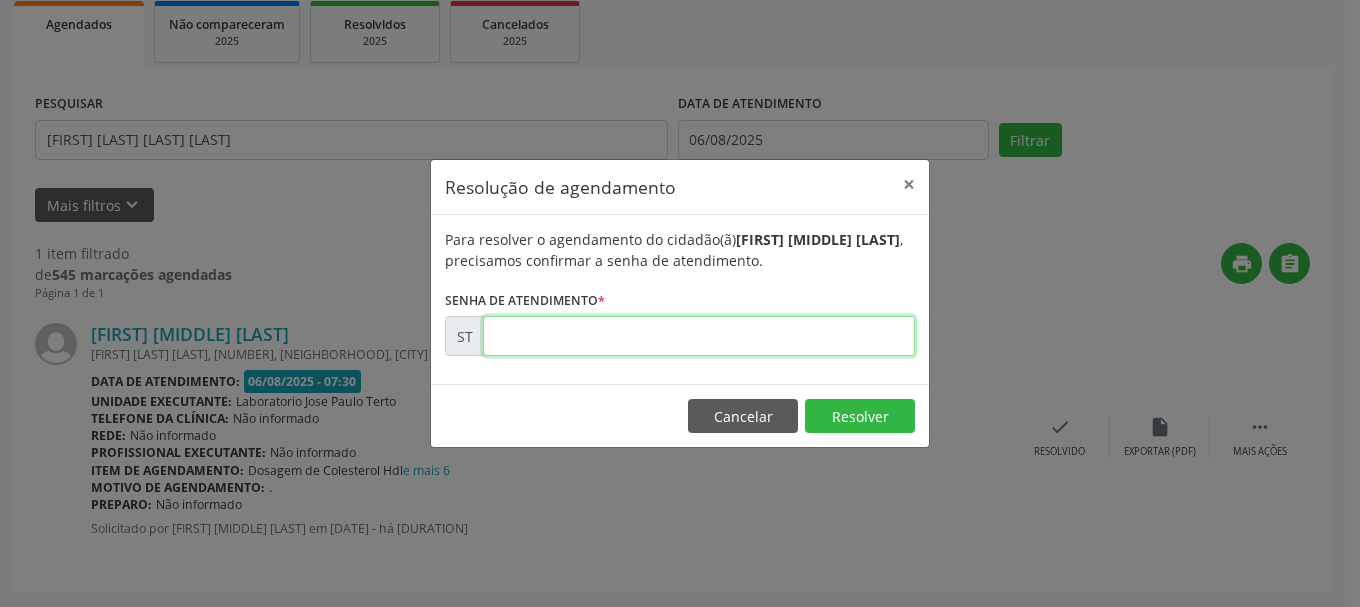 click at bounding box center [699, 336] 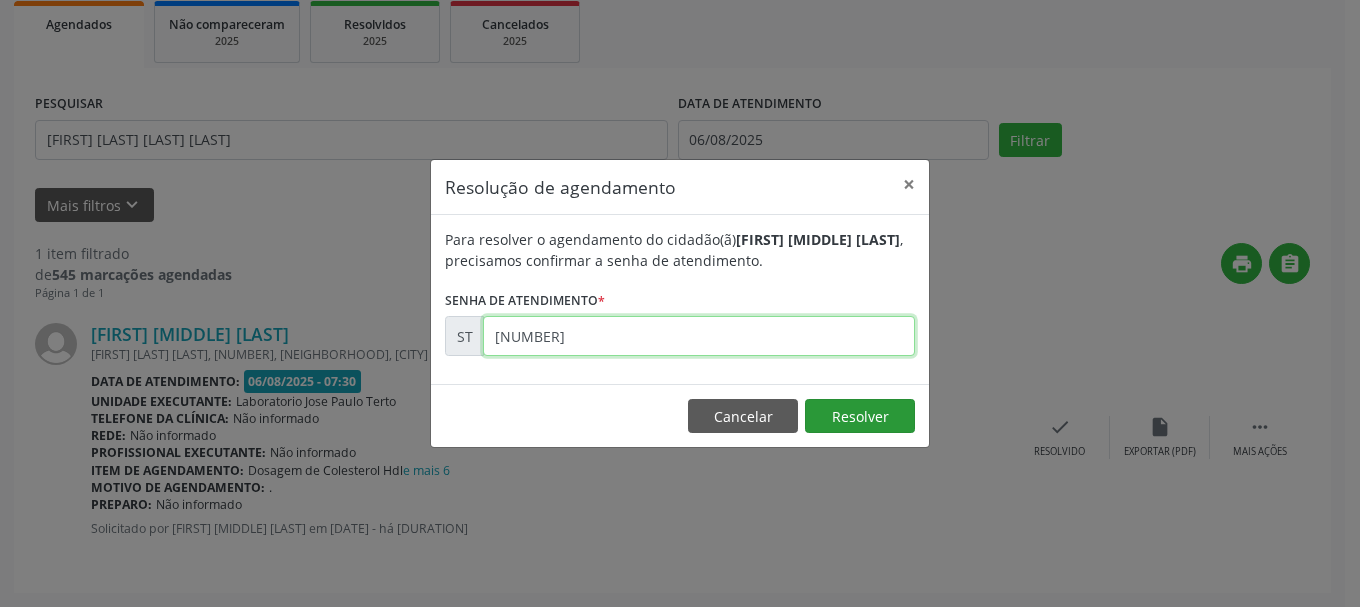 type on "[NUMBER]" 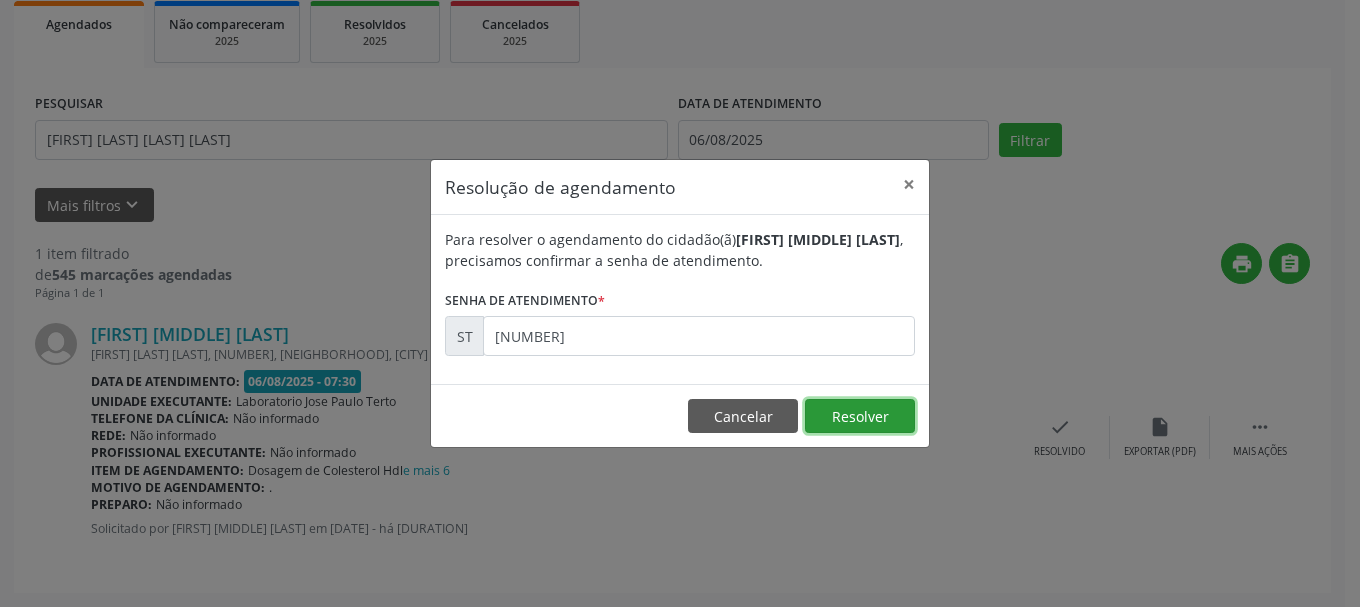 click on "Resolver" at bounding box center [860, 416] 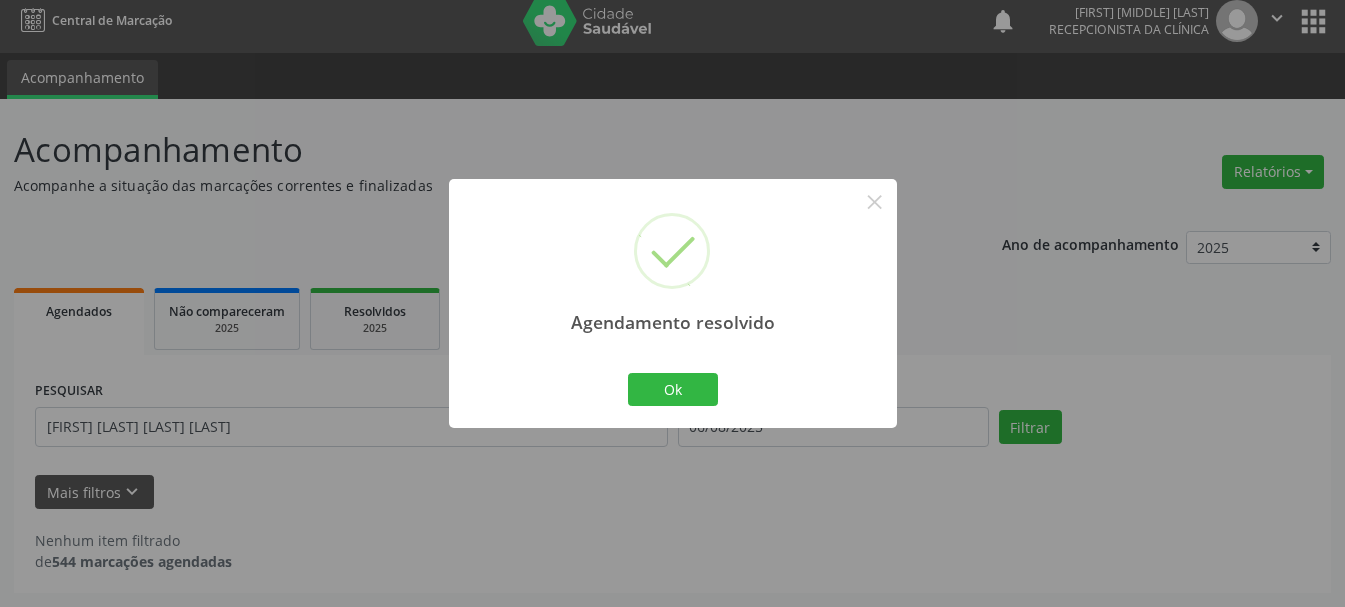 scroll, scrollTop: 11, scrollLeft: 0, axis: vertical 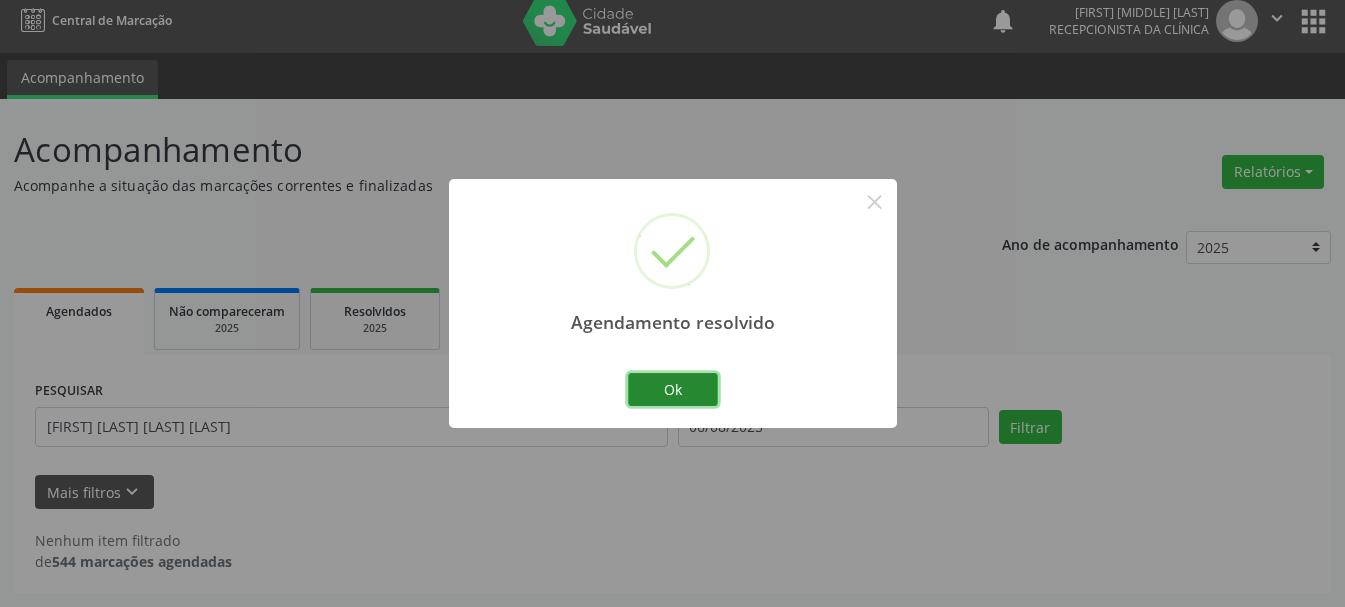 click on "Ok" at bounding box center (673, 390) 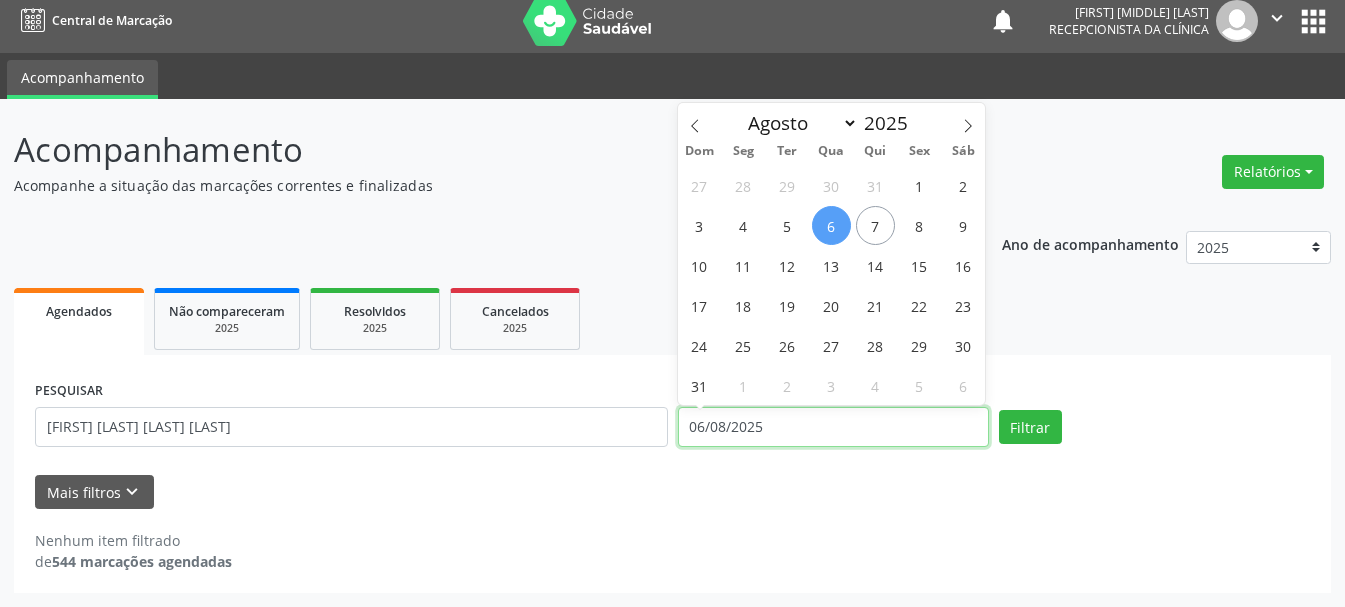 click on "06/08/2025" at bounding box center (833, 427) 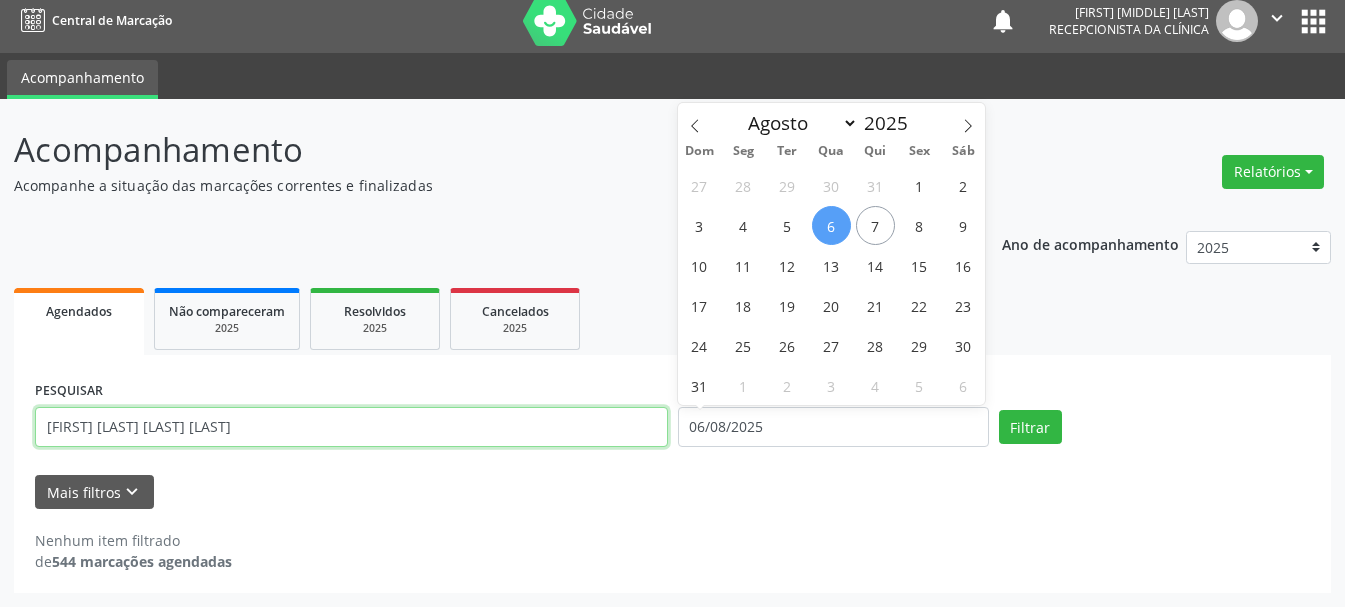 click on "[FIRST] [LAST] [LAST] [LAST]" at bounding box center [351, 427] 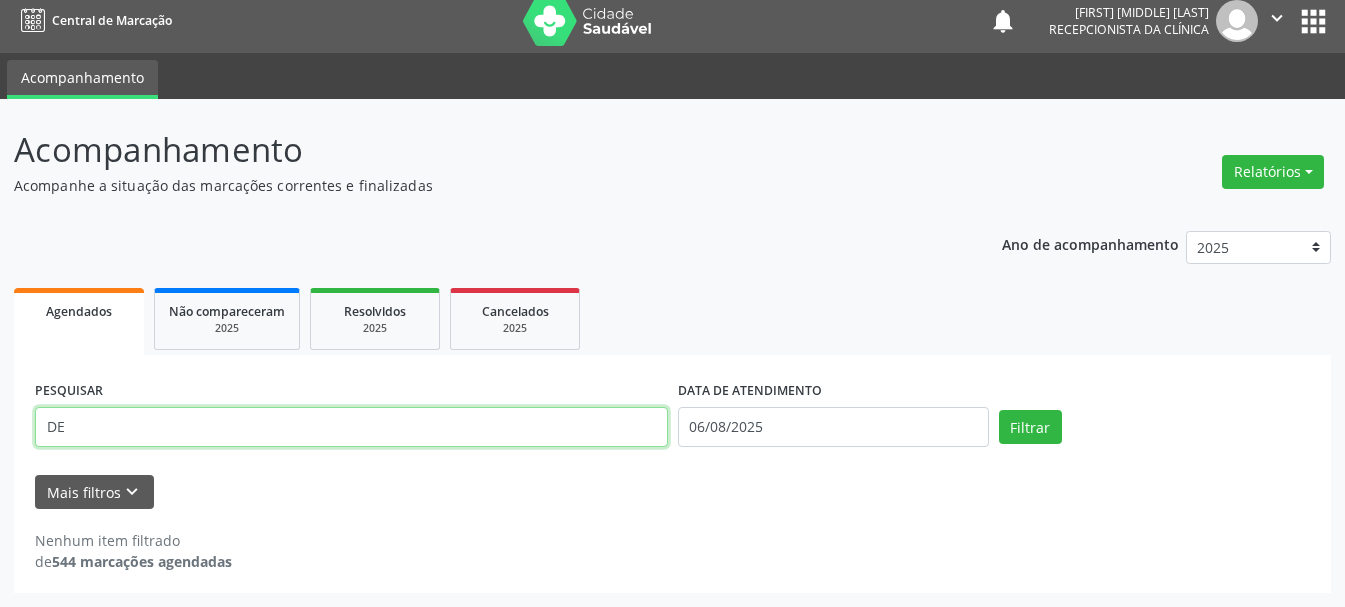 type on "D" 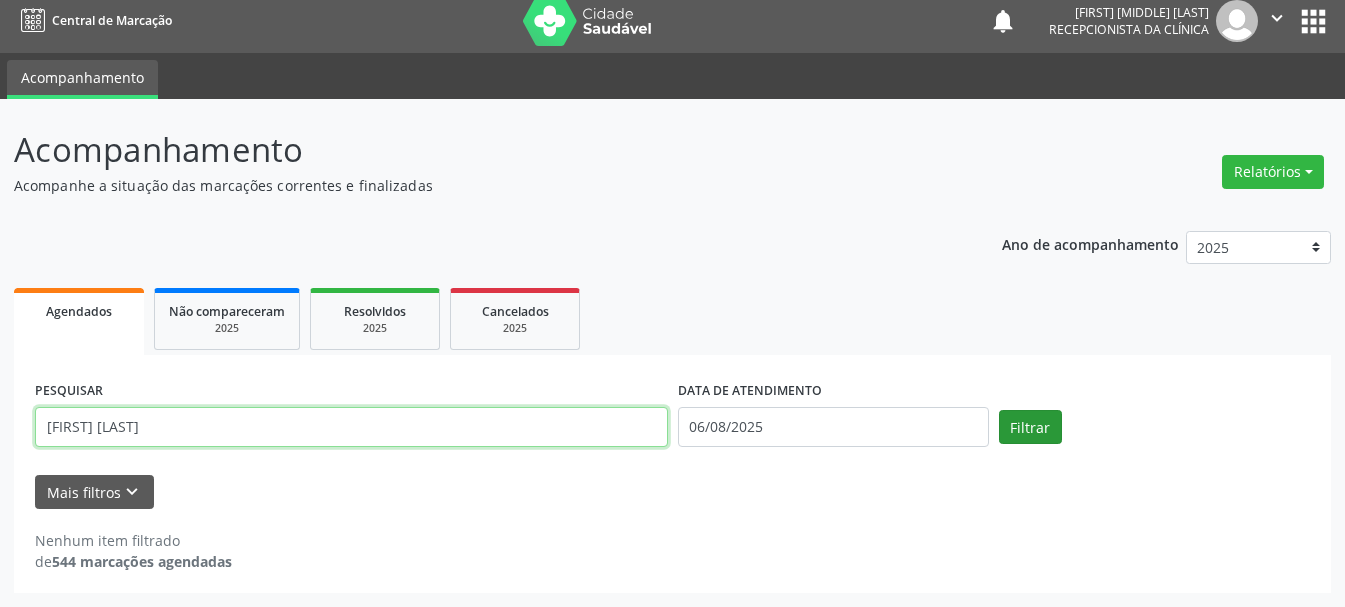 type on "[FIRST] [LAST]" 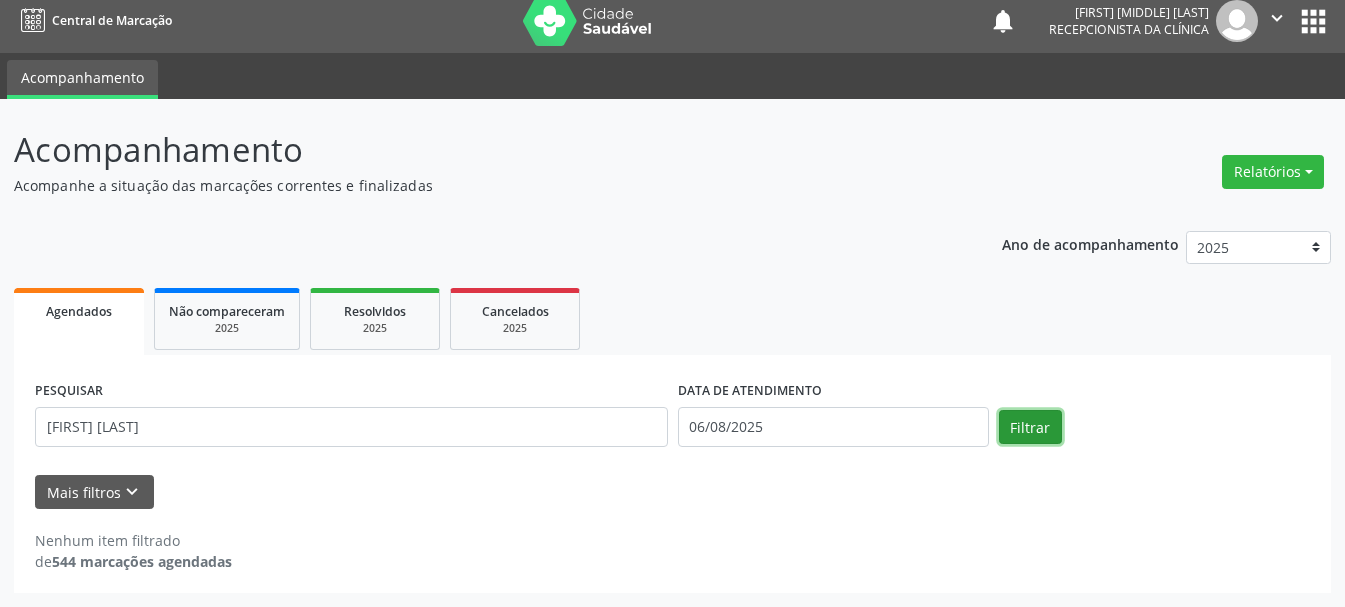 click on "Filtrar" at bounding box center [1030, 427] 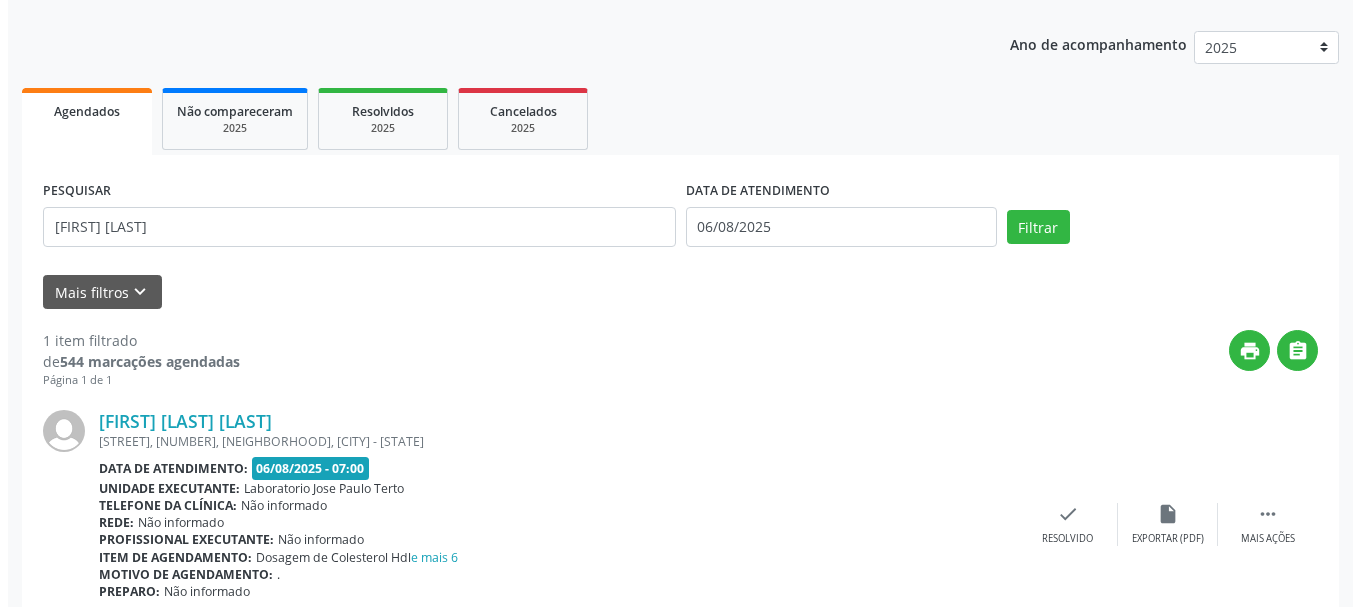 scroll, scrollTop: 298, scrollLeft: 0, axis: vertical 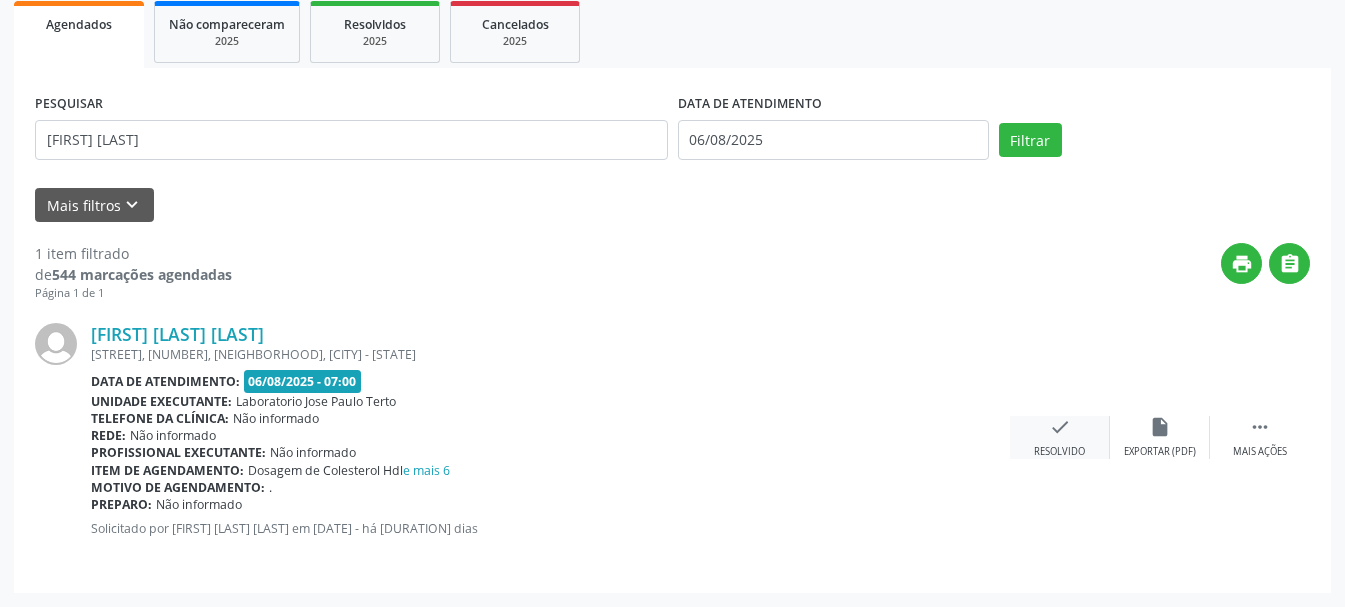 click on "check" at bounding box center [1060, 427] 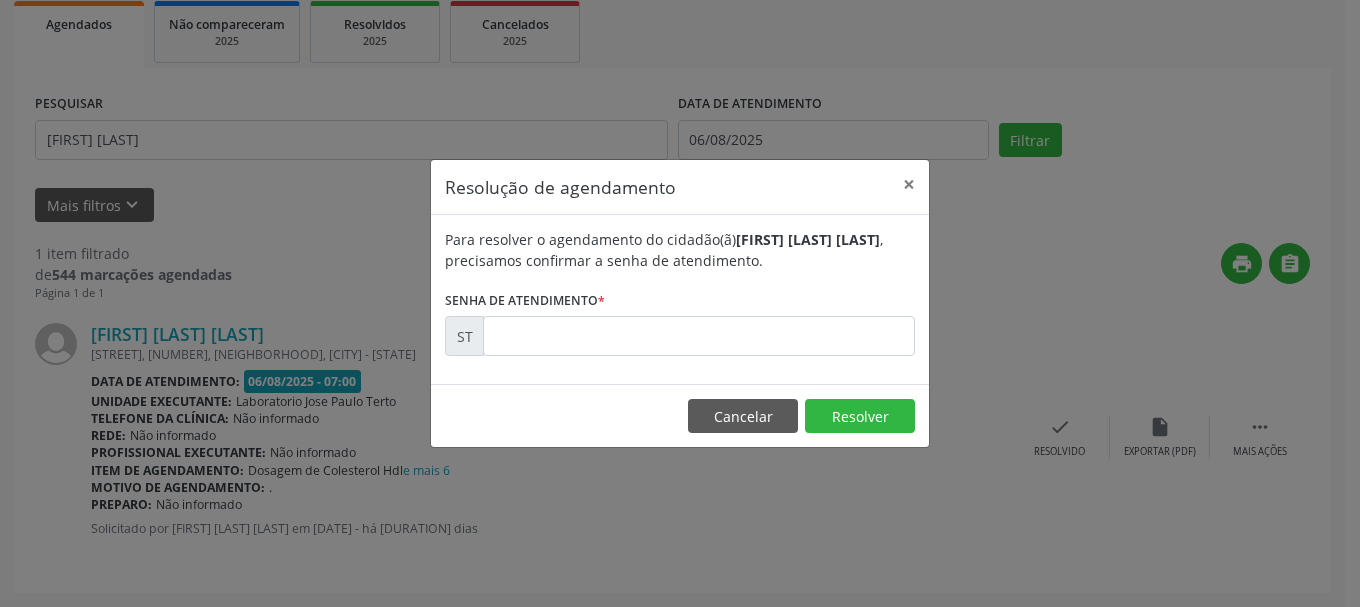click on "Para resolver o agendamento do cidadão(ã)  [FIRST] [LAST] ,
precisamos confirmar a senha de atendimento.
Senha de atendimento
*
ST" at bounding box center [680, 299] 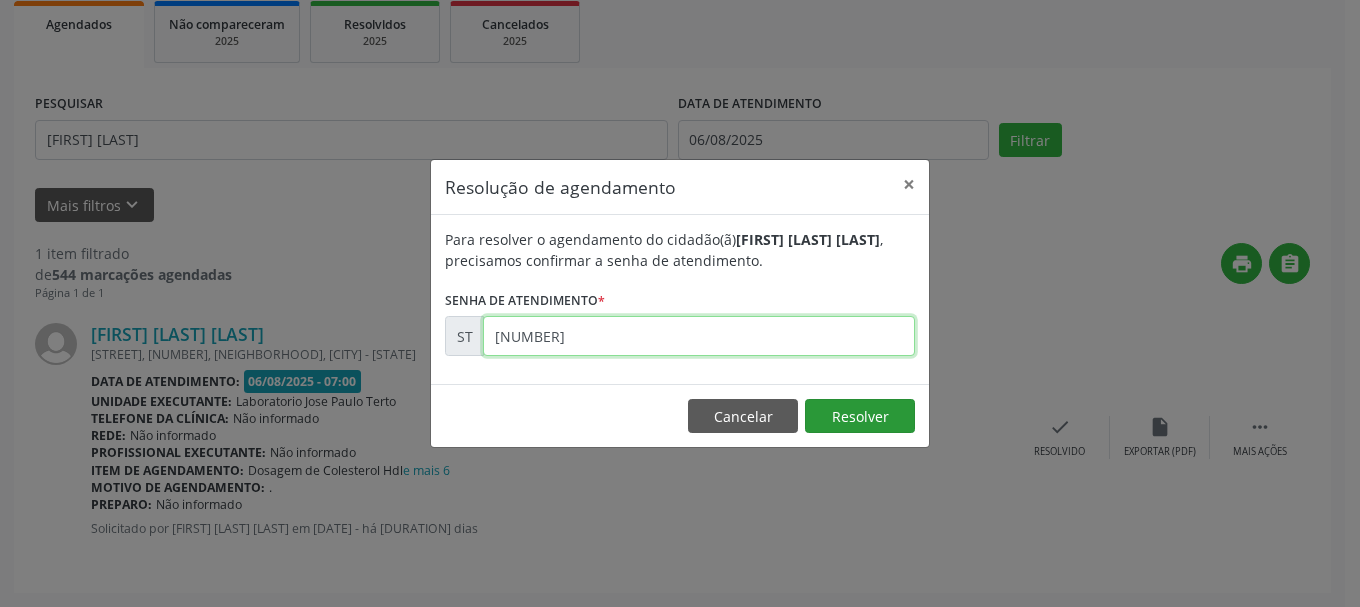 type on "[NUMBER]" 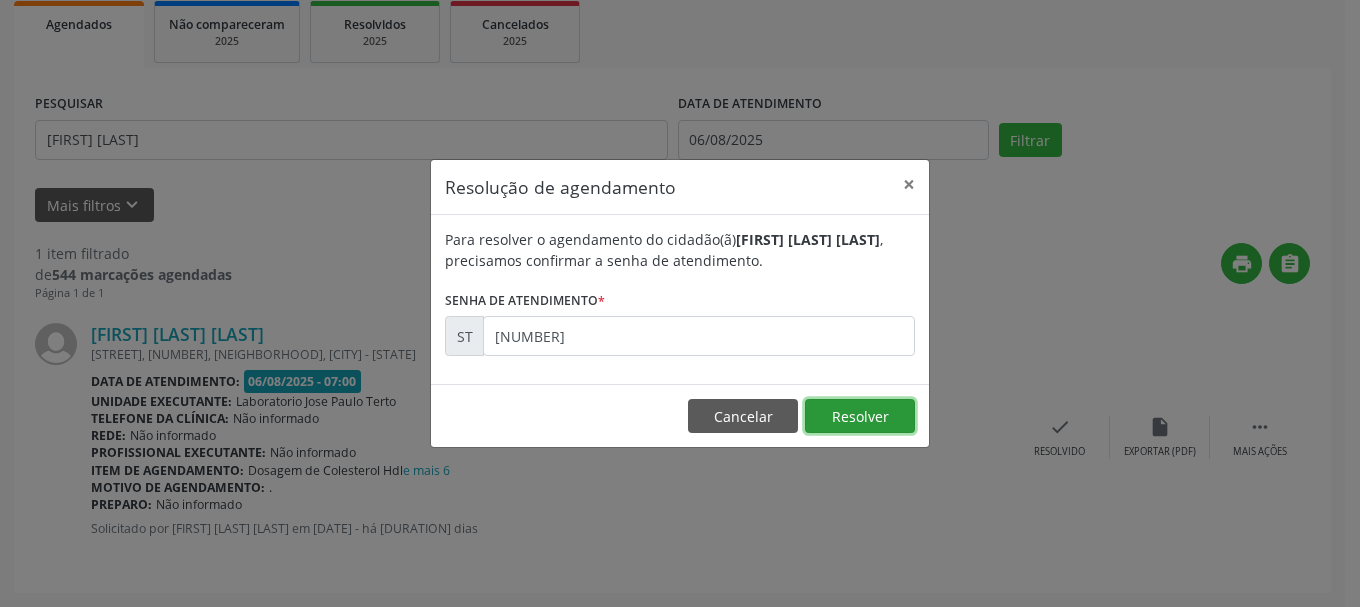 click on "Resolver" at bounding box center [860, 416] 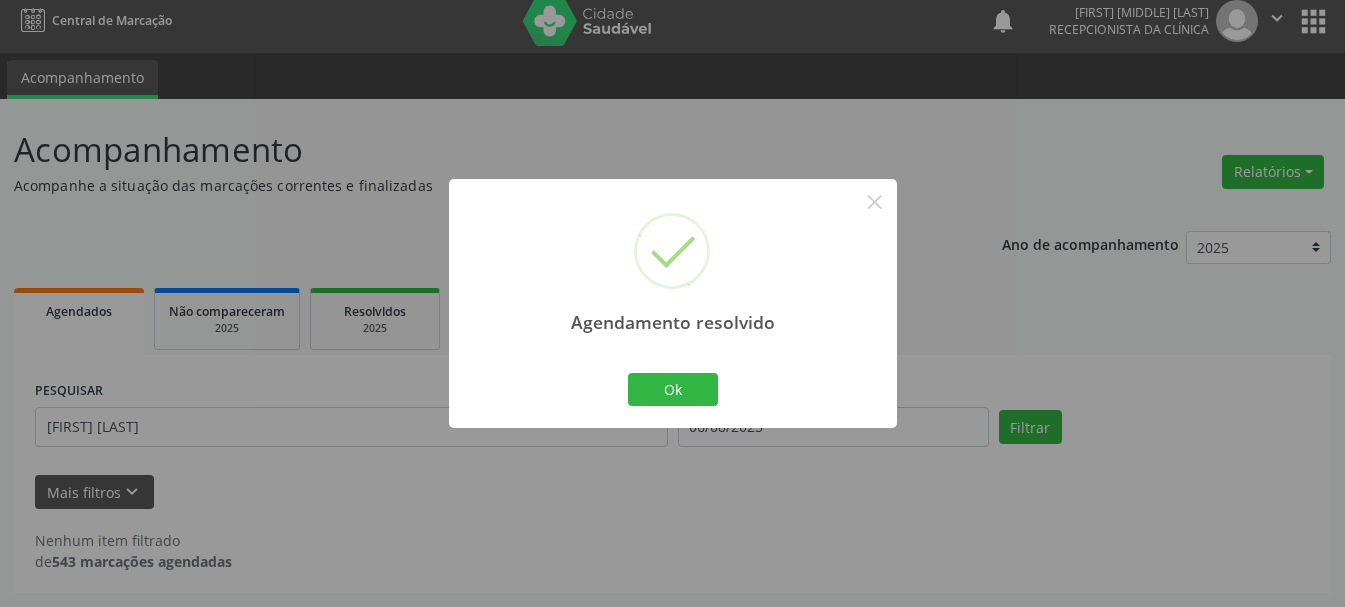 scroll, scrollTop: 11, scrollLeft: 0, axis: vertical 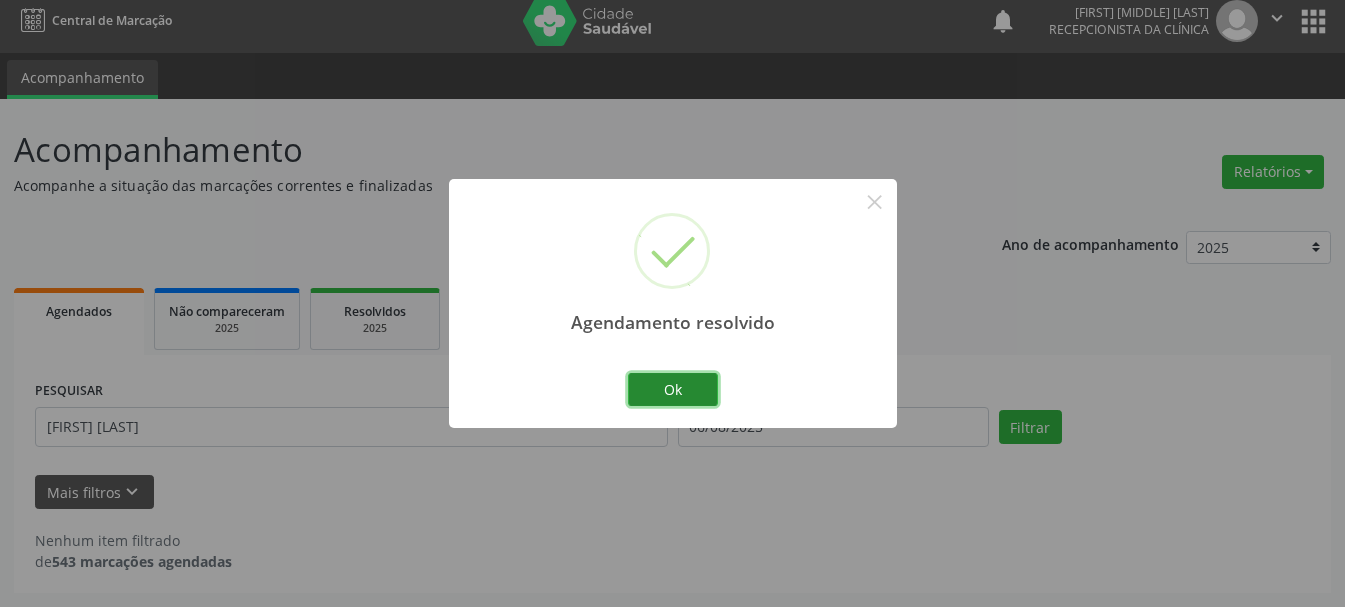 click on "Ok" at bounding box center [673, 390] 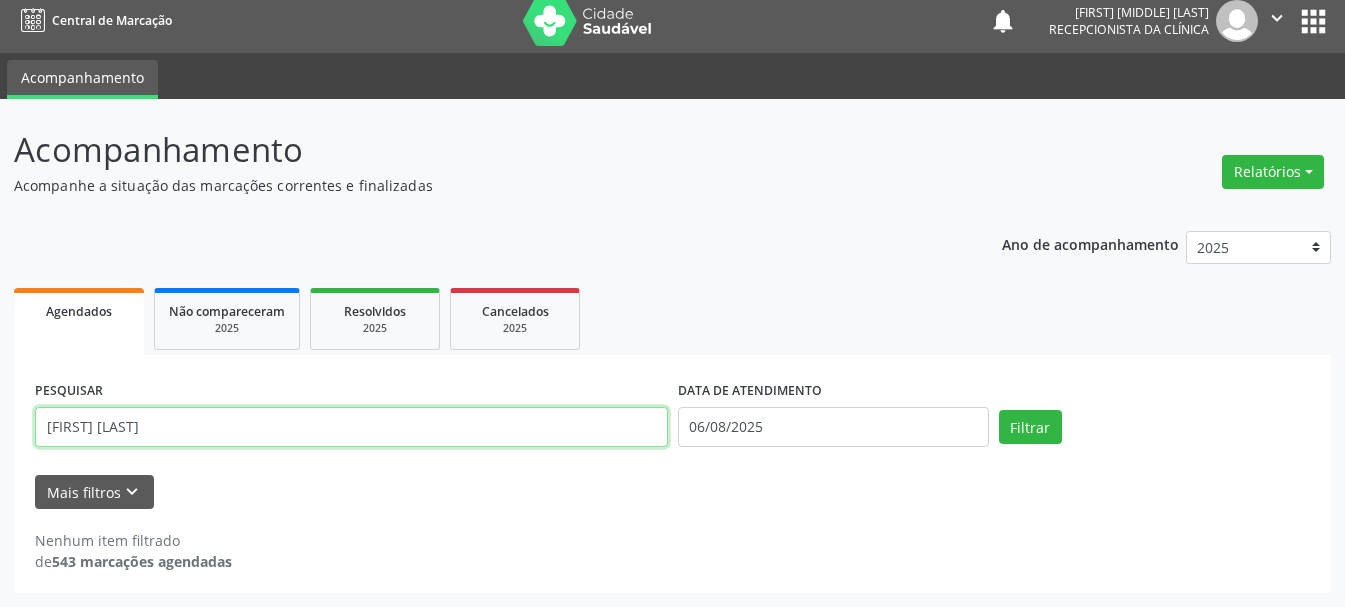 click on "[FIRST] [LAST]" at bounding box center (351, 427) 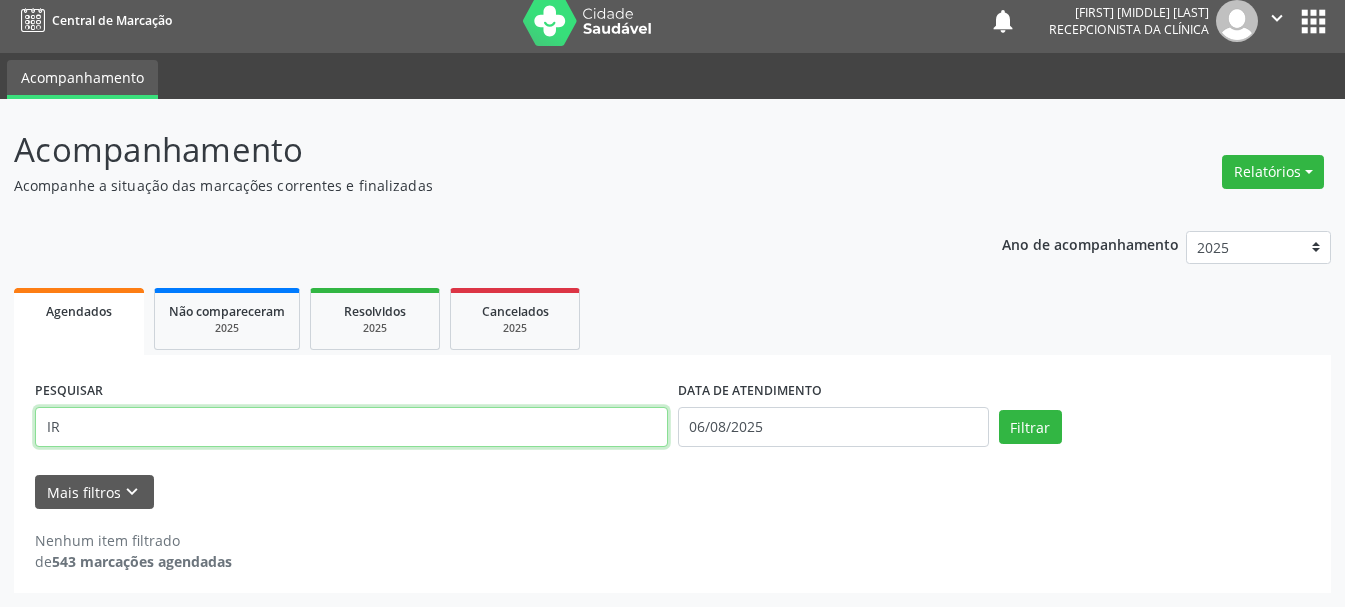 type on "I" 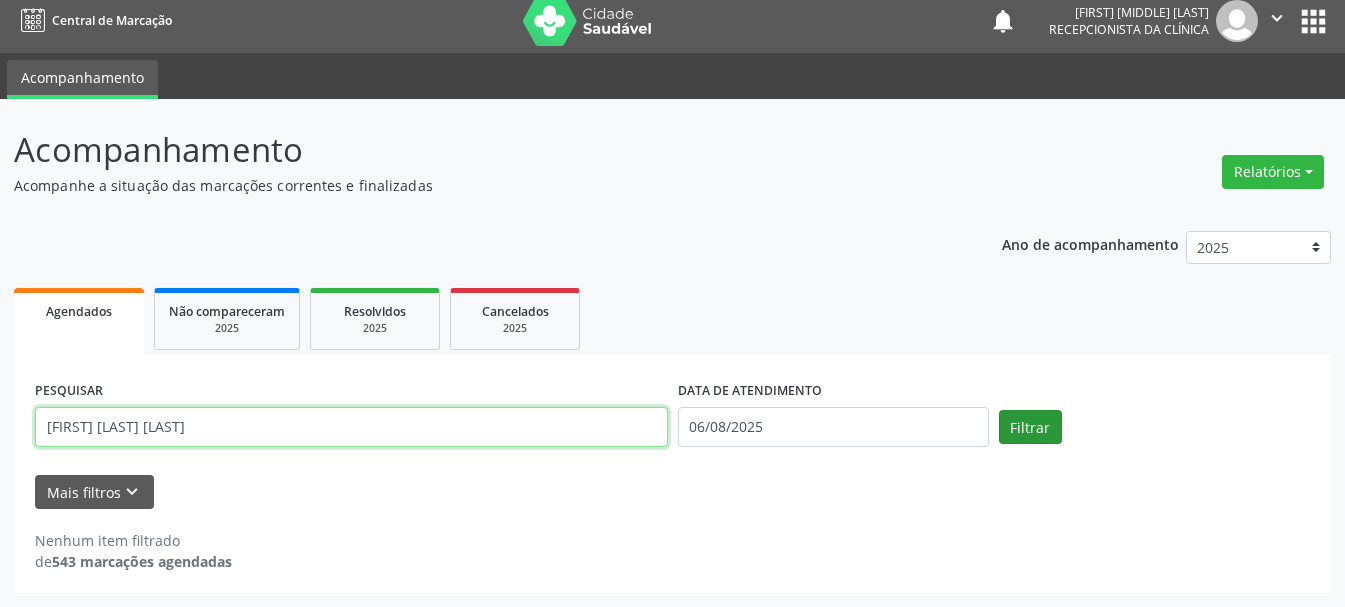 type on "[FIRST] [LAST] [LAST]" 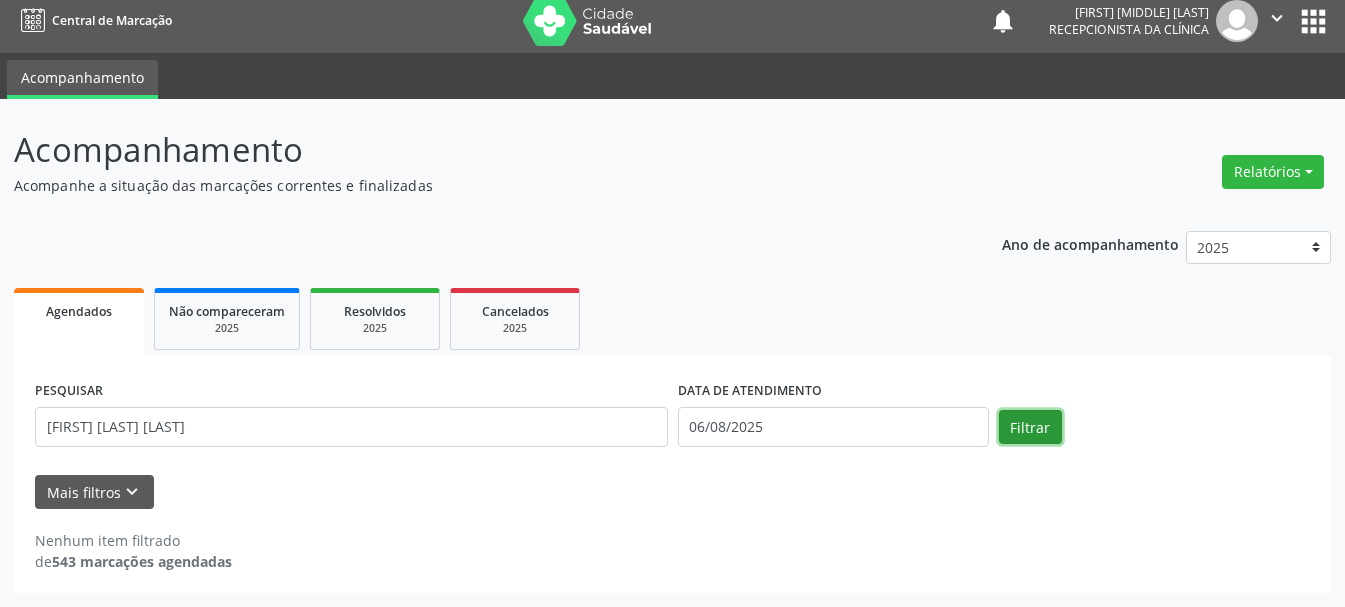 click on "Filtrar" at bounding box center [1030, 427] 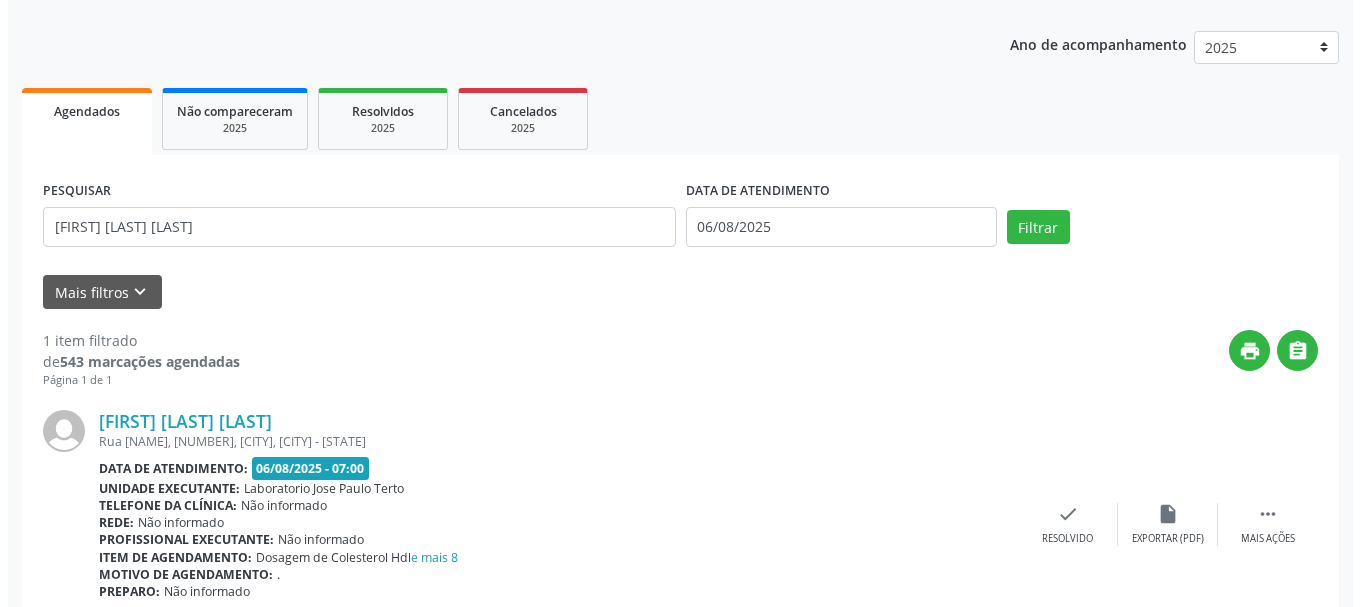 scroll, scrollTop: 298, scrollLeft: 0, axis: vertical 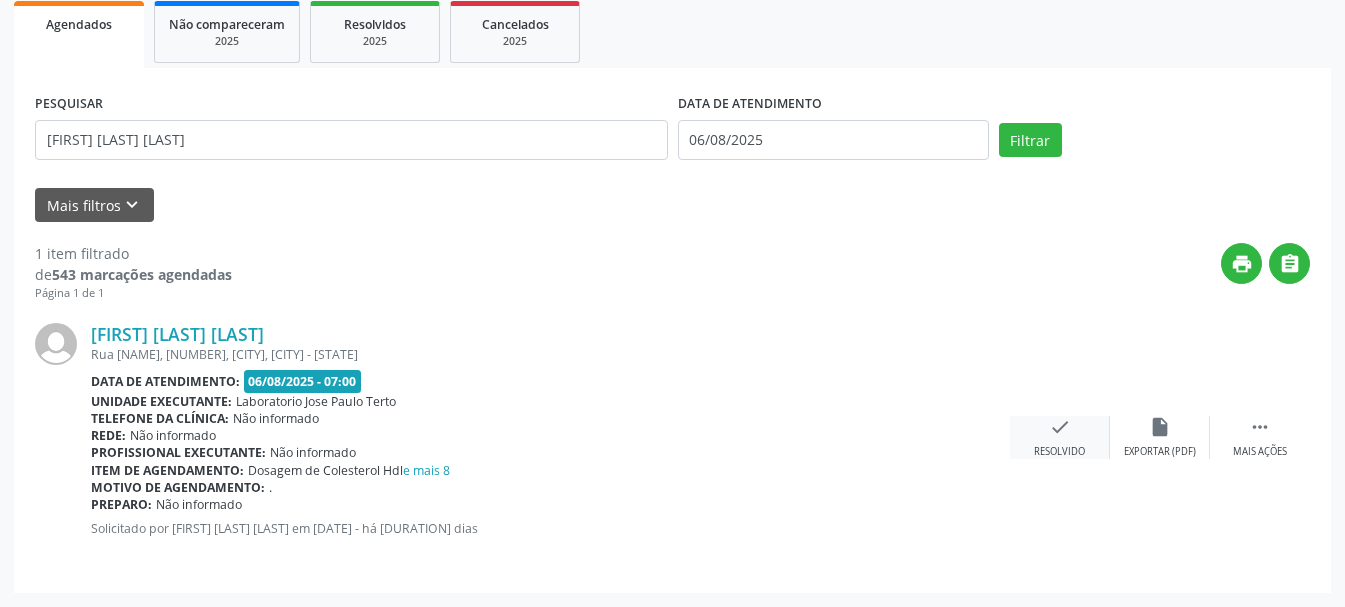 click on "check" at bounding box center [1060, 427] 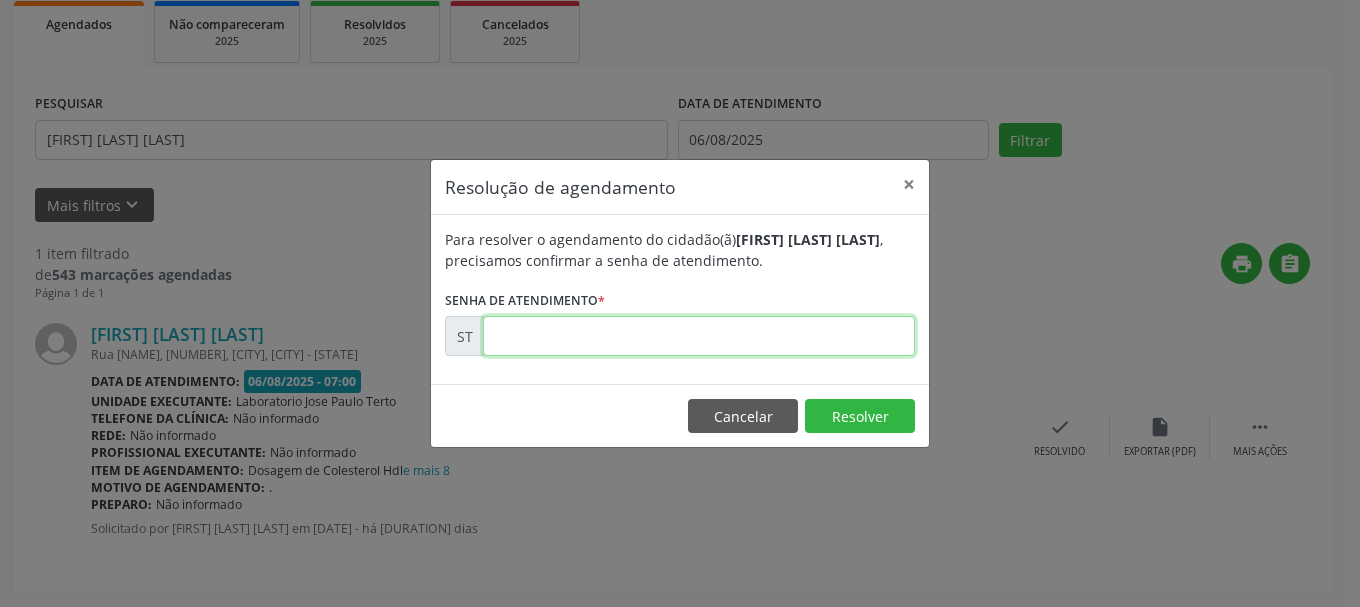 click at bounding box center (699, 336) 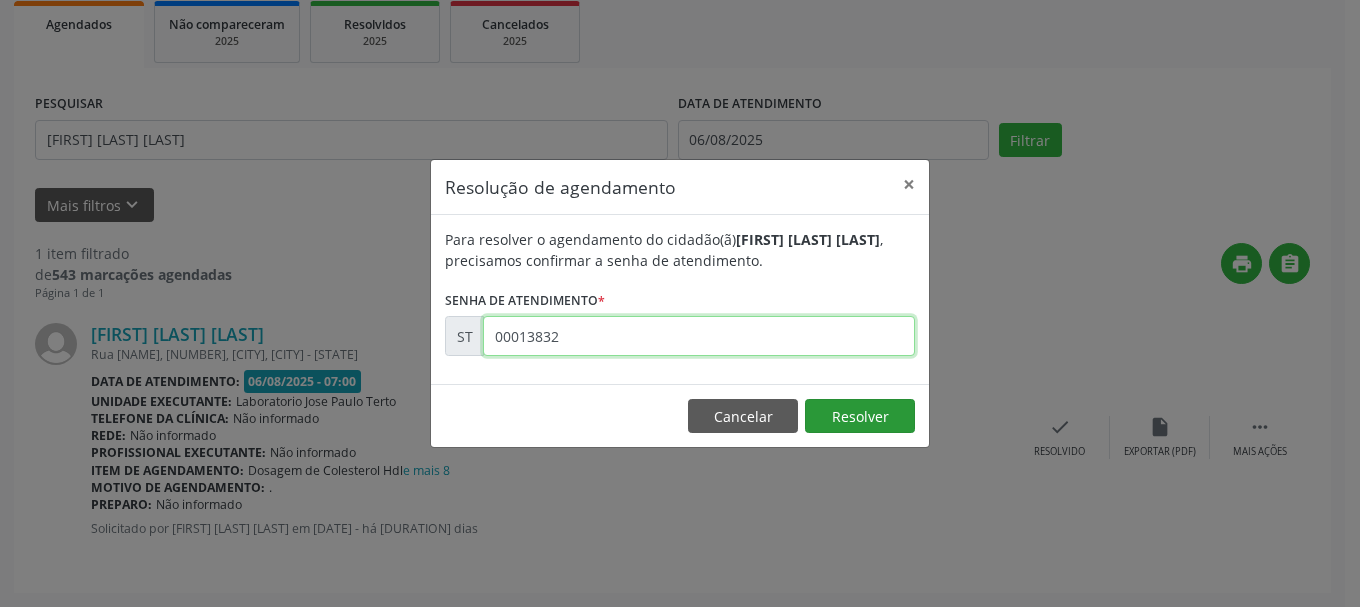 type on "00013832" 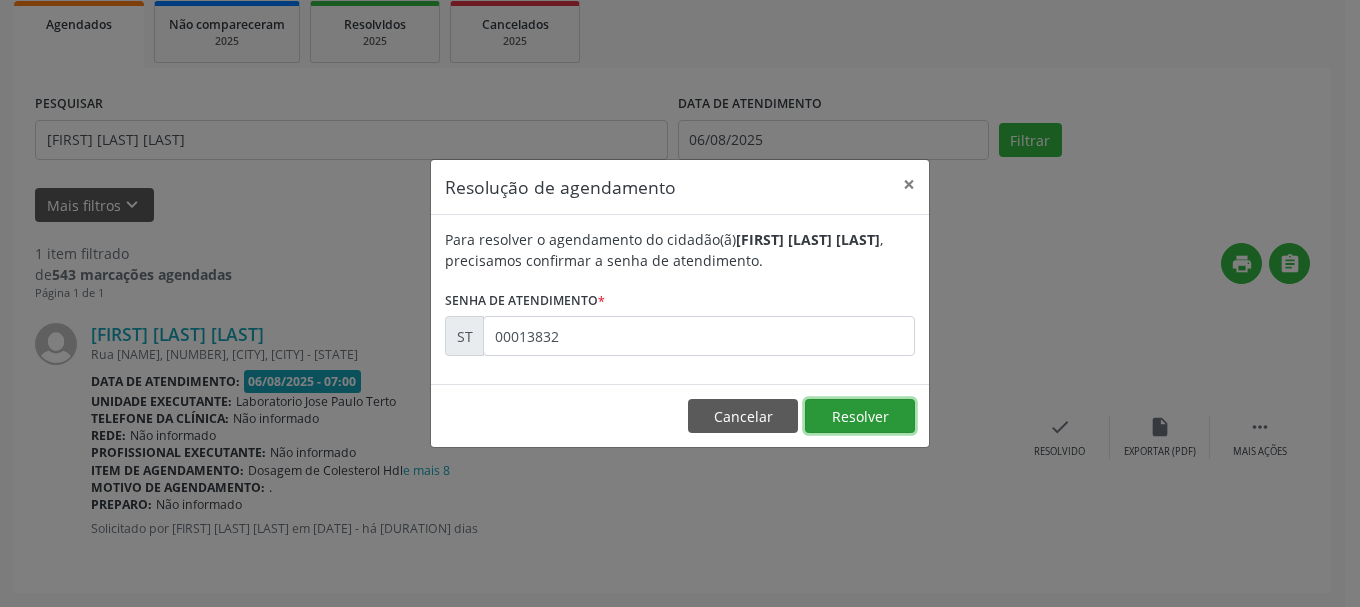 click on "Resolver" at bounding box center [860, 416] 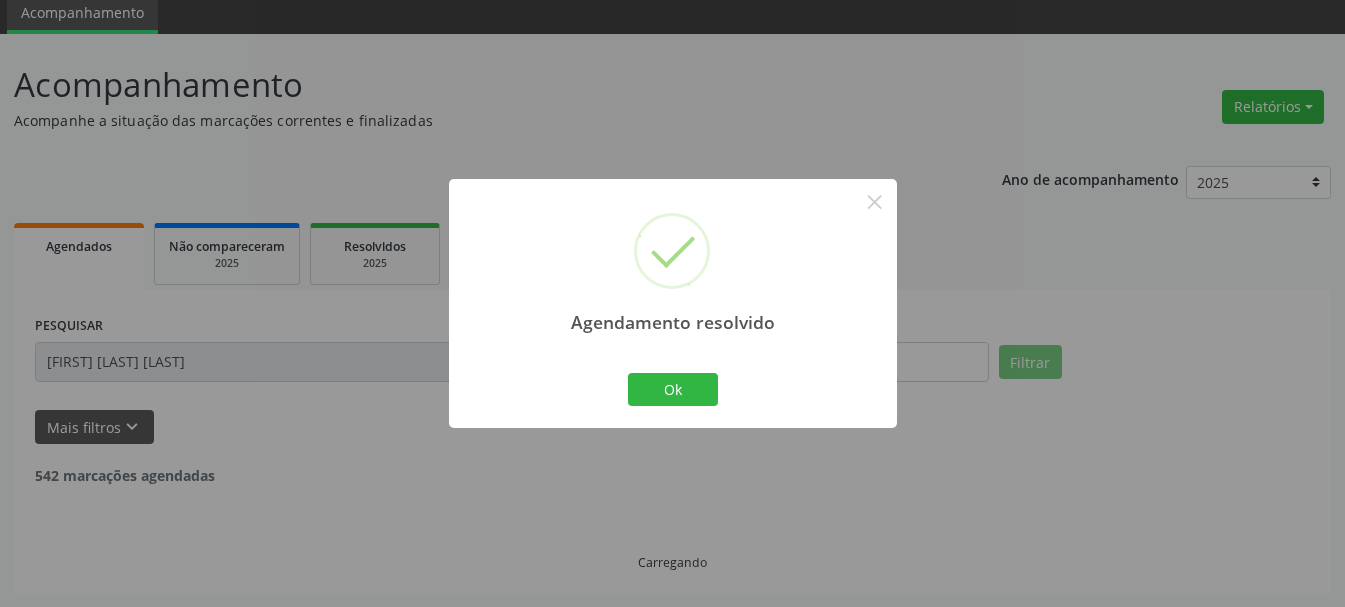 scroll, scrollTop: 11, scrollLeft: 0, axis: vertical 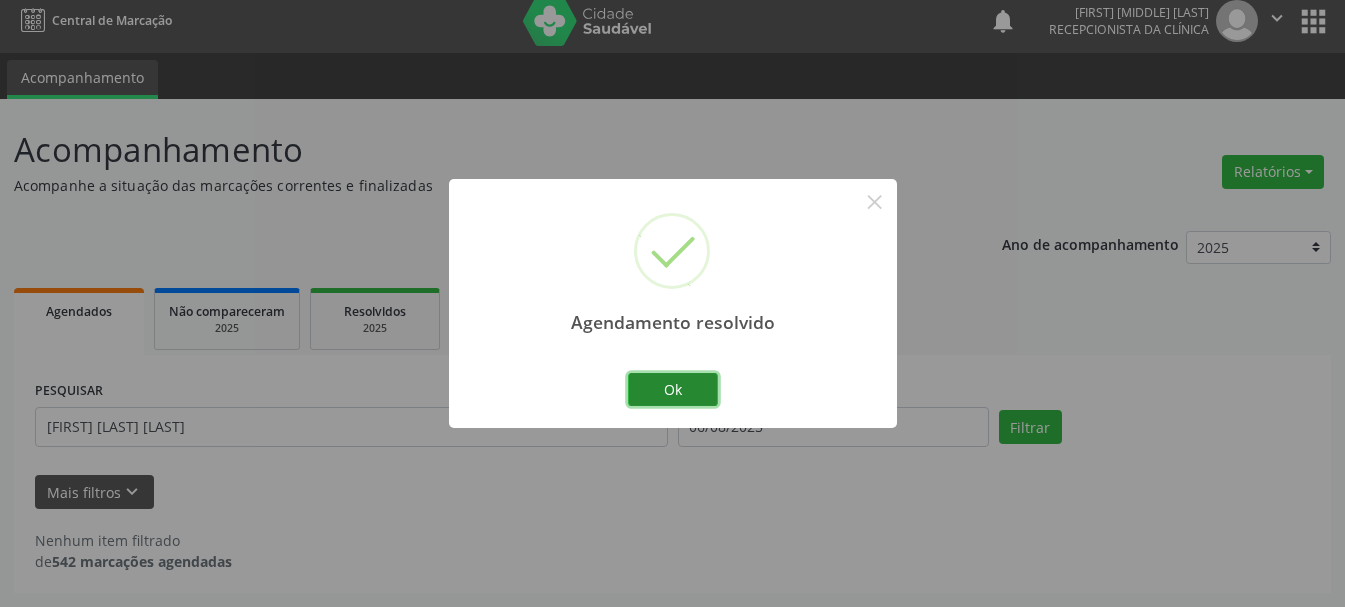 click on "Ok" at bounding box center (673, 390) 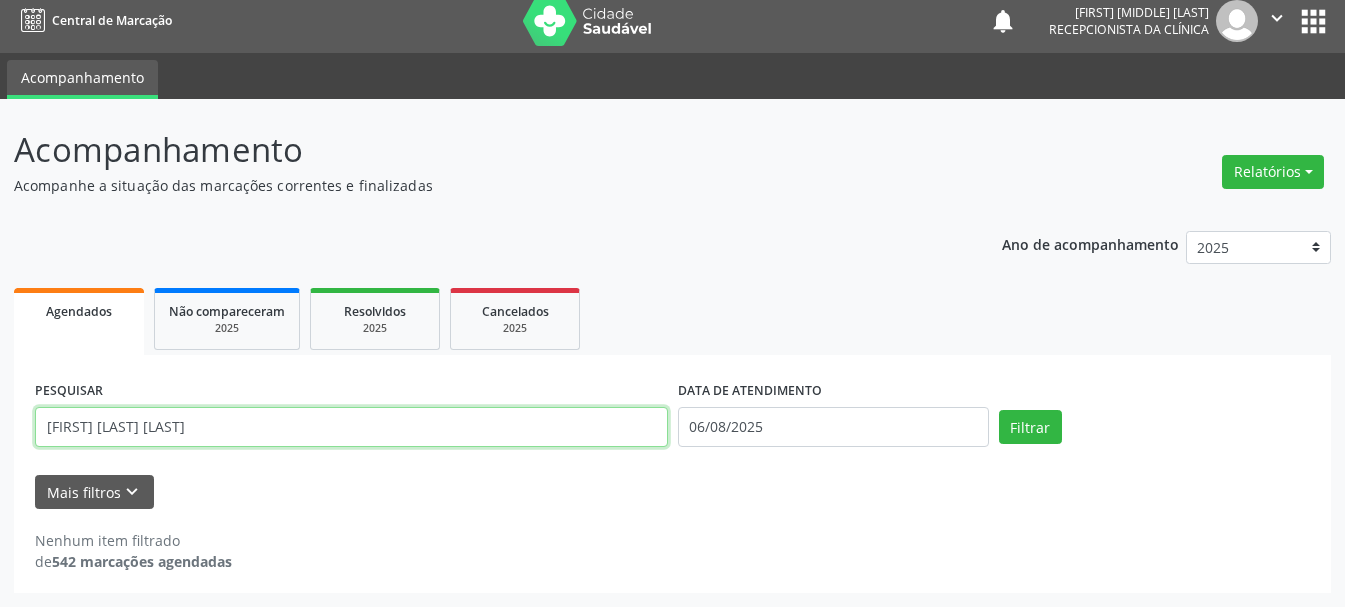 click on "[FIRST] [LAST] [LAST]" at bounding box center (351, 427) 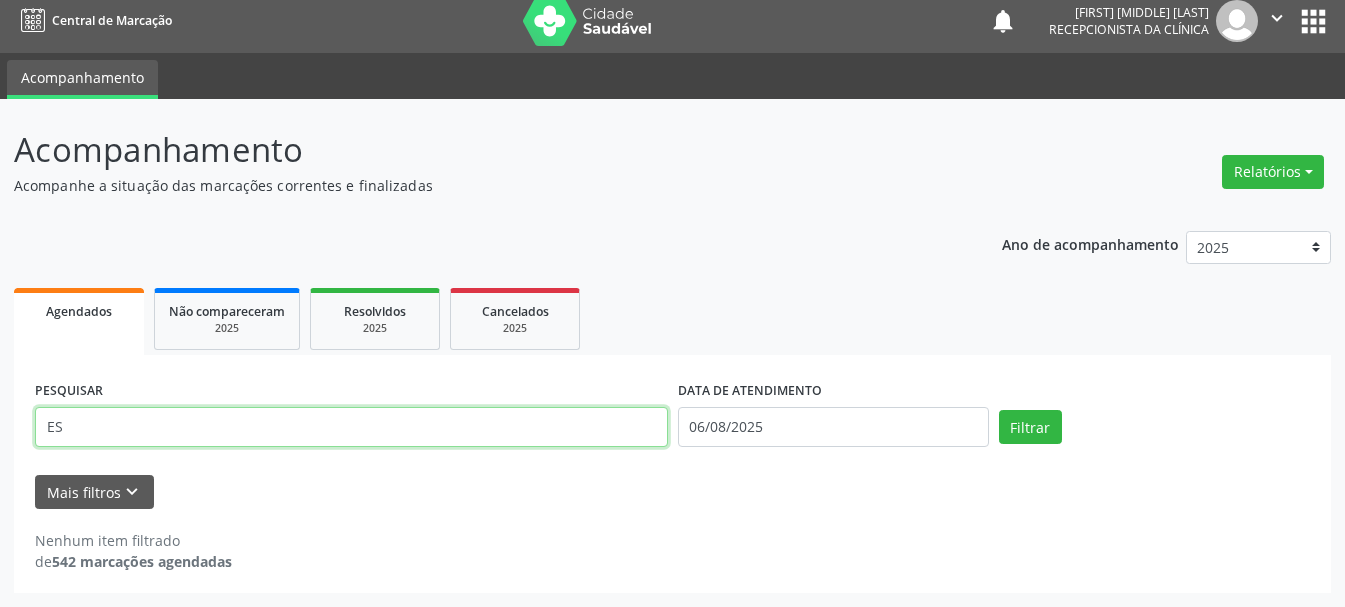 type on "E" 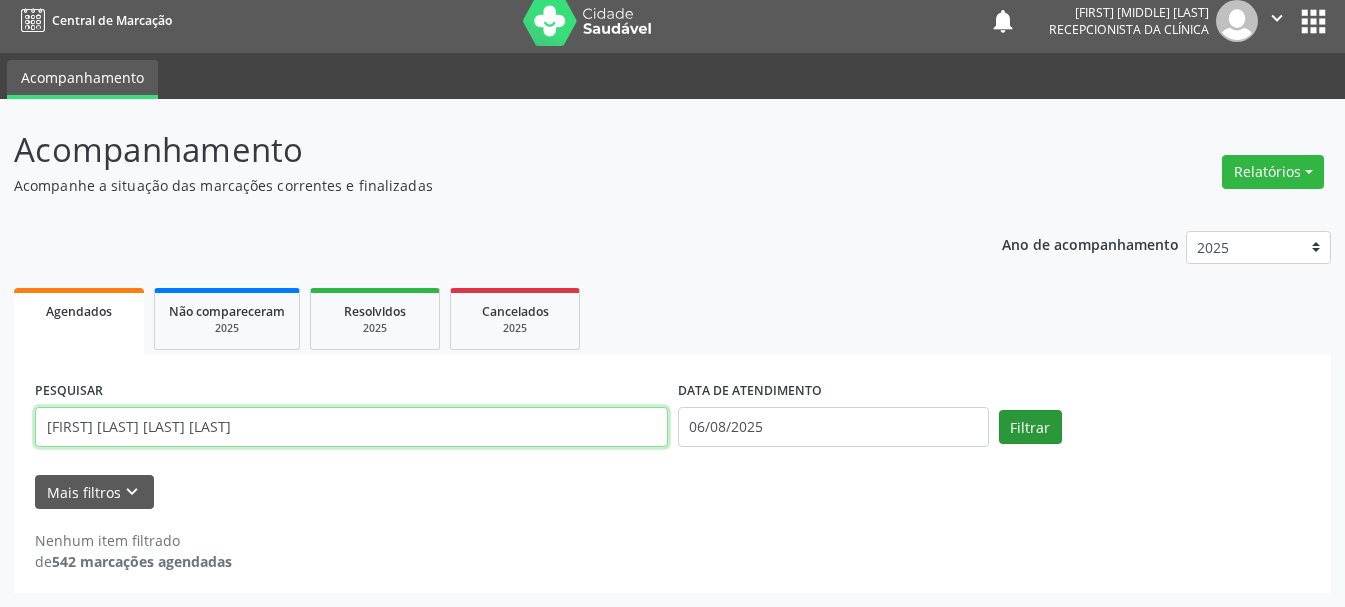 type on "[FIRST] [LAST] [LAST] [LAST]" 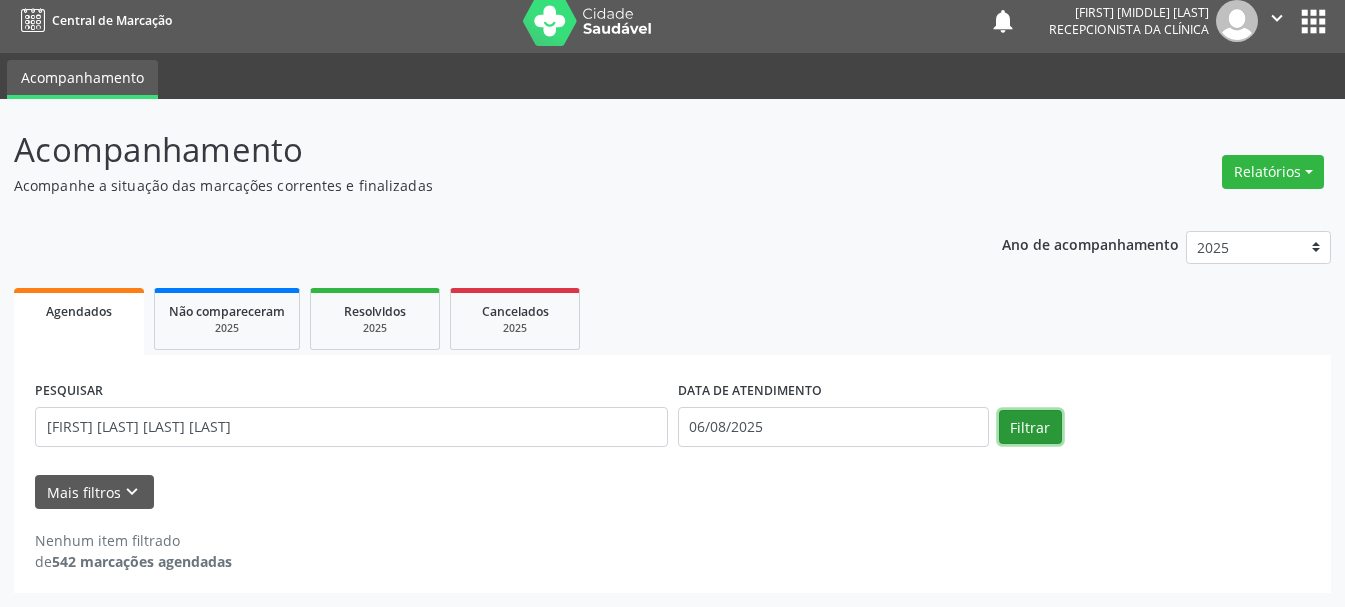 click on "Filtrar" at bounding box center (1030, 427) 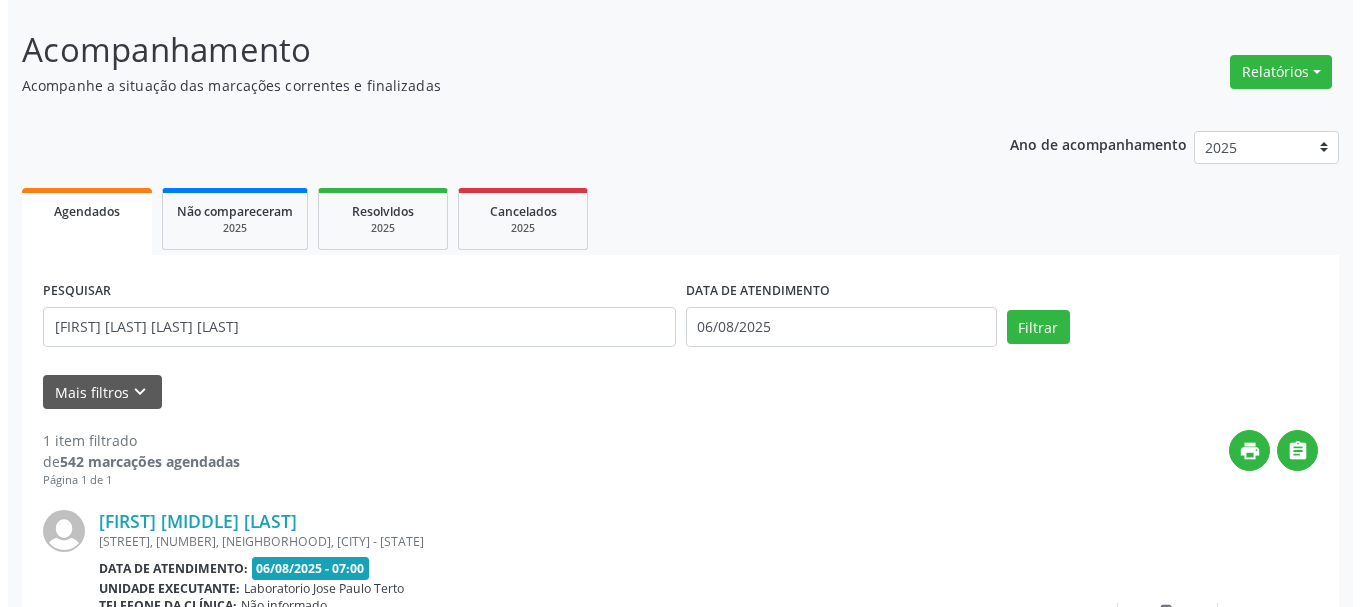 scroll, scrollTop: 298, scrollLeft: 0, axis: vertical 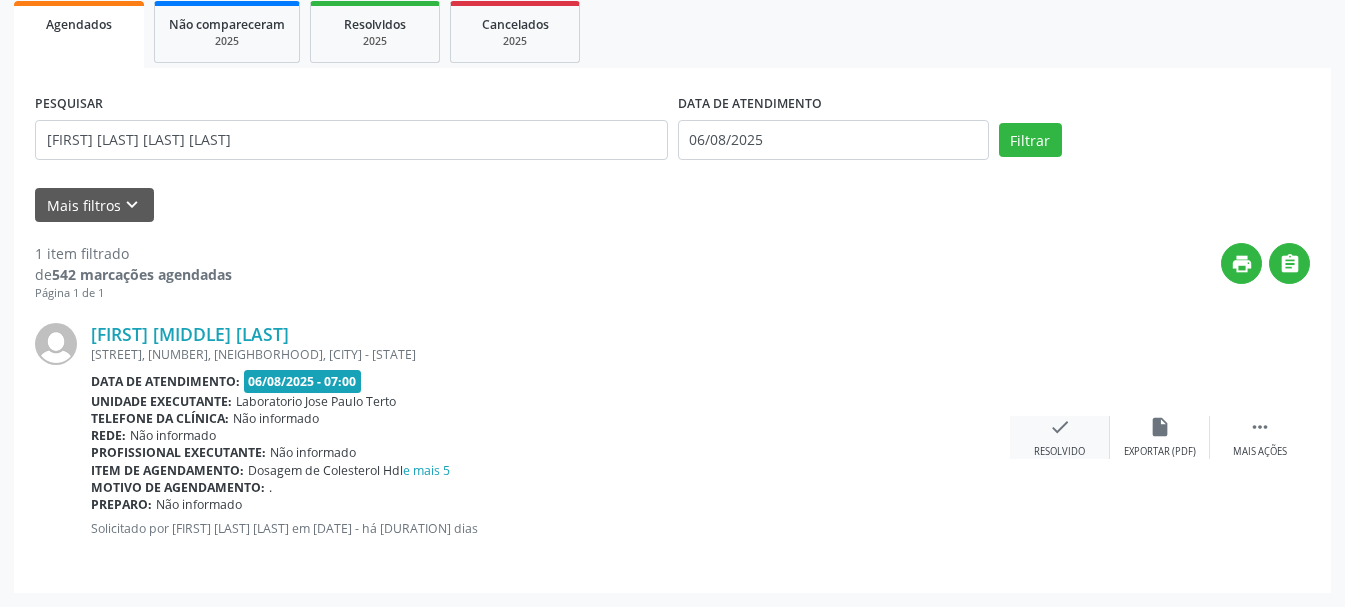 click on "Resolvido" at bounding box center (1059, 452) 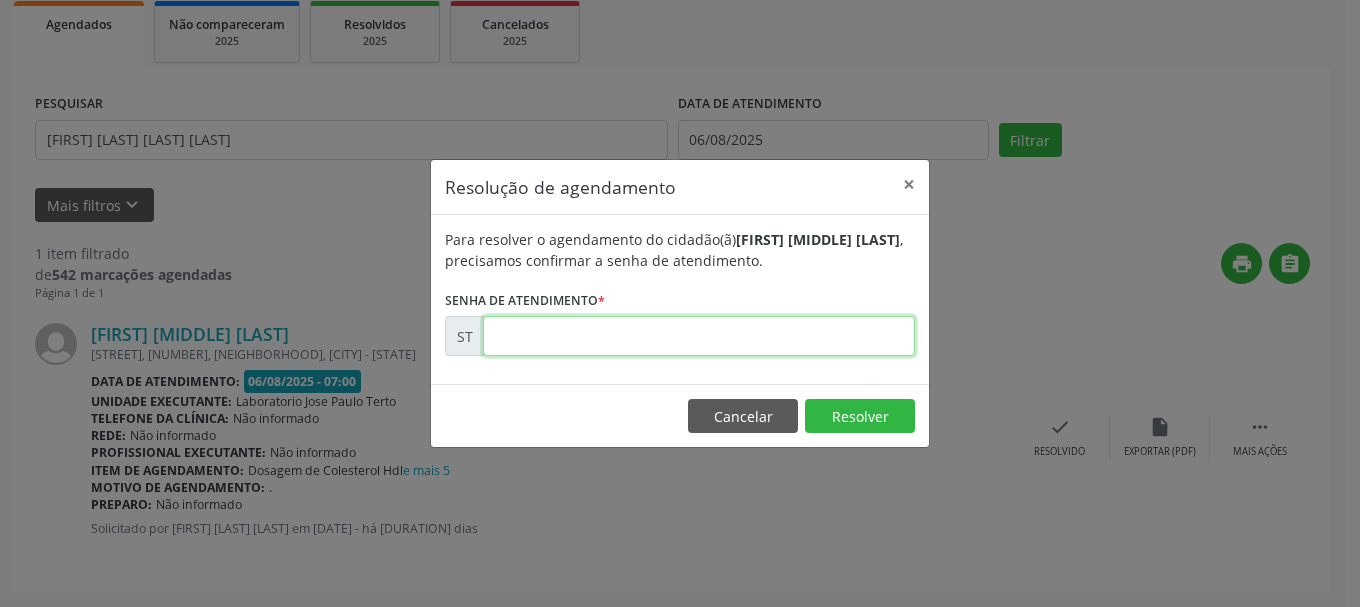 click at bounding box center [699, 336] 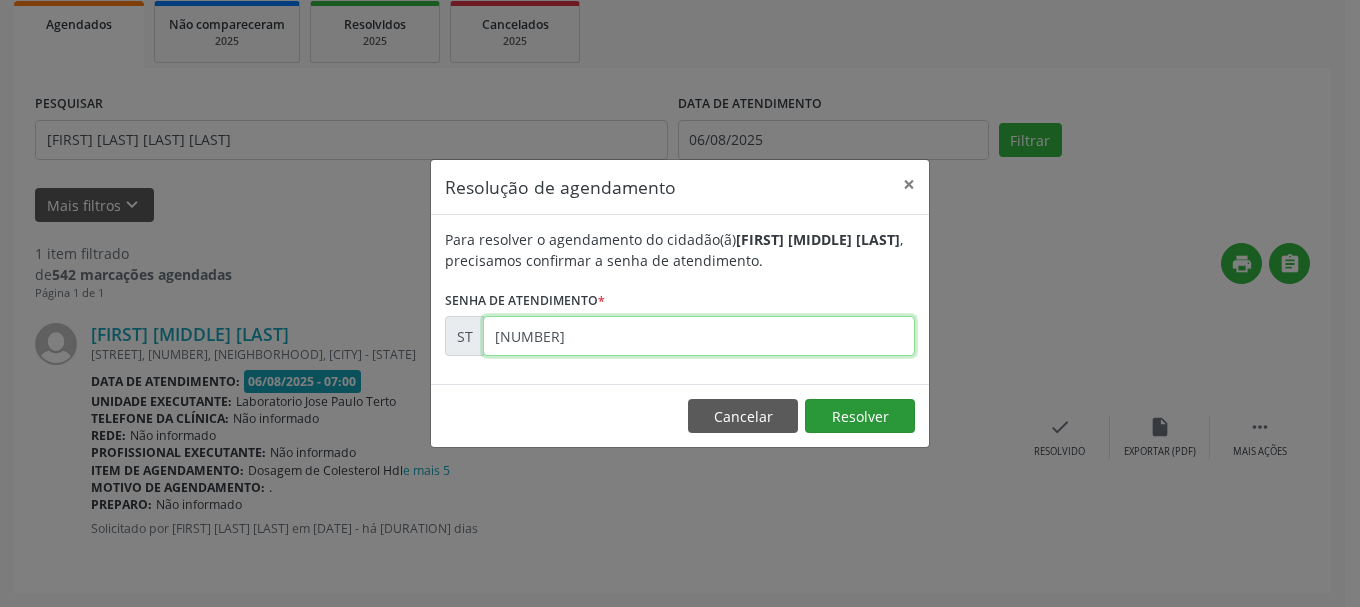 type on "[NUMBER]" 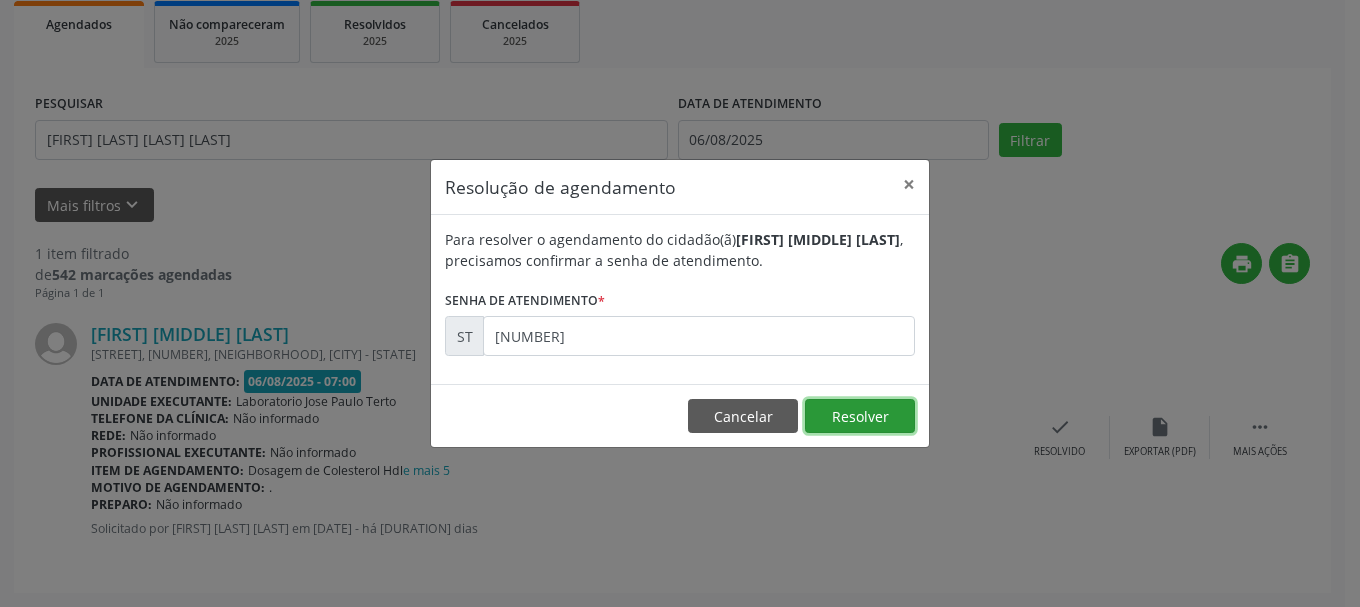 click on "Resolver" at bounding box center (860, 416) 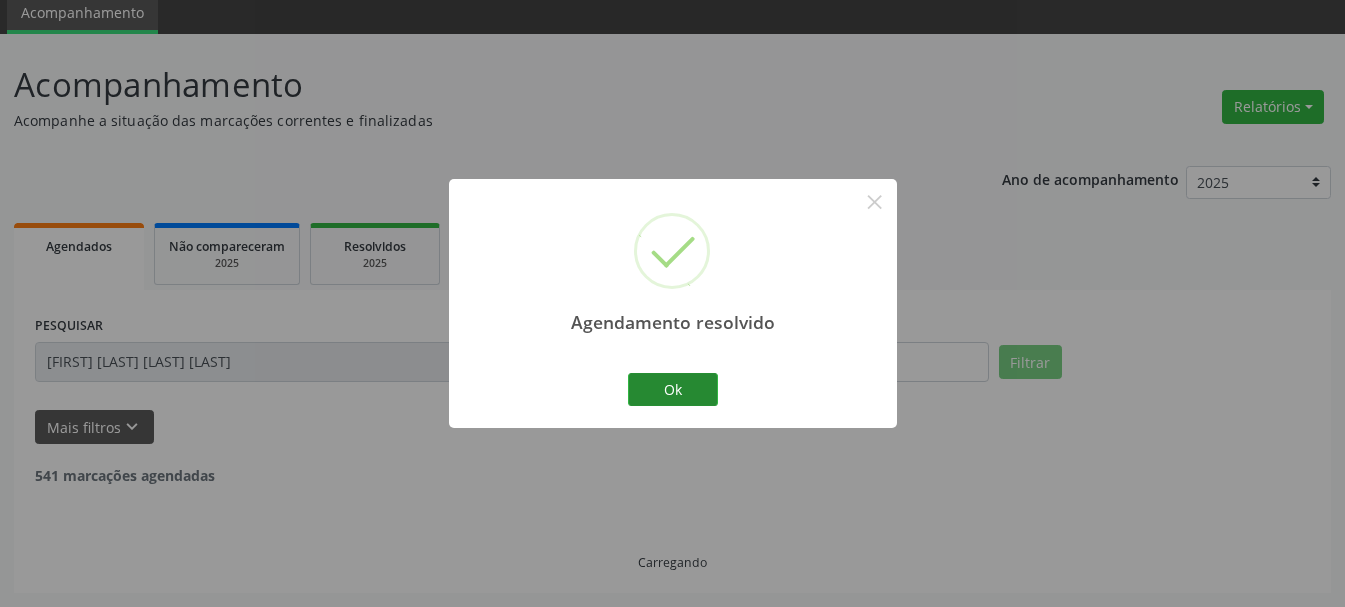 scroll, scrollTop: 11, scrollLeft: 0, axis: vertical 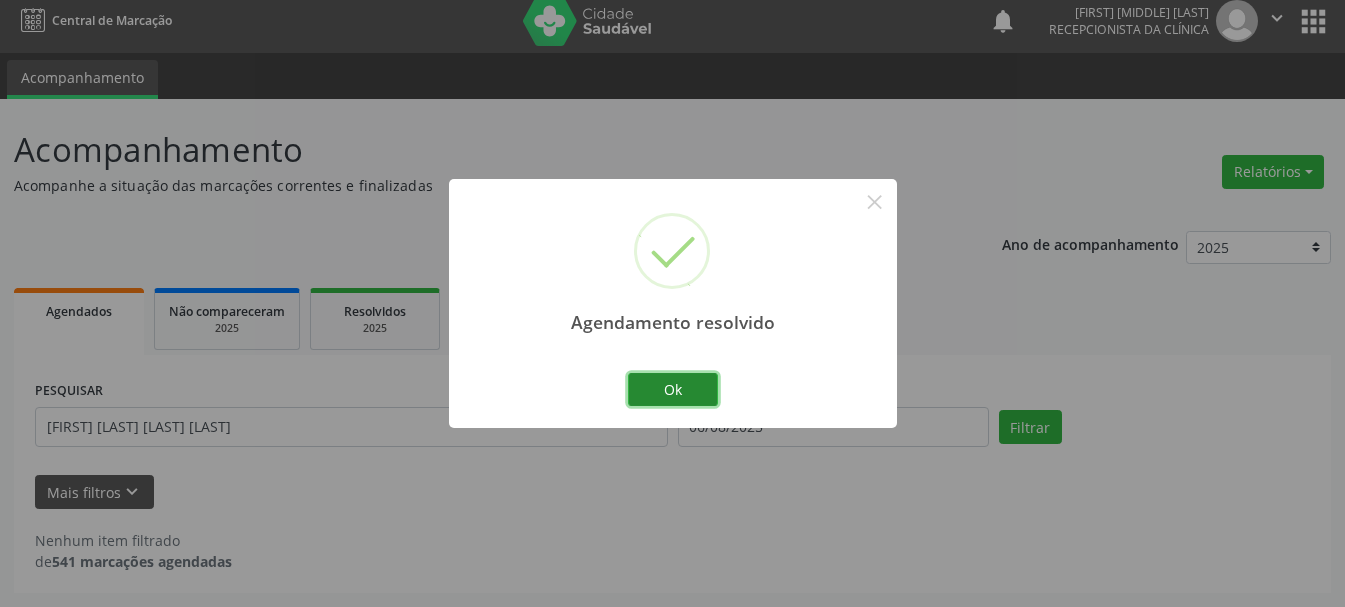 click on "Ok" at bounding box center [673, 390] 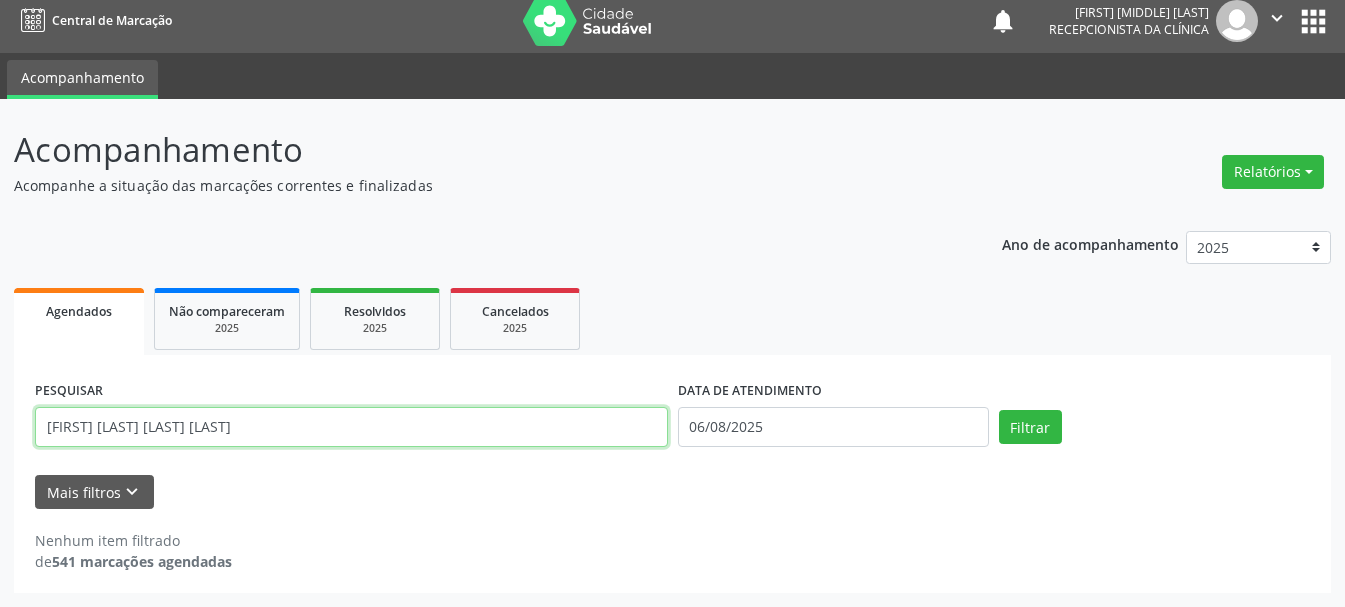 click on "[FIRST] [LAST] [LAST] [LAST]" at bounding box center (351, 427) 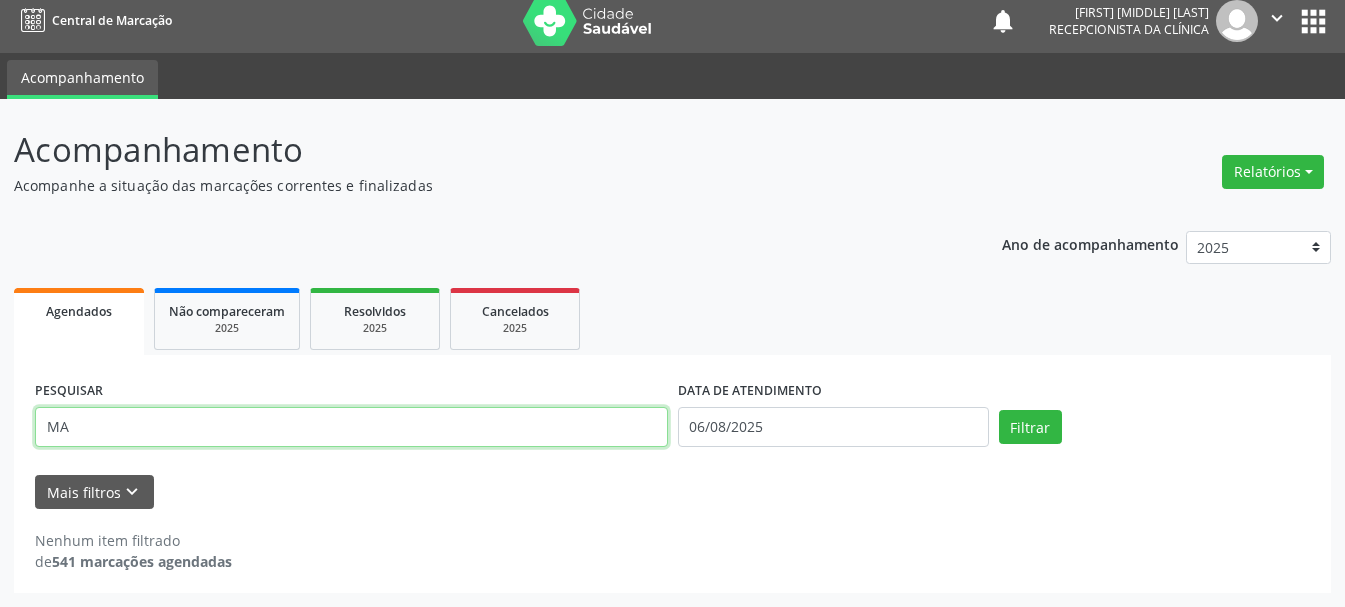 type on "M" 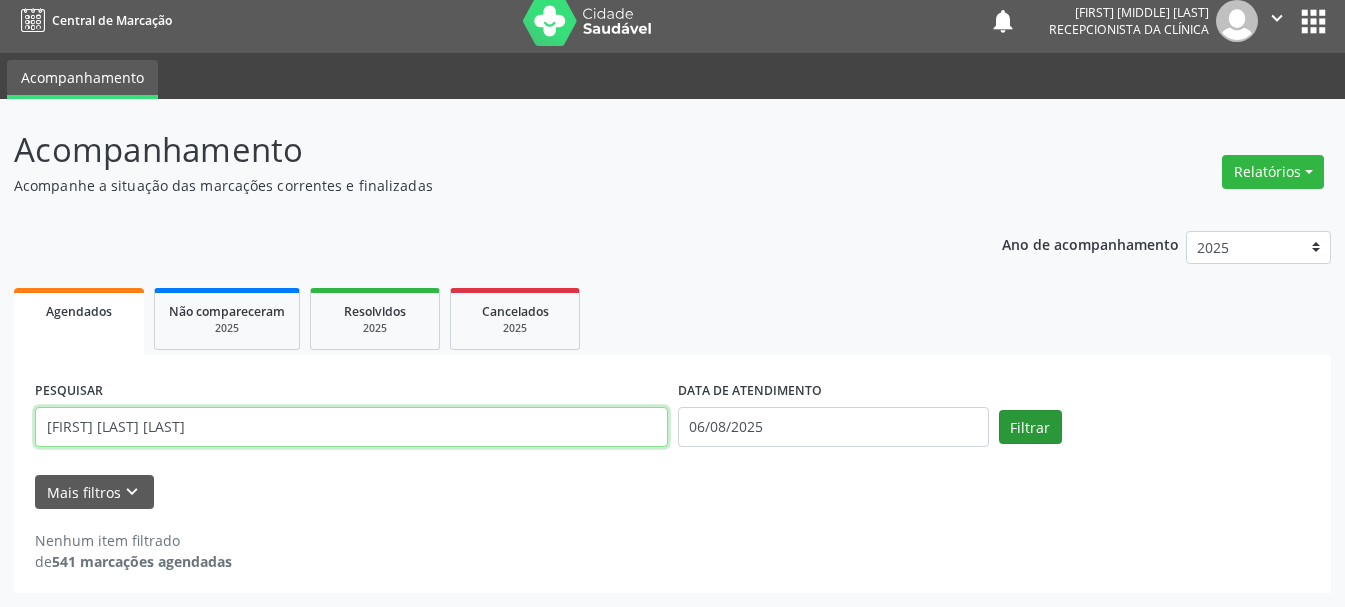type on "[FIRST] [LAST] [LAST]" 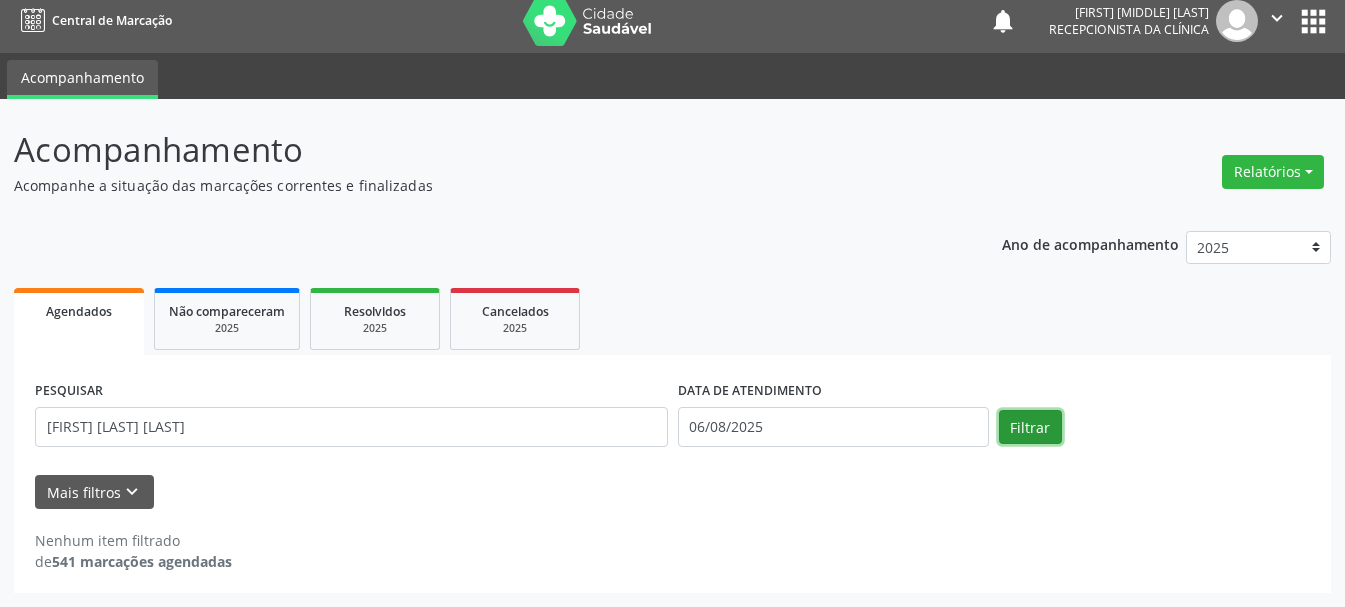 click on "Filtrar" at bounding box center (1030, 427) 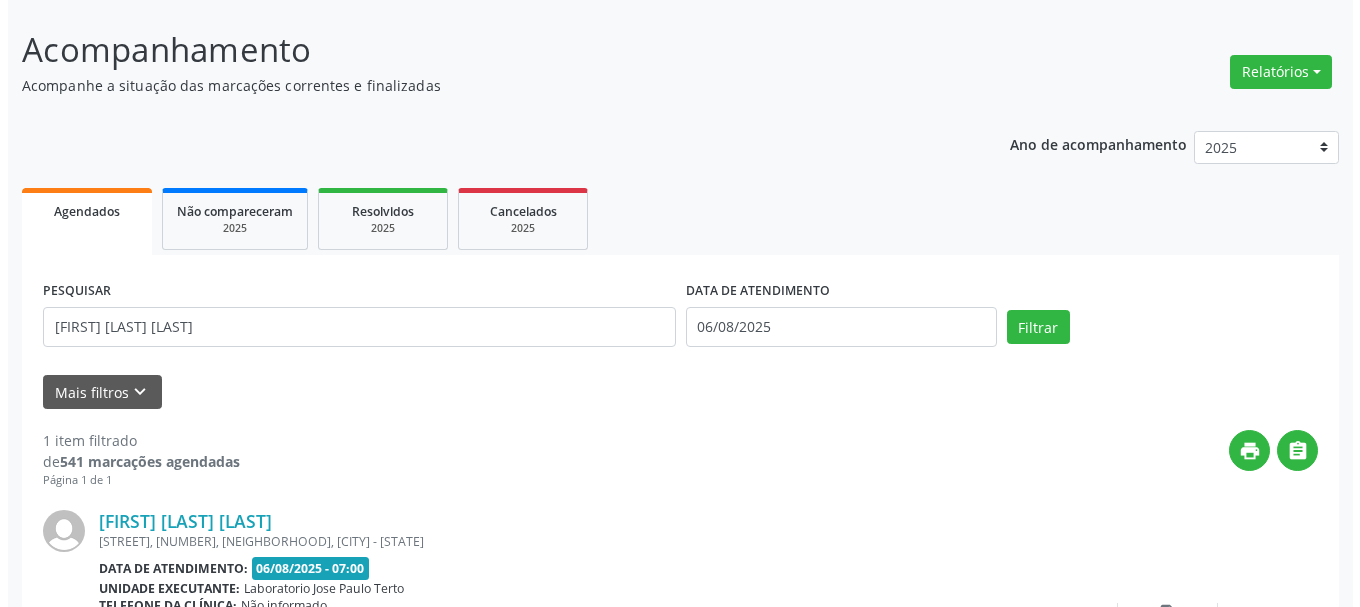 scroll, scrollTop: 298, scrollLeft: 0, axis: vertical 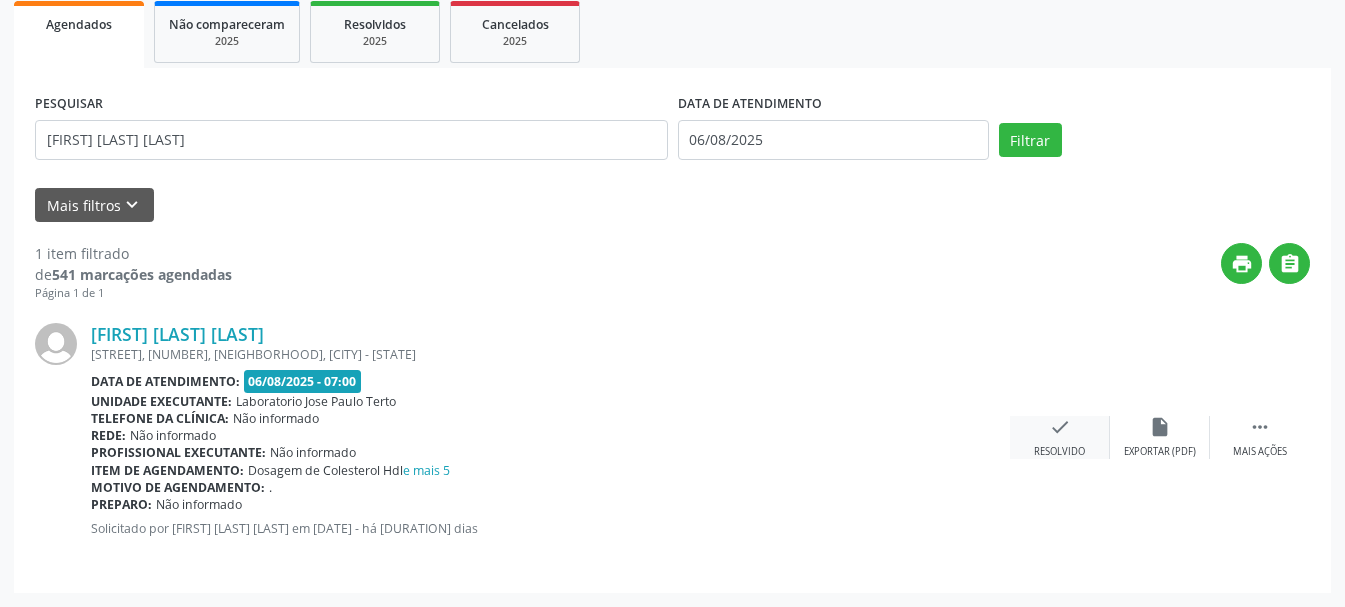 click on "Resolvido" at bounding box center (1059, 452) 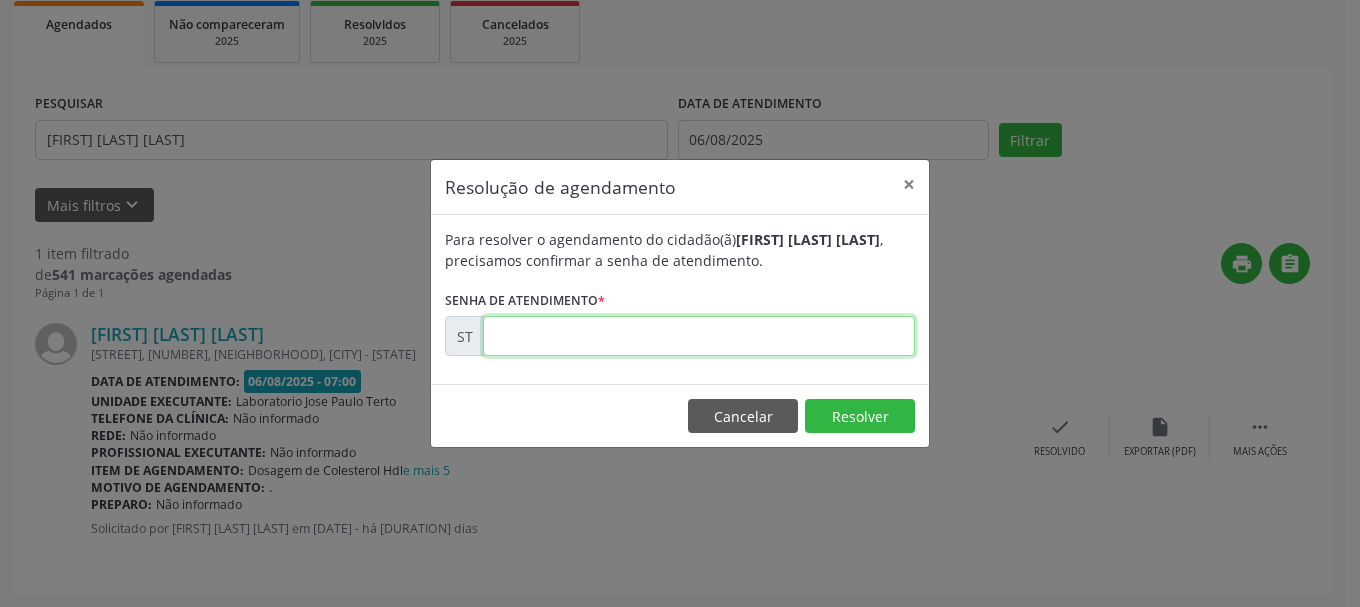 click at bounding box center [699, 336] 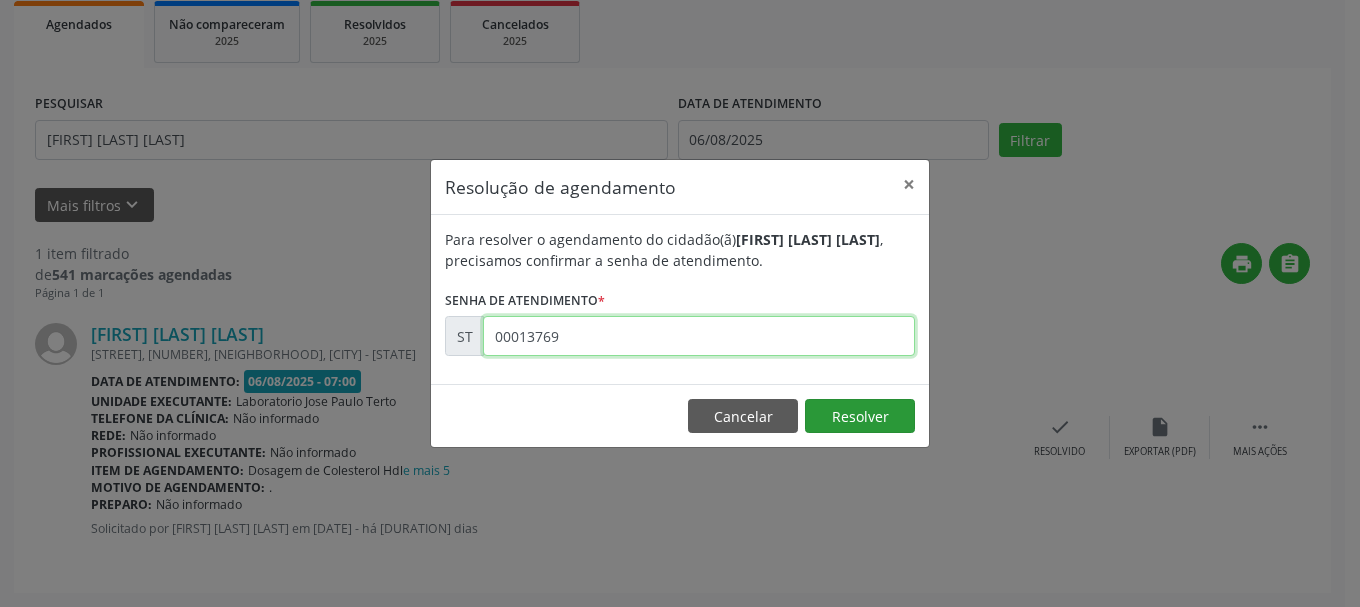 type on "00013769" 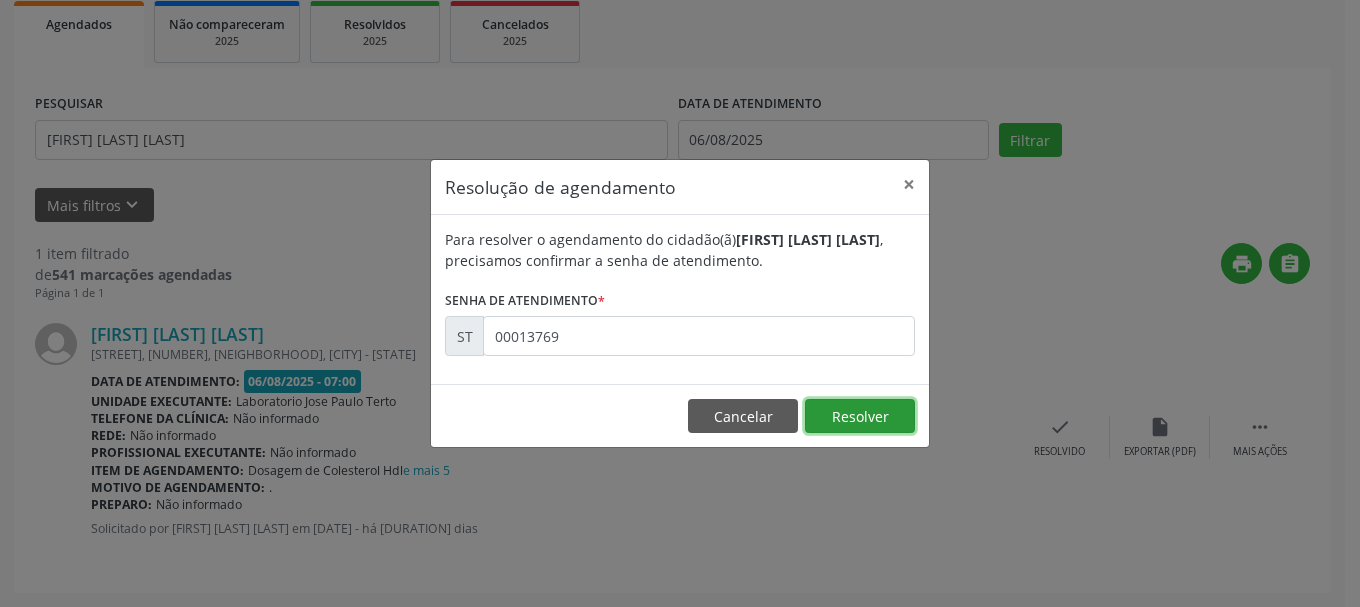 click on "Resolver" at bounding box center [860, 416] 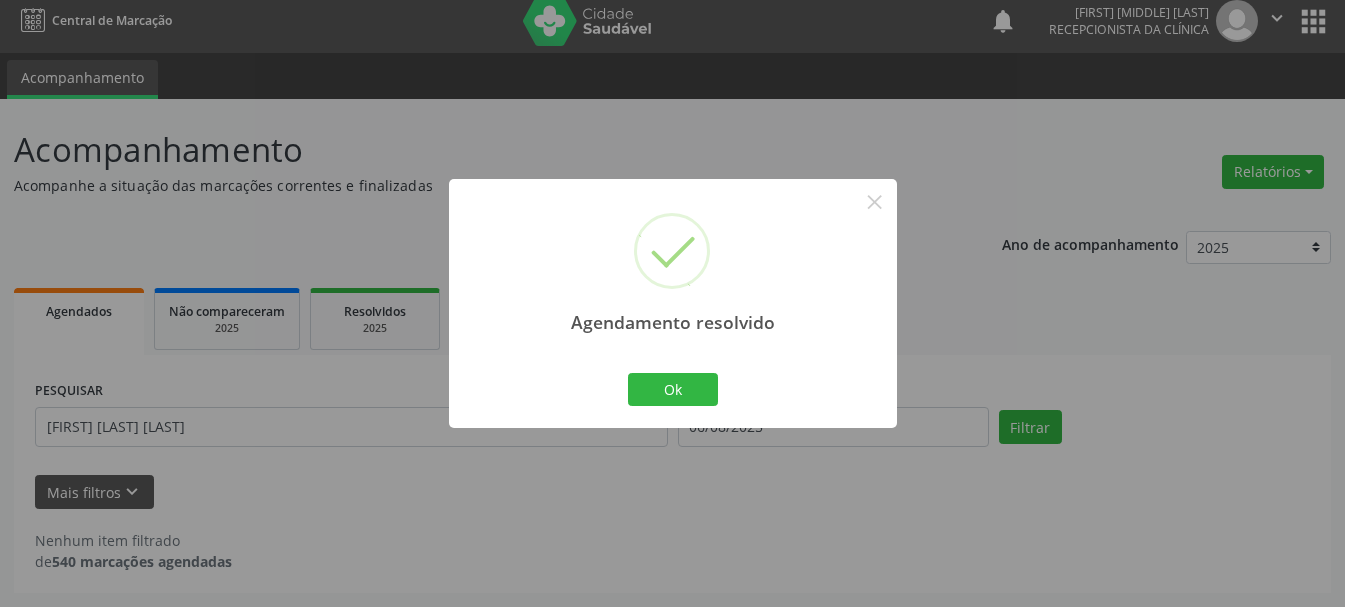 scroll, scrollTop: 11, scrollLeft: 0, axis: vertical 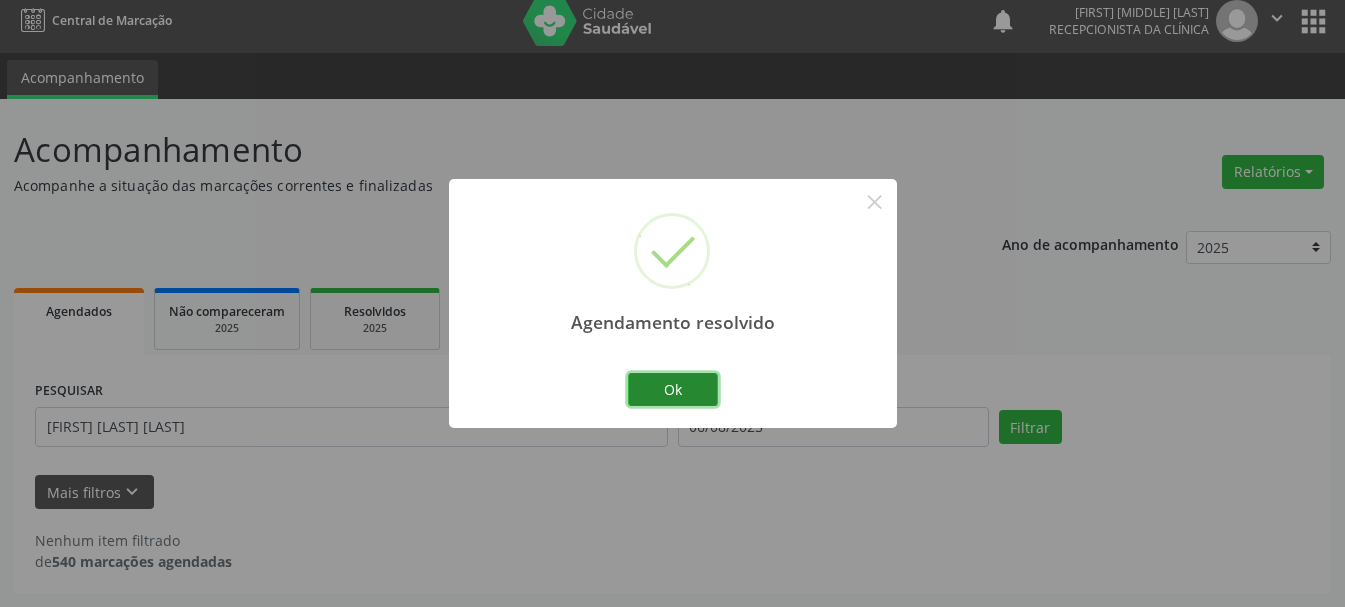 click on "Ok" at bounding box center (673, 390) 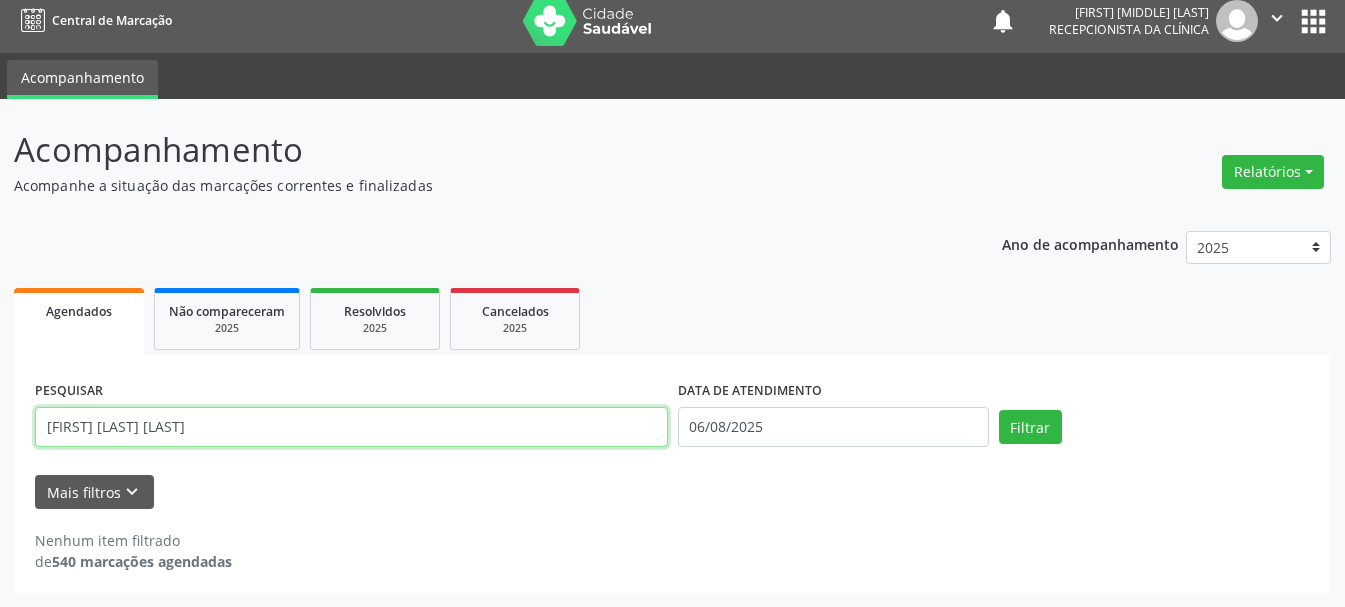 click on "[FIRST] [LAST] [LAST]" at bounding box center [351, 427] 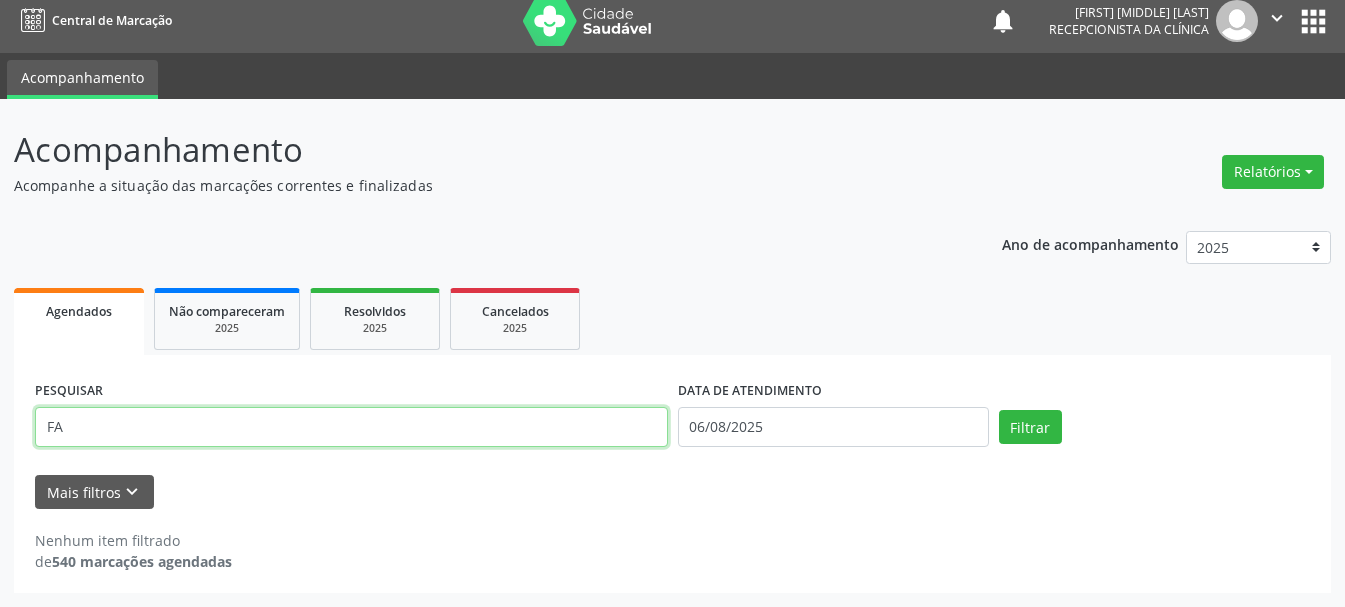 type on "F" 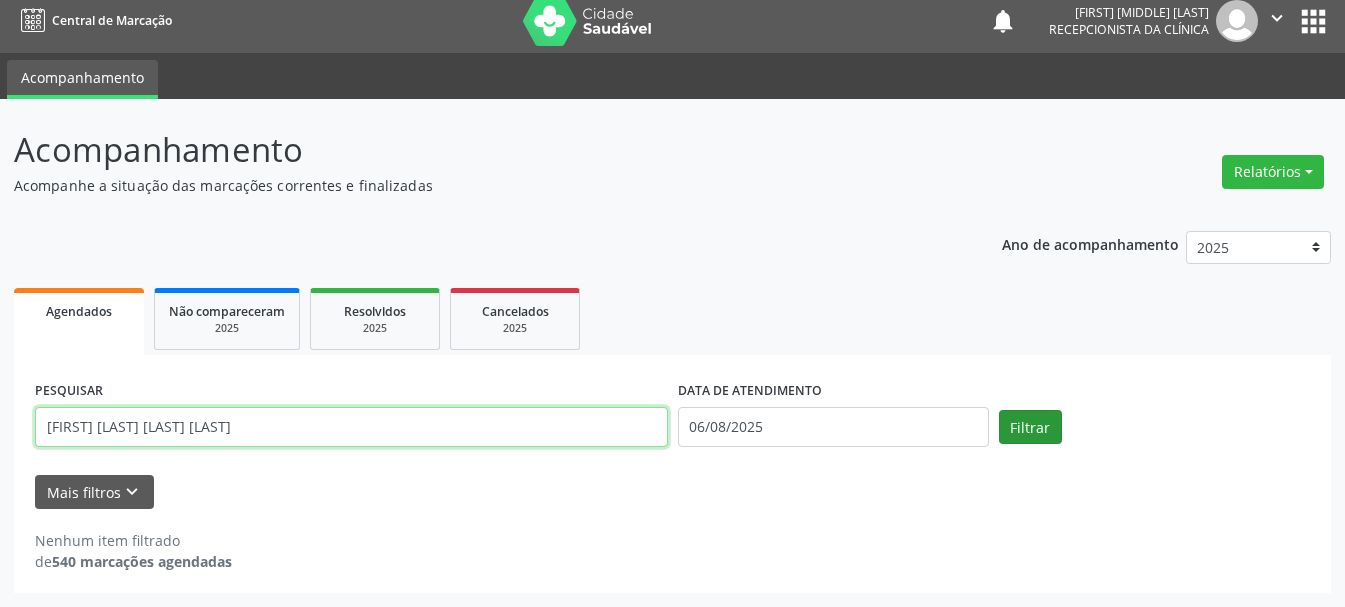 type on "[FIRST] [LAST] [LAST] [LAST]" 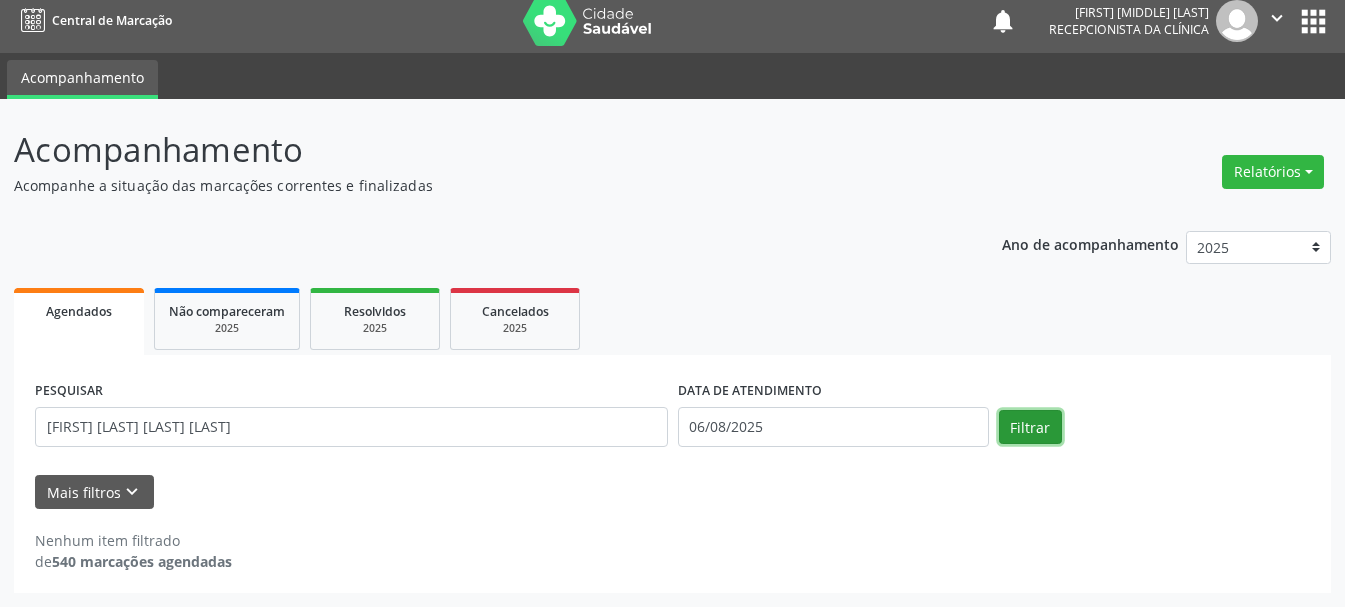 click on "Filtrar" at bounding box center (1030, 427) 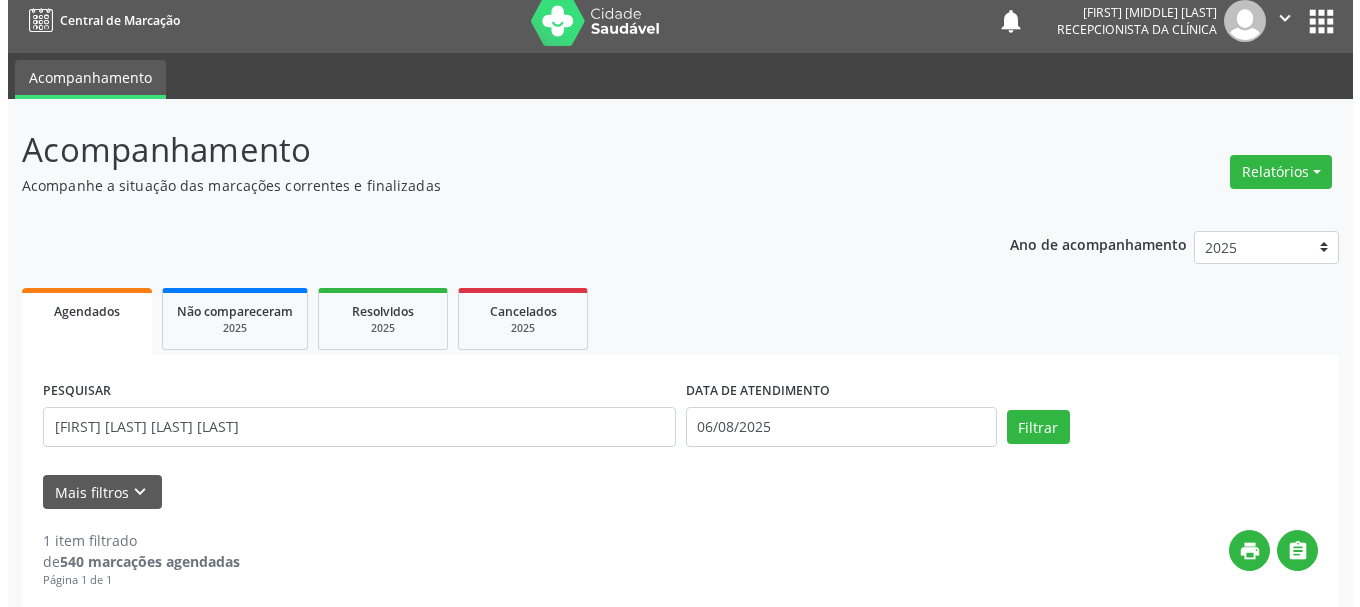 scroll, scrollTop: 298, scrollLeft: 0, axis: vertical 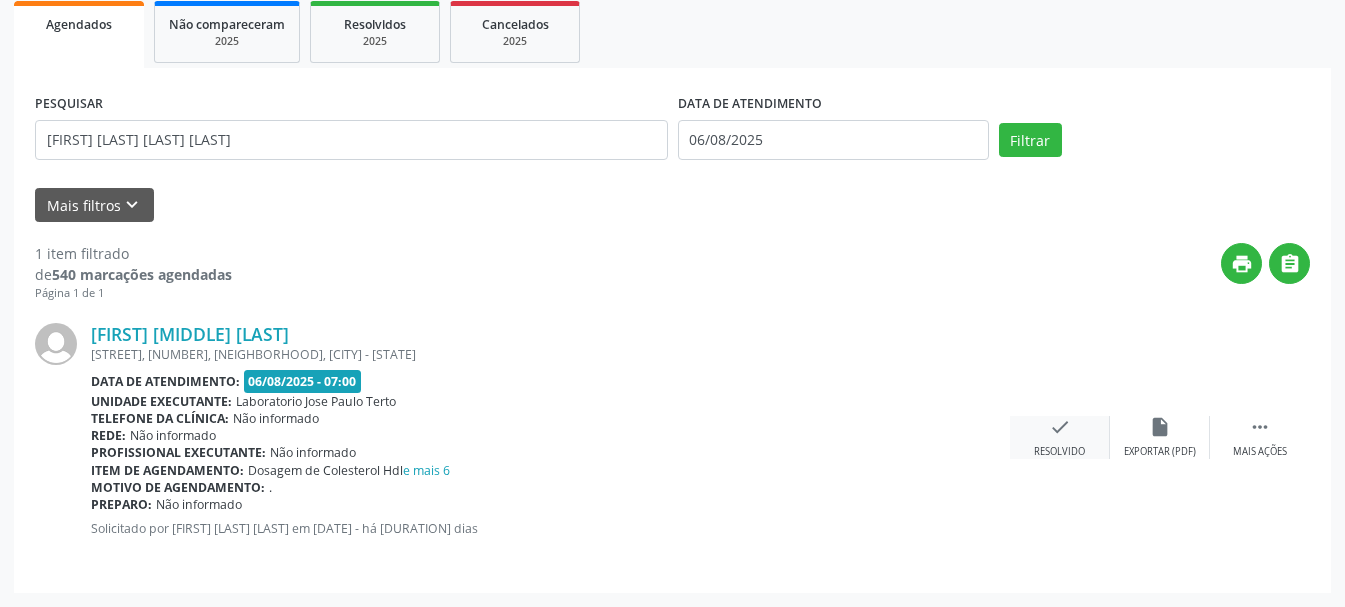 click on "check" at bounding box center [1060, 427] 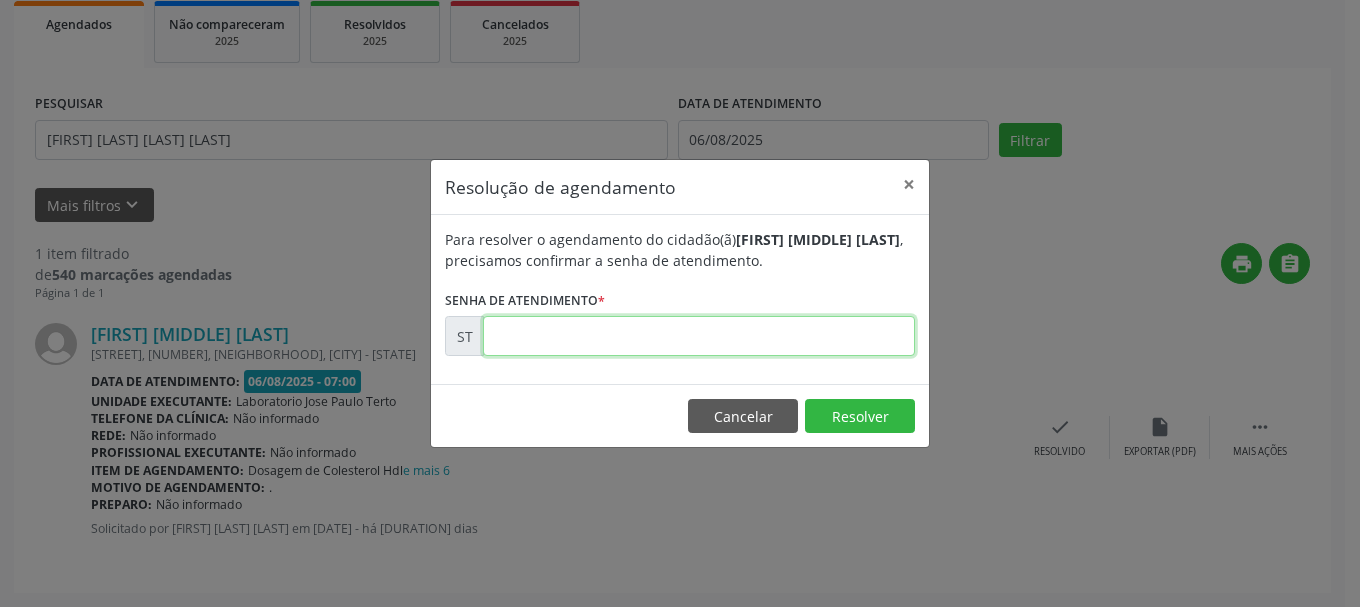 click at bounding box center (699, 336) 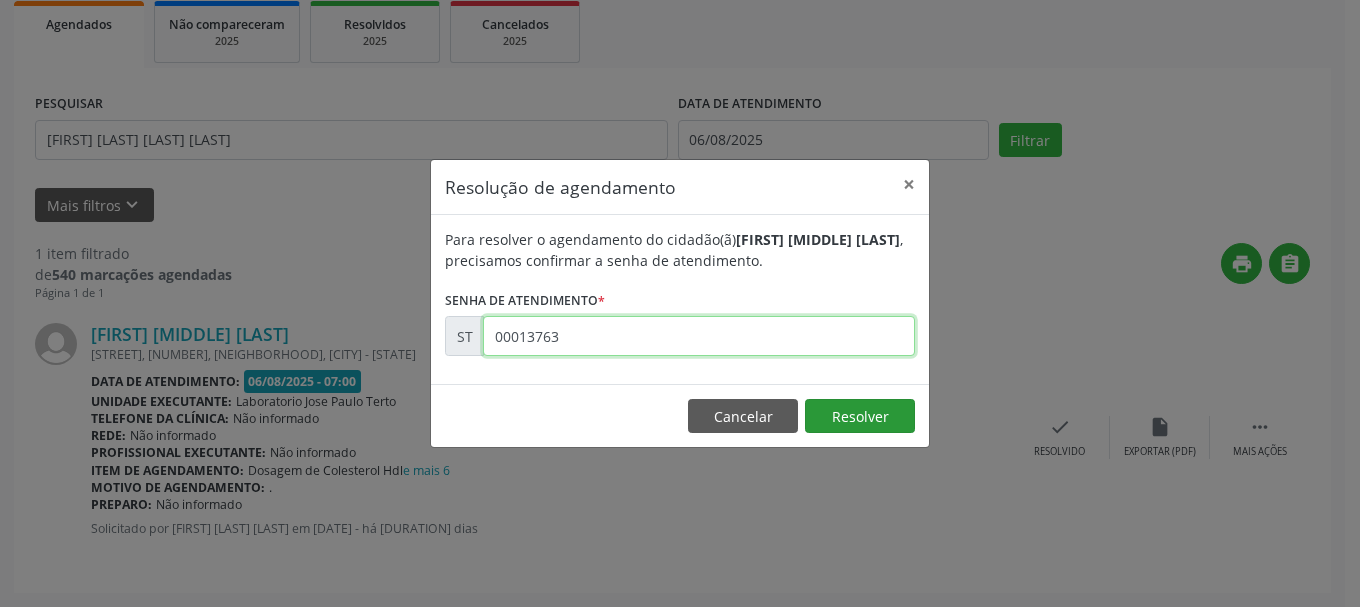 type on "00013763" 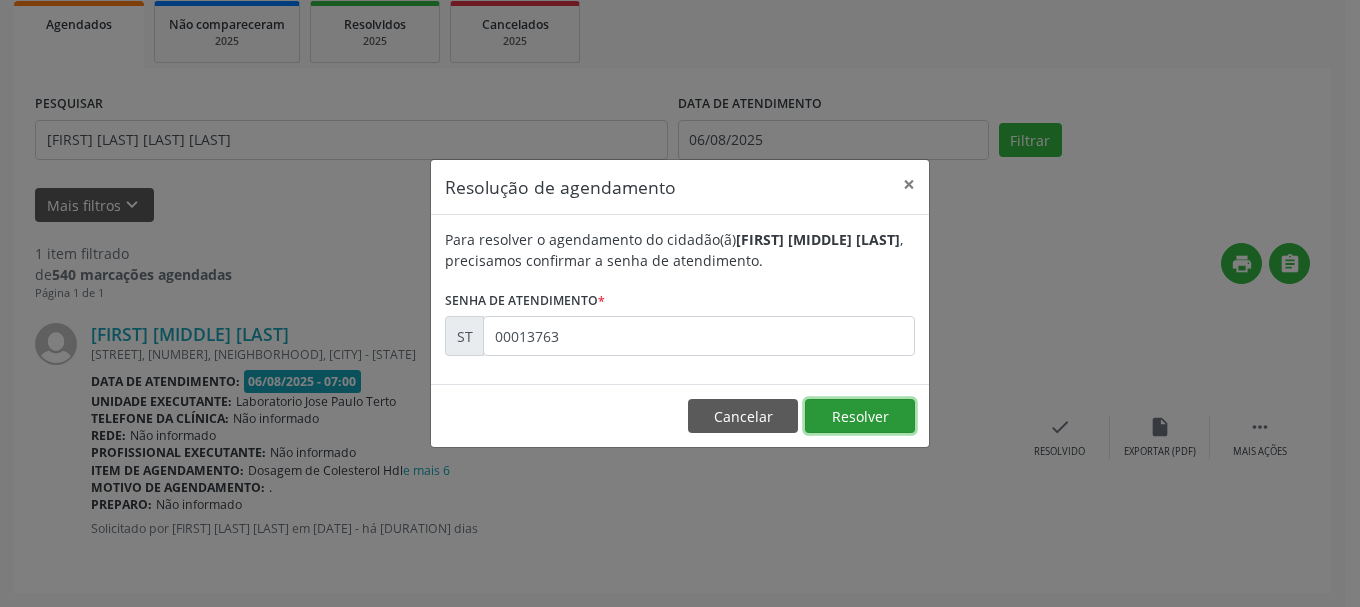 click on "Resolver" at bounding box center [860, 416] 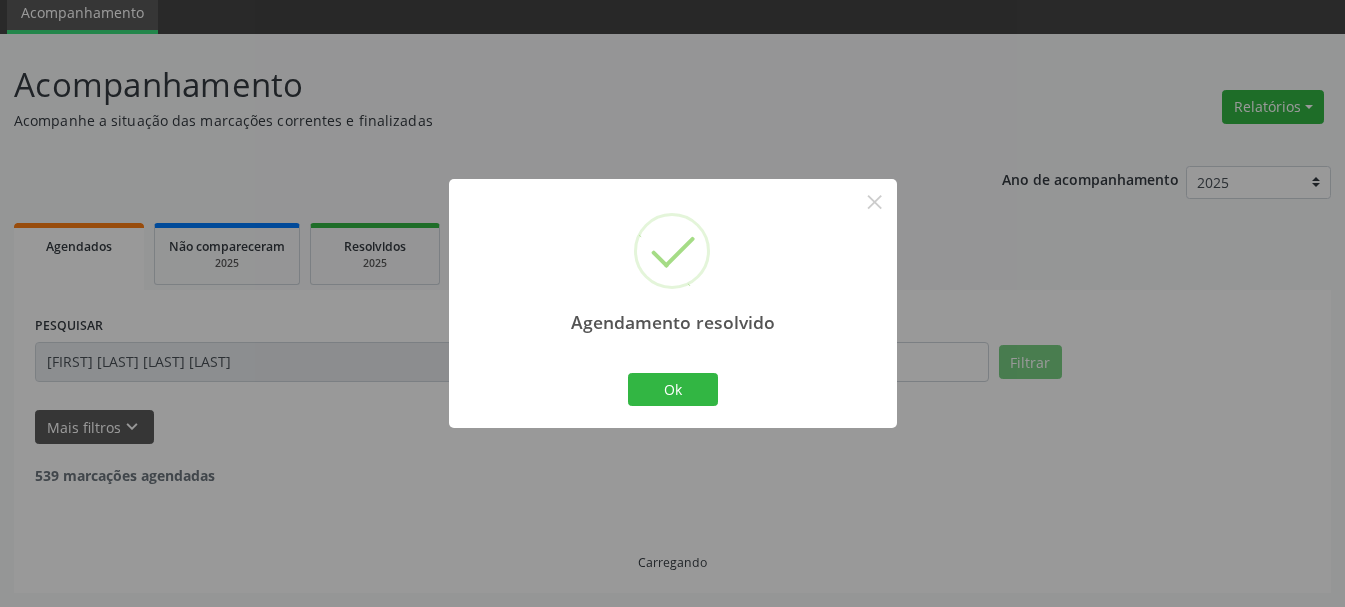 scroll, scrollTop: 11, scrollLeft: 0, axis: vertical 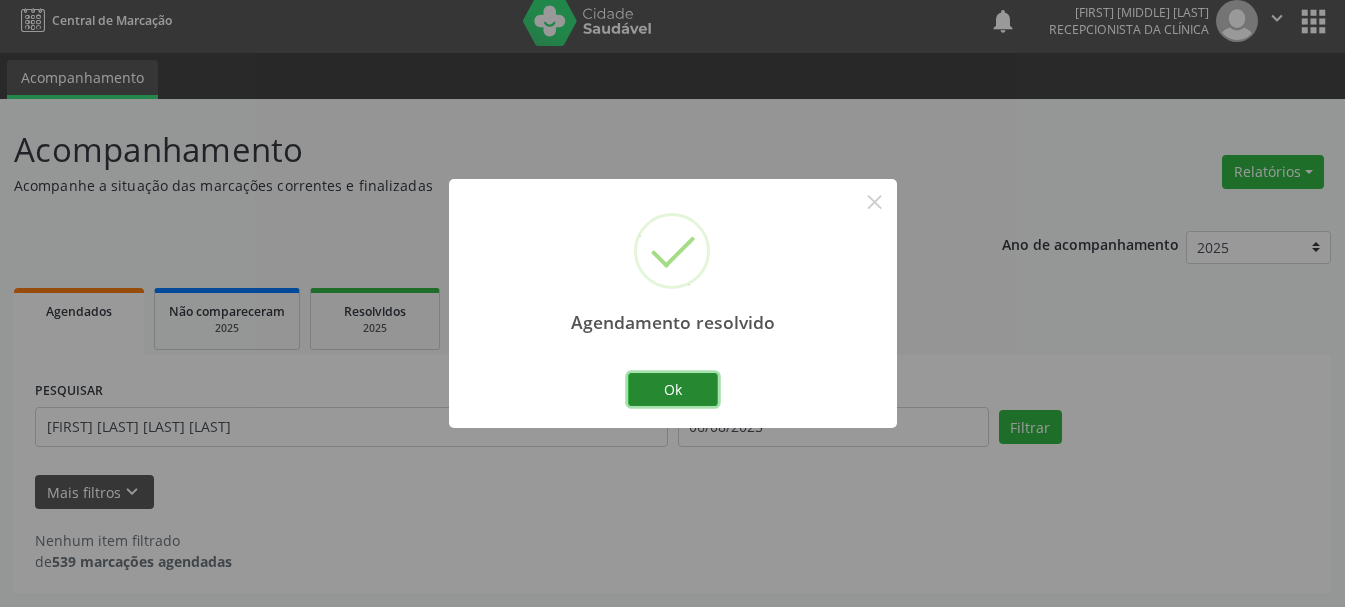 click on "Ok" at bounding box center [673, 390] 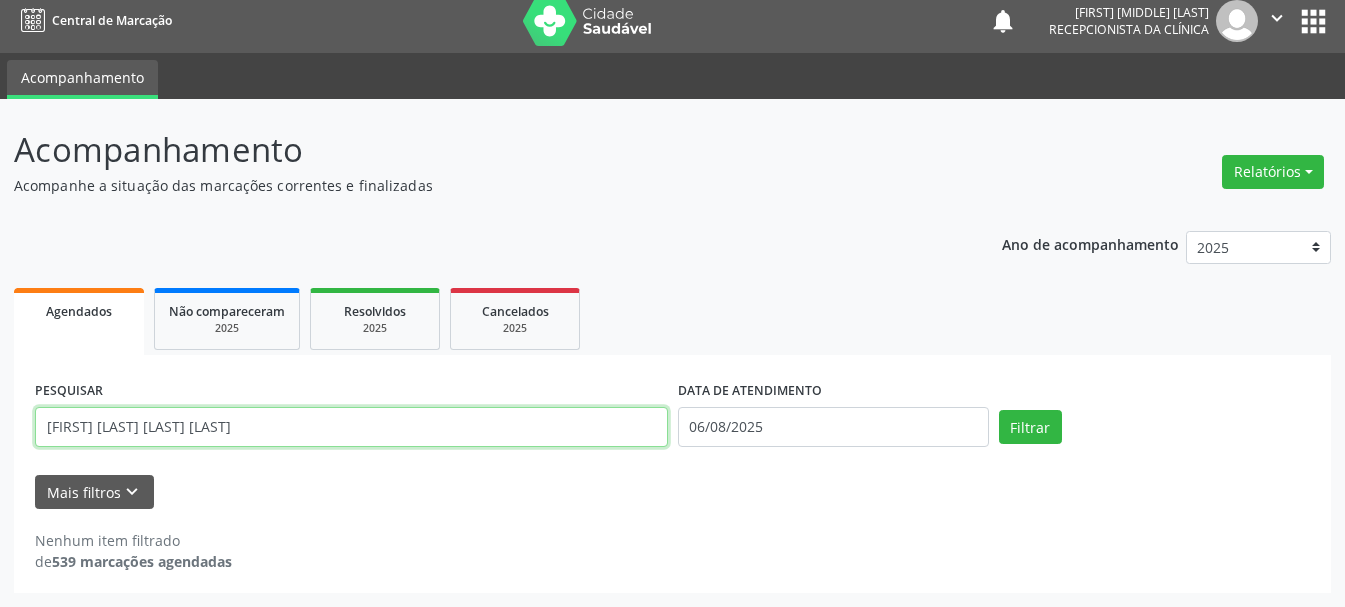 click on "[FIRST] [LAST] [LAST] [LAST]" at bounding box center (351, 427) 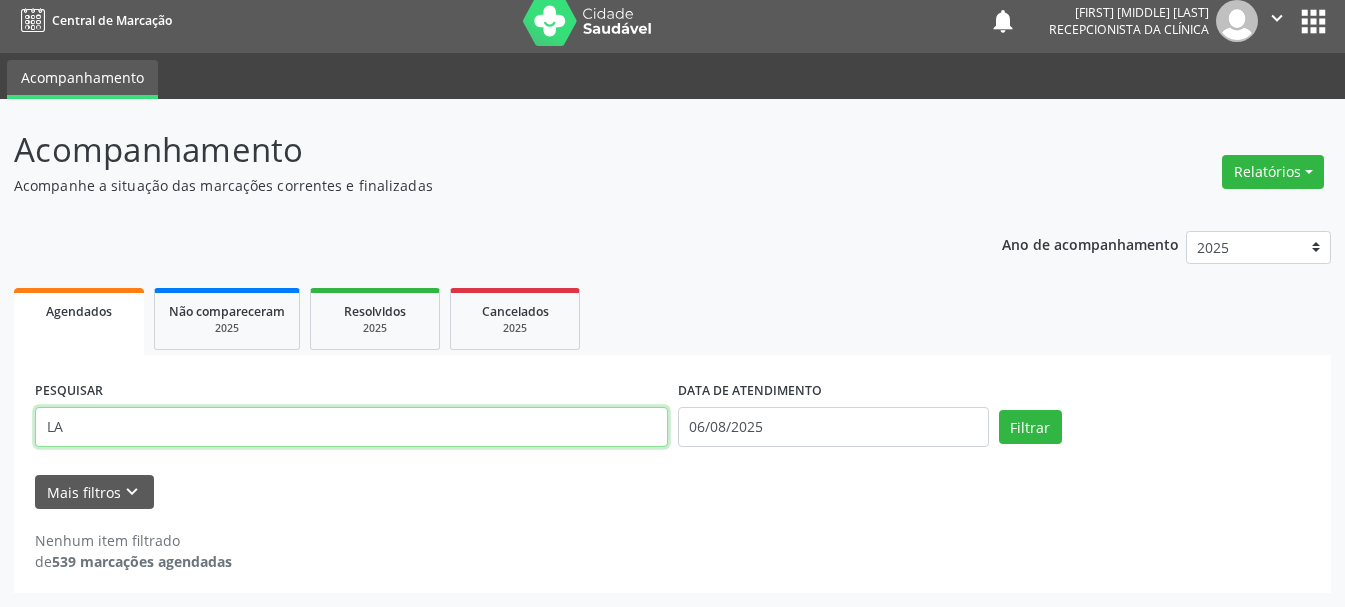 type on "L" 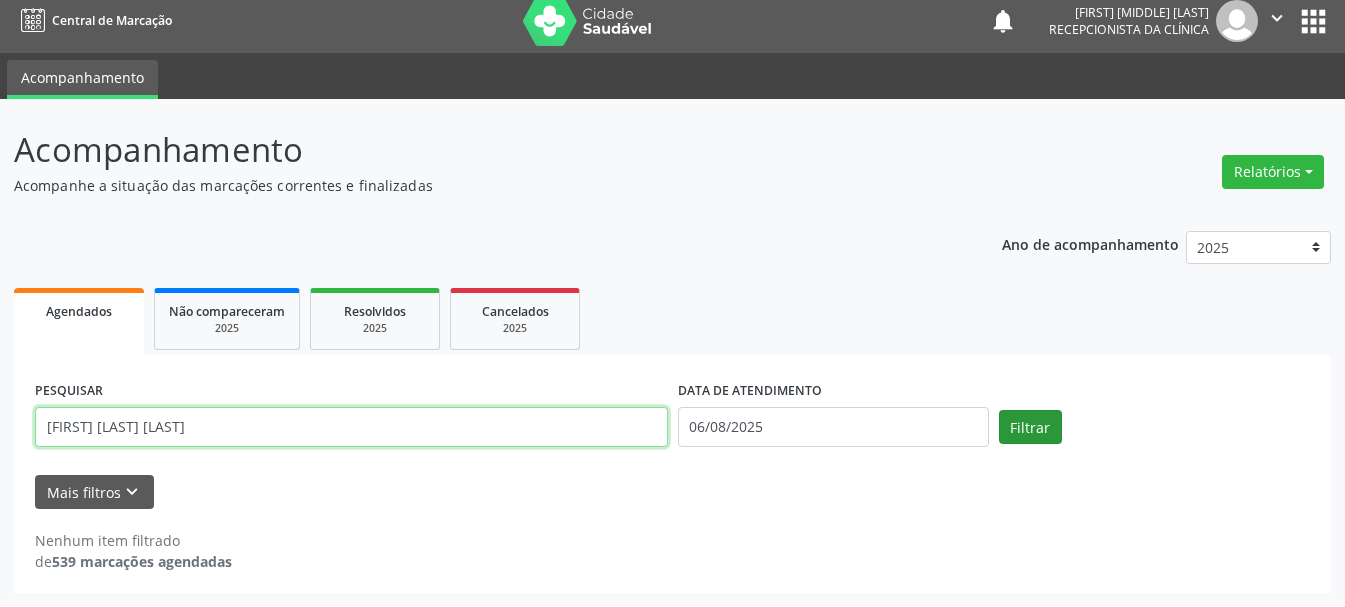 type on "[FIRST] [LAST] [LAST]" 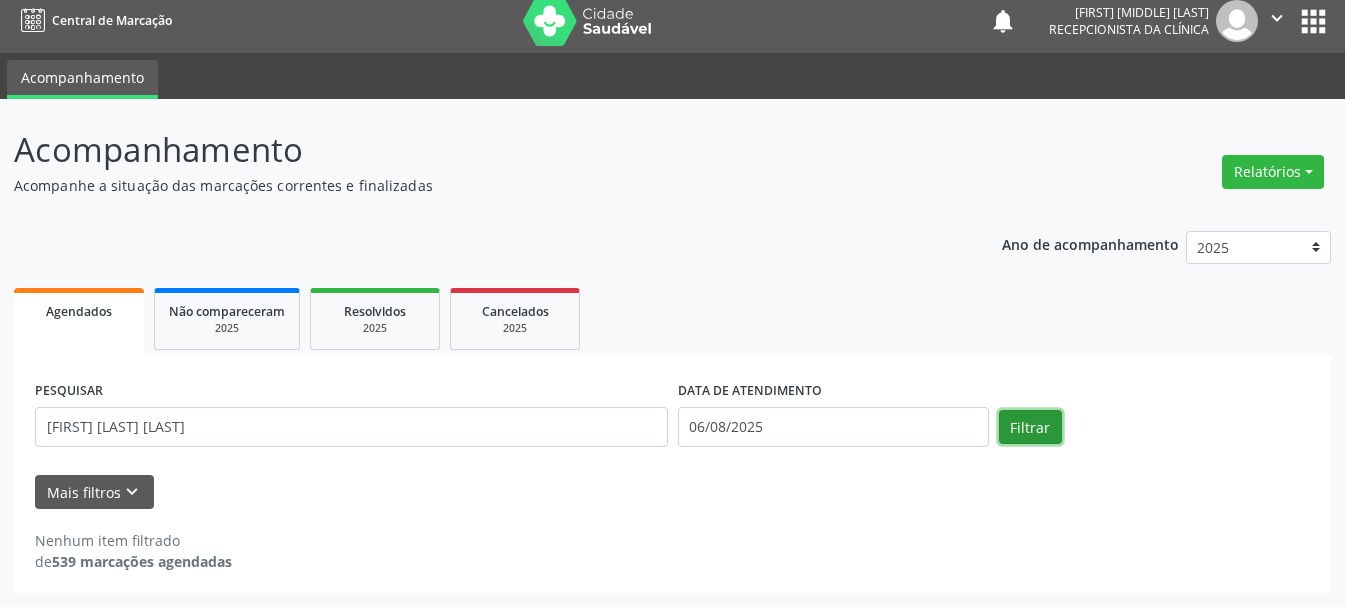 click on "Filtrar" at bounding box center (1030, 427) 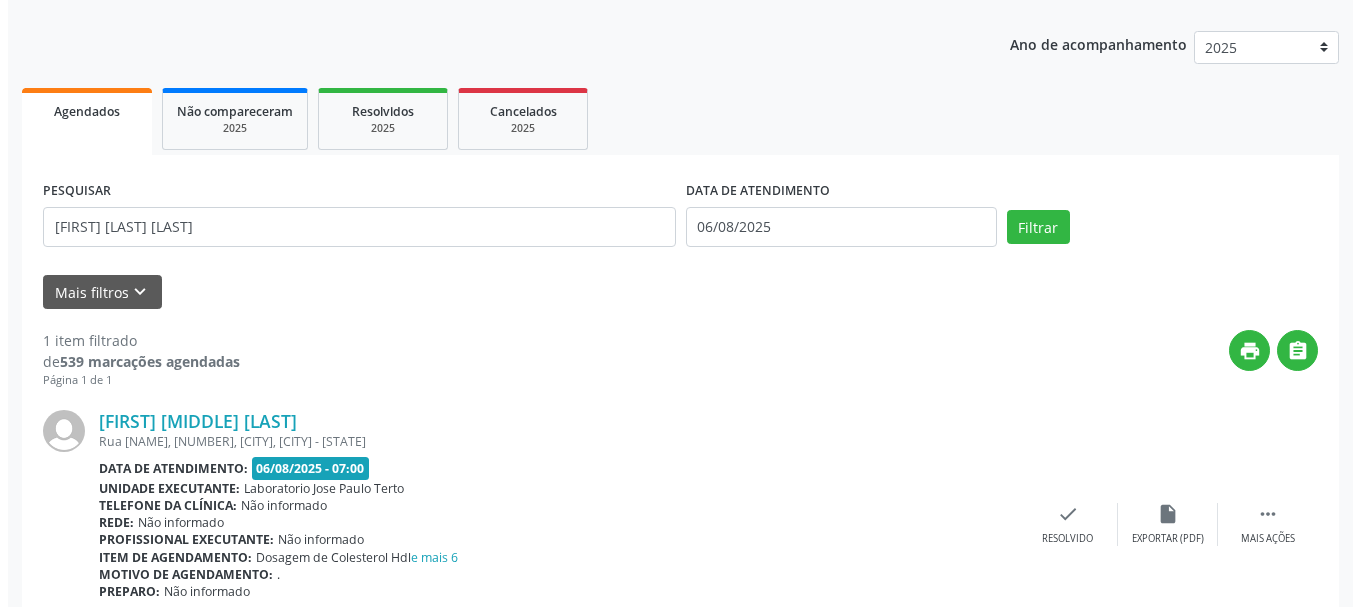 scroll, scrollTop: 298, scrollLeft: 0, axis: vertical 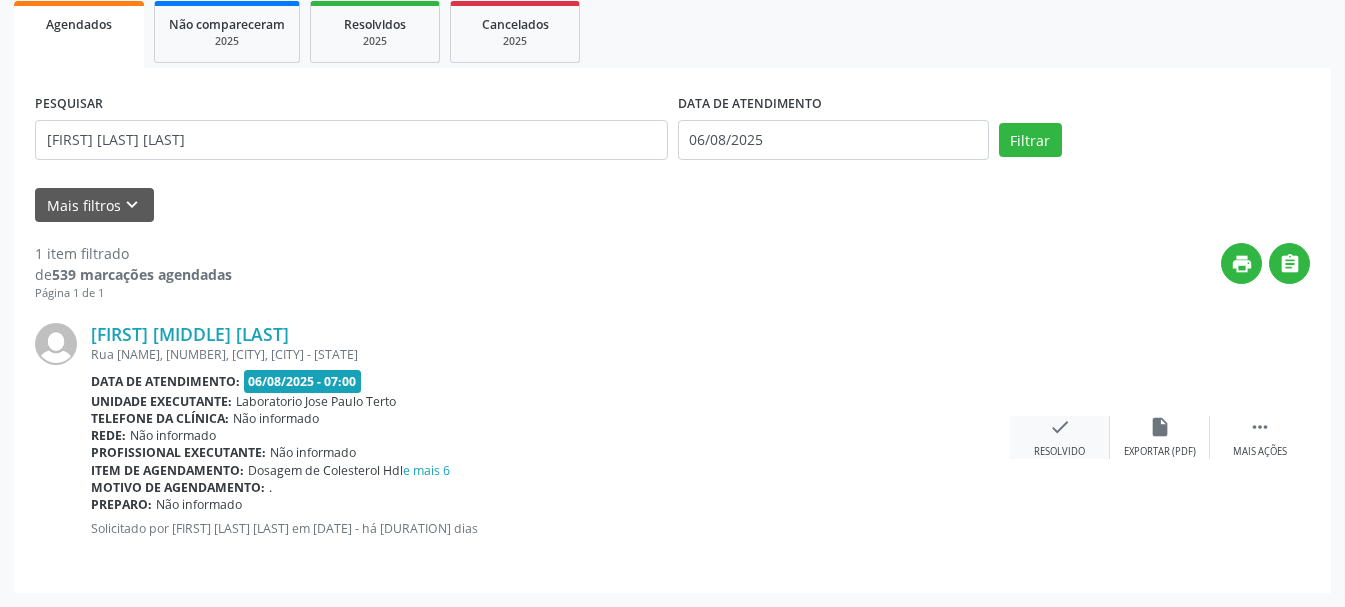 click on "check" at bounding box center (1060, 427) 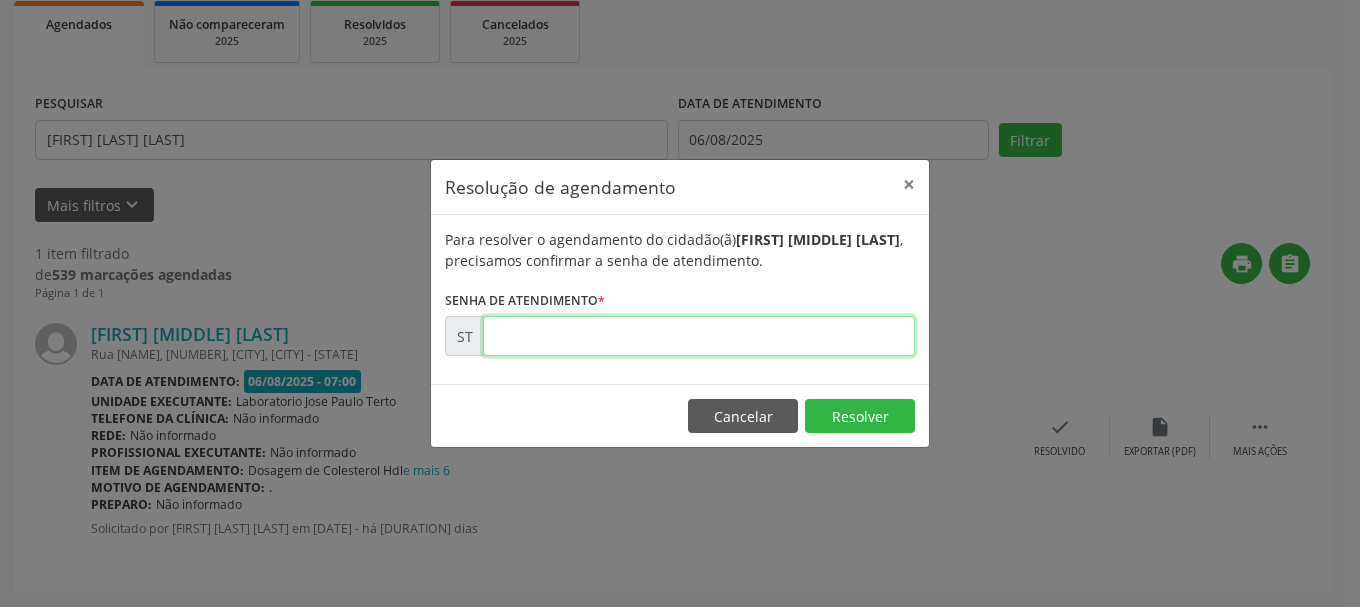 click at bounding box center (699, 336) 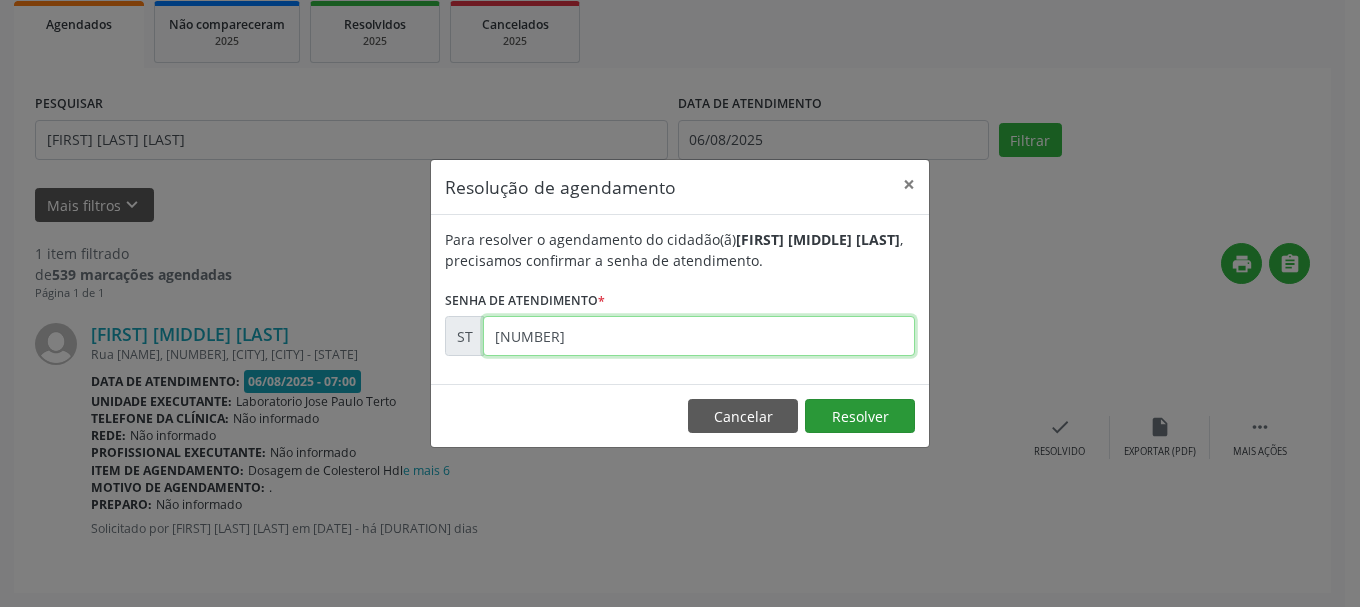 type on "[NUMBER]" 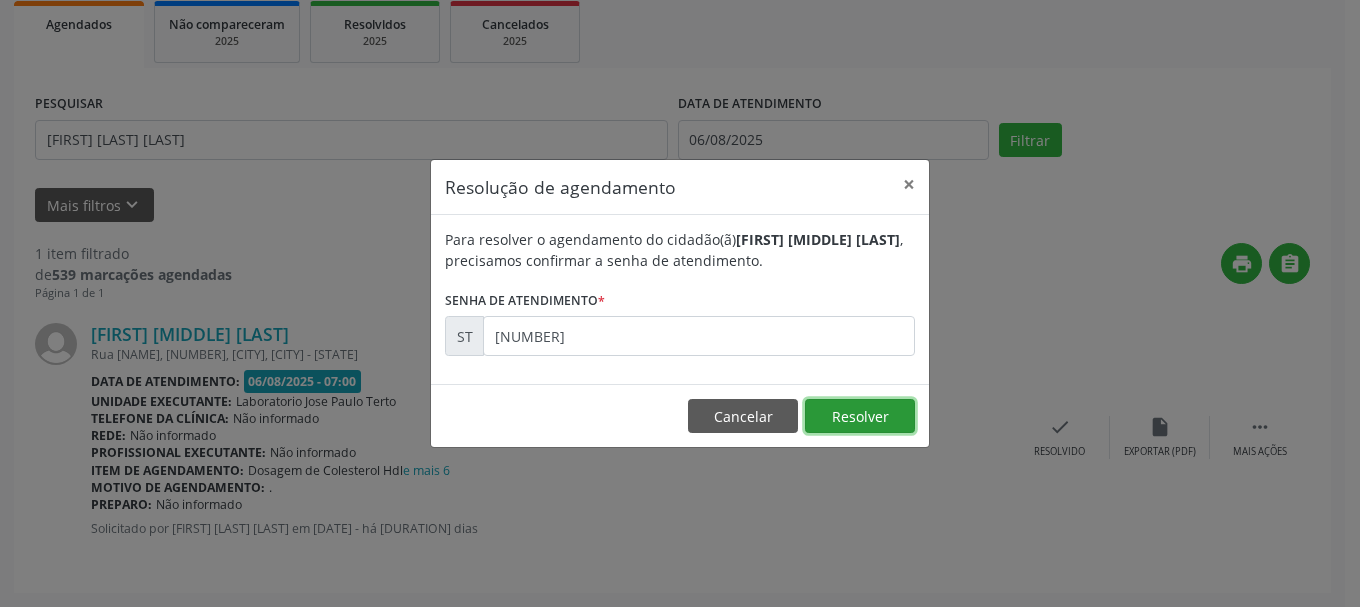 click on "Resolver" at bounding box center (860, 416) 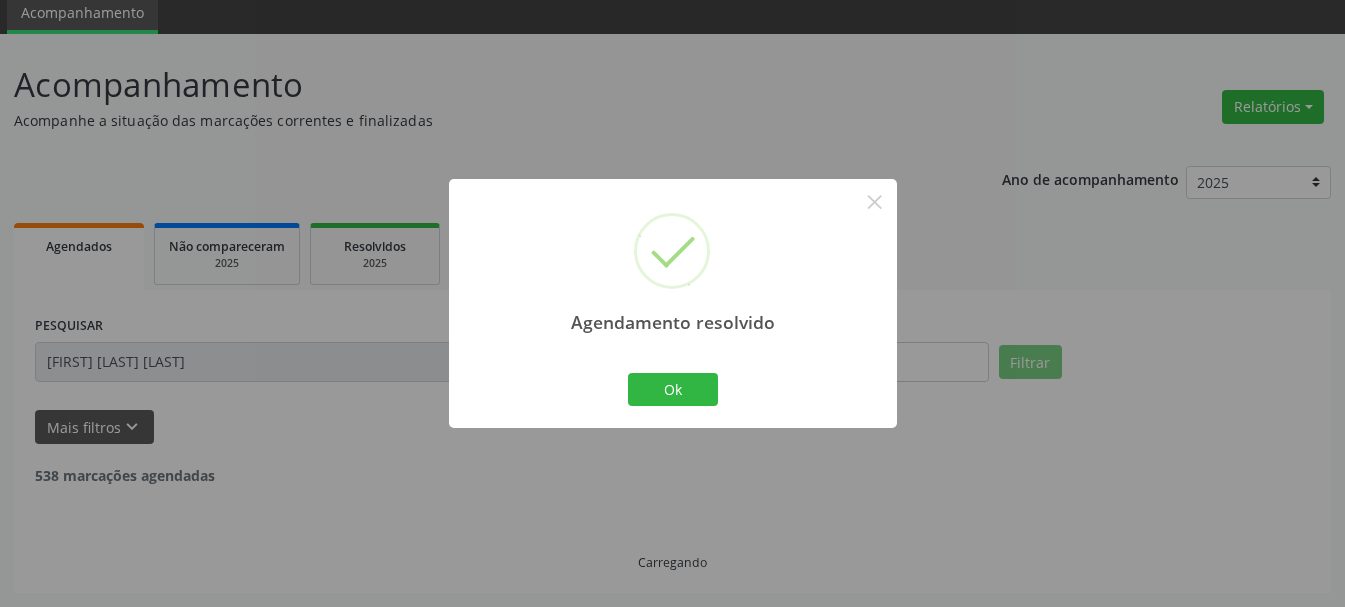 scroll, scrollTop: 11, scrollLeft: 0, axis: vertical 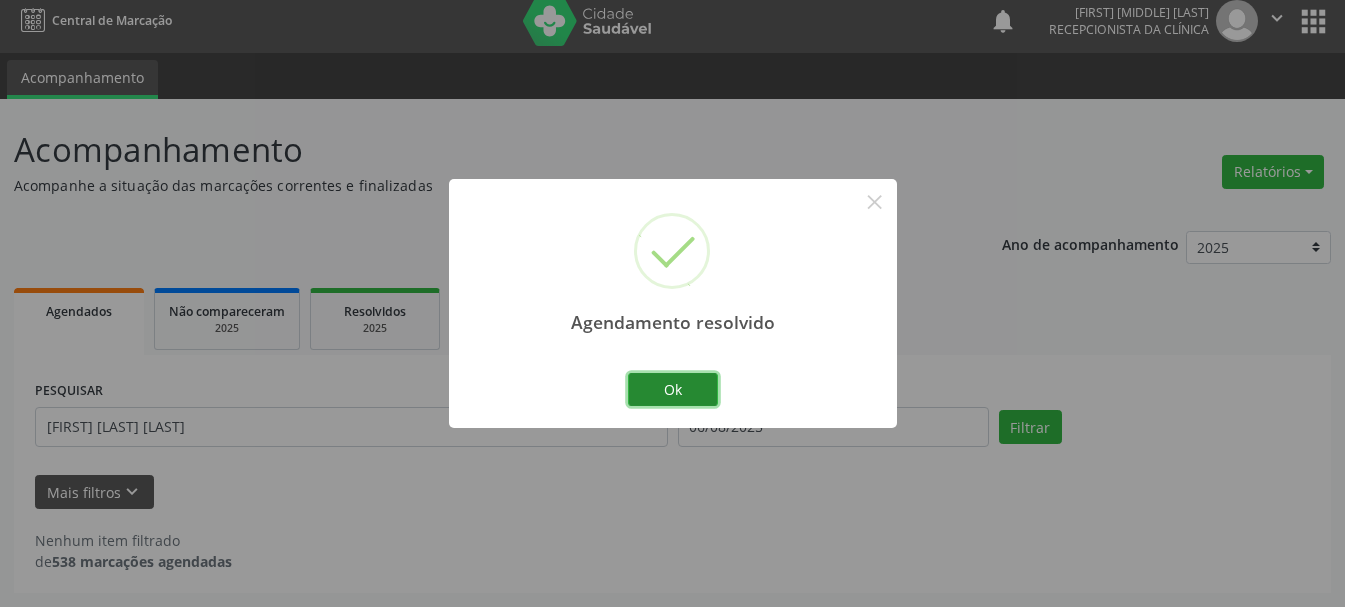 click on "Ok" at bounding box center [673, 390] 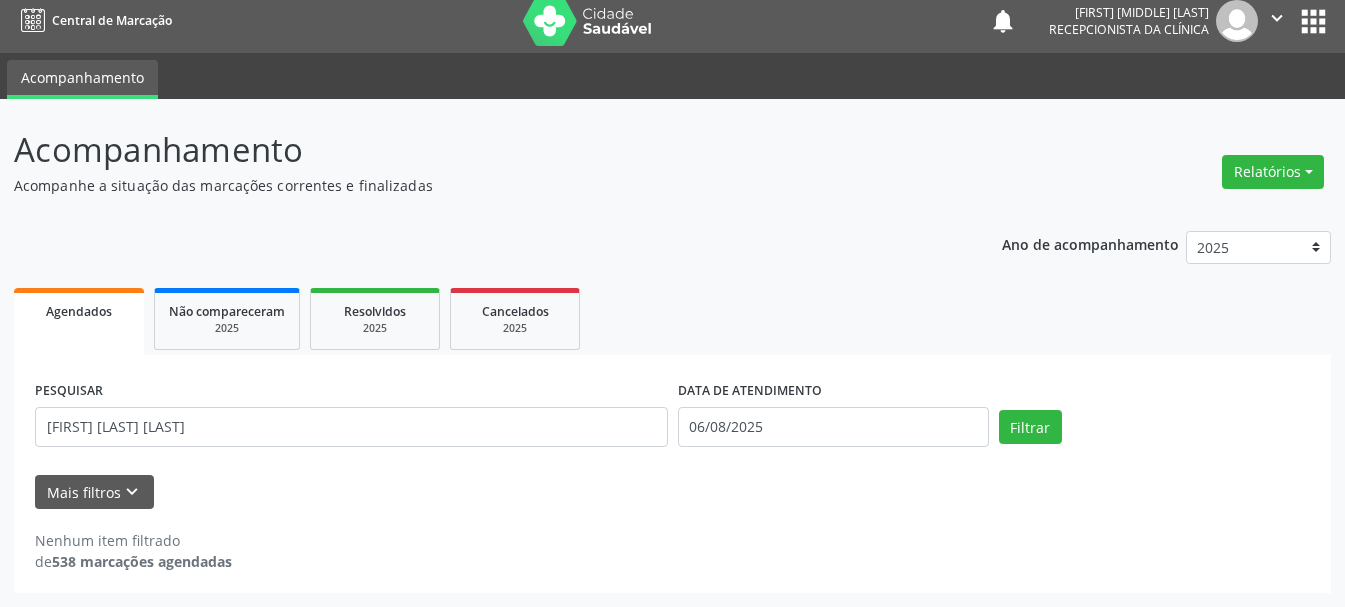 click on "PESQUISAR
[FIRST] [MIDDLE] [LAST]" at bounding box center (351, 418) 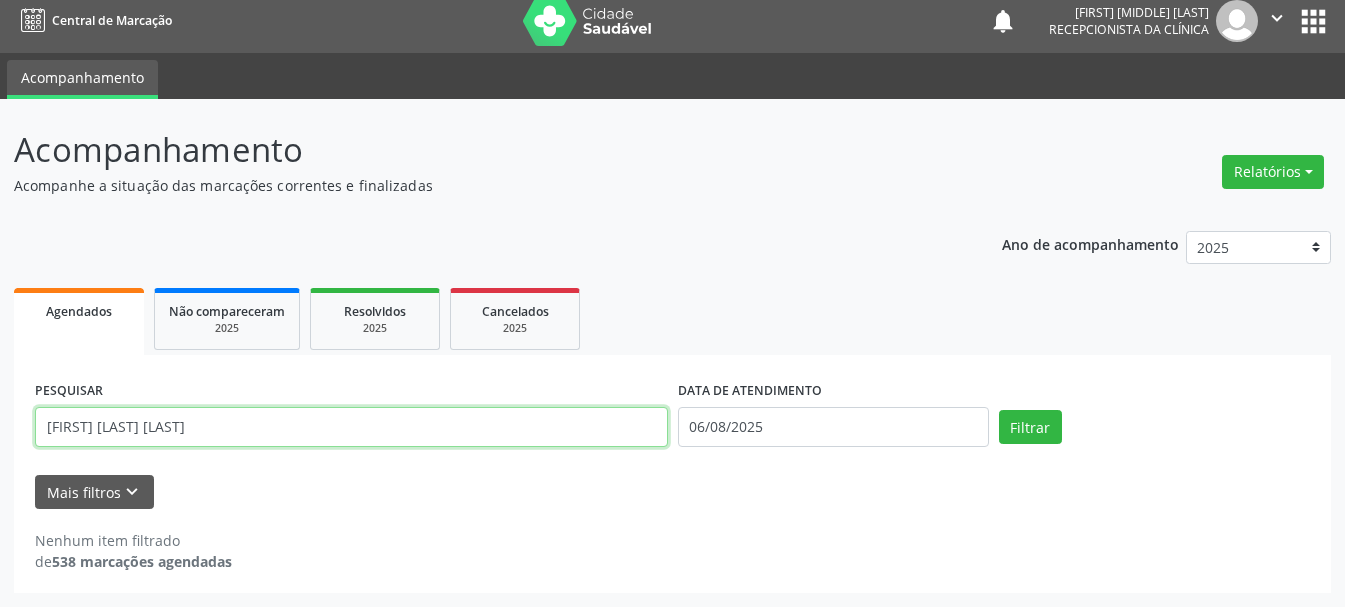 click on "[FIRST] [LAST] [LAST]" at bounding box center (351, 427) 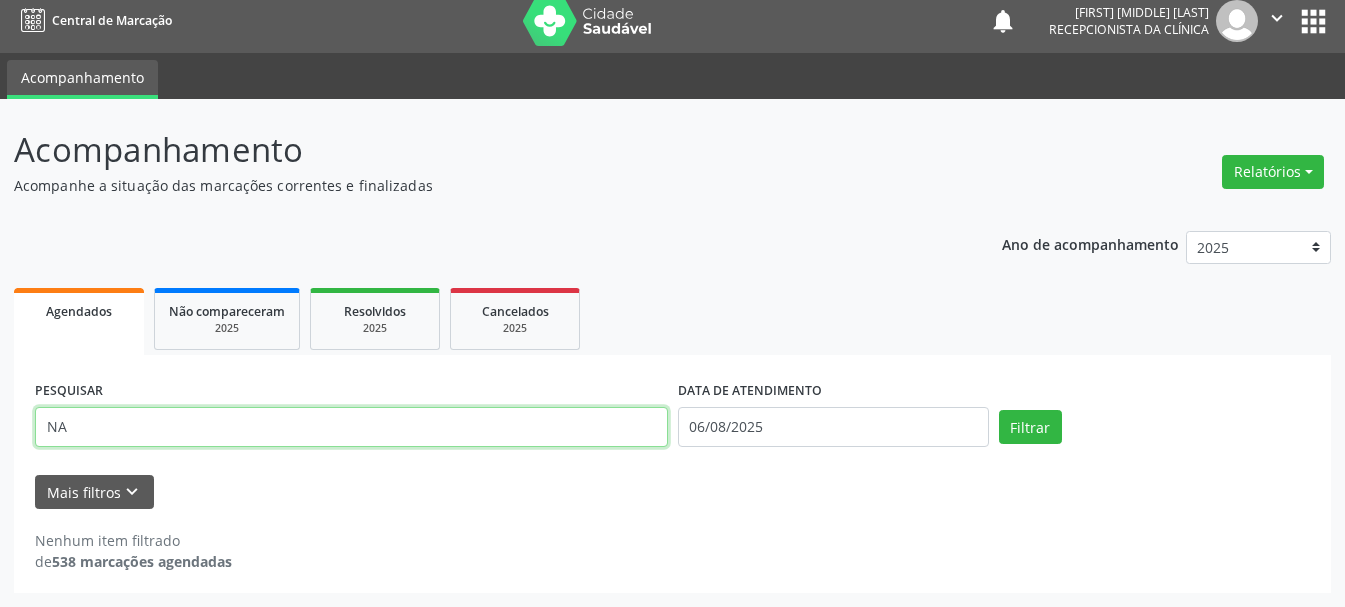 type on "N" 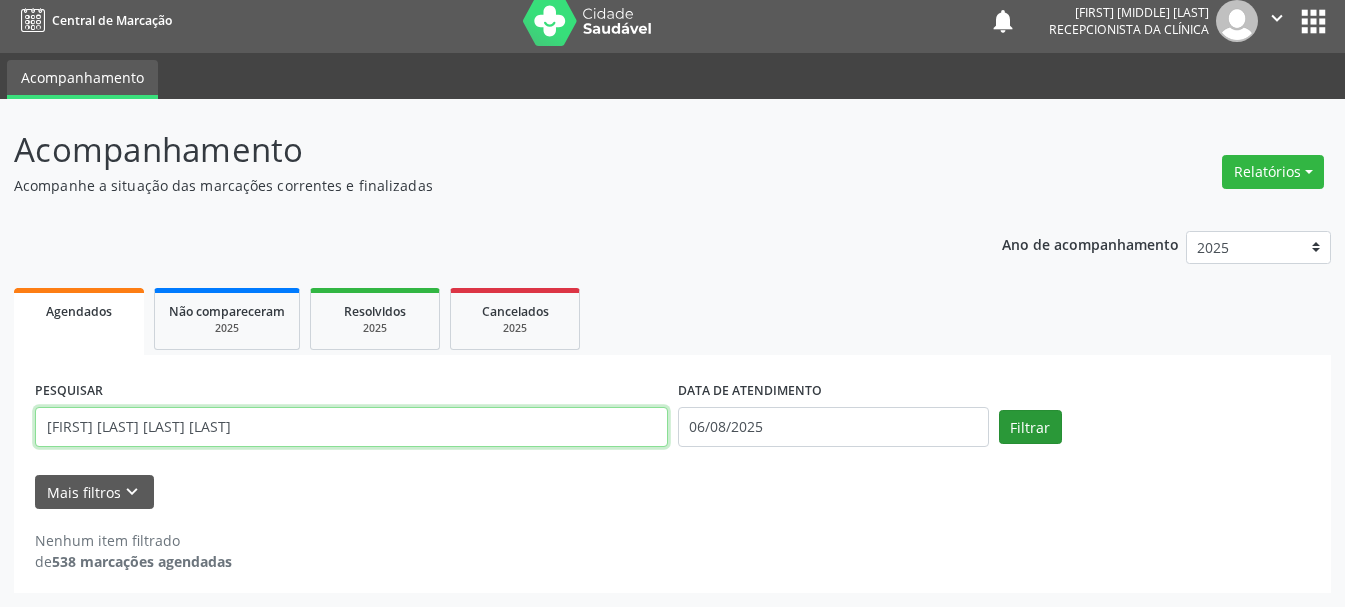 type on "[FIRST] [LAST] [LAST] [LAST]" 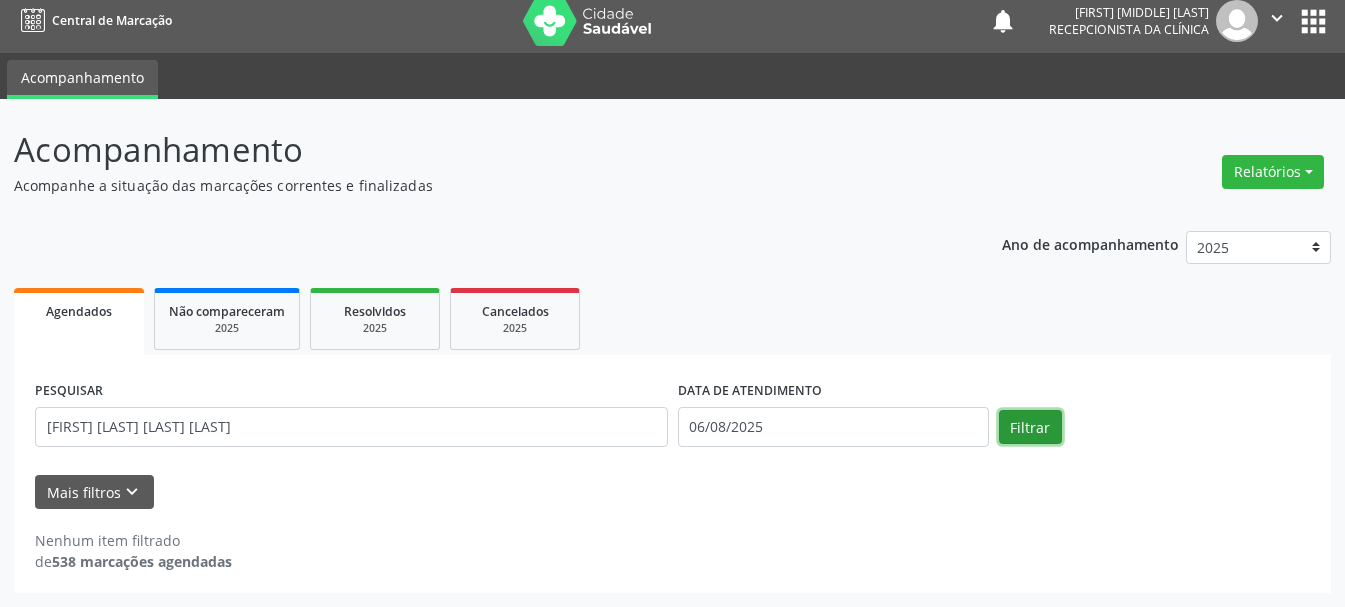 click on "Filtrar" at bounding box center [1030, 427] 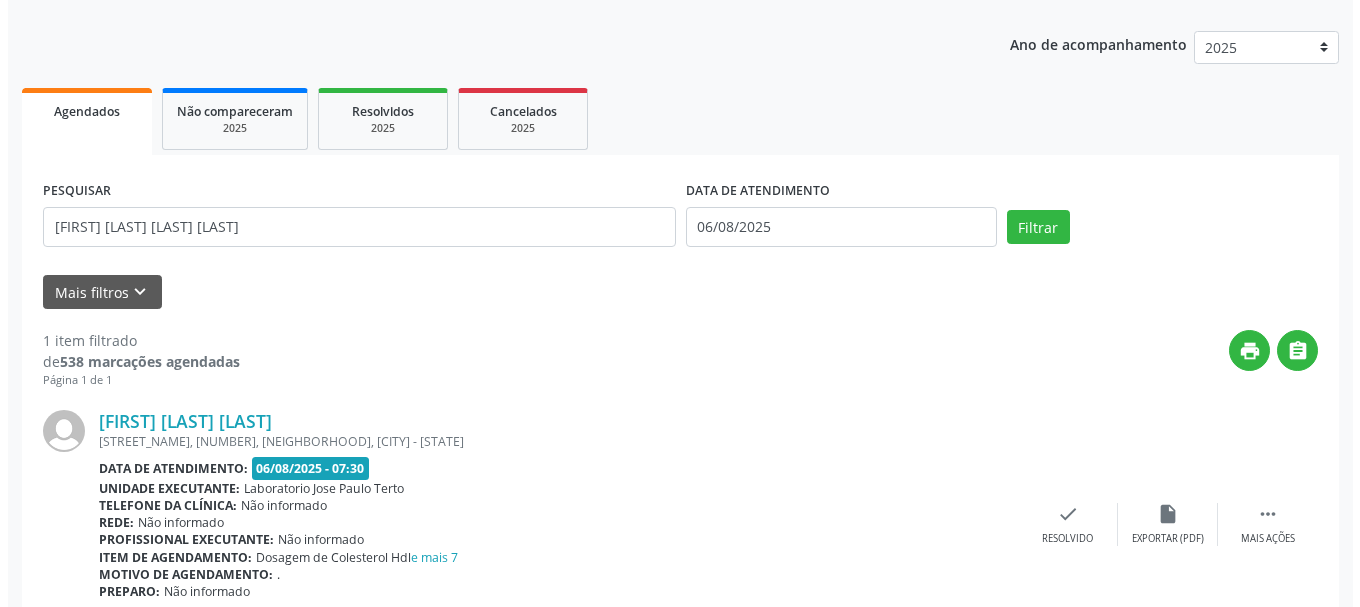 scroll, scrollTop: 298, scrollLeft: 0, axis: vertical 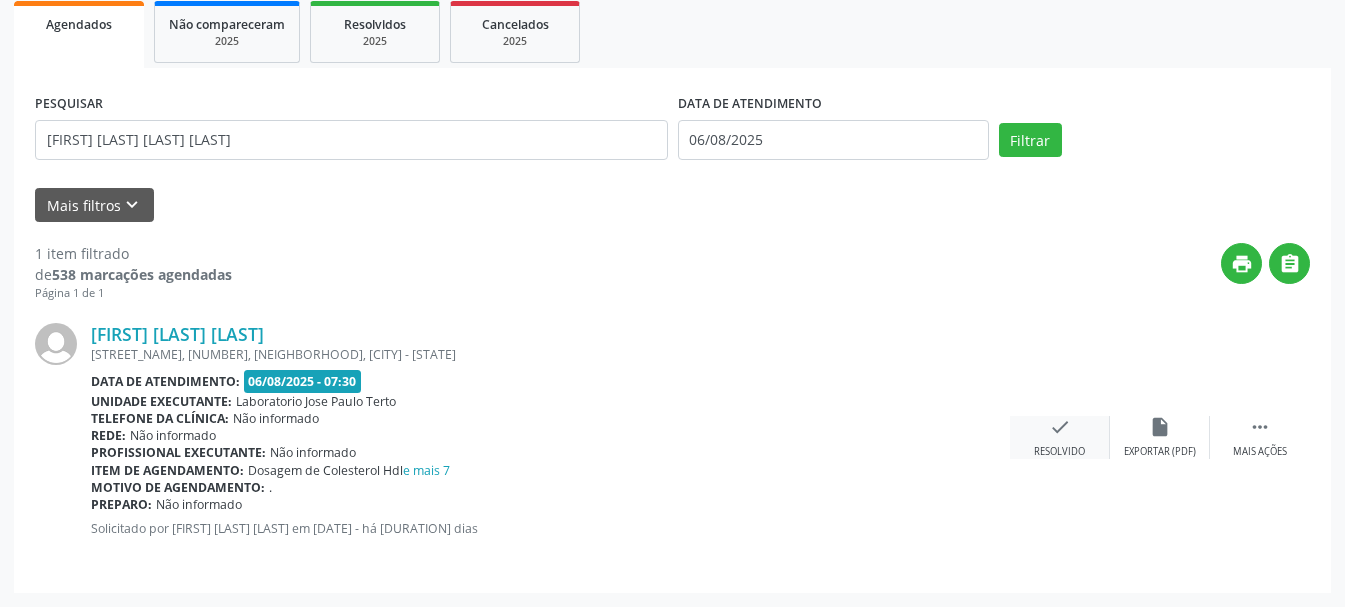 click on "Resolvido" at bounding box center (1059, 452) 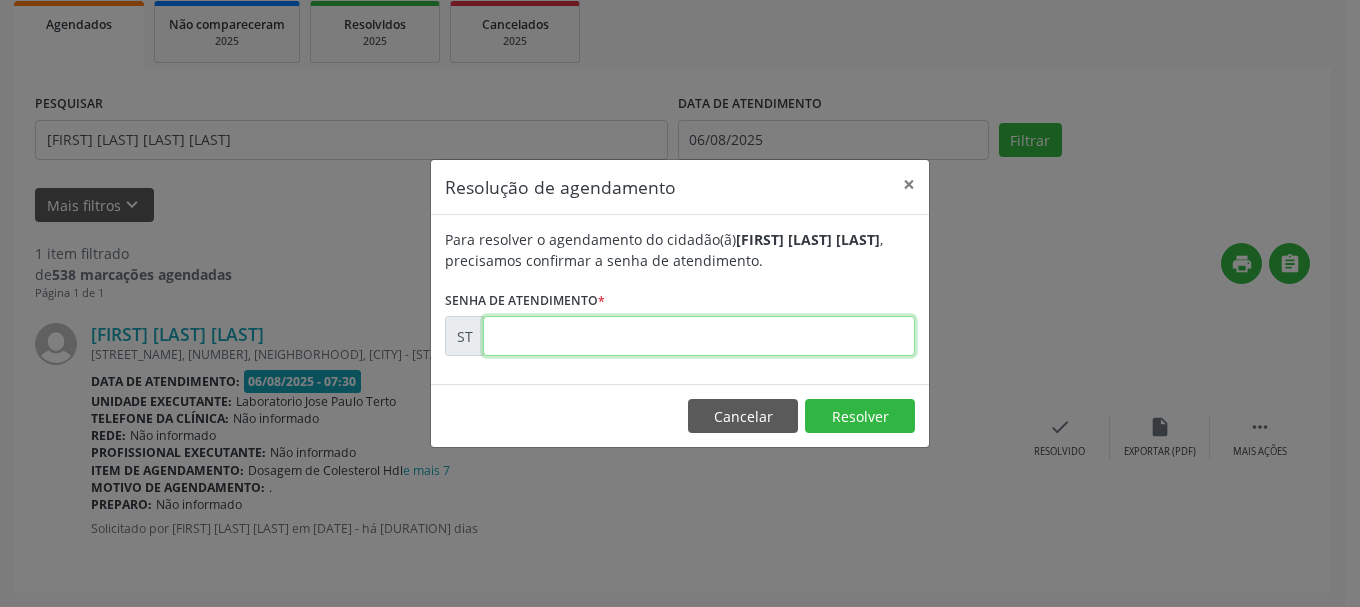 click at bounding box center [699, 336] 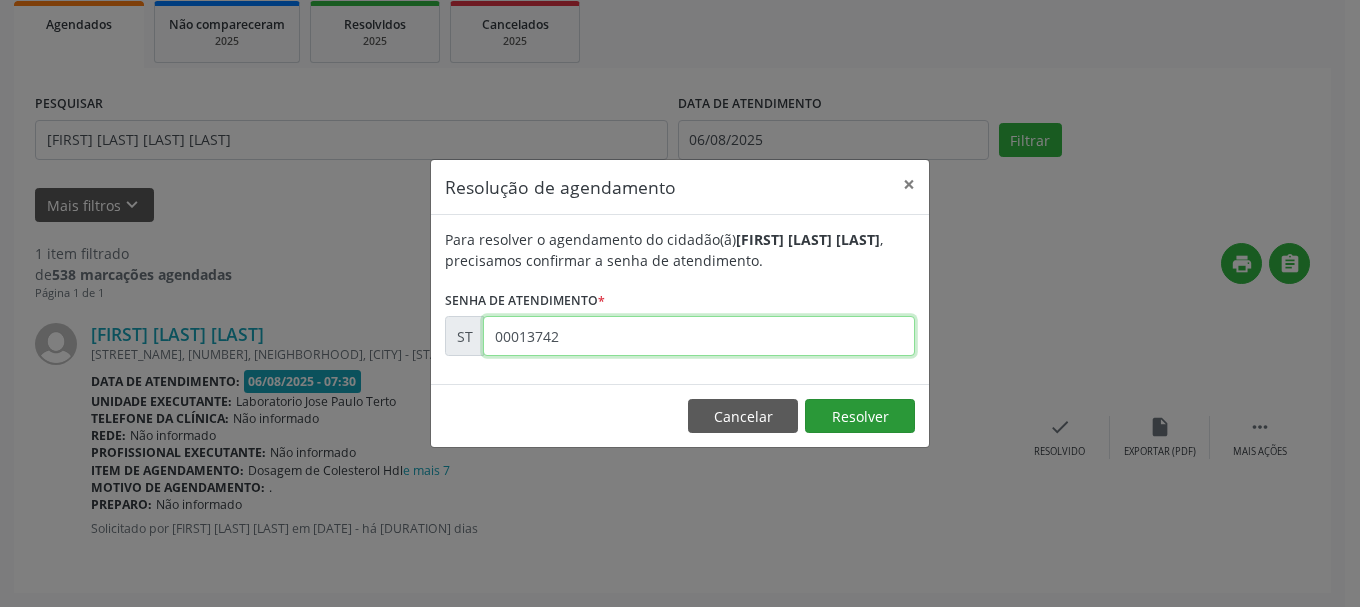 type on "00013742" 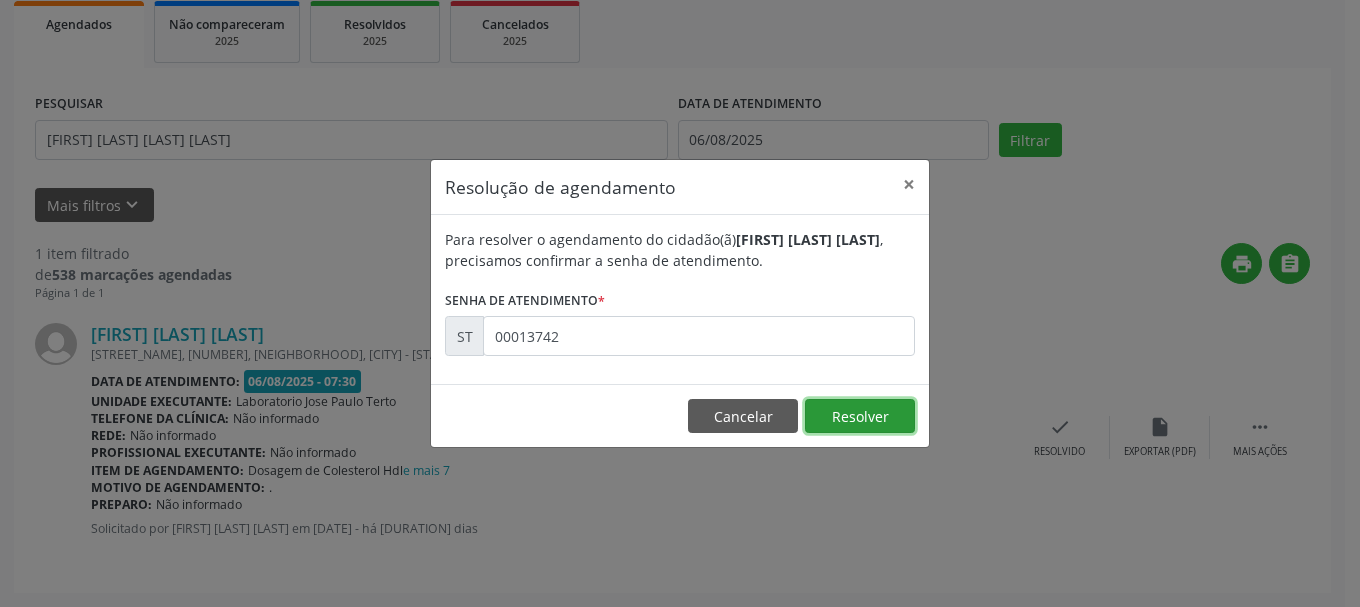 click on "Resolver" at bounding box center [860, 416] 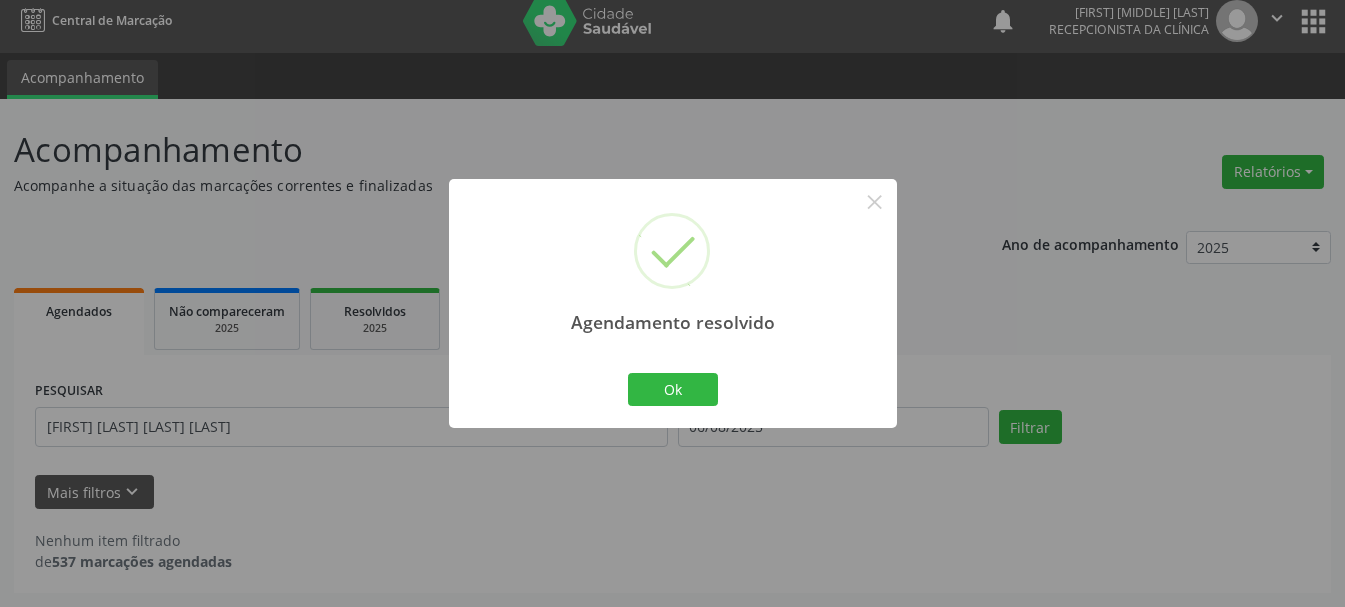 scroll, scrollTop: 11, scrollLeft: 0, axis: vertical 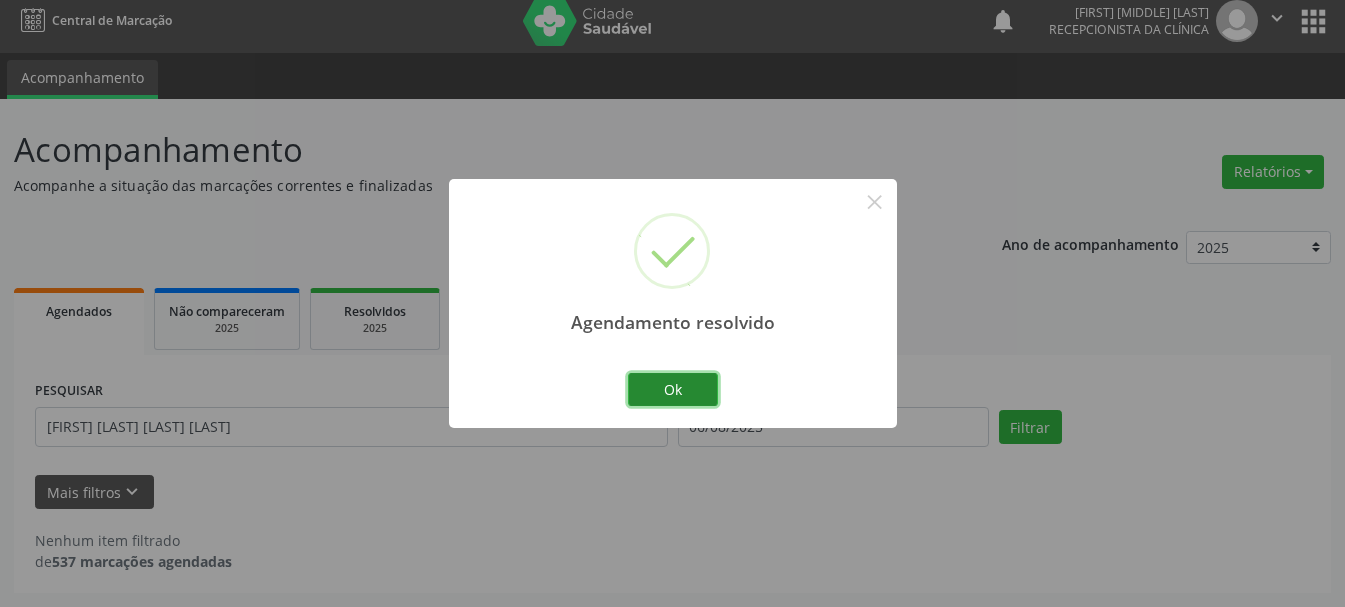 click on "Ok" at bounding box center [673, 390] 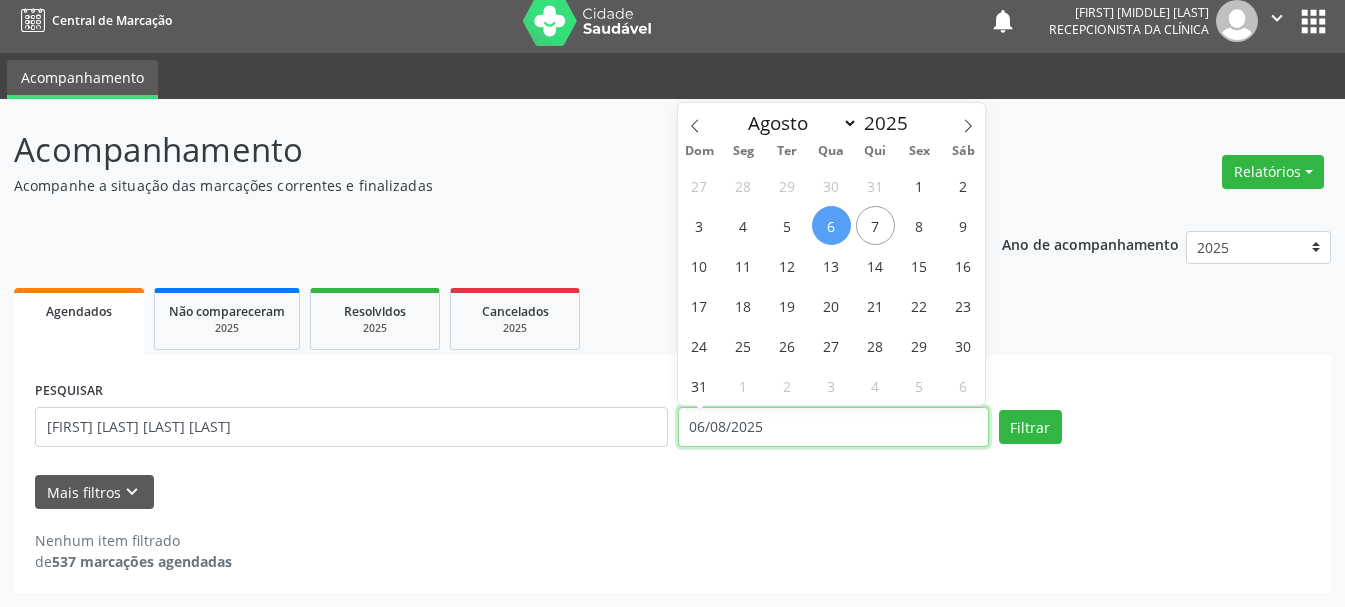 click on "06/08/2025" at bounding box center [833, 427] 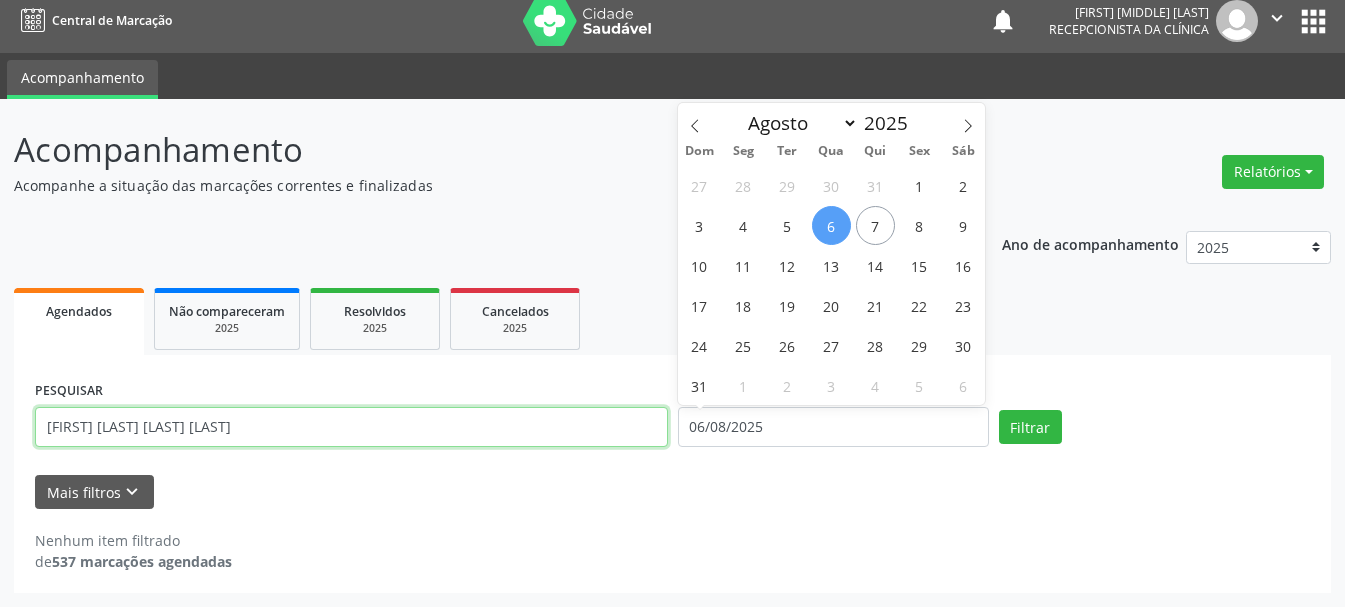 click on "[FIRST] [LAST] [LAST] [LAST]" at bounding box center [351, 427] 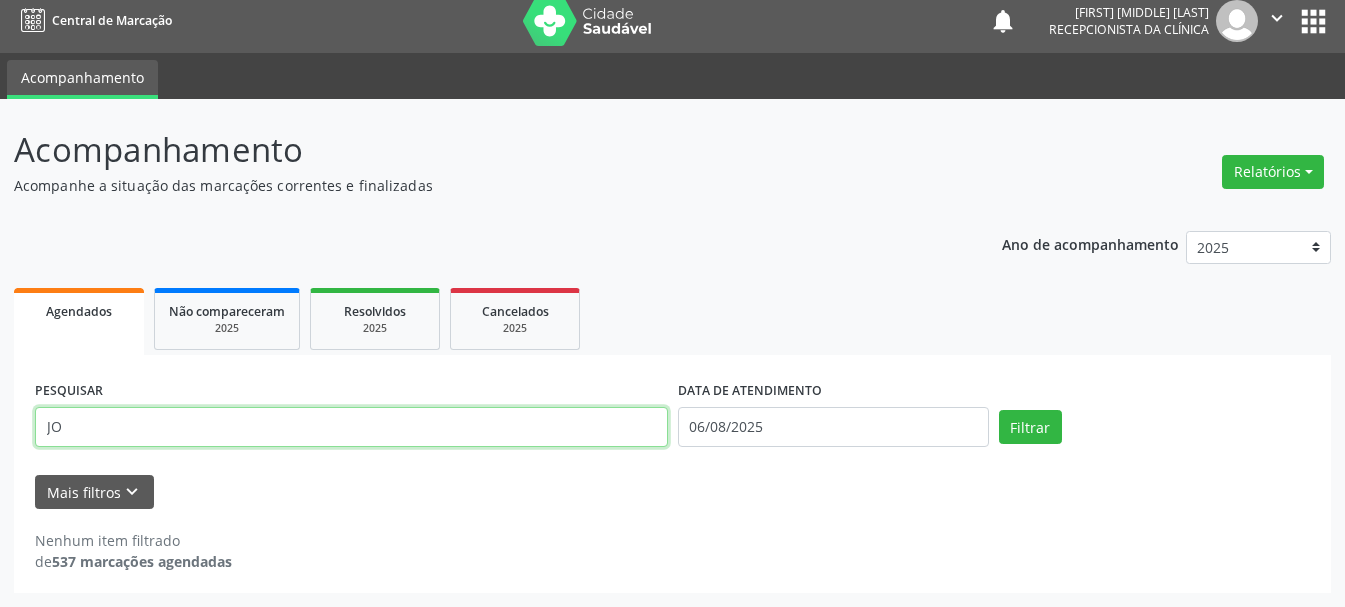 type on "J" 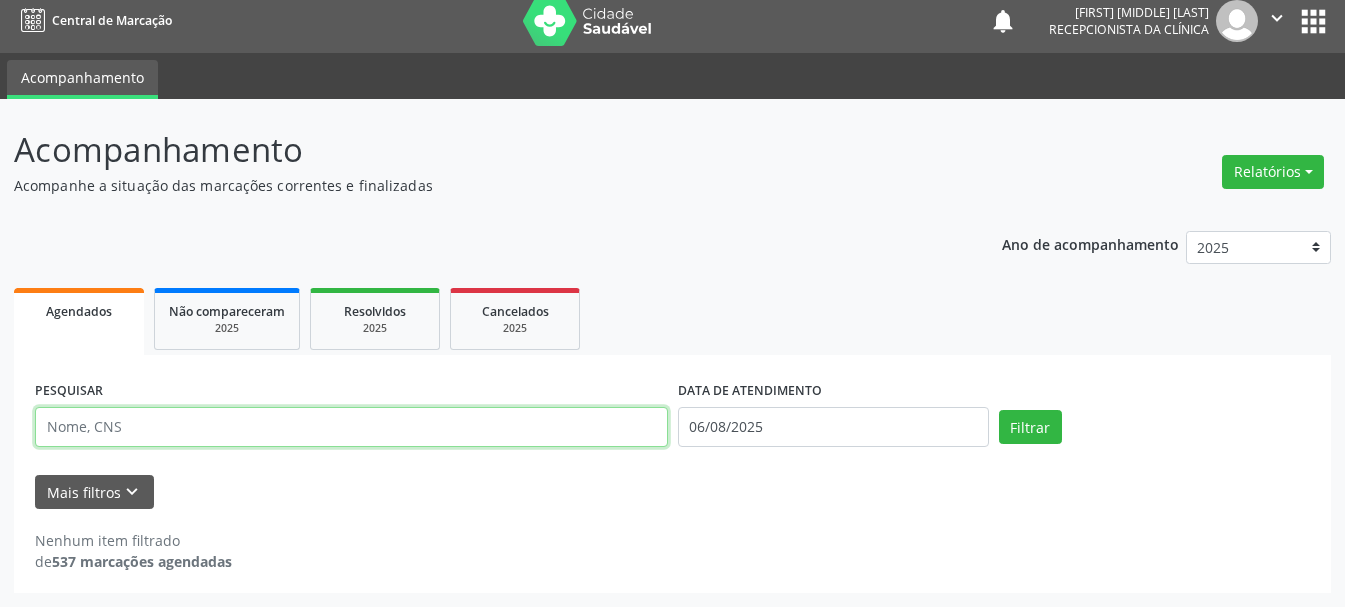 type 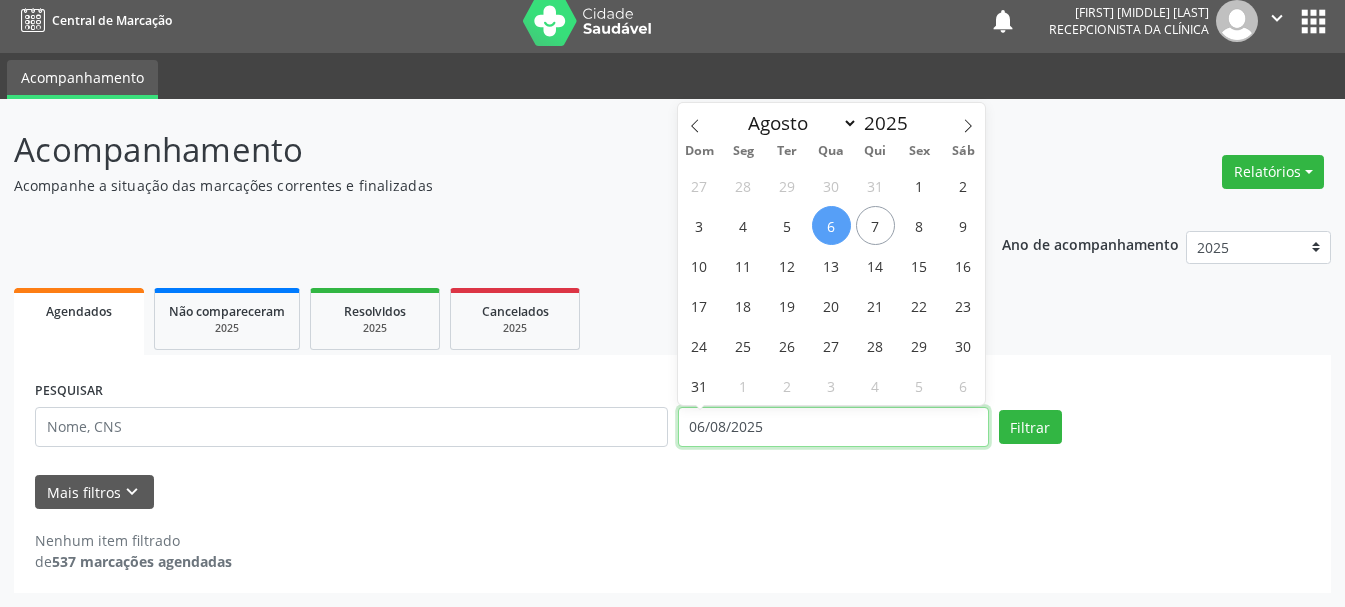 click on "06/08/2025" at bounding box center [833, 427] 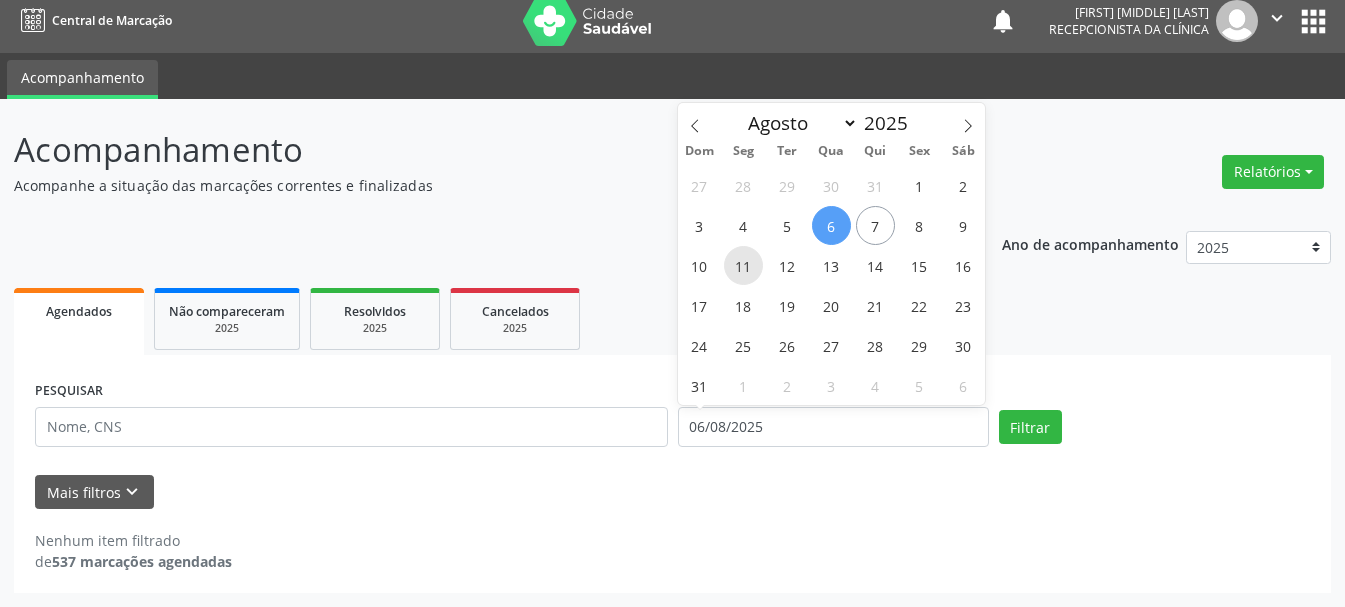 click on "11" at bounding box center (743, 265) 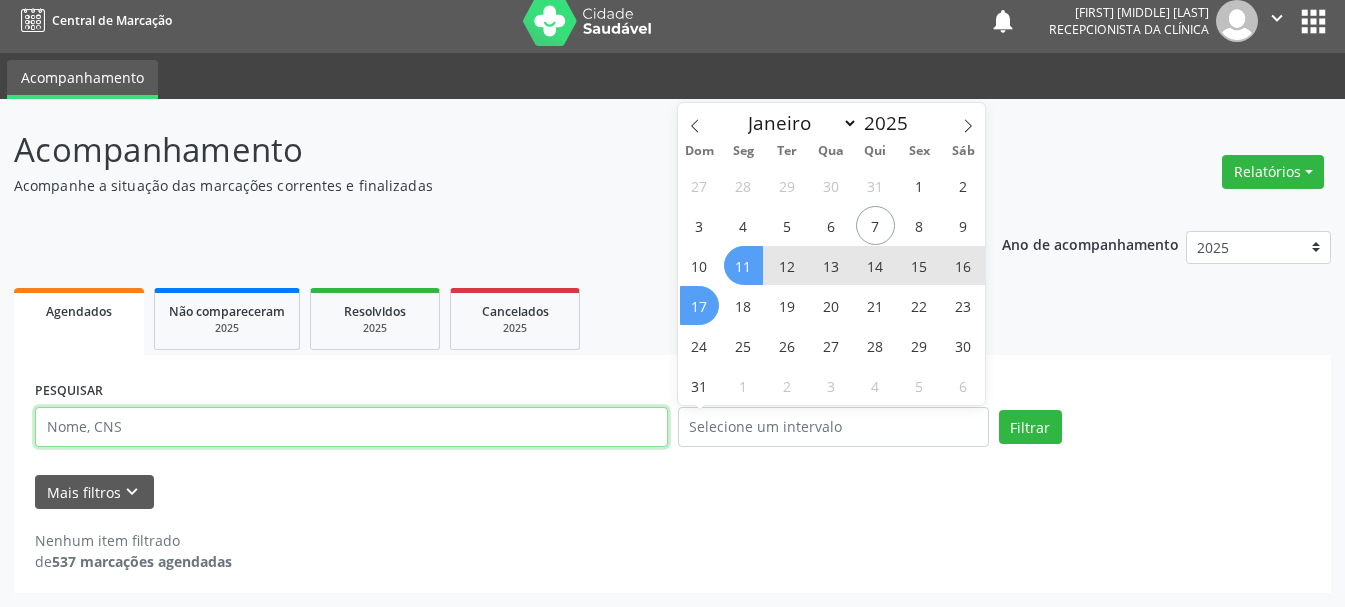 click at bounding box center [351, 427] 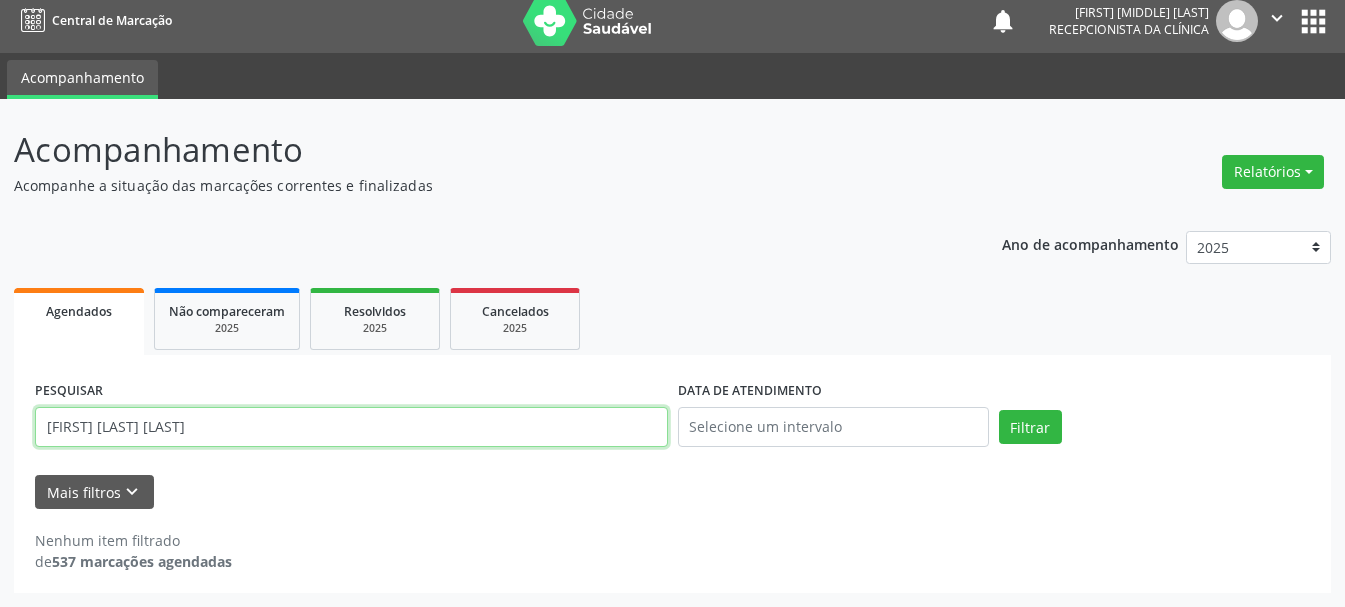 type on "[FIRST] [LAST] [LAST]" 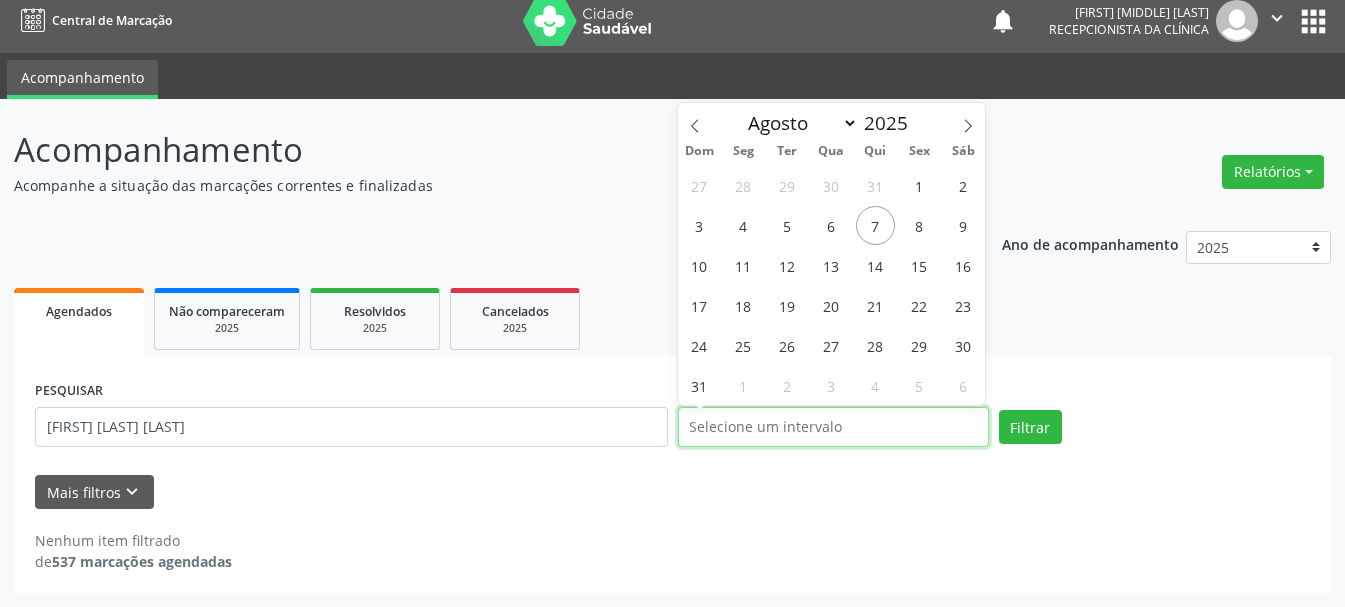 click at bounding box center [833, 427] 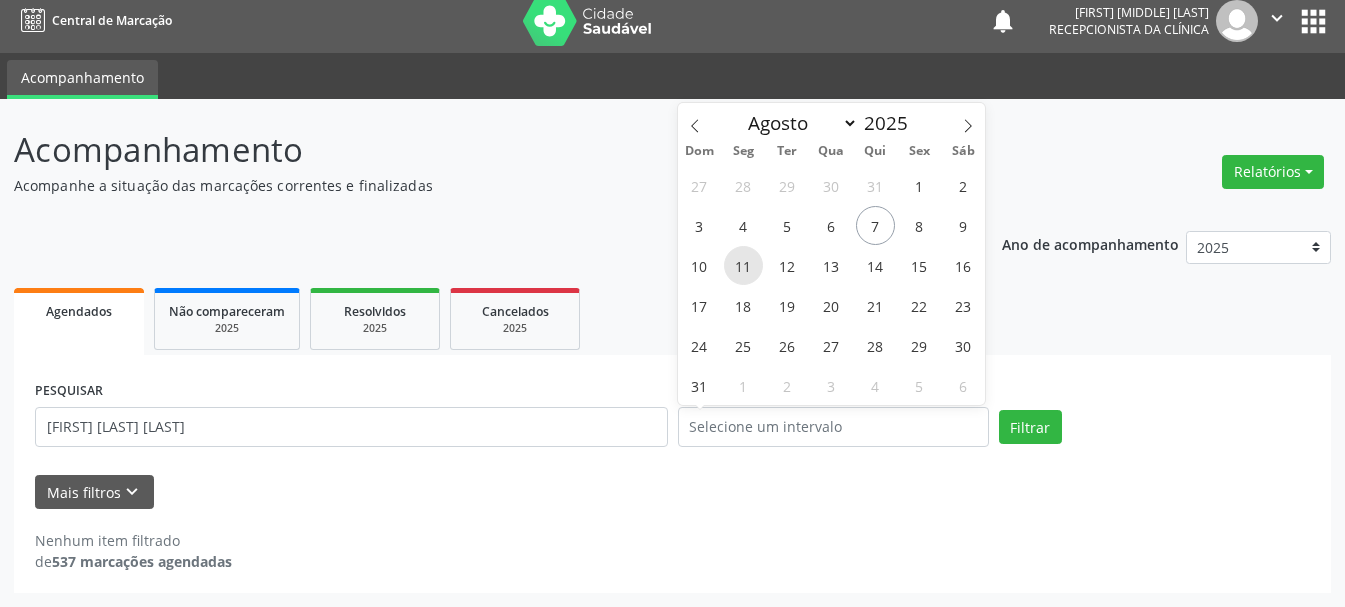 click on "11" at bounding box center [743, 265] 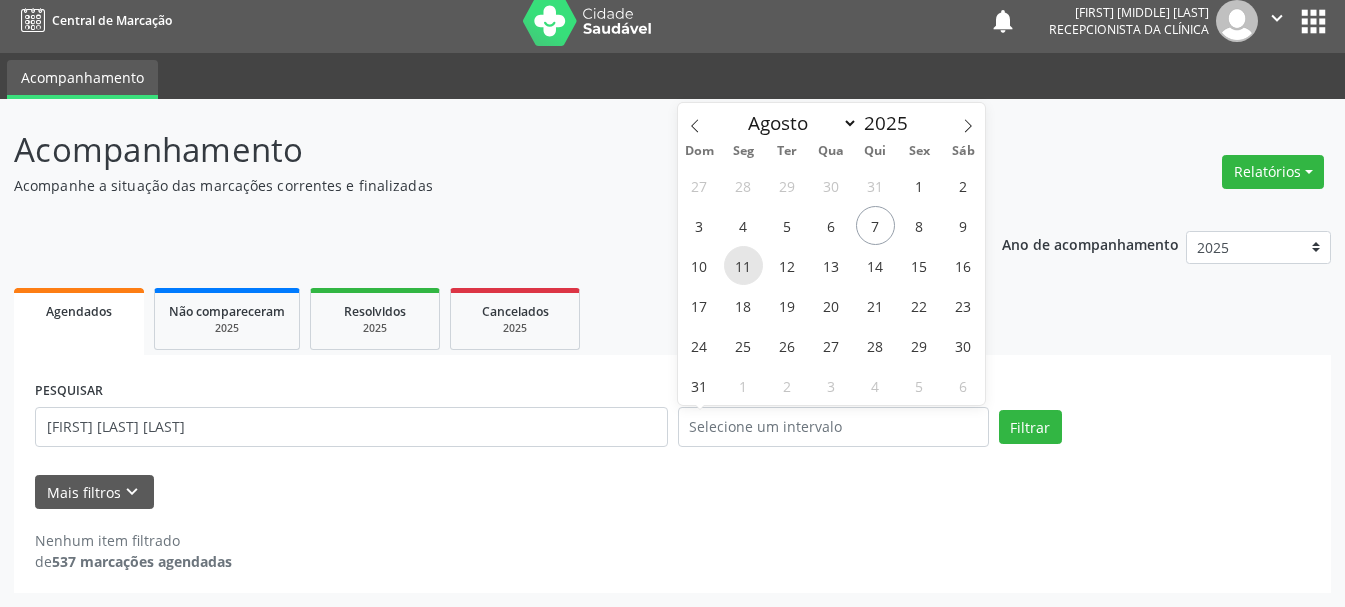 type on "11/08/2025" 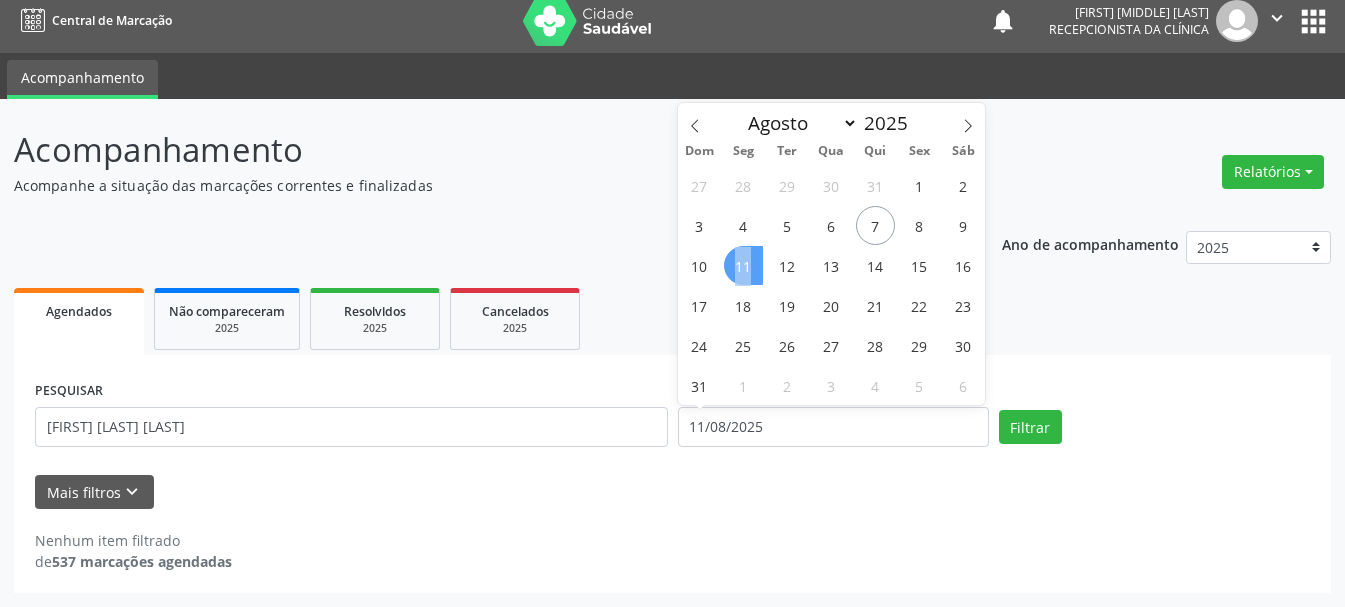 click on "11" at bounding box center [743, 265] 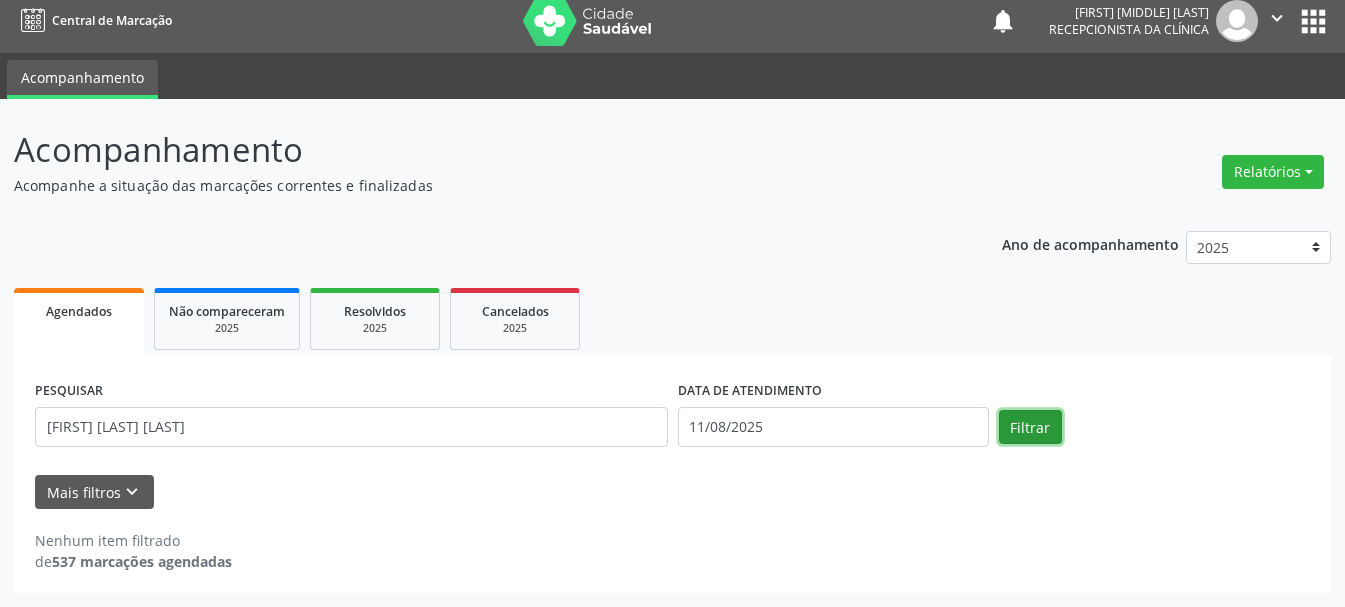 click on "Filtrar" at bounding box center [1030, 427] 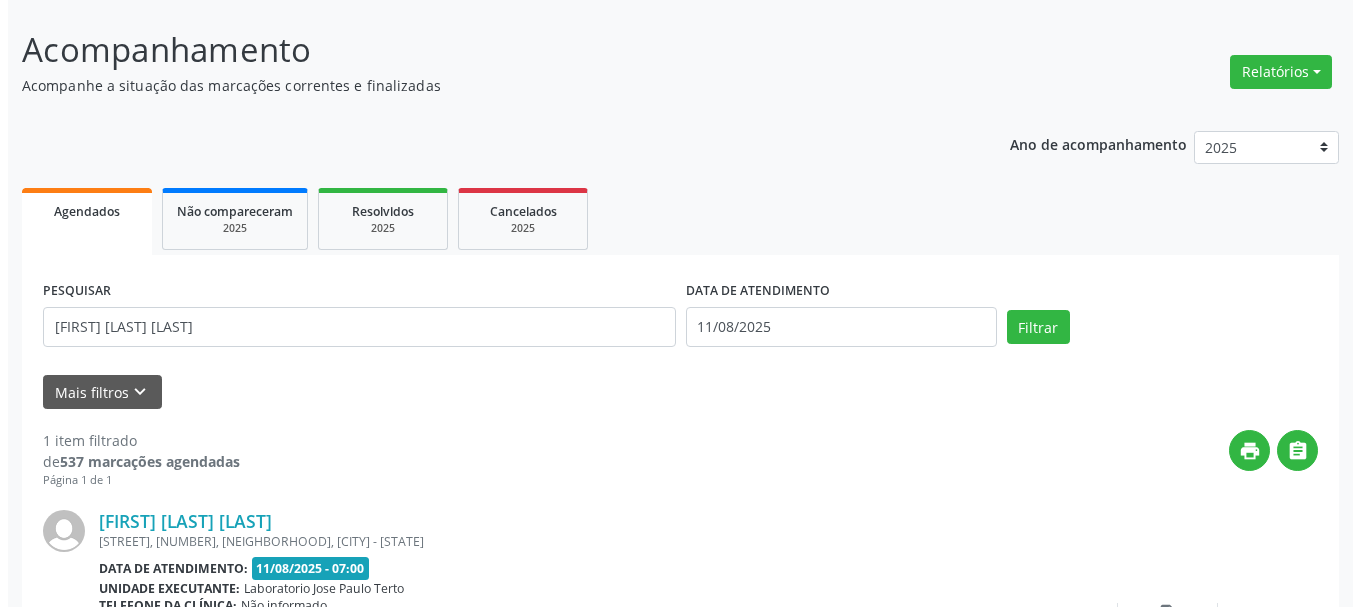 scroll, scrollTop: 298, scrollLeft: 0, axis: vertical 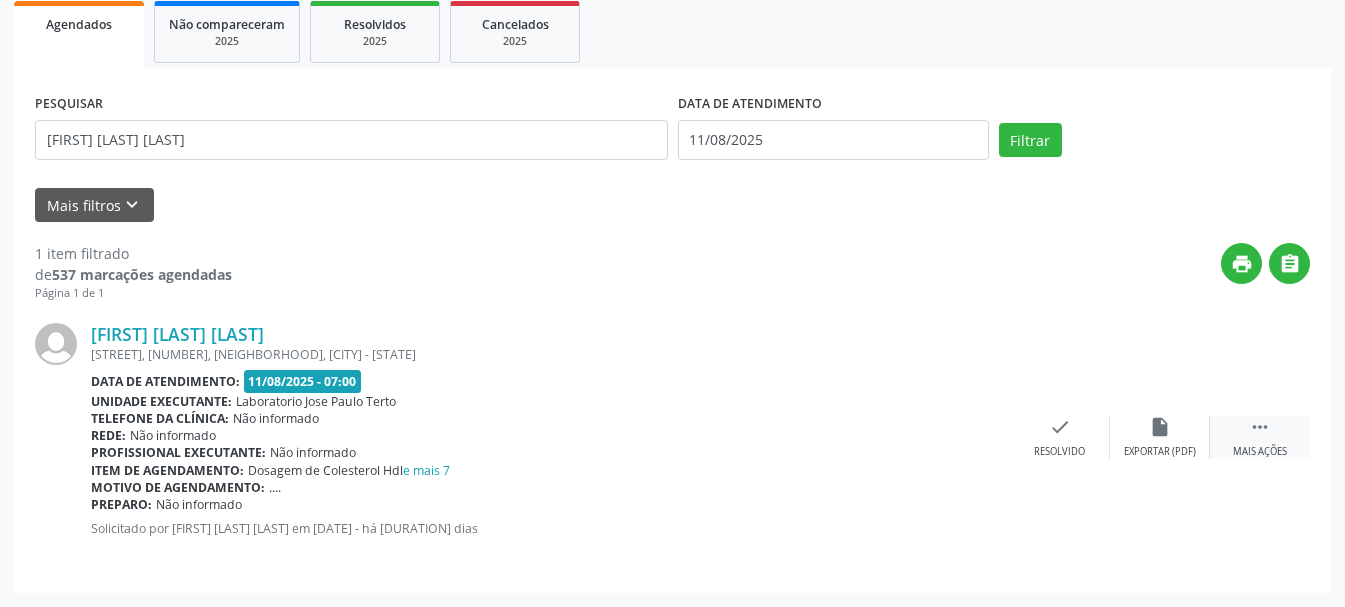 click on "
Mais ações" at bounding box center (1260, 437) 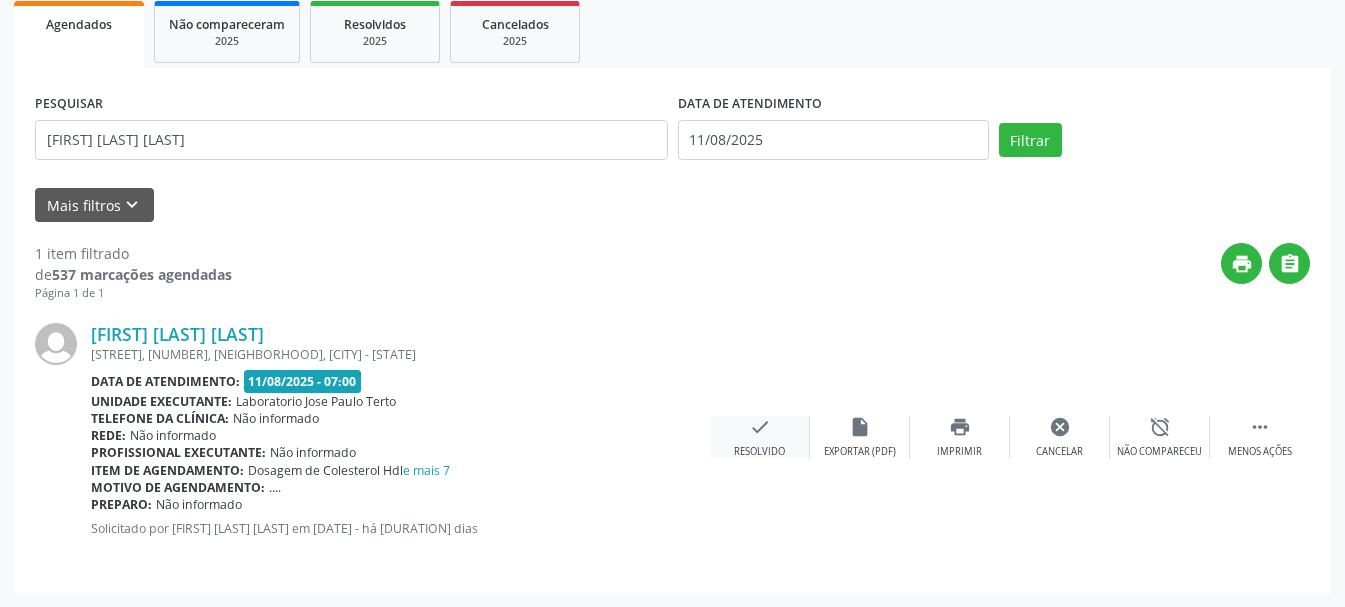 click on "check
Resolvido" at bounding box center (760, 437) 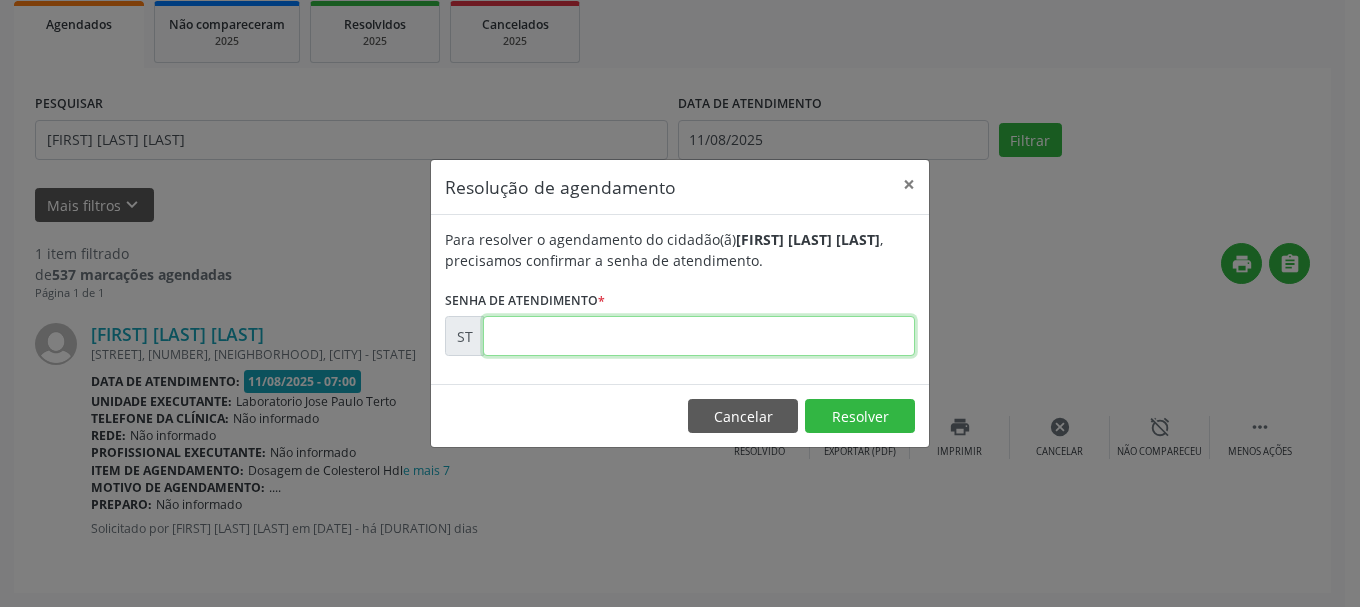 click at bounding box center (699, 336) 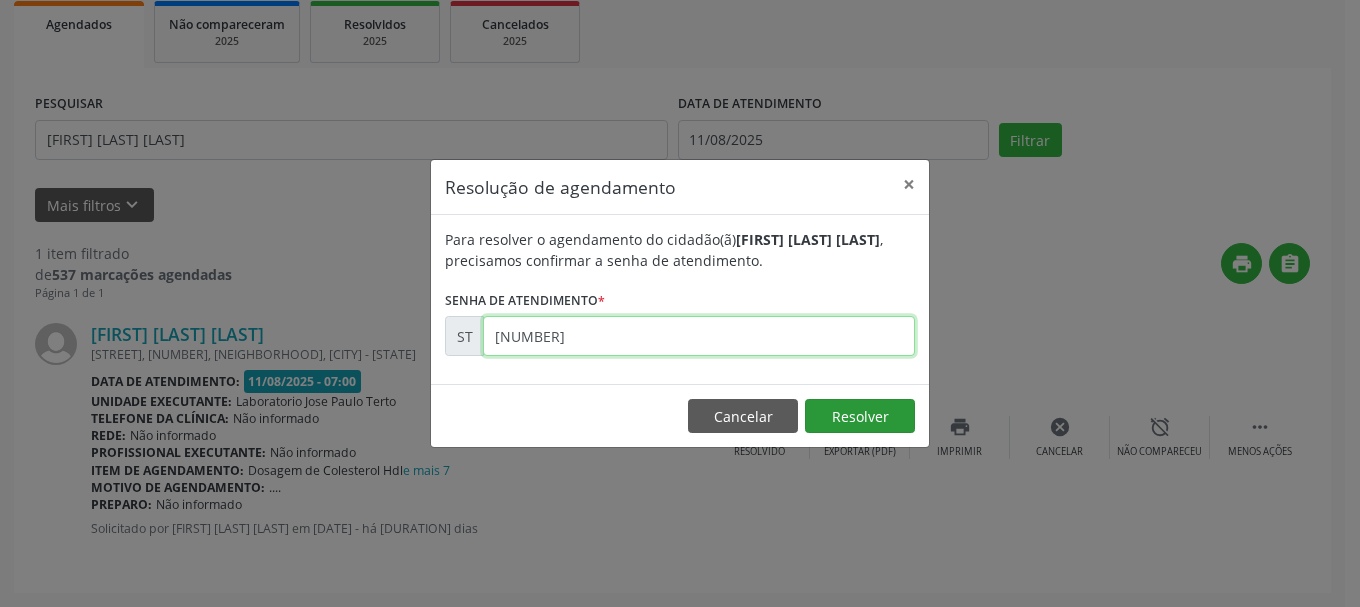 type on "[NUMBER]" 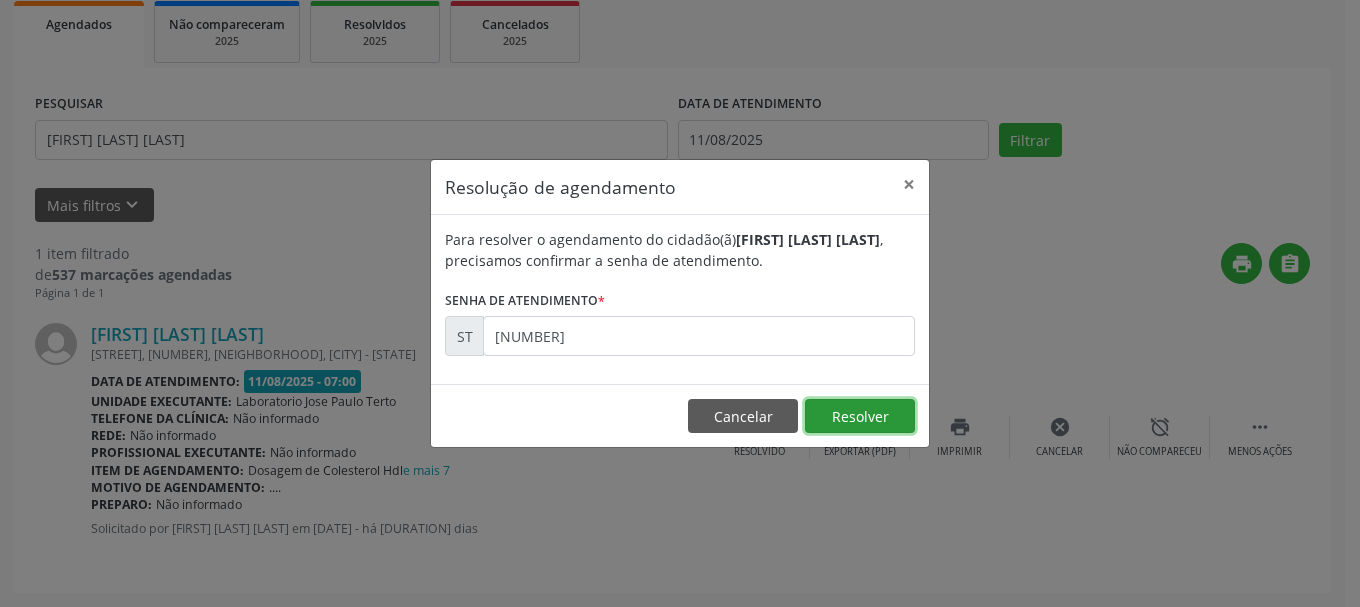 click on "Resolver" at bounding box center (860, 416) 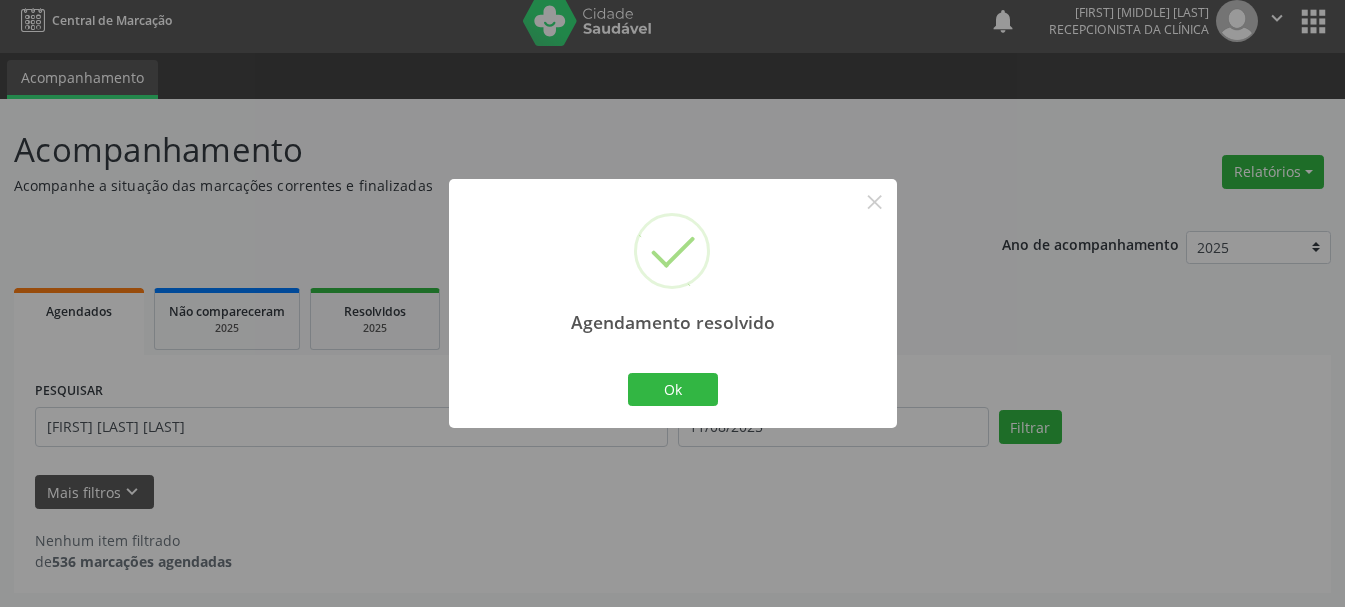 scroll, scrollTop: 11, scrollLeft: 0, axis: vertical 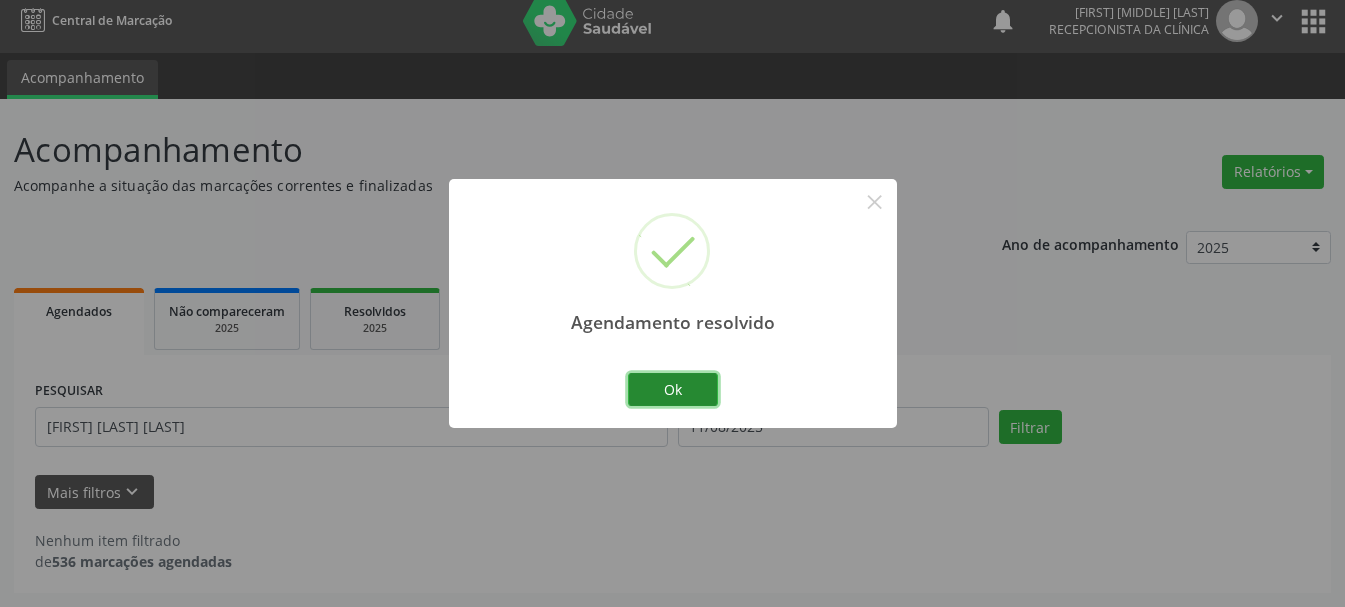 click on "Ok" at bounding box center [673, 390] 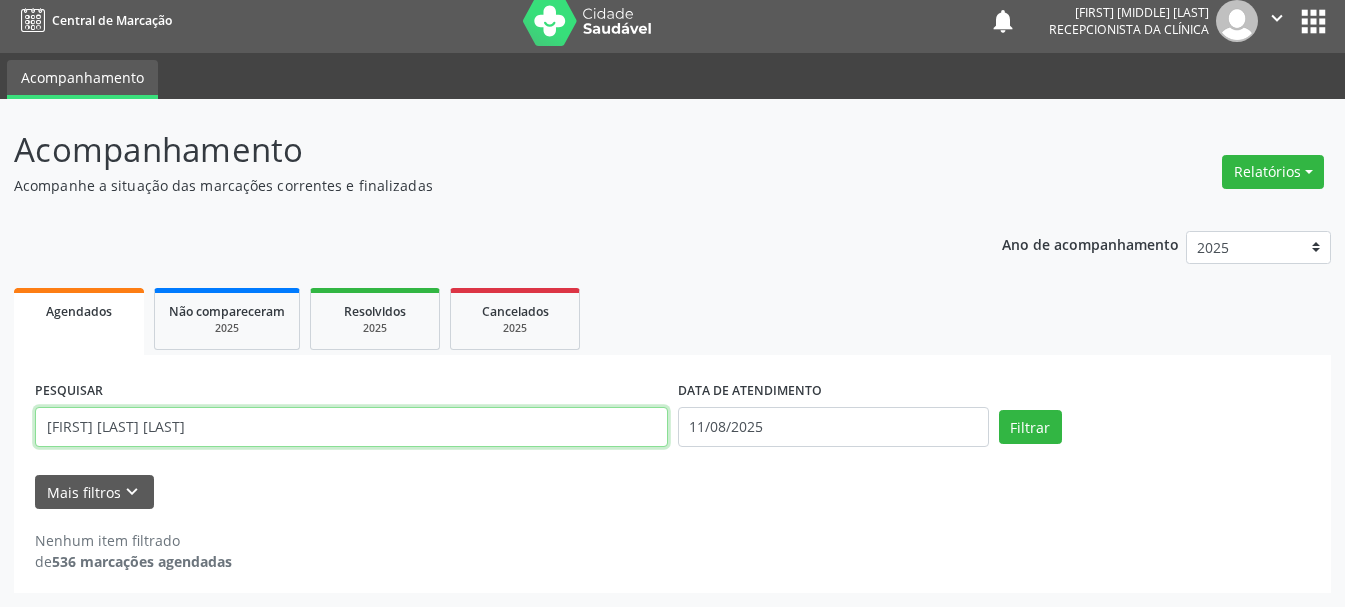 click on "[FIRST] [LAST] [LAST]" at bounding box center [351, 427] 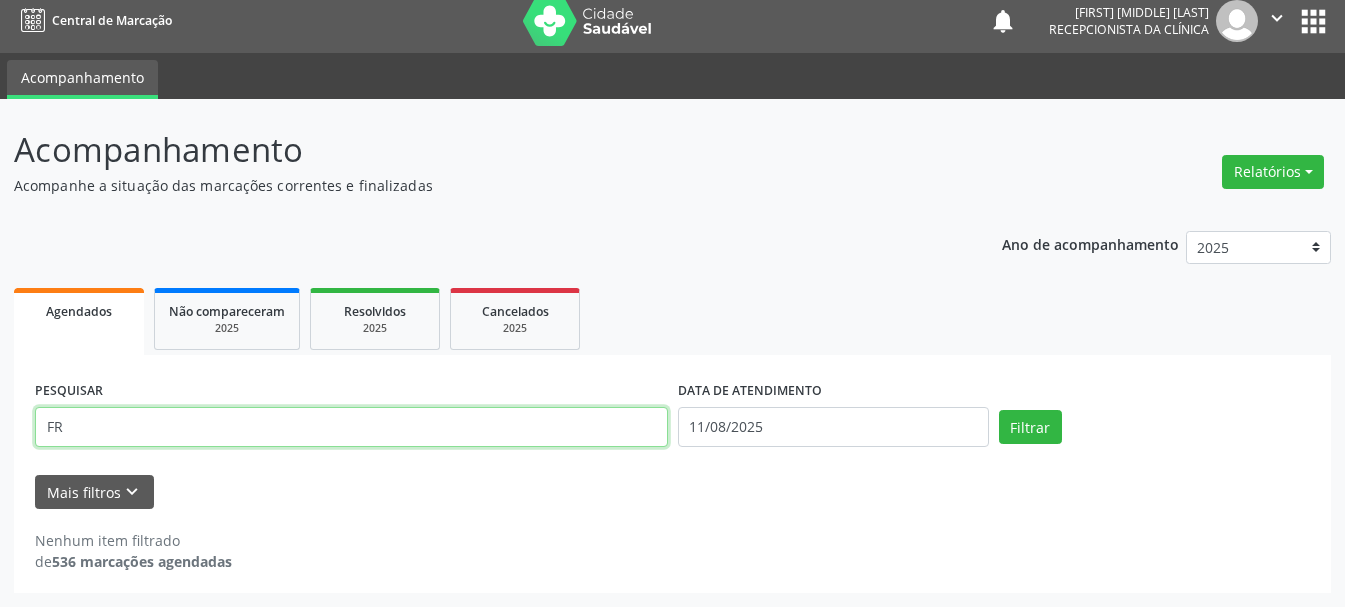 type on "F" 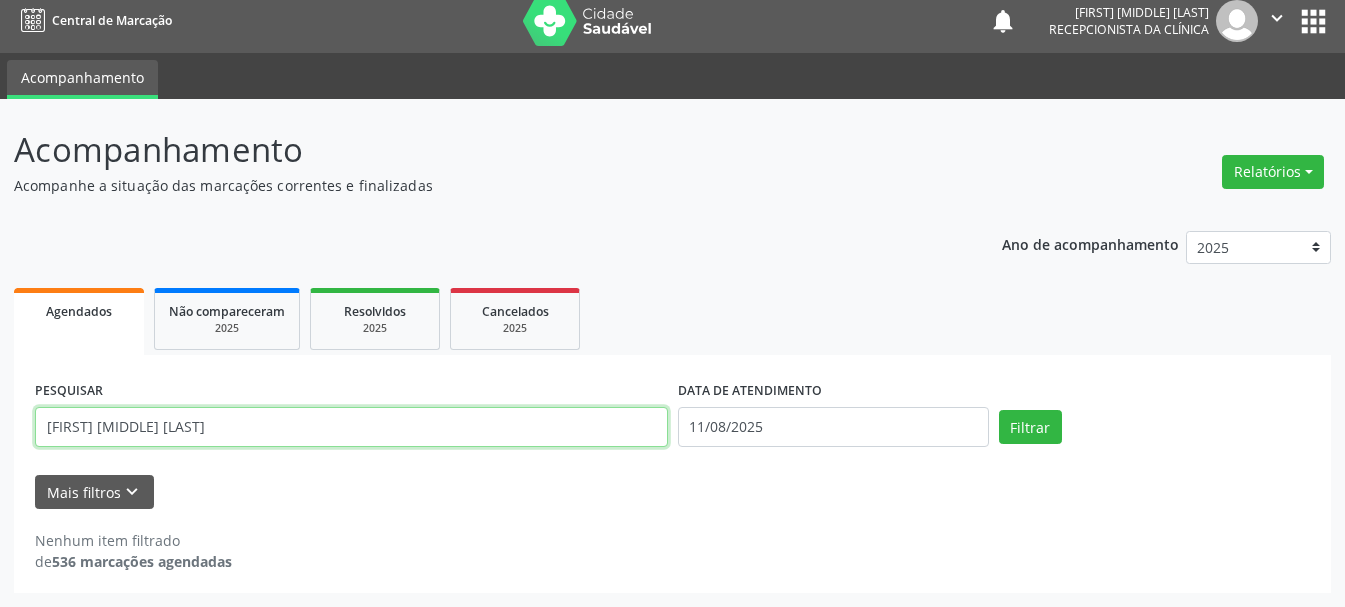 type on "[FIRST] [MIDDLE] [LAST]" 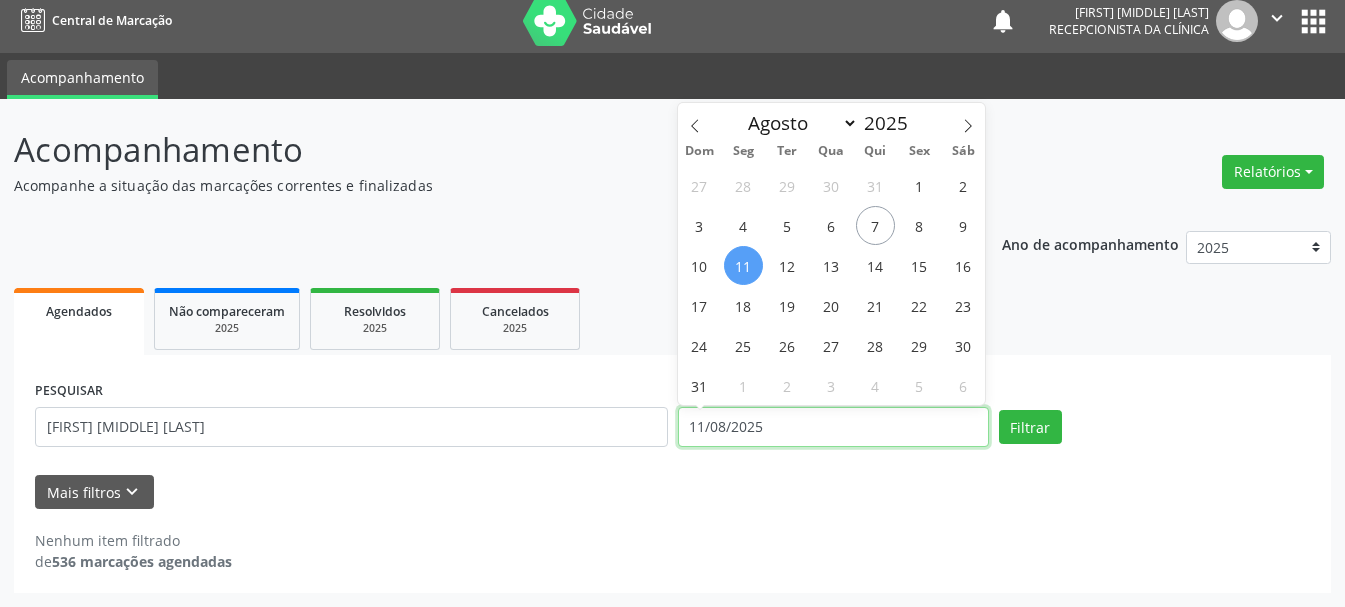 click on "11/08/2025" at bounding box center [833, 427] 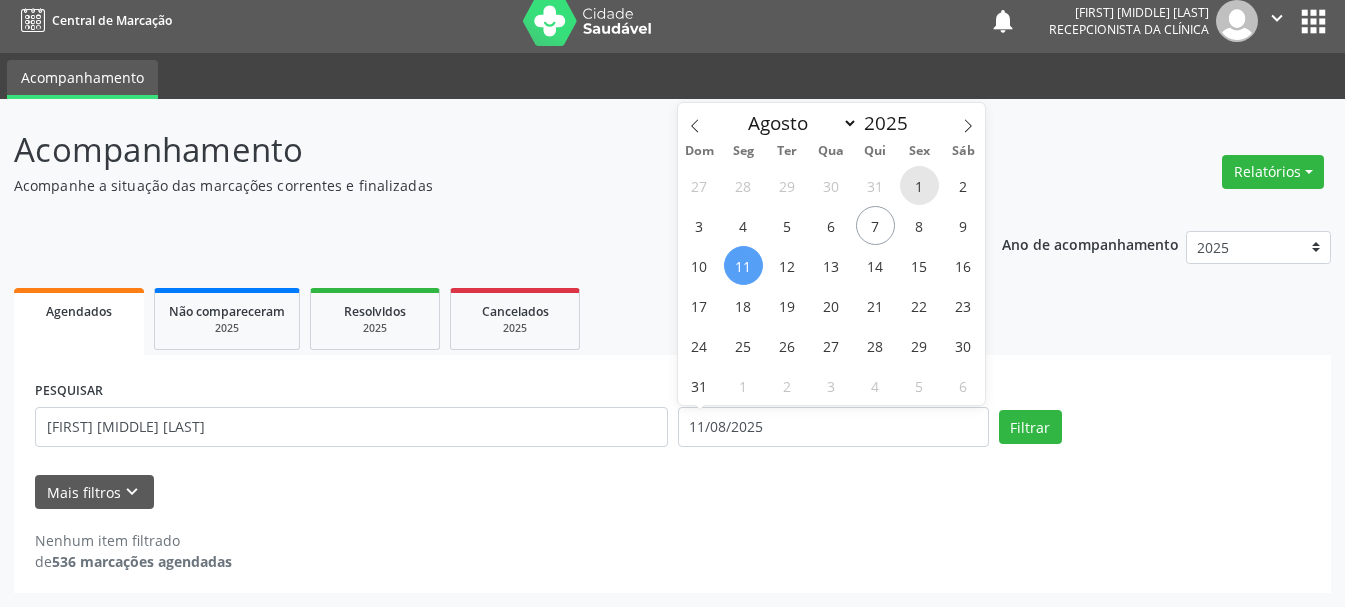 click on "1" at bounding box center (919, 185) 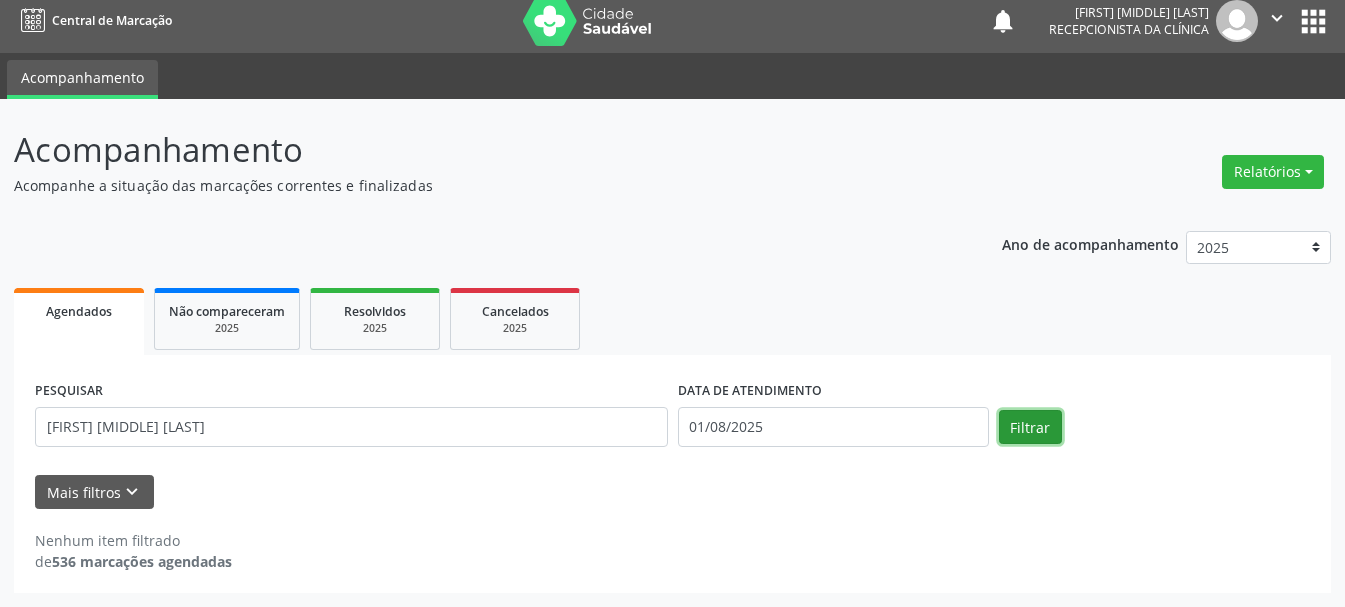 click on "Filtrar" at bounding box center (1030, 427) 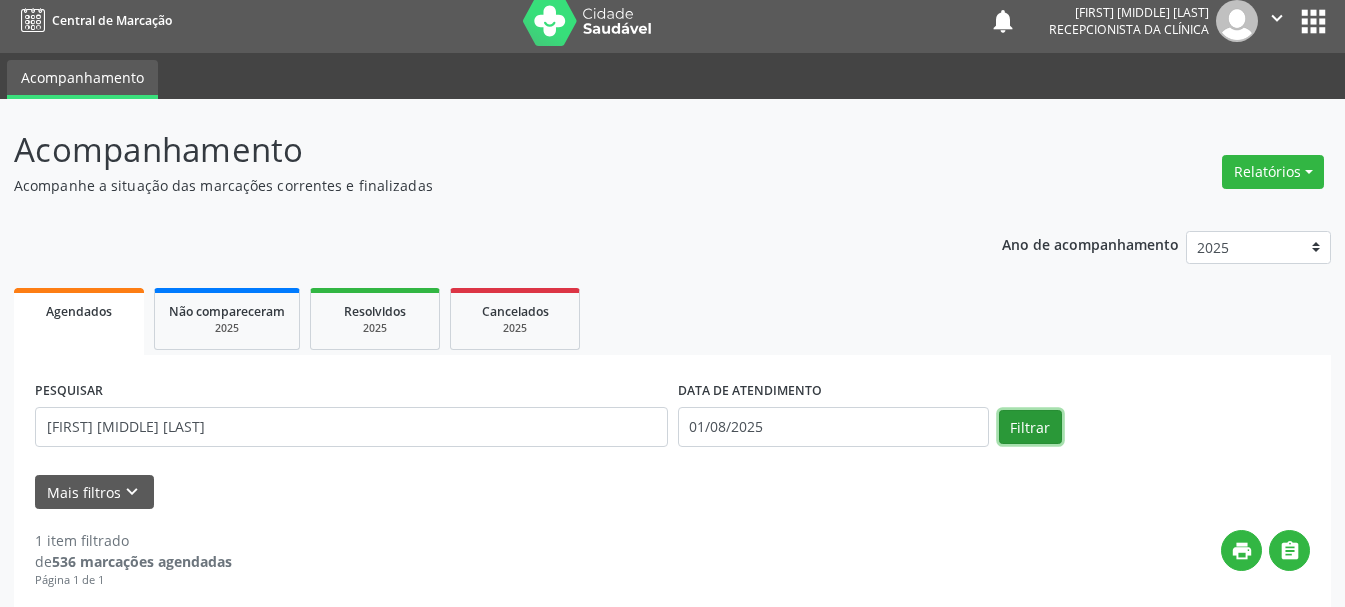 click on "Filtrar" at bounding box center [1030, 427] 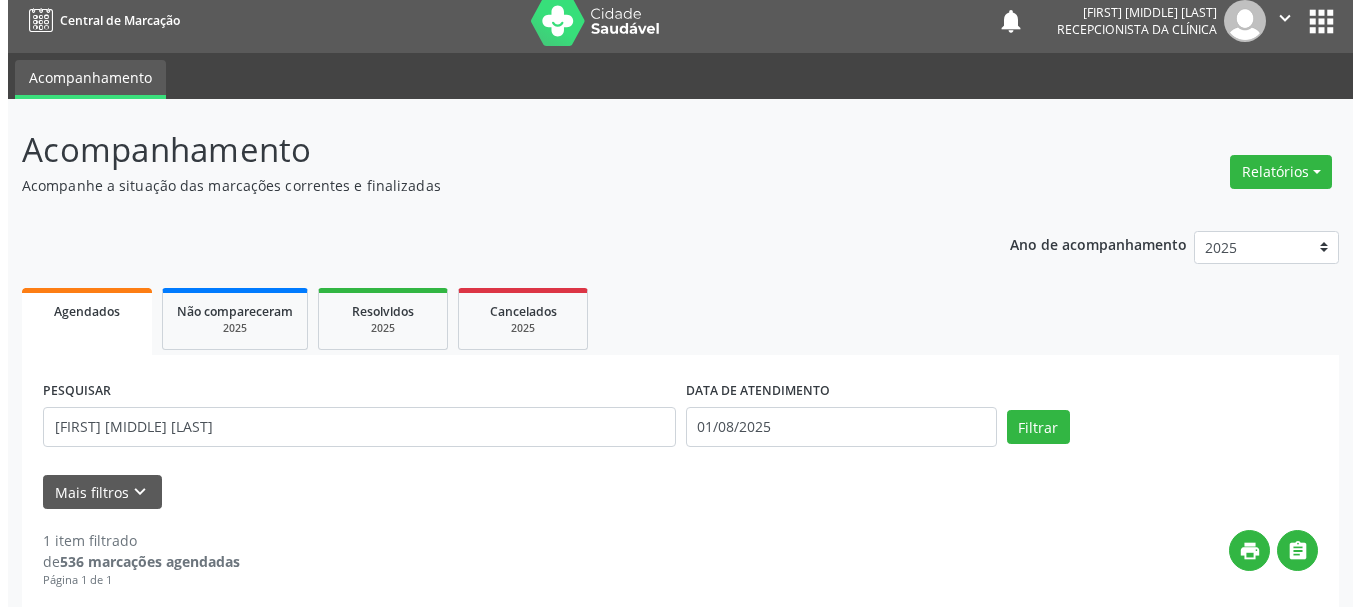 scroll, scrollTop: 298, scrollLeft: 0, axis: vertical 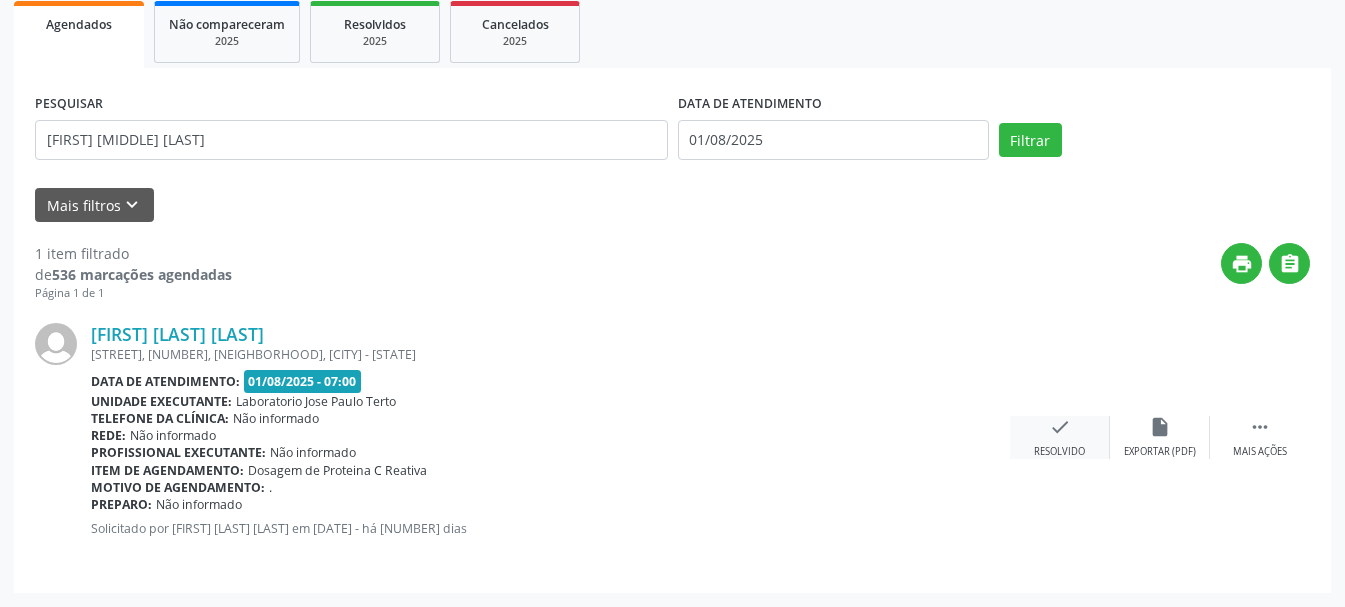 click on "check
Resolvido" at bounding box center [1060, 437] 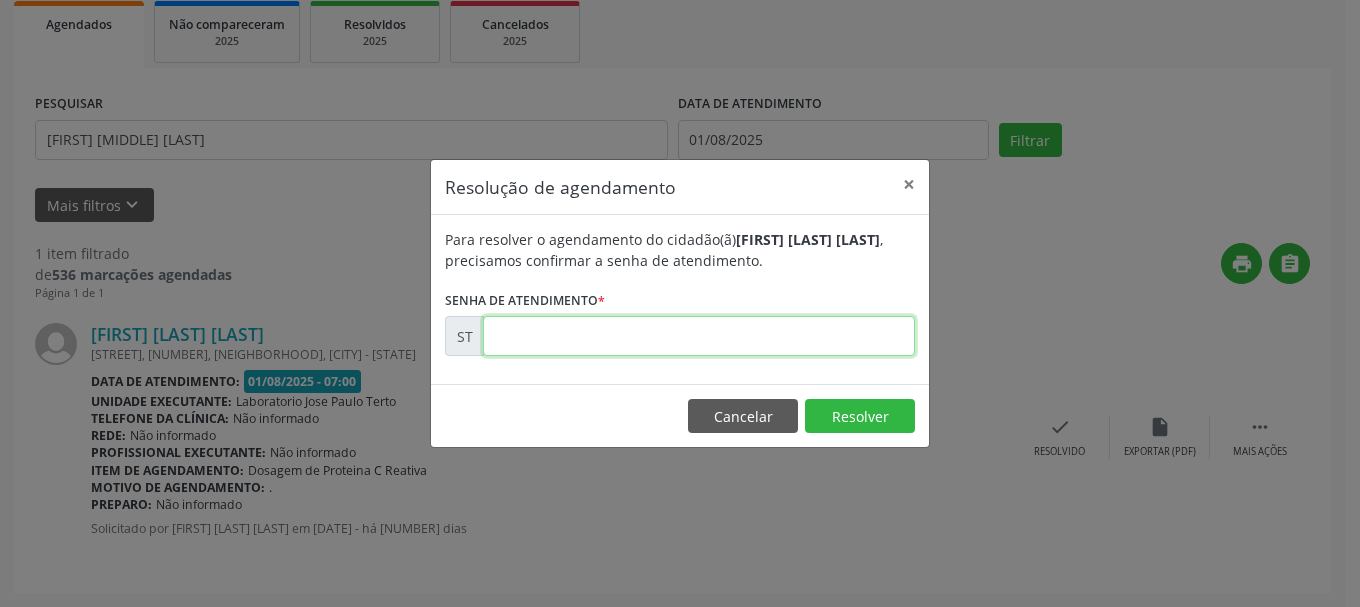 click at bounding box center (699, 336) 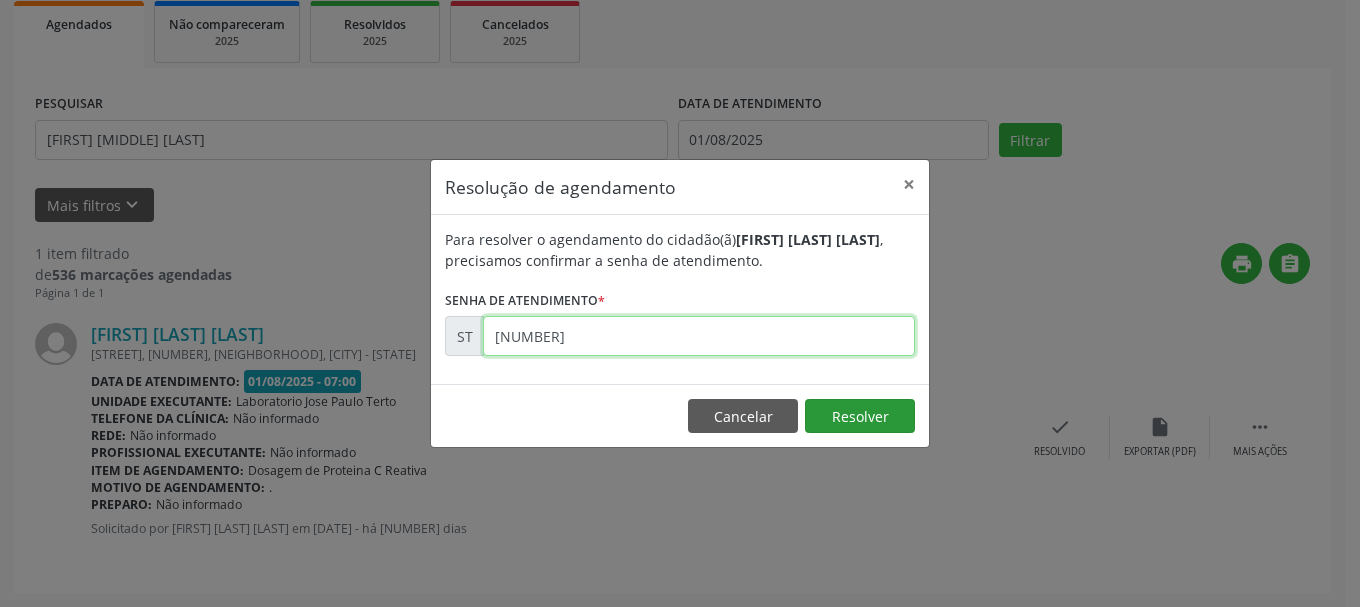 type on "[NUMBER]" 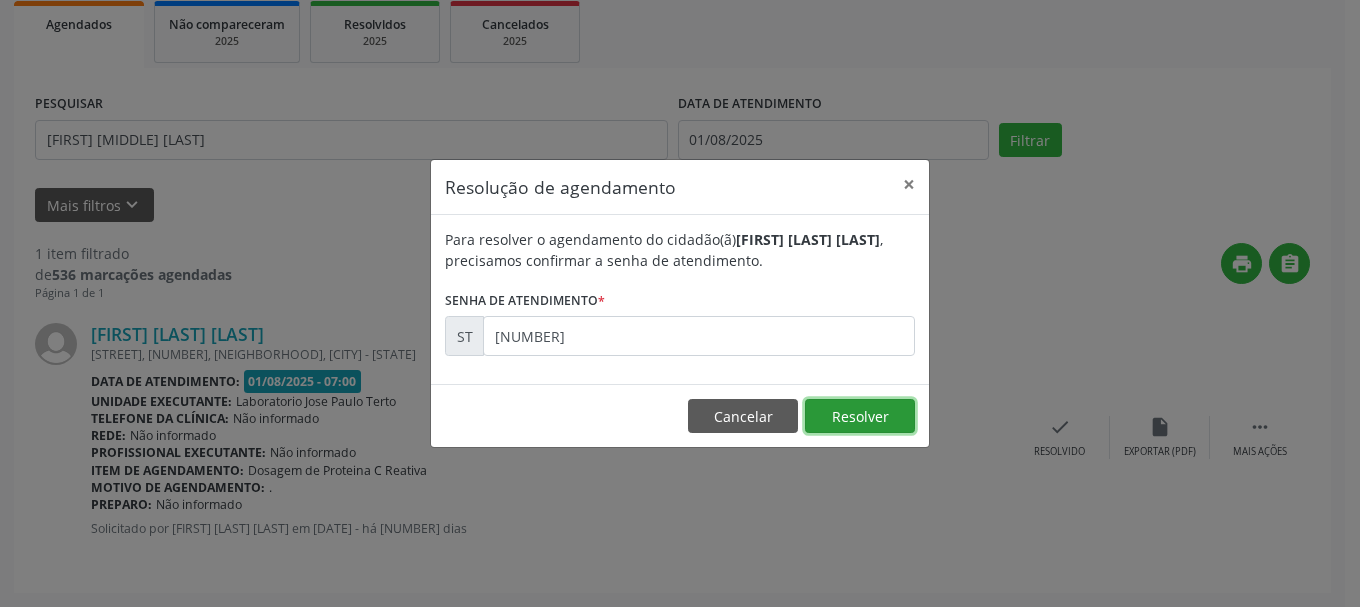 click on "Resolver" at bounding box center [860, 416] 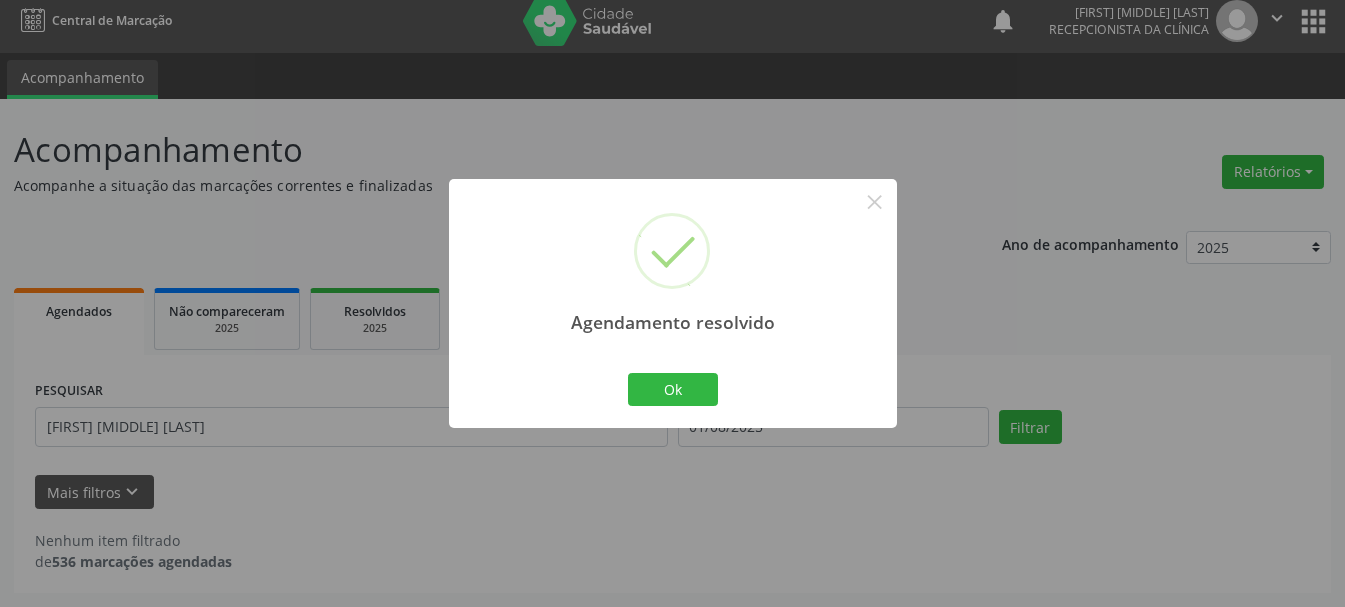 scroll, scrollTop: 11, scrollLeft: 0, axis: vertical 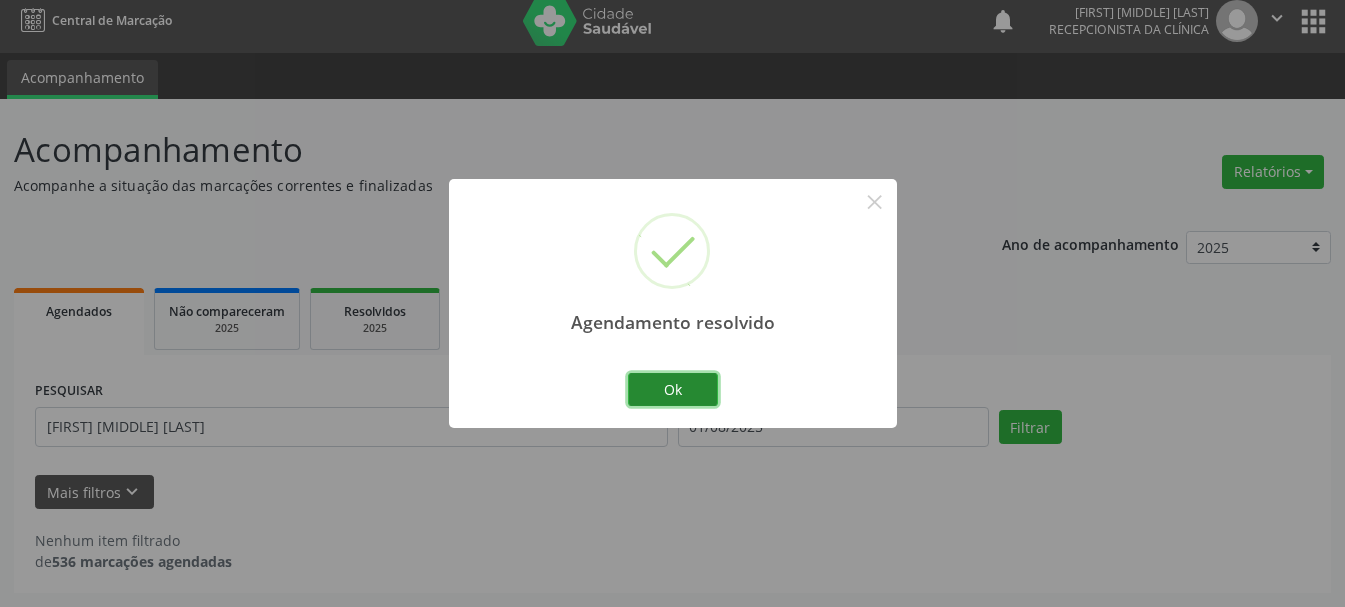 click on "Ok" at bounding box center (673, 390) 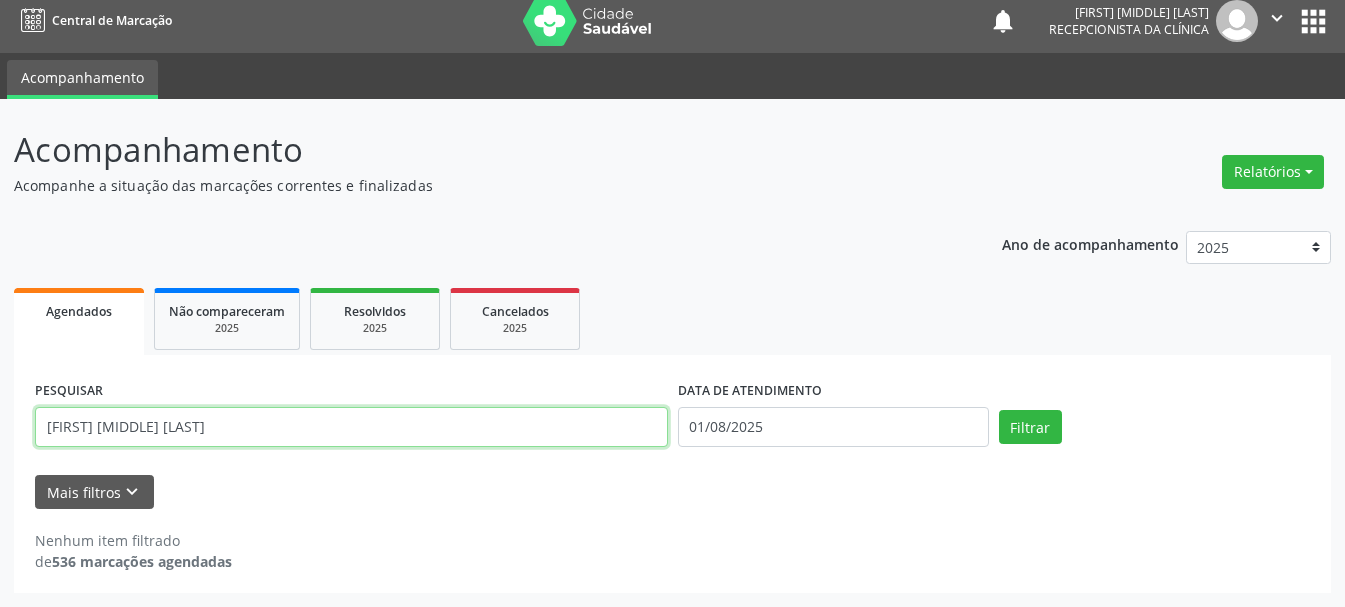 click on "[FIRST] [MIDDLE] [LAST]" at bounding box center (351, 427) 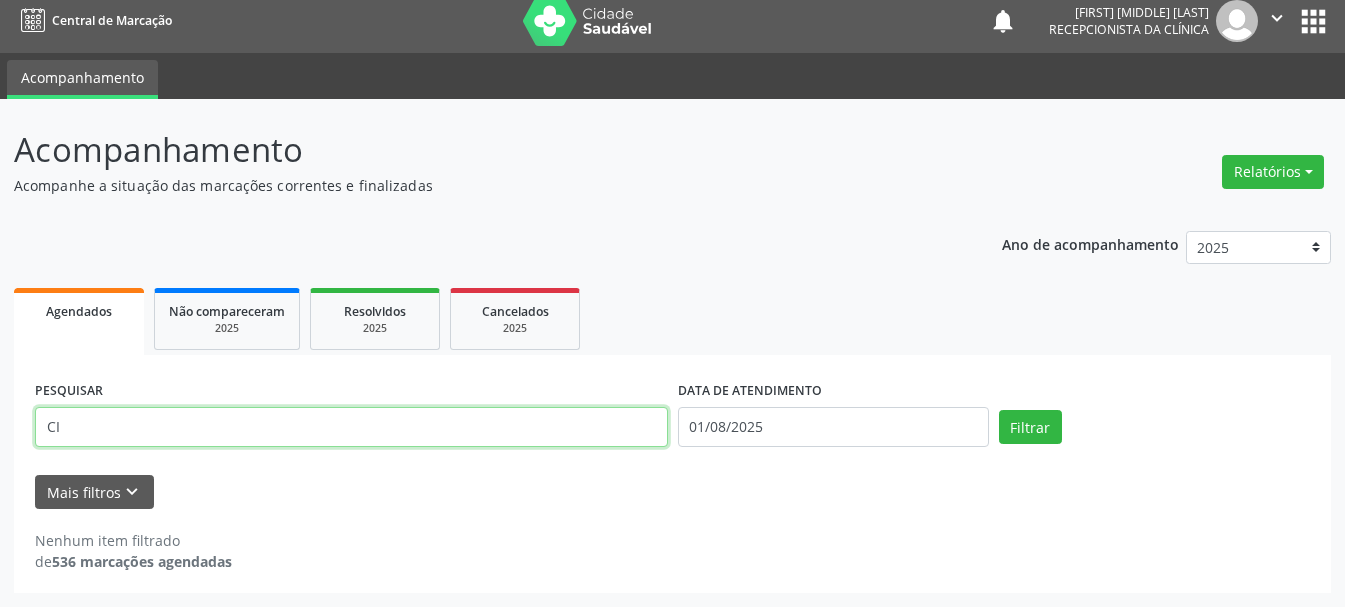 type on "C" 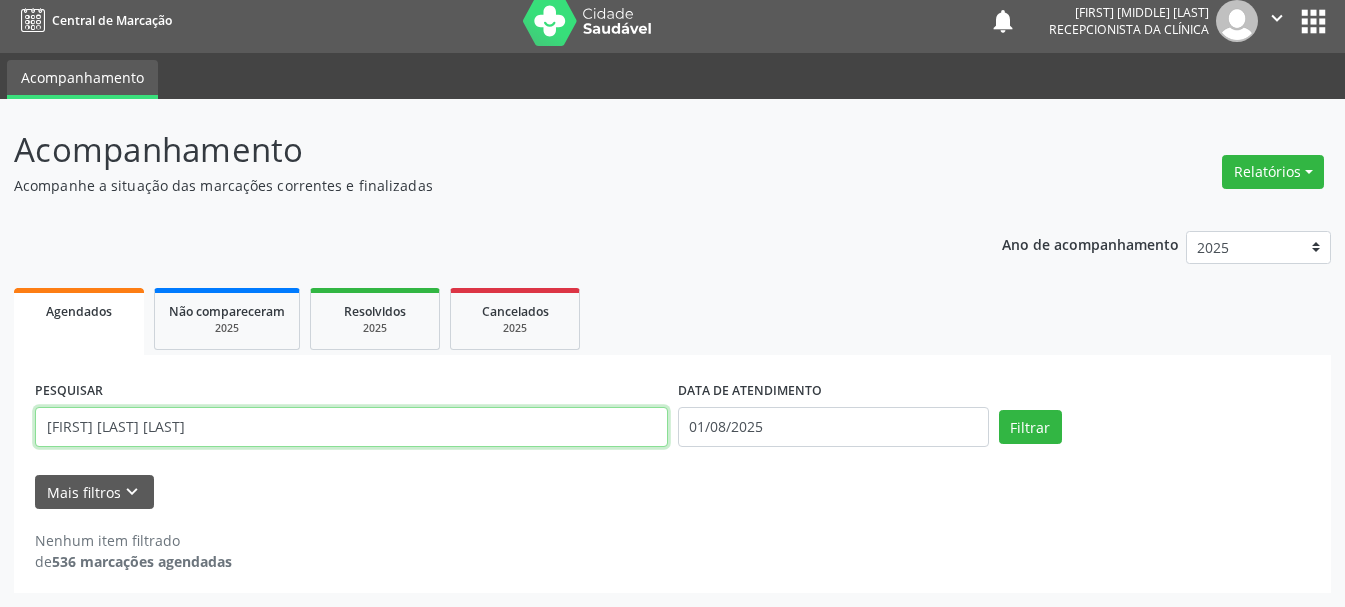 type on "[FIRST] [LAST] [LAST]" 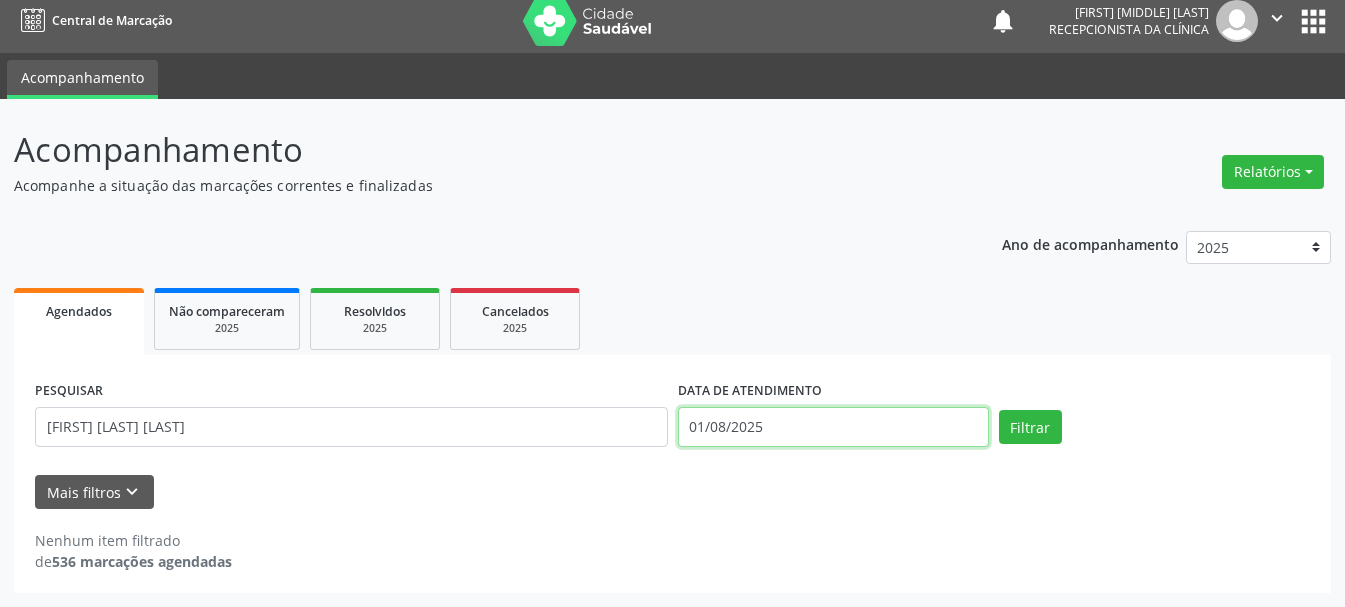 click on "01/08/2025" at bounding box center (833, 427) 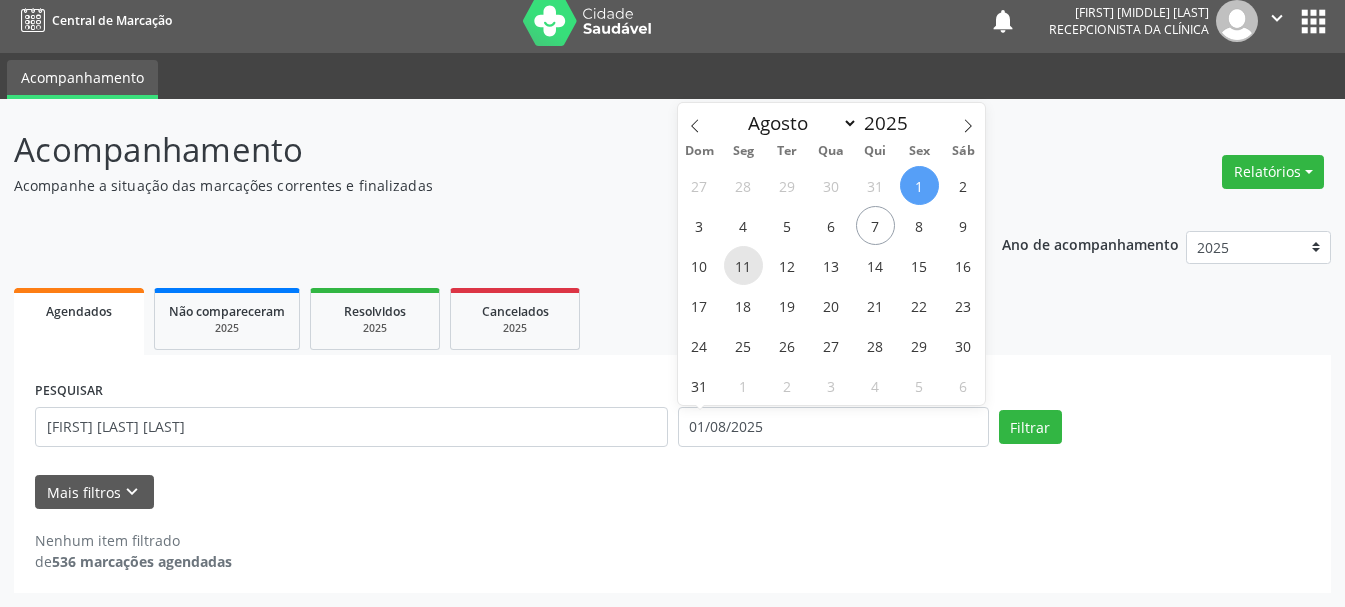 click on "11" at bounding box center (743, 265) 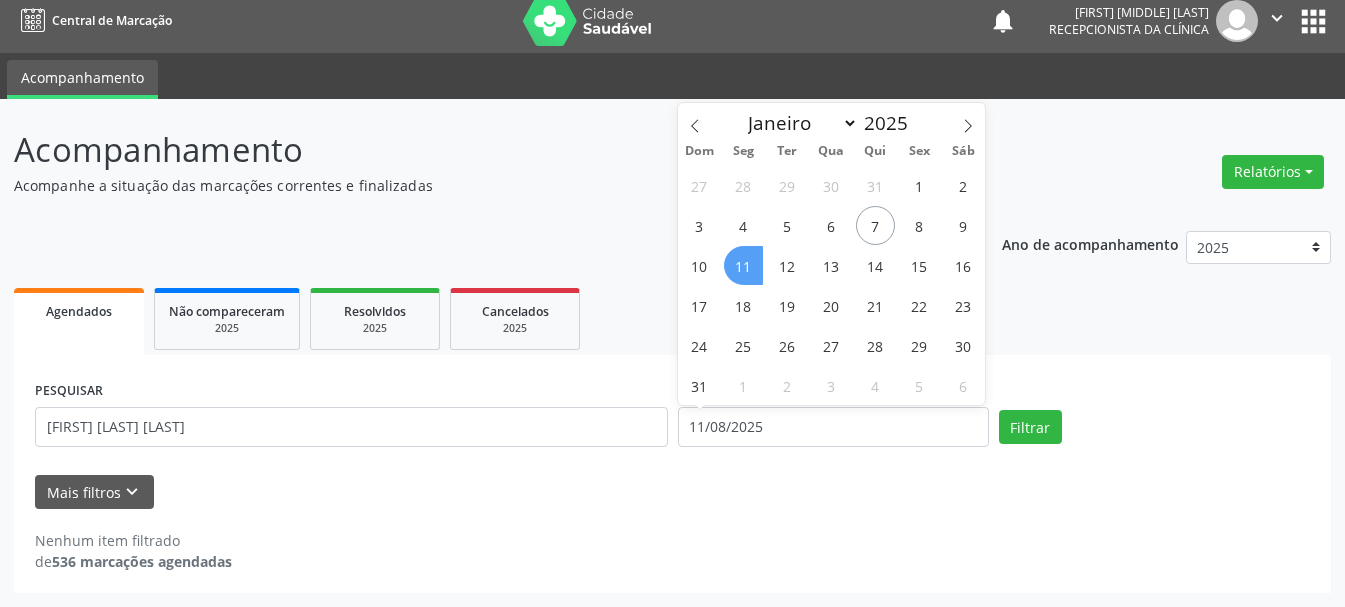 click on "11" at bounding box center (743, 265) 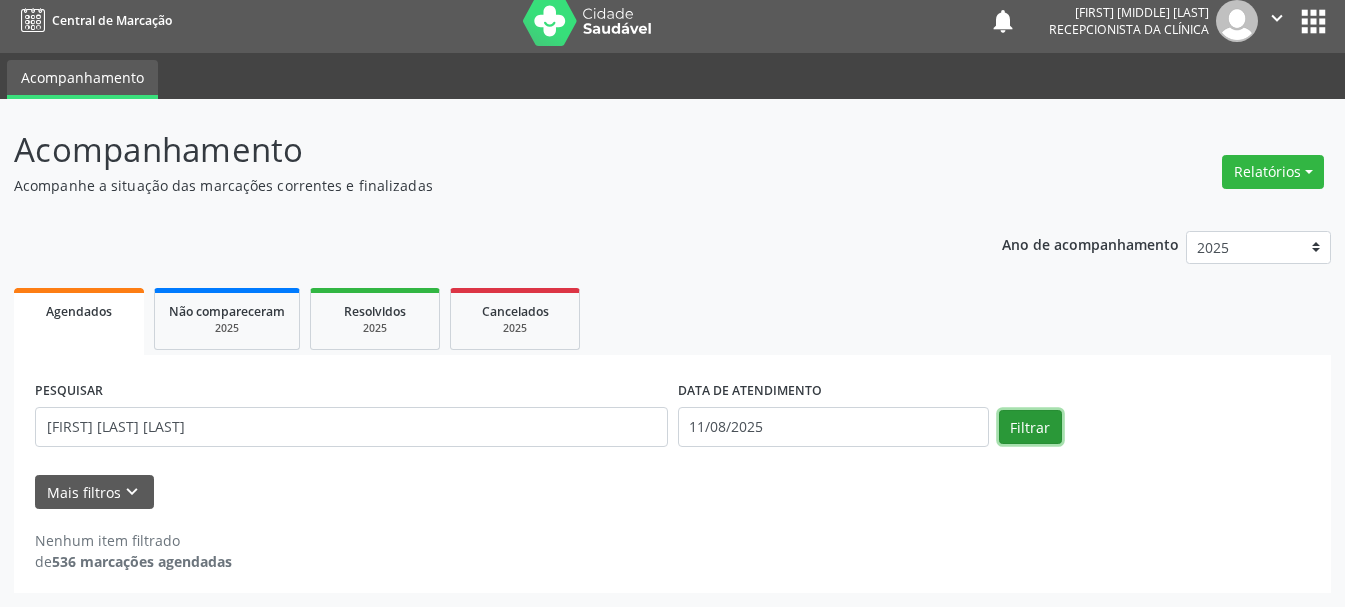 click on "Filtrar" at bounding box center [1030, 427] 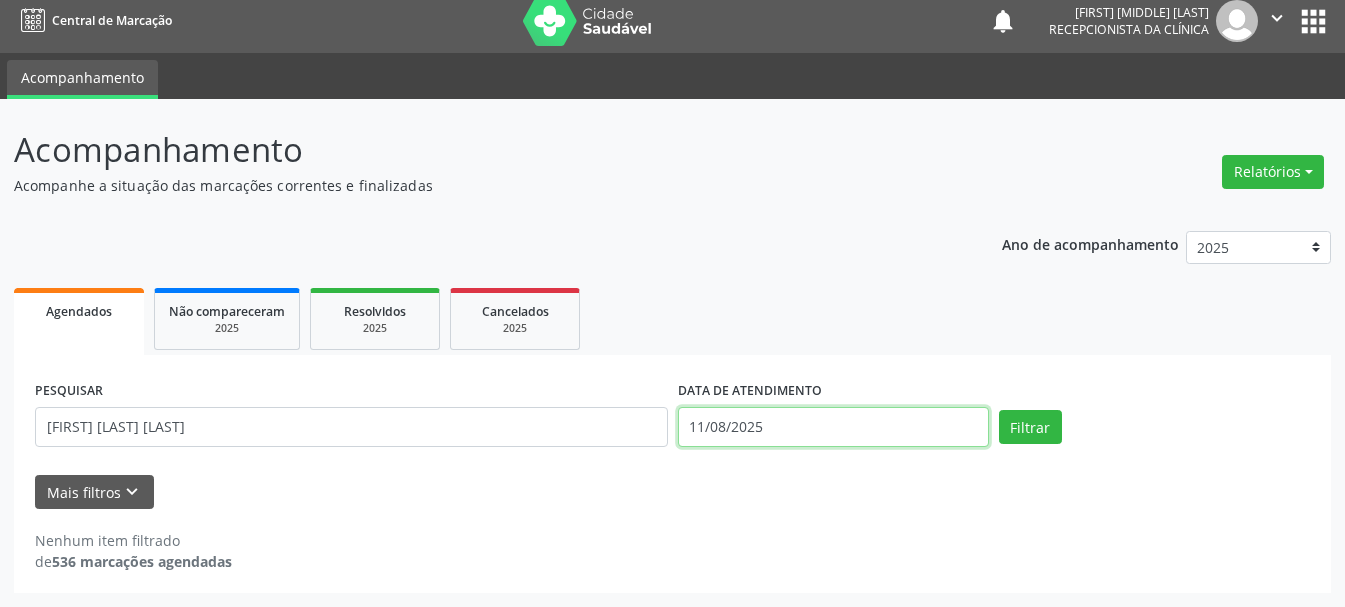 click on "11/08/2025" at bounding box center [833, 427] 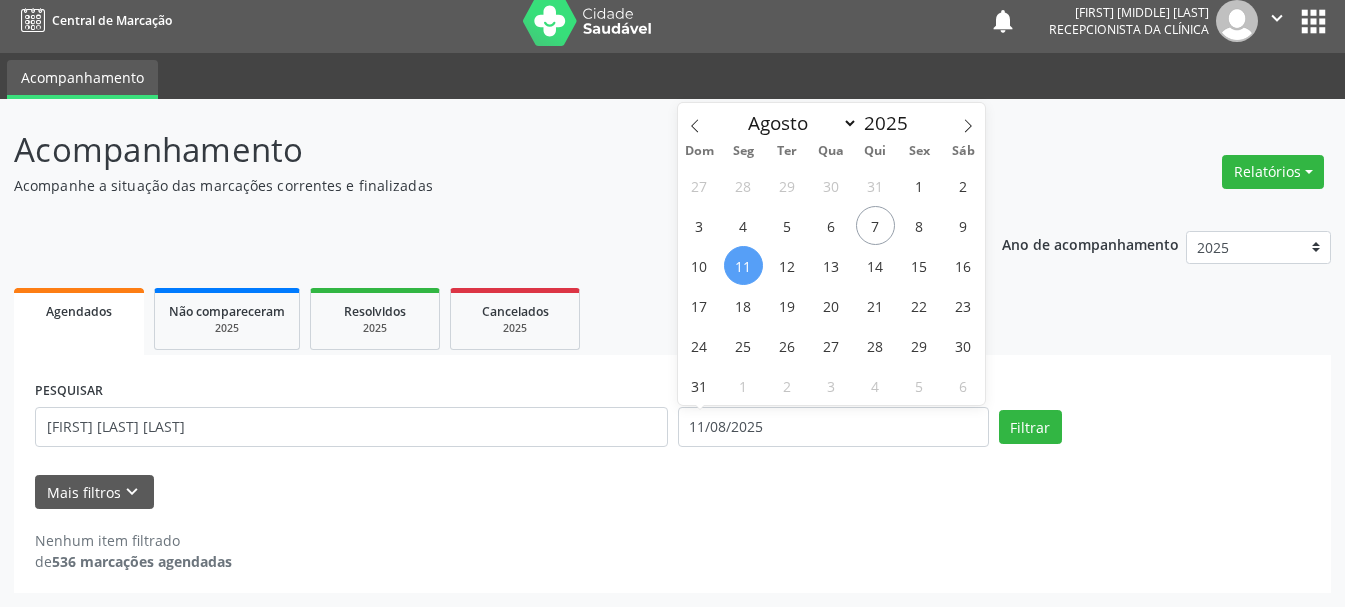 click on "11" at bounding box center (743, 265) 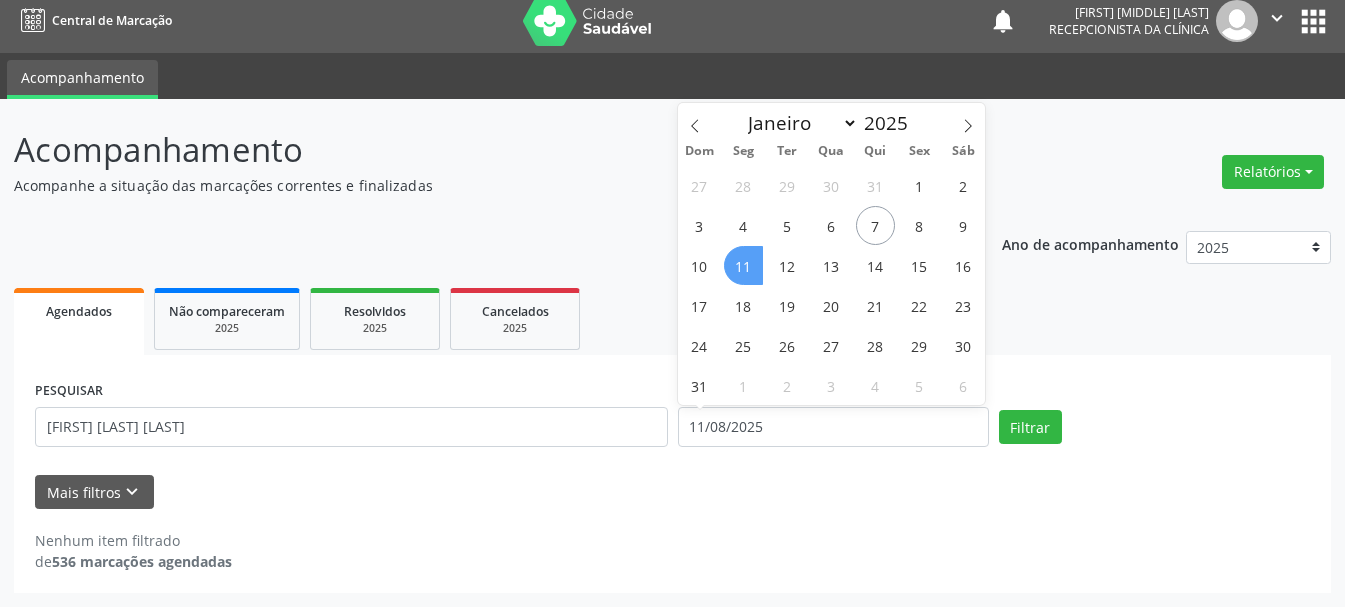 click on "11" at bounding box center (743, 265) 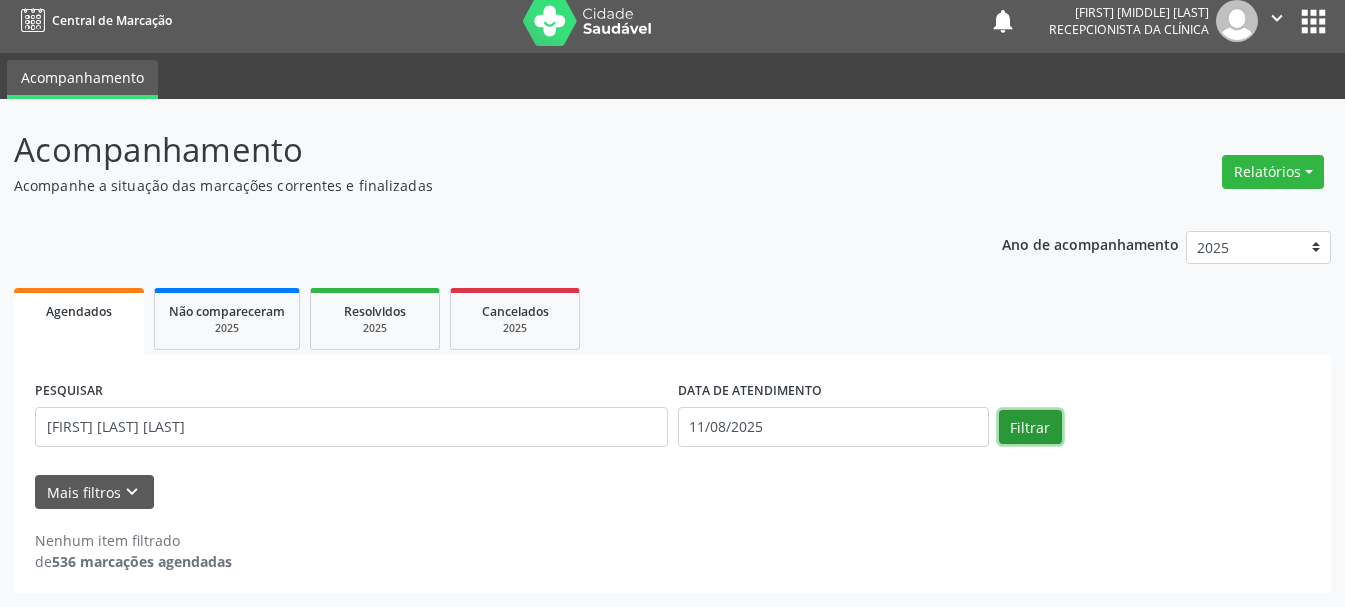 click on "Filtrar" at bounding box center (1030, 427) 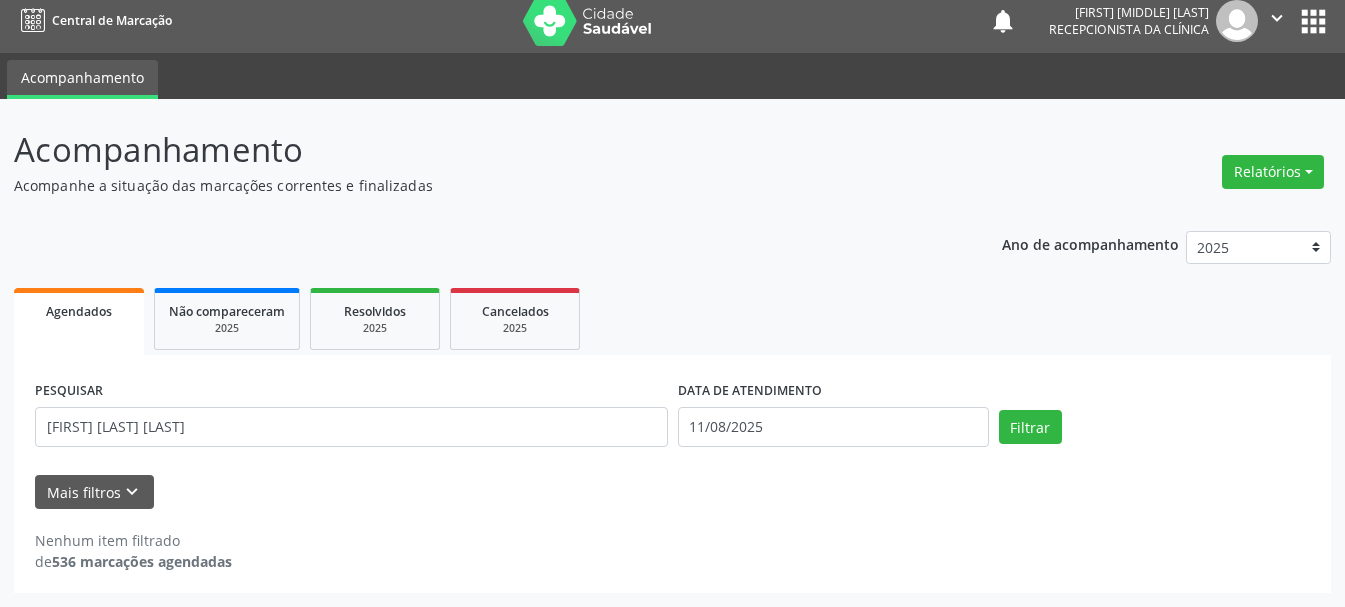 click on "PESQUISAR
[FIRST] [LAST]" at bounding box center [351, 418] 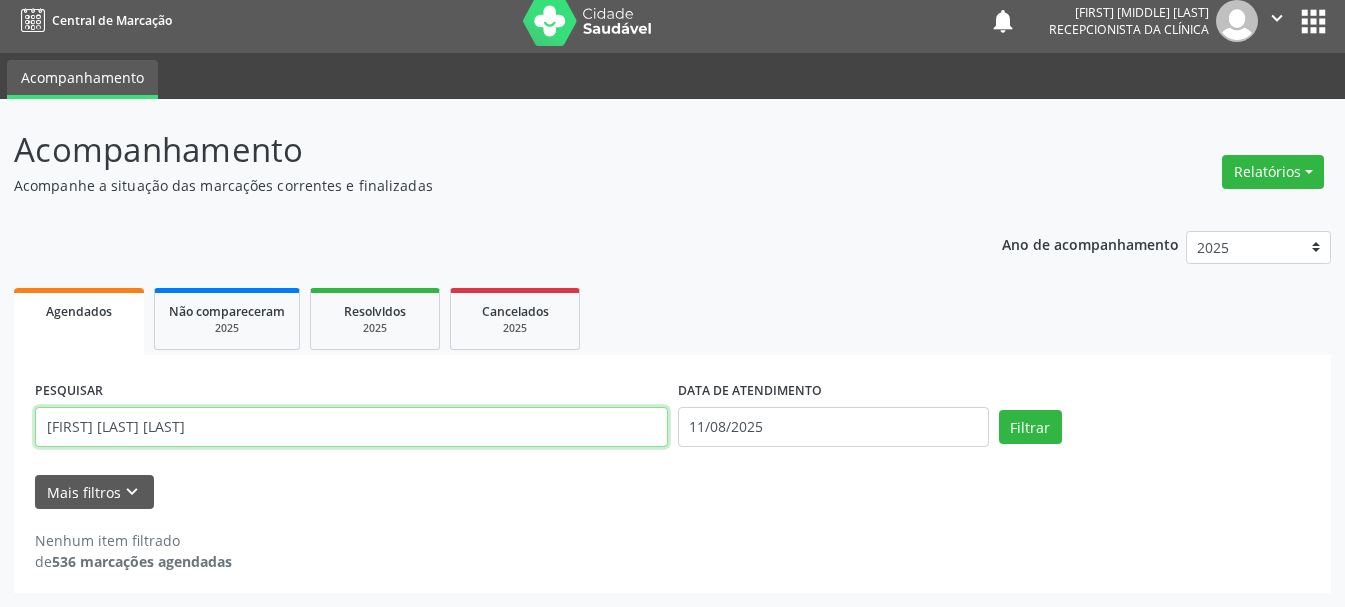 click on "[FIRST] [LAST] [LAST]" at bounding box center [351, 427] 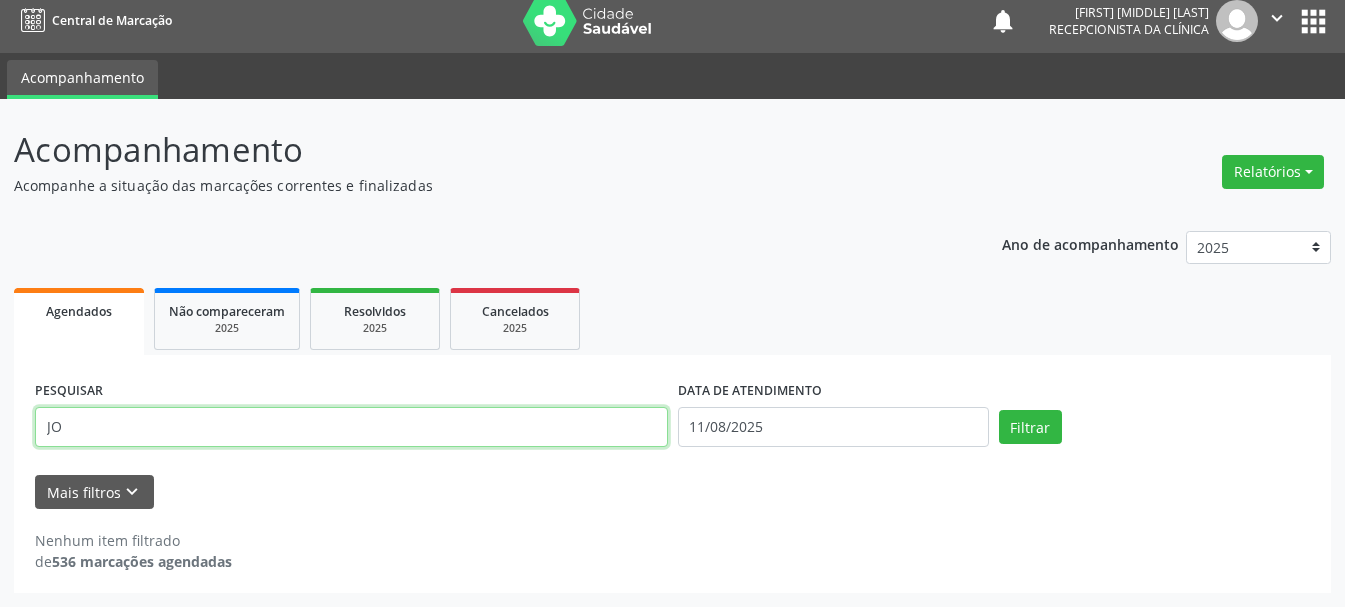 type on "J" 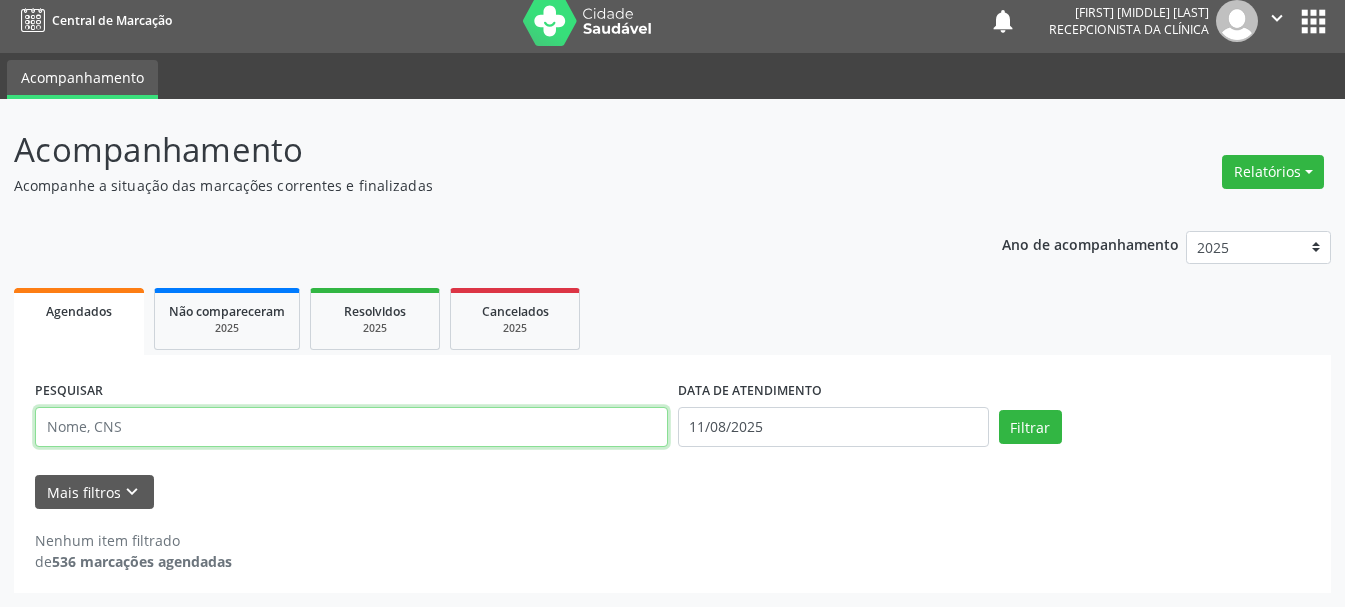 click at bounding box center [351, 427] 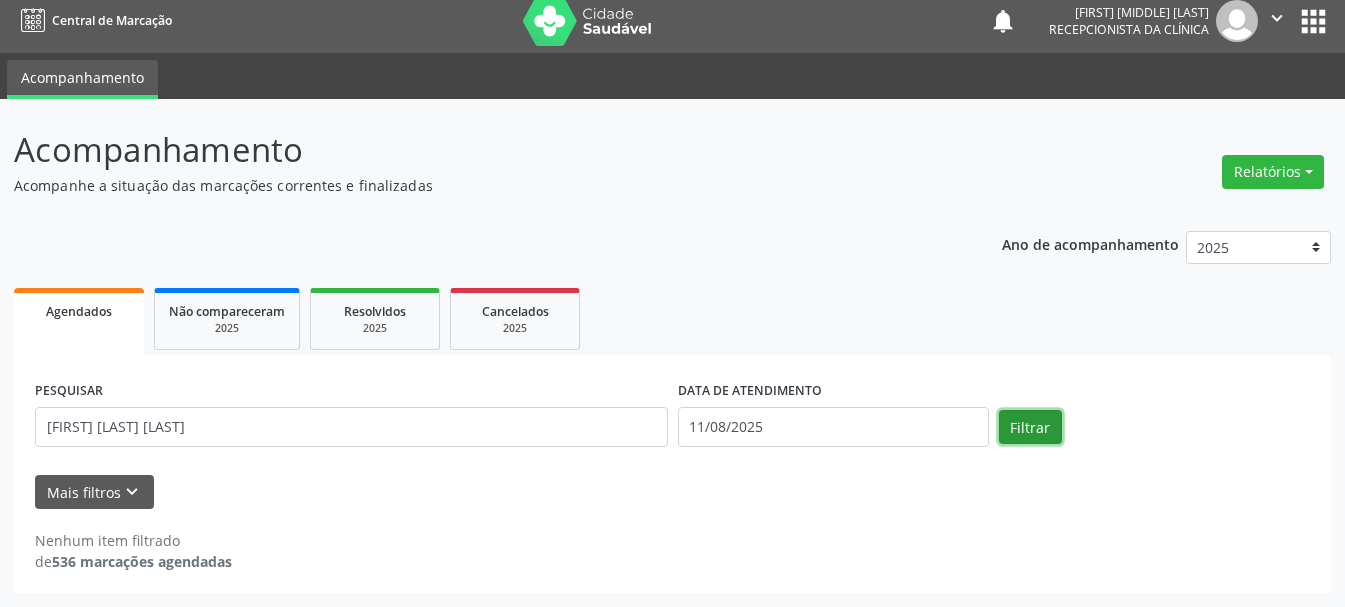 click on "Filtrar" at bounding box center (1030, 427) 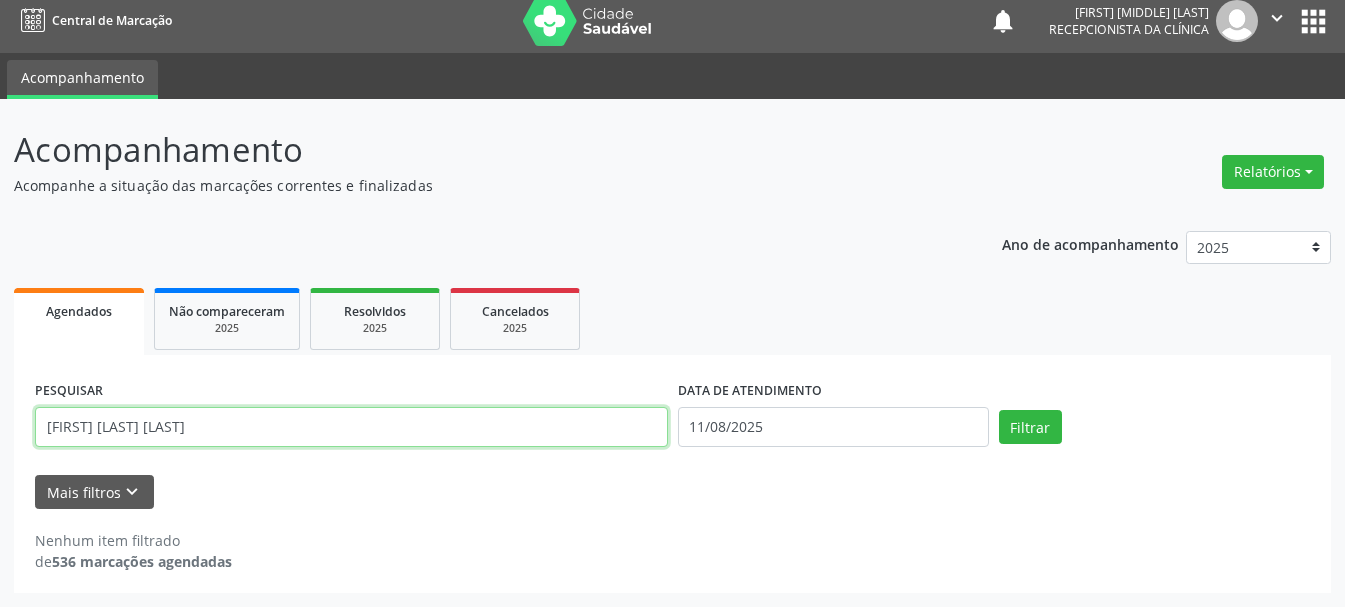 click on "[FIRST] [LAST] [LAST]" at bounding box center (351, 427) 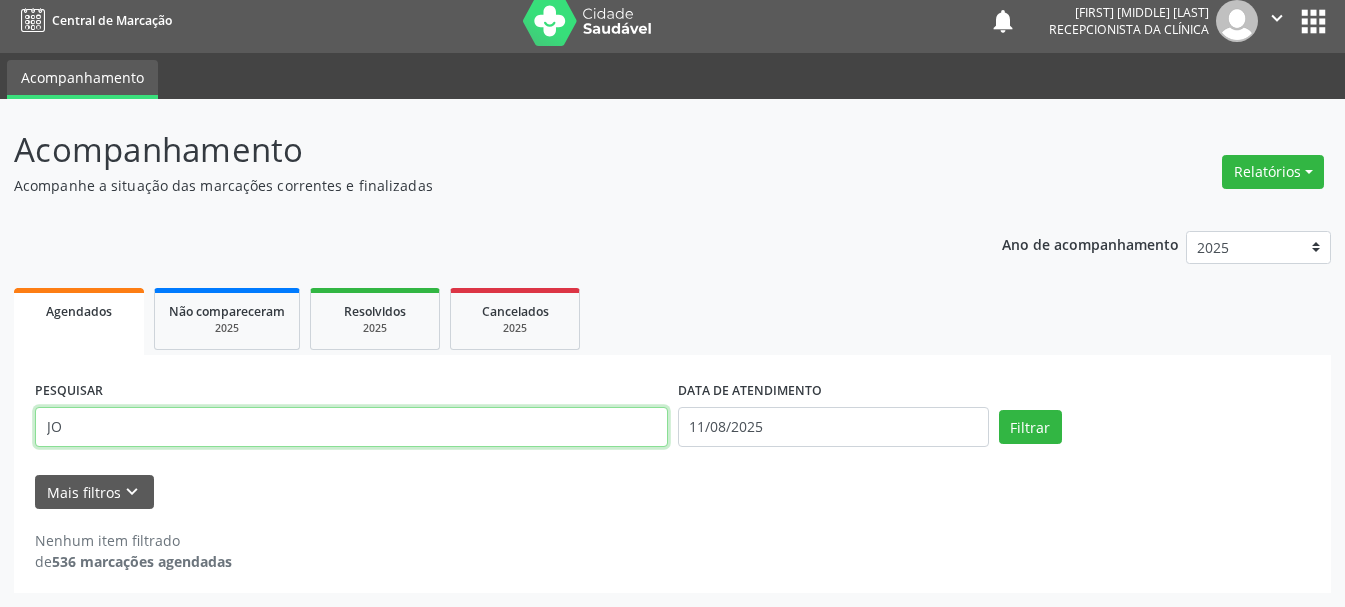 type on "J" 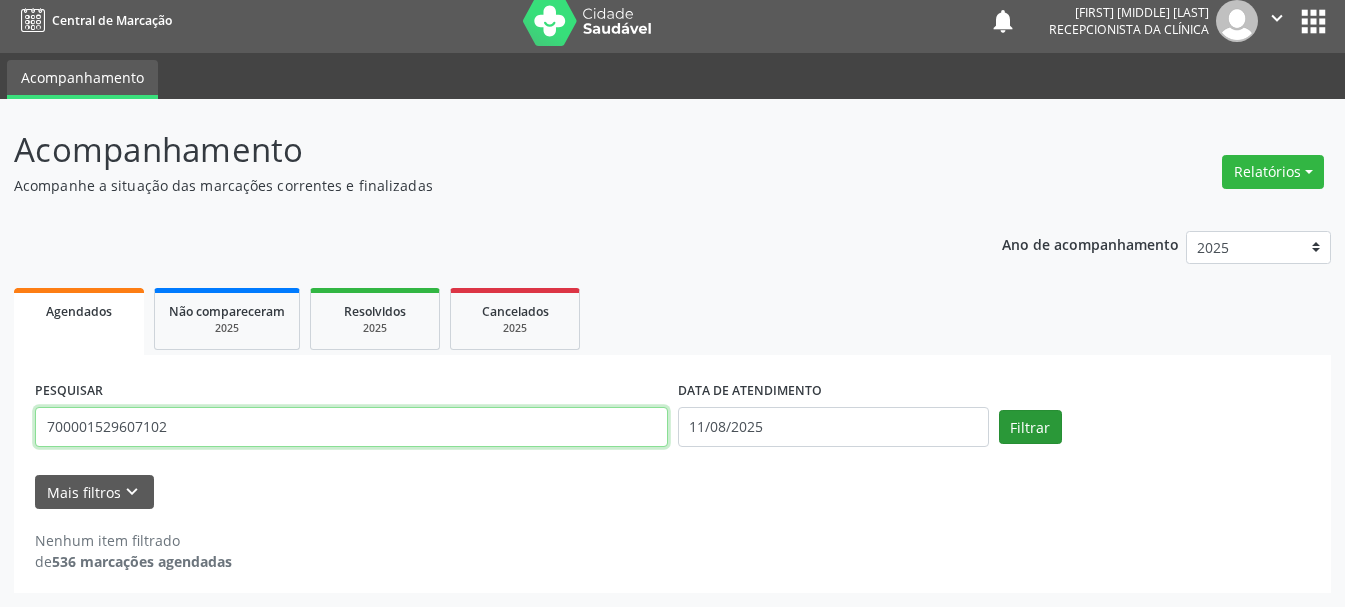 type on "700001529607102" 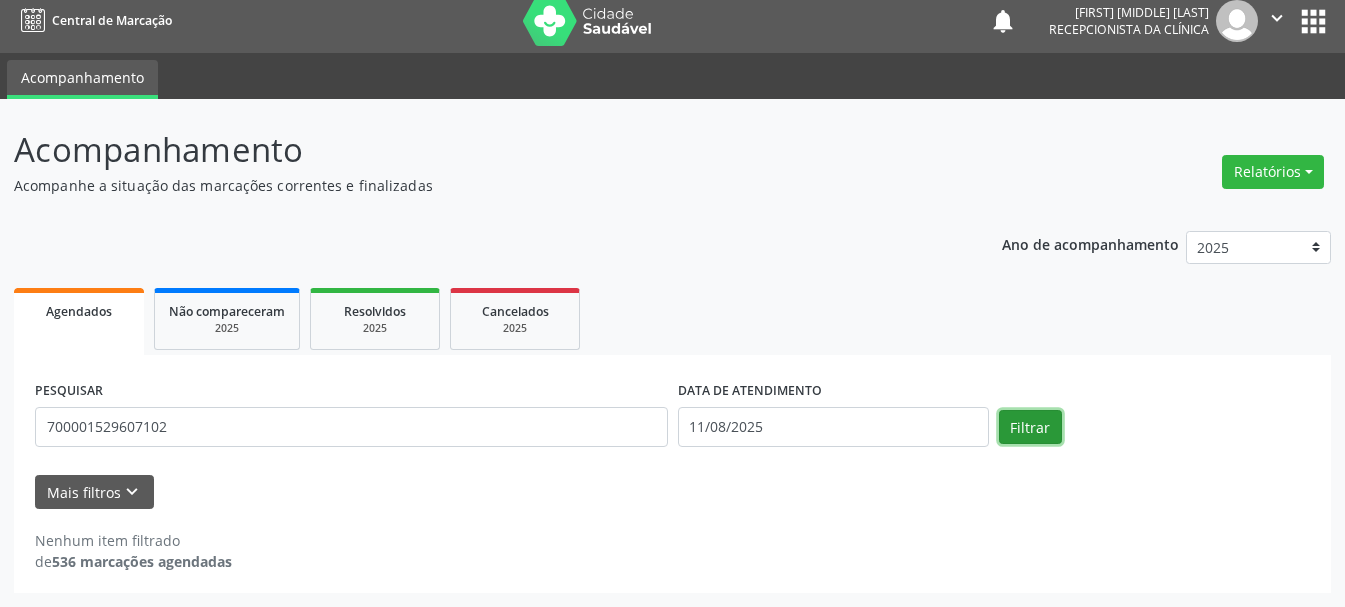 click on "Filtrar" at bounding box center [1030, 427] 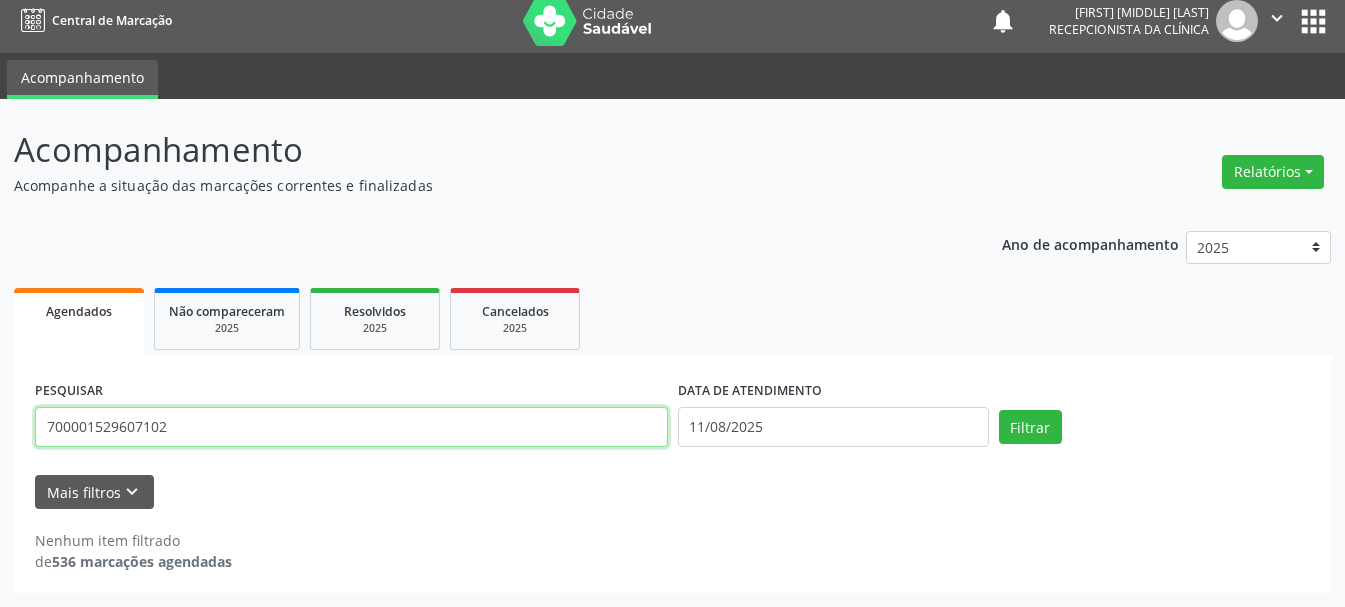 click on "700001529607102" at bounding box center [351, 427] 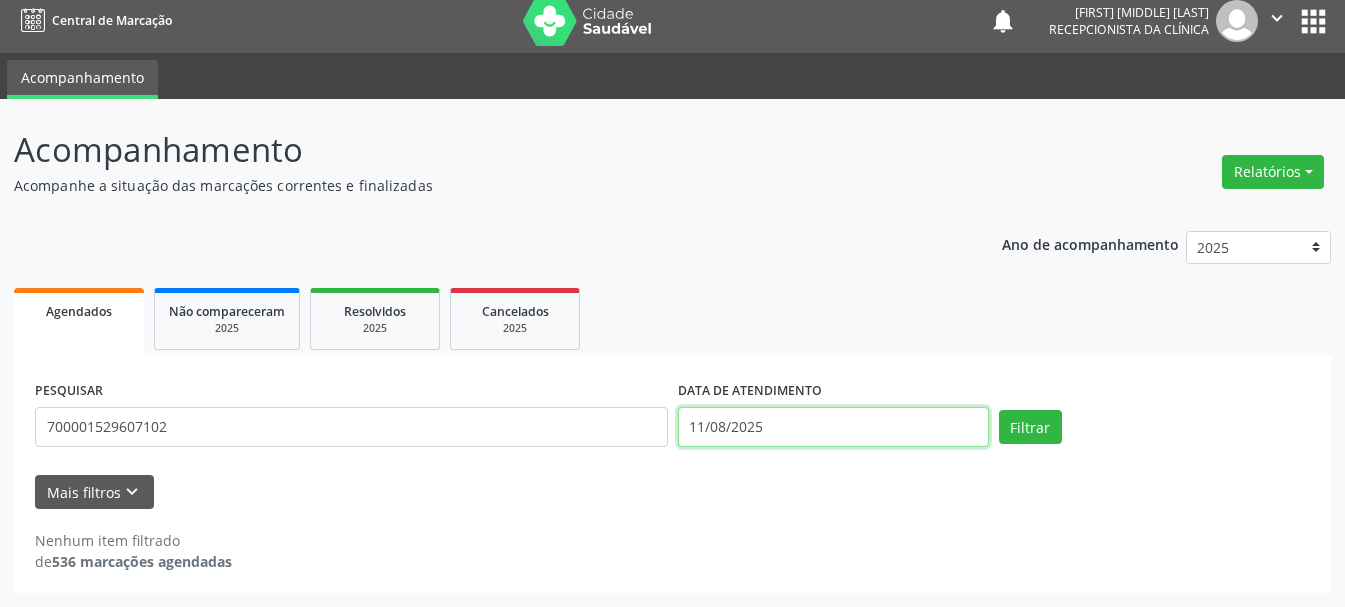 click on "11/08/2025" at bounding box center [833, 427] 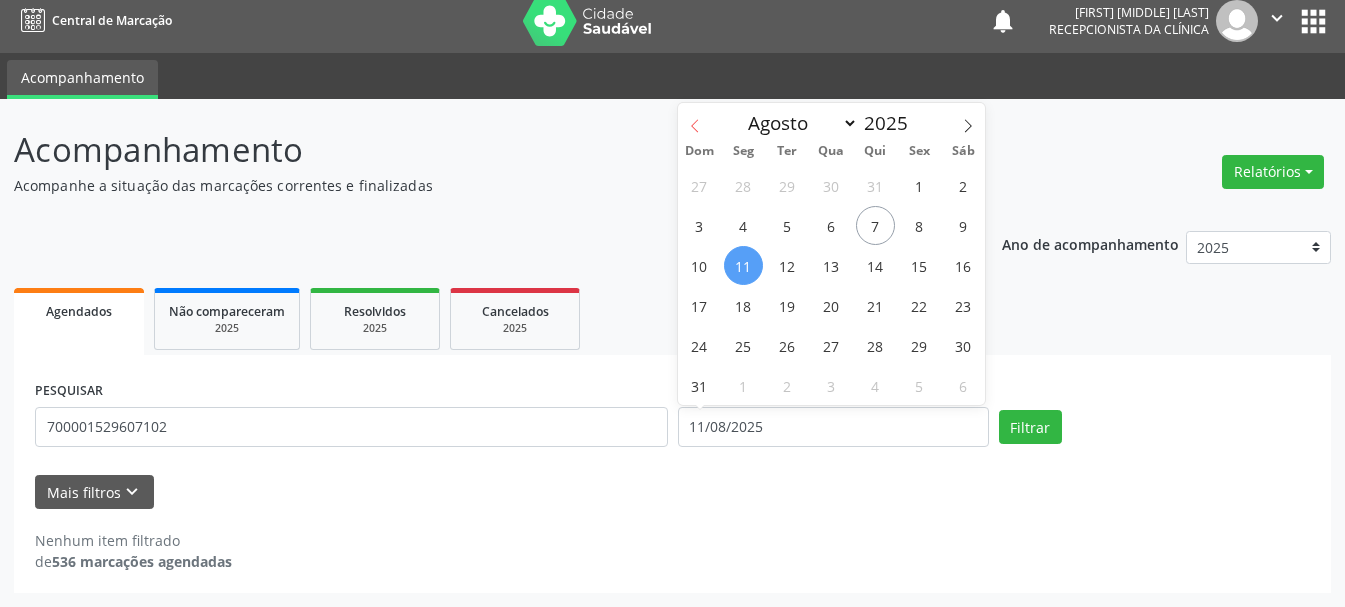 click at bounding box center (695, 120) 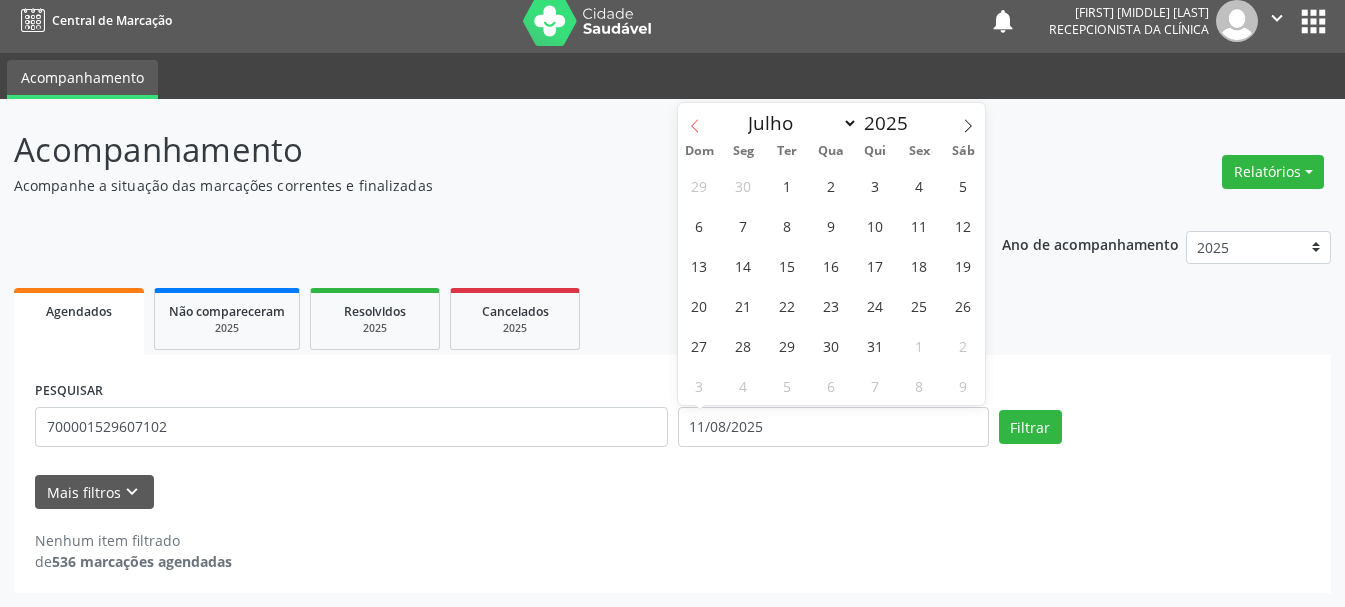 click at bounding box center (695, 120) 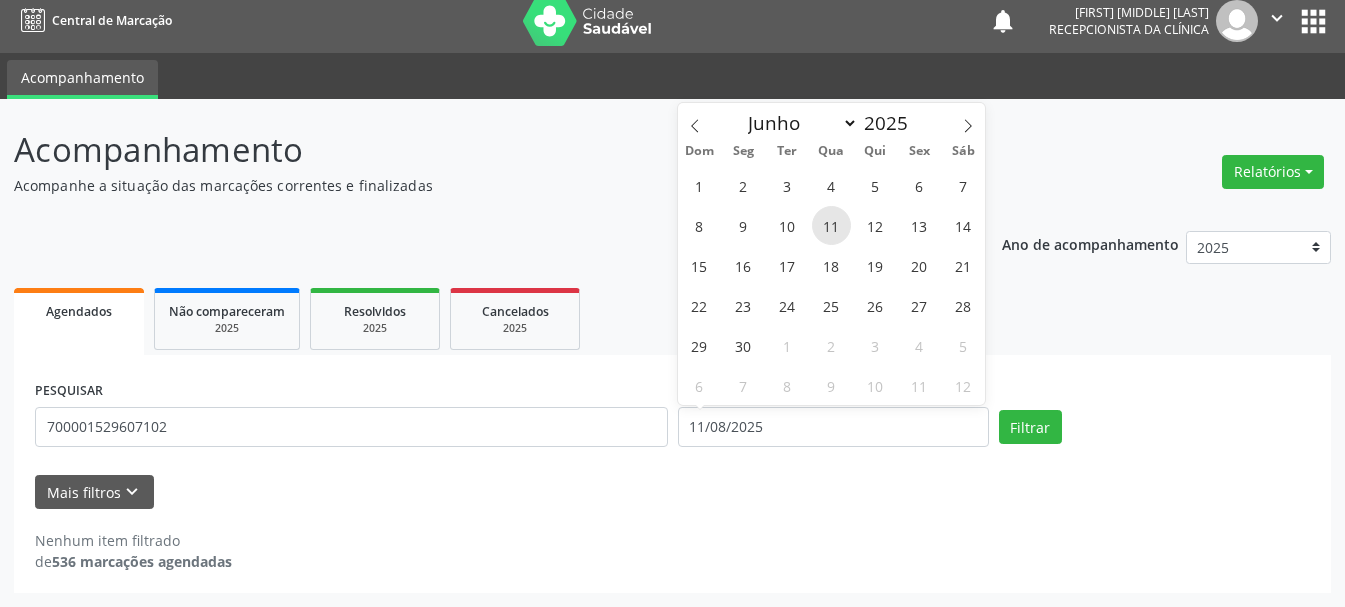 click on "11" at bounding box center [831, 225] 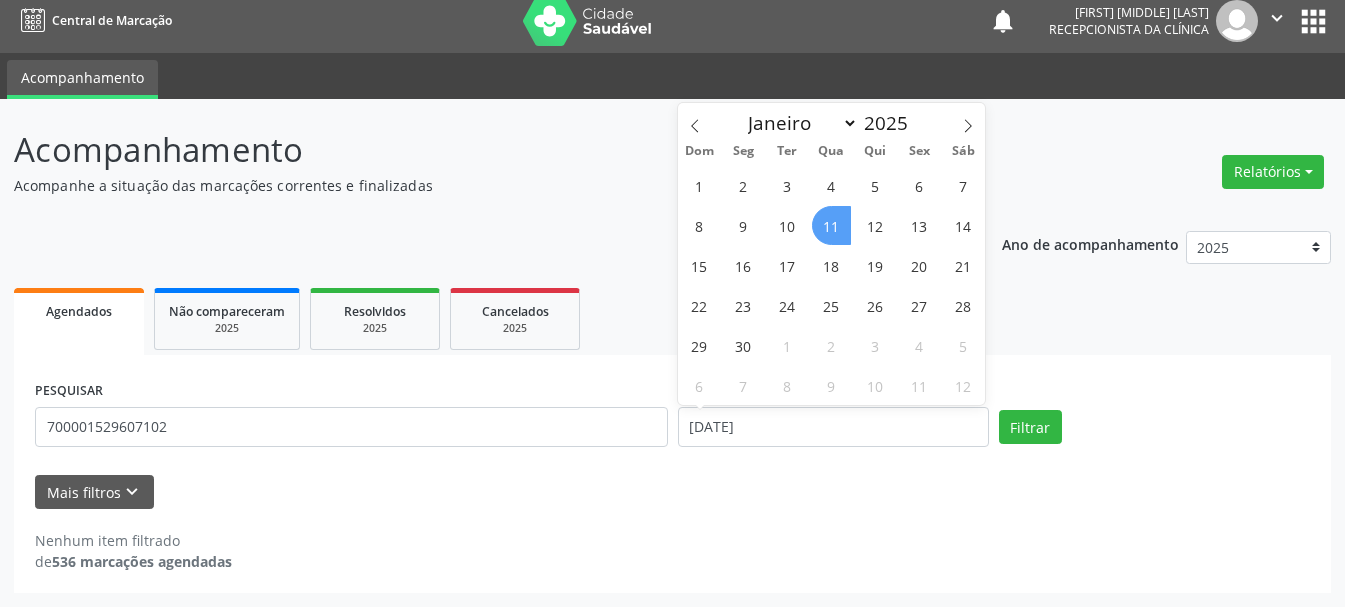 click on "11" at bounding box center [831, 225] 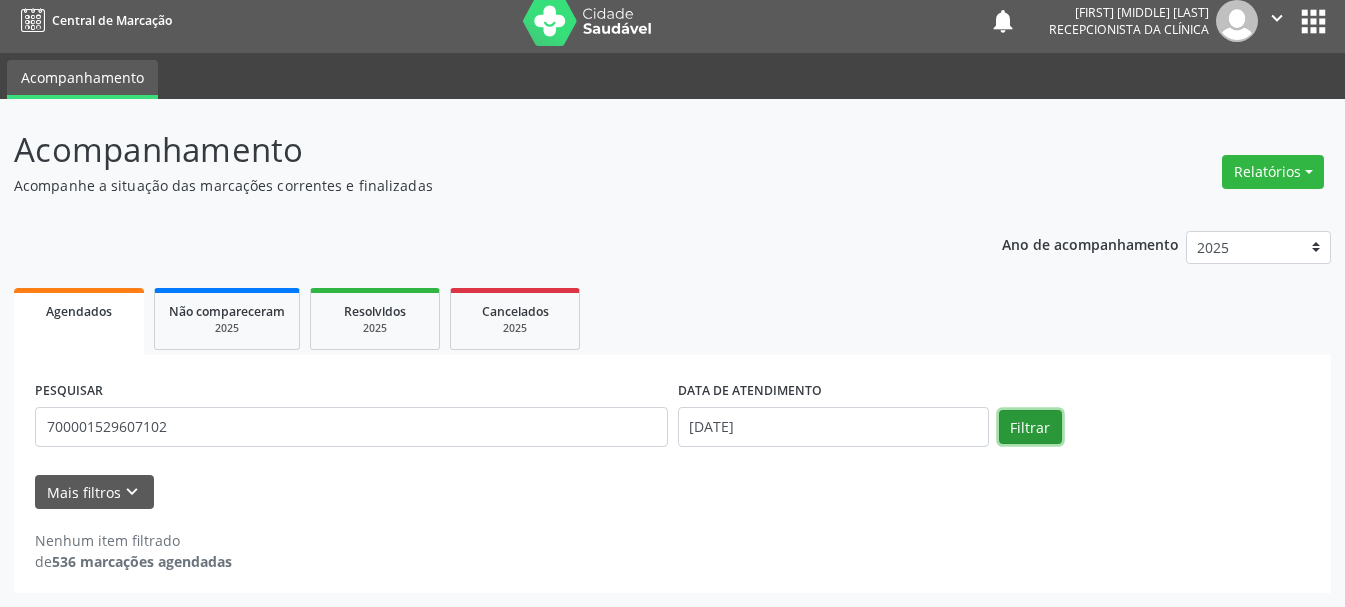 click on "Filtrar" at bounding box center (1030, 427) 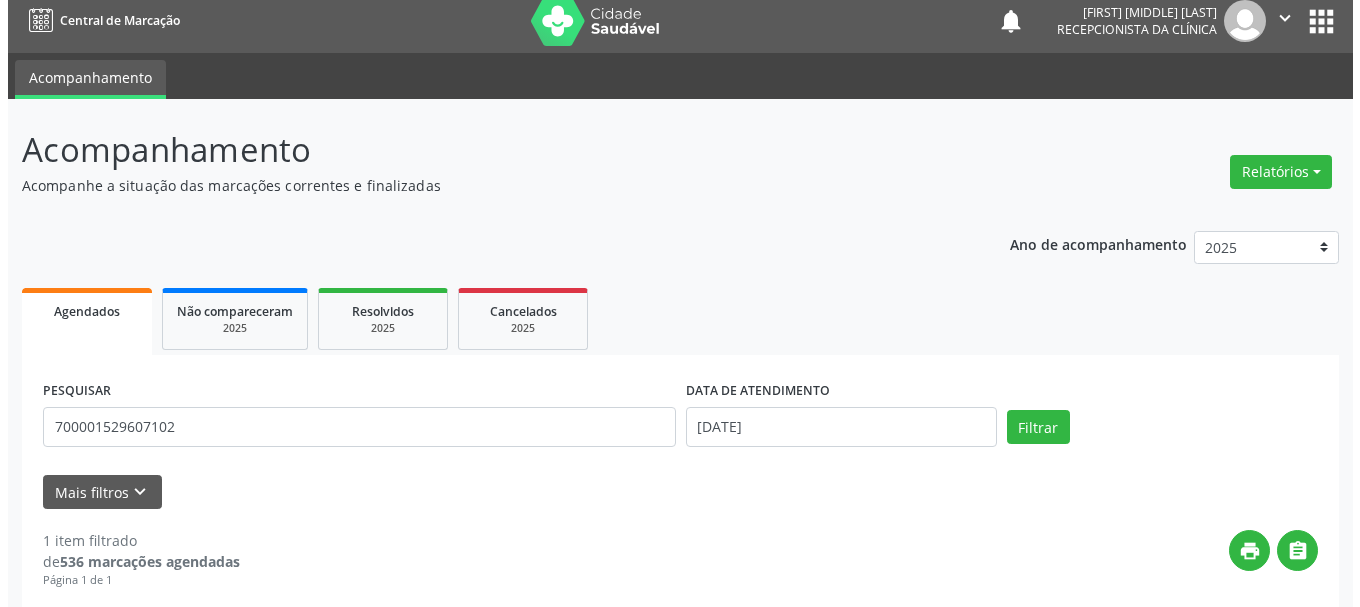 scroll, scrollTop: 298, scrollLeft: 0, axis: vertical 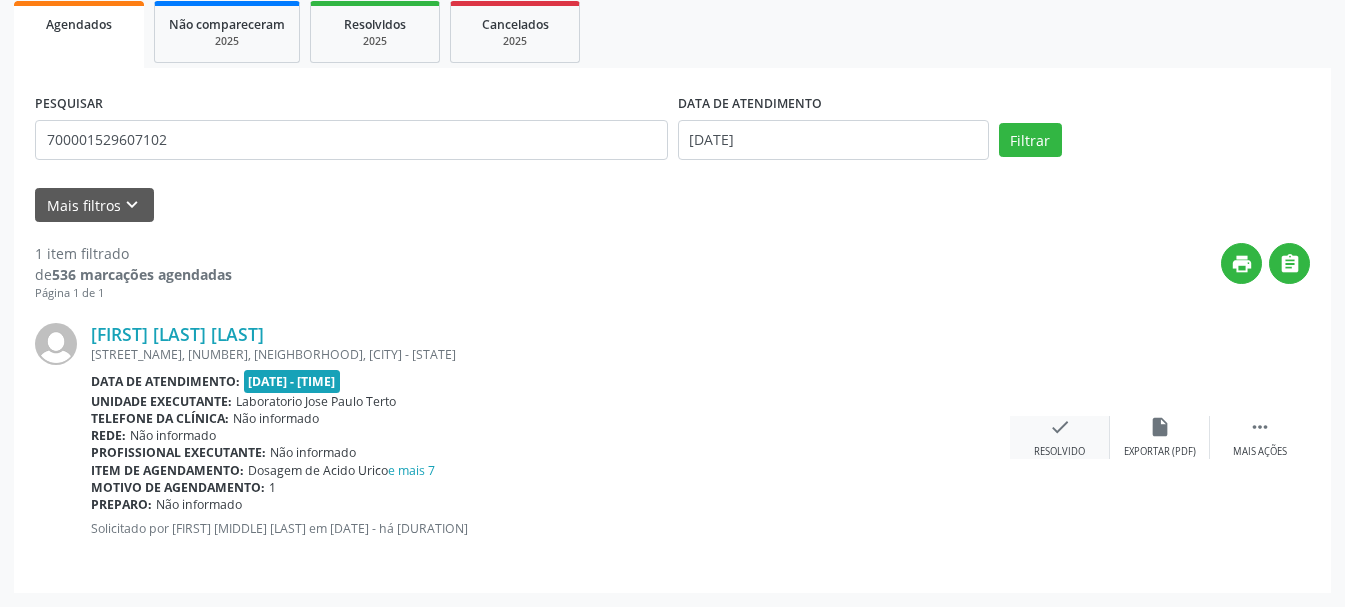click on "check
Resolvido" at bounding box center [1060, 437] 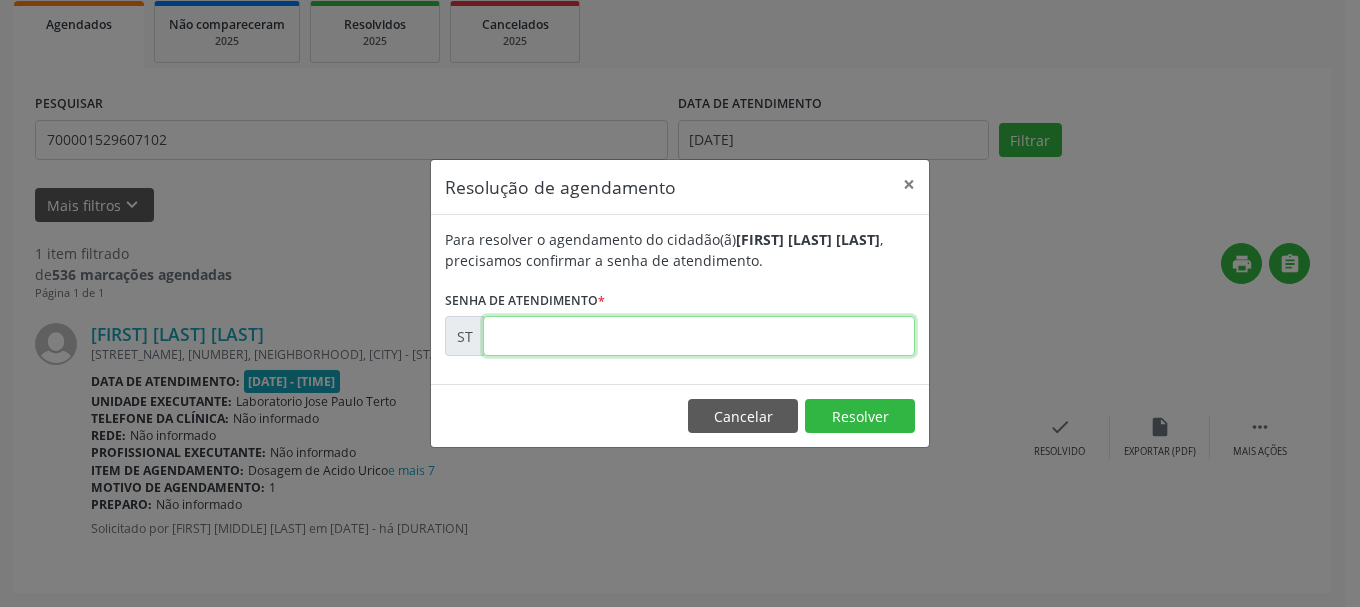 click at bounding box center (699, 336) 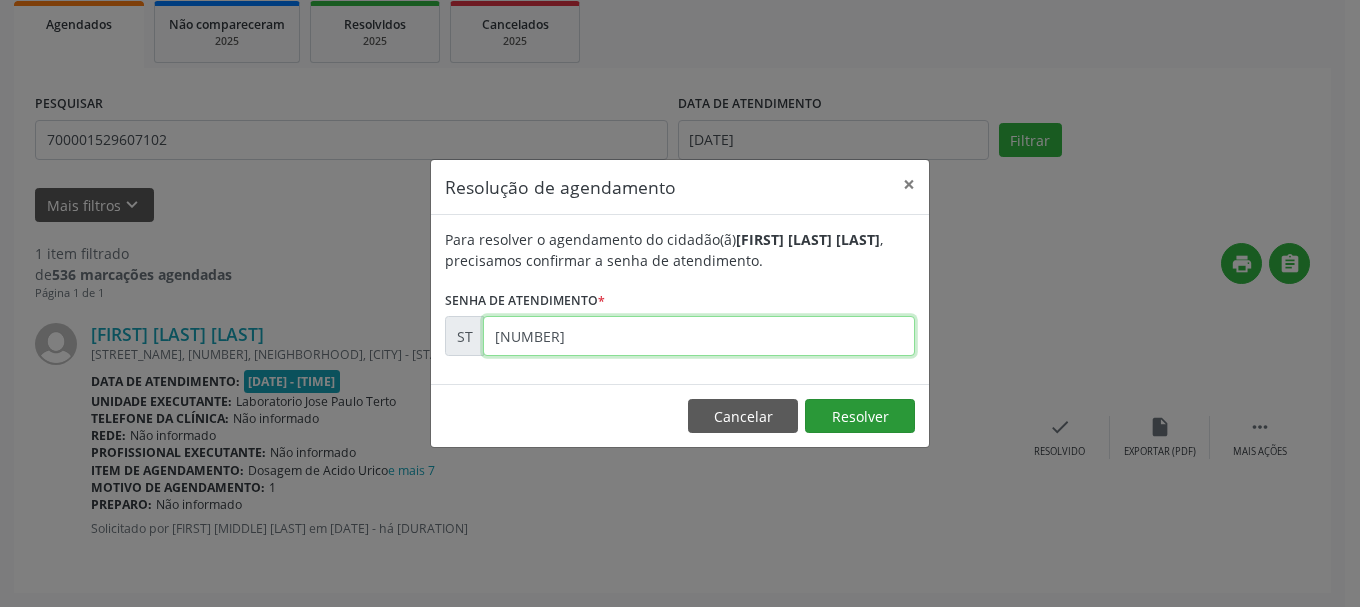 type on "[NUMBER]" 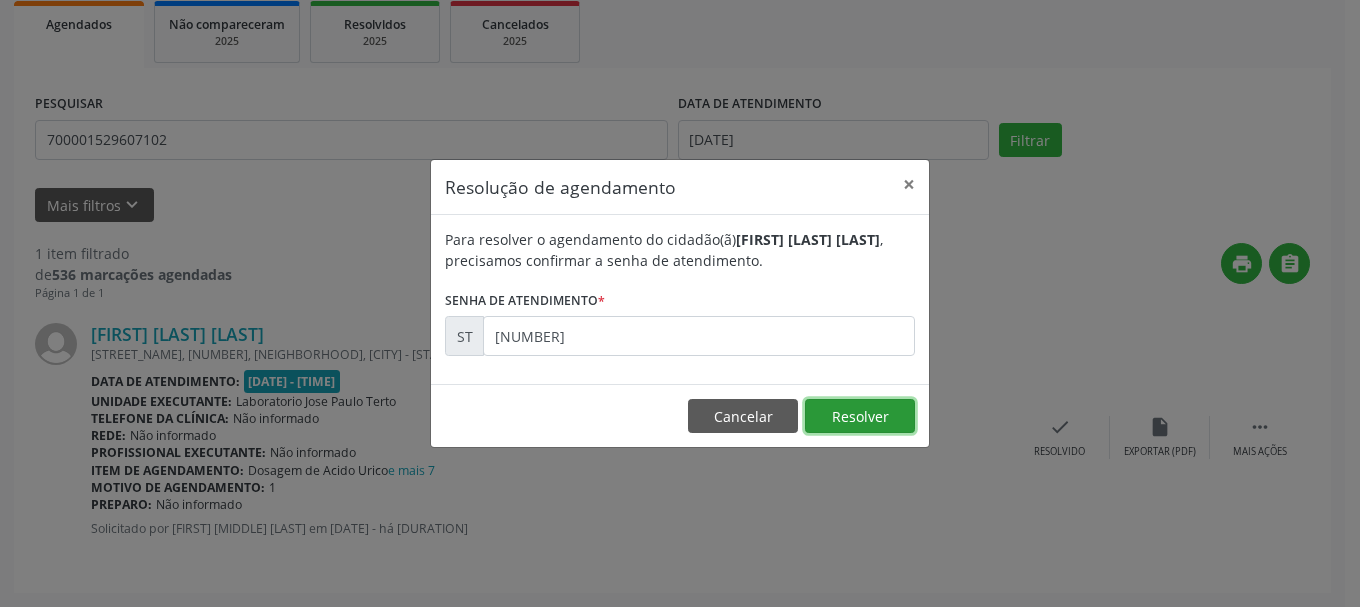 click on "Resolver" at bounding box center (860, 416) 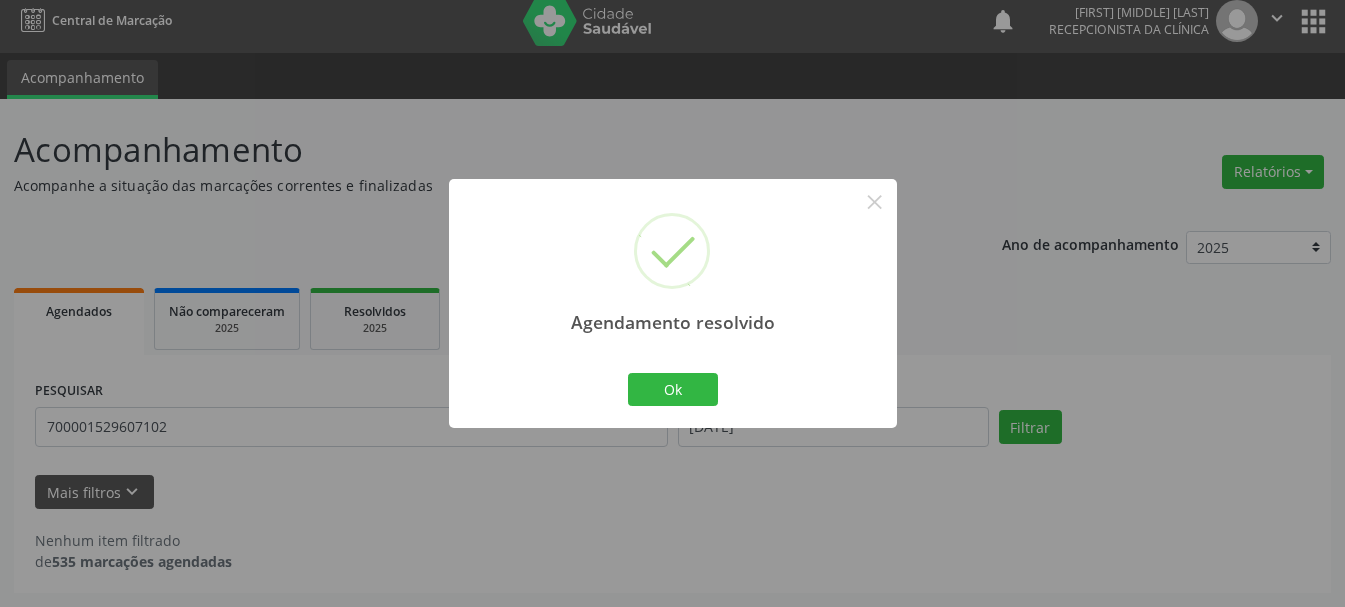 scroll, scrollTop: 11, scrollLeft: 0, axis: vertical 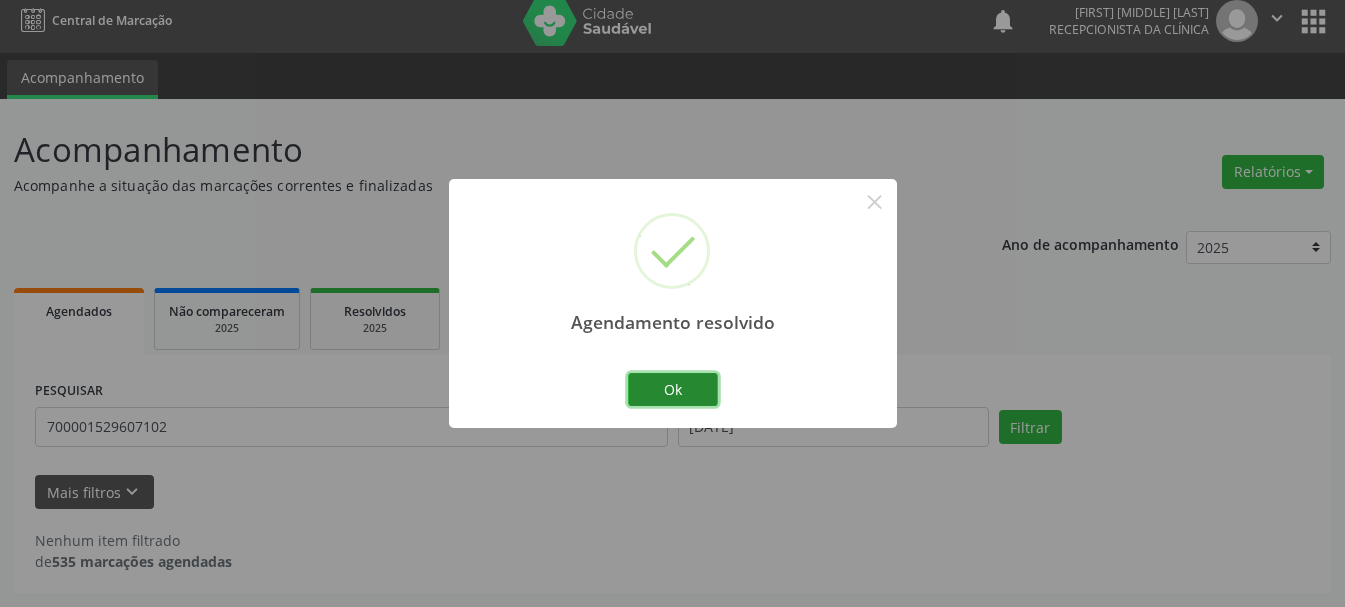 click on "Ok" at bounding box center [673, 390] 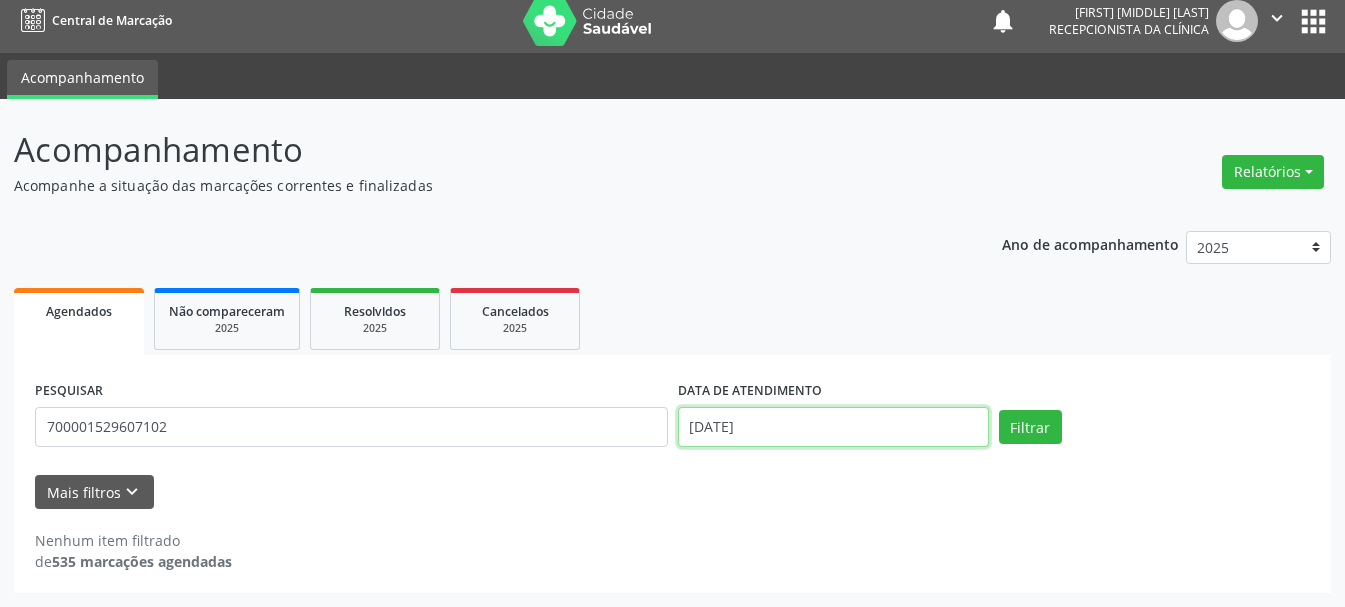 click on "[DATE]" at bounding box center (833, 427) 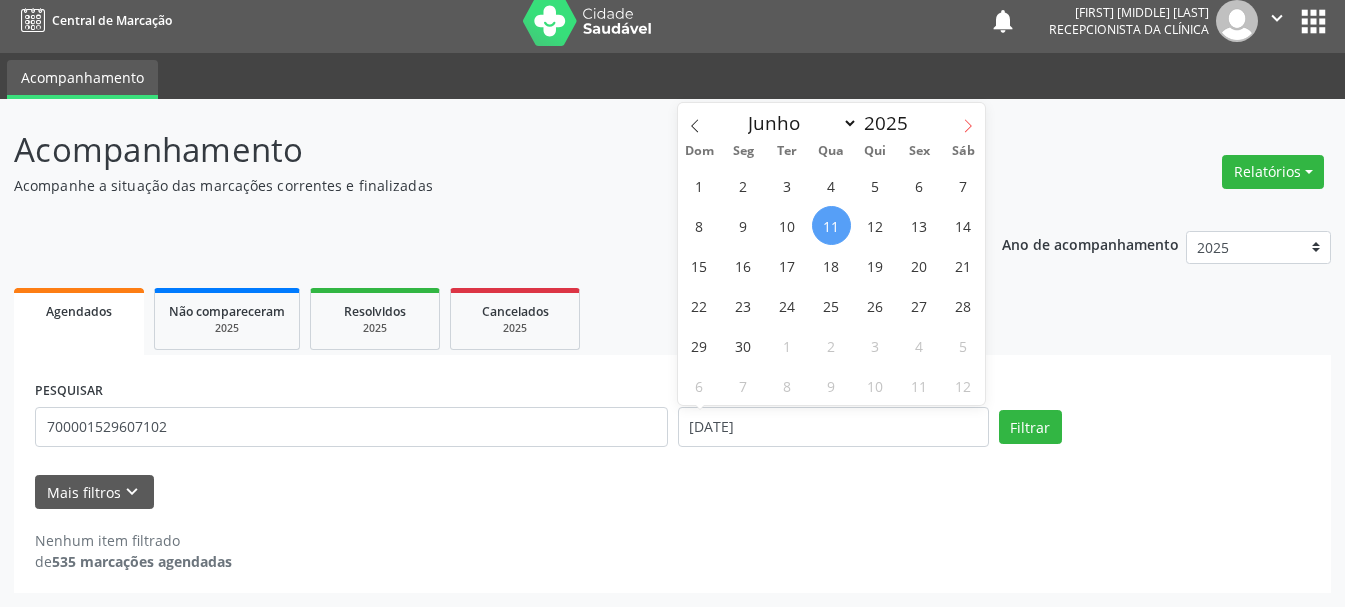 click 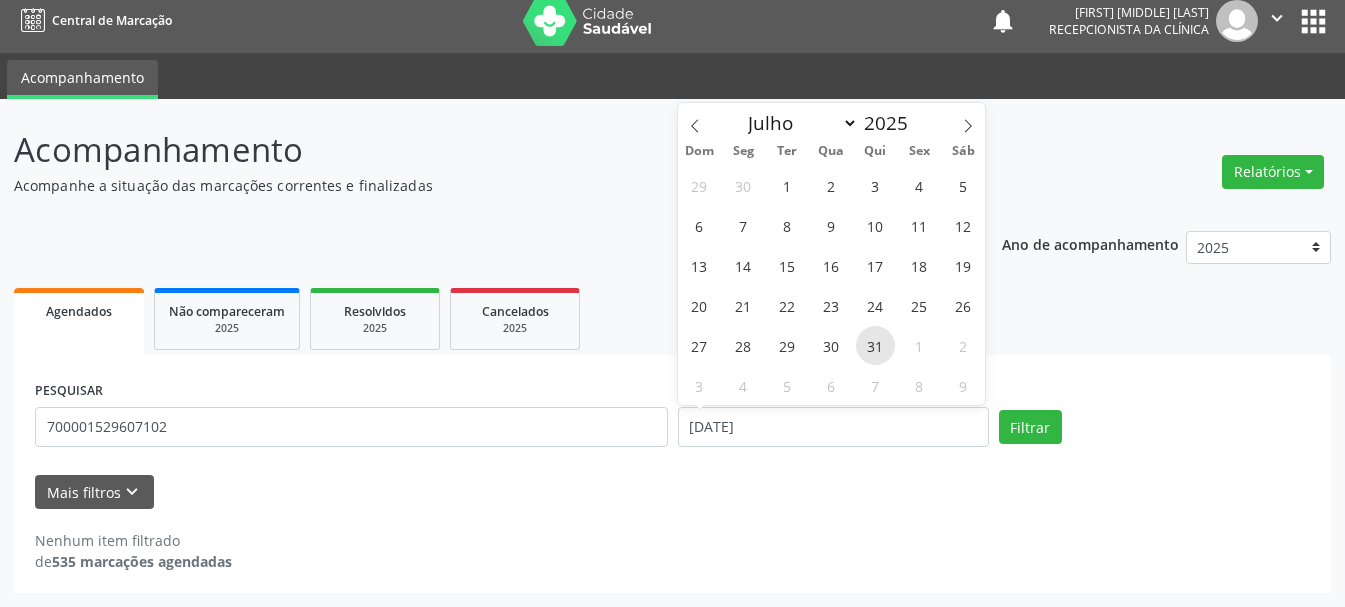 click on "31" at bounding box center [875, 345] 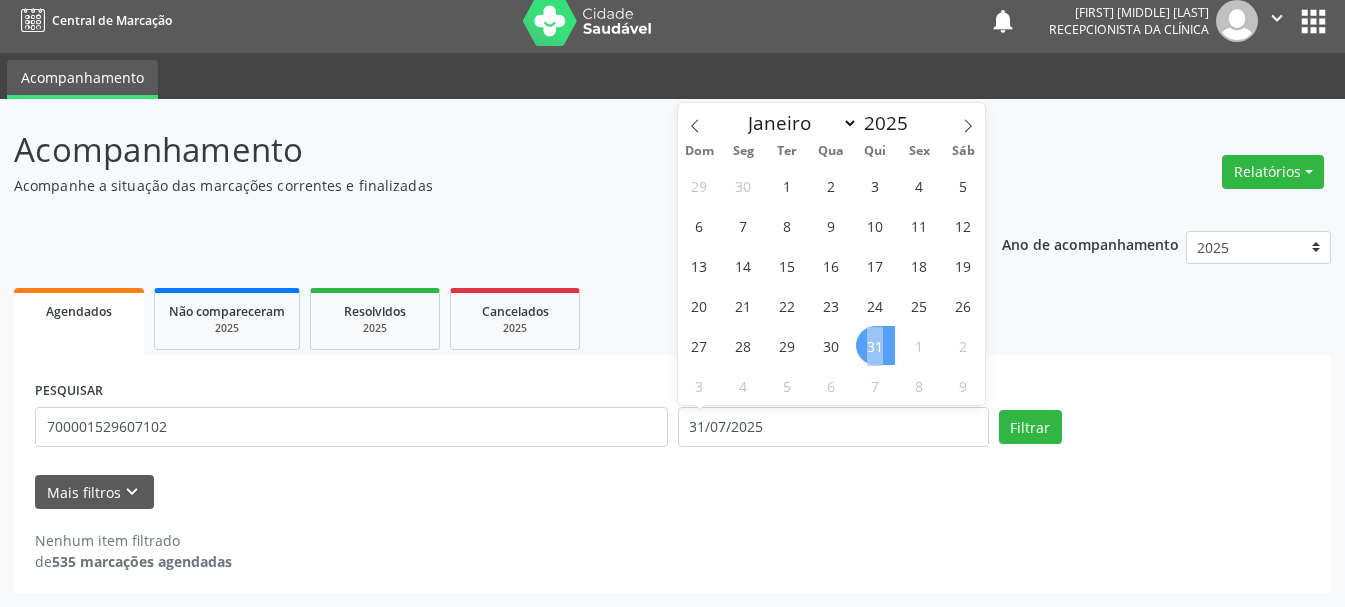 click on "31" at bounding box center (875, 345) 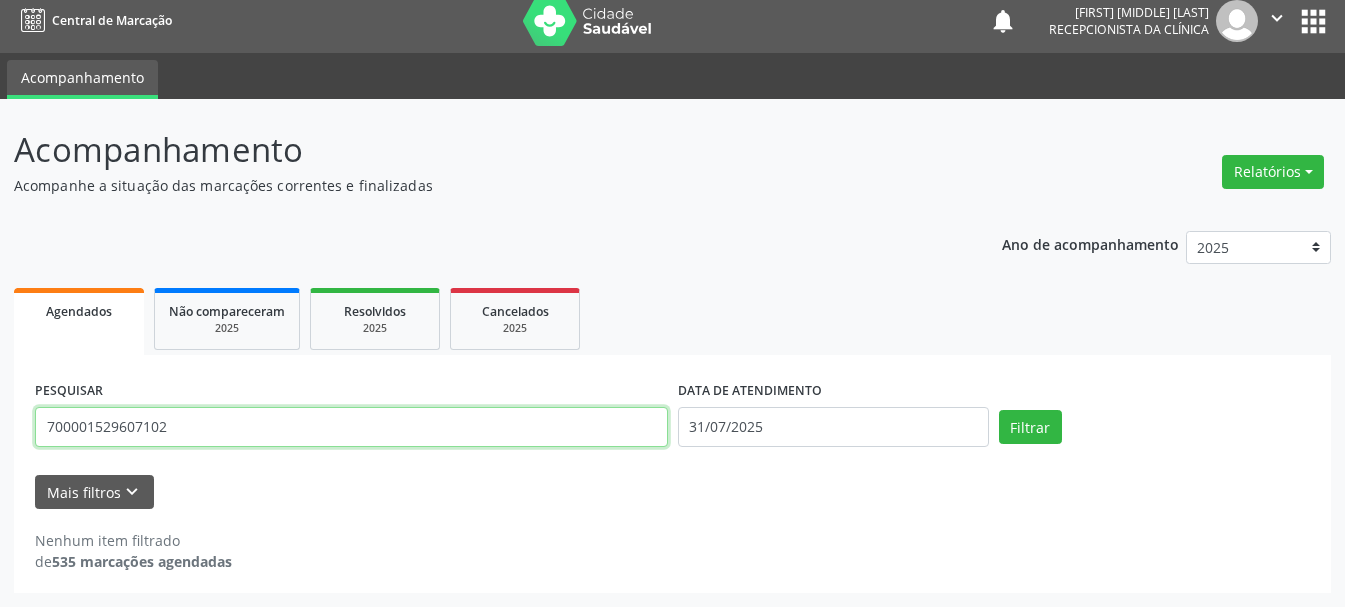 click on "700001529607102" at bounding box center (351, 427) 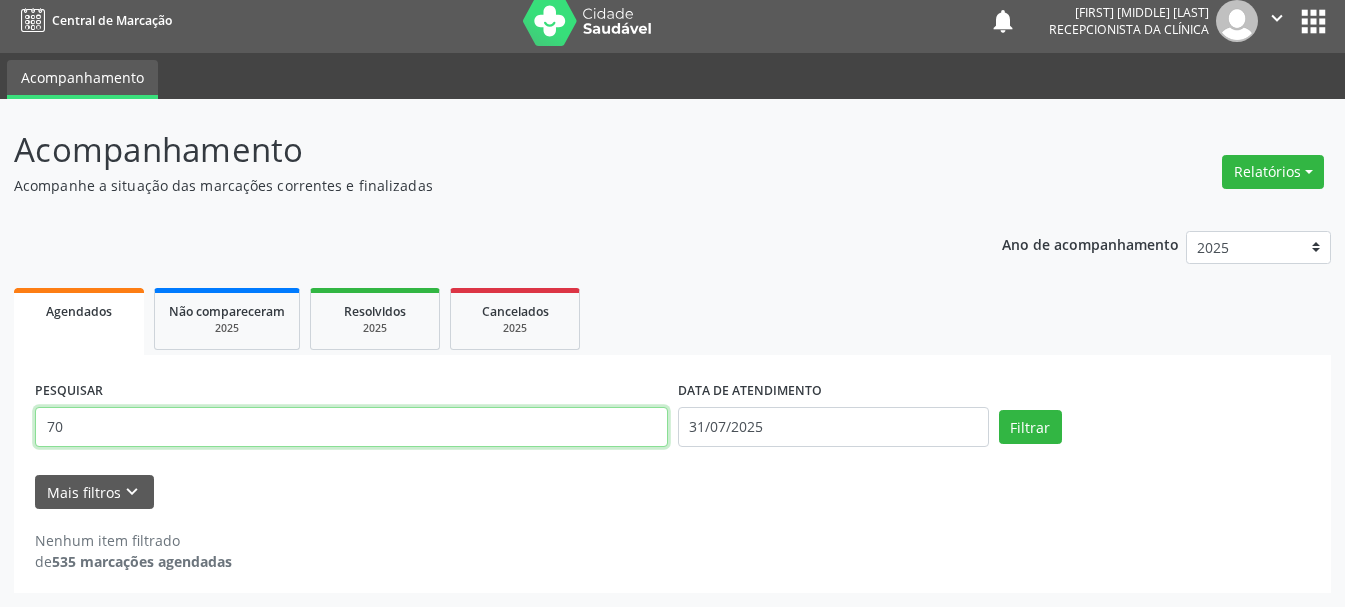 type on "7" 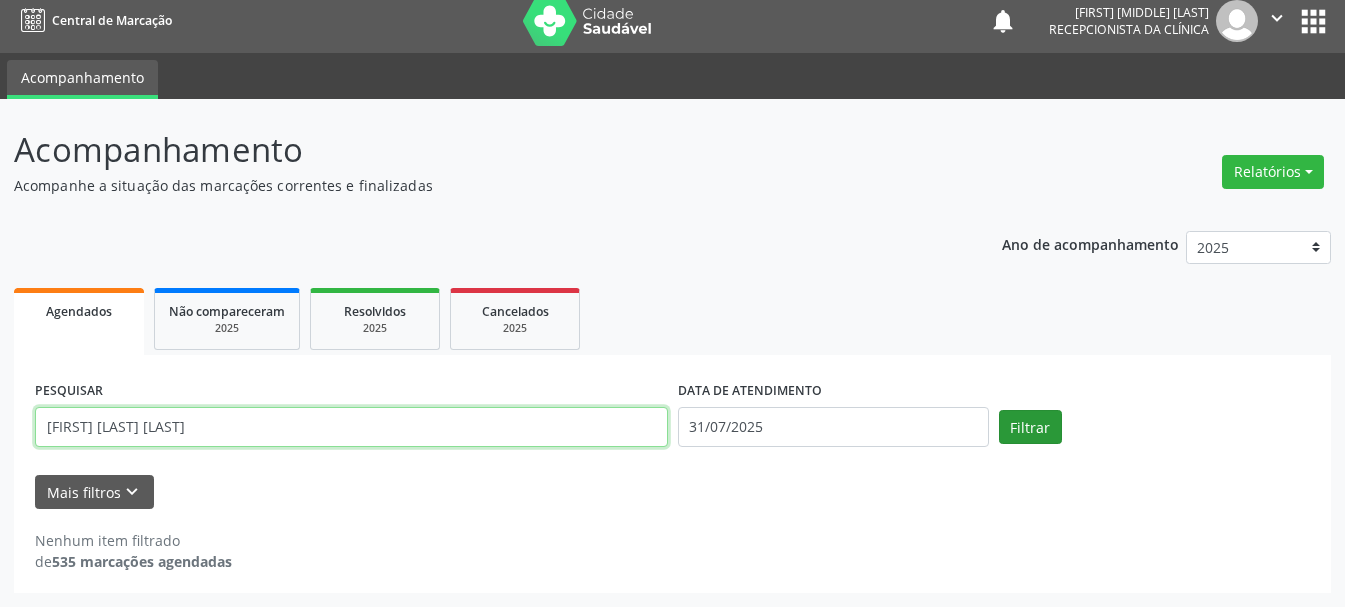 type on "[FIRST] [LAST] [LAST]" 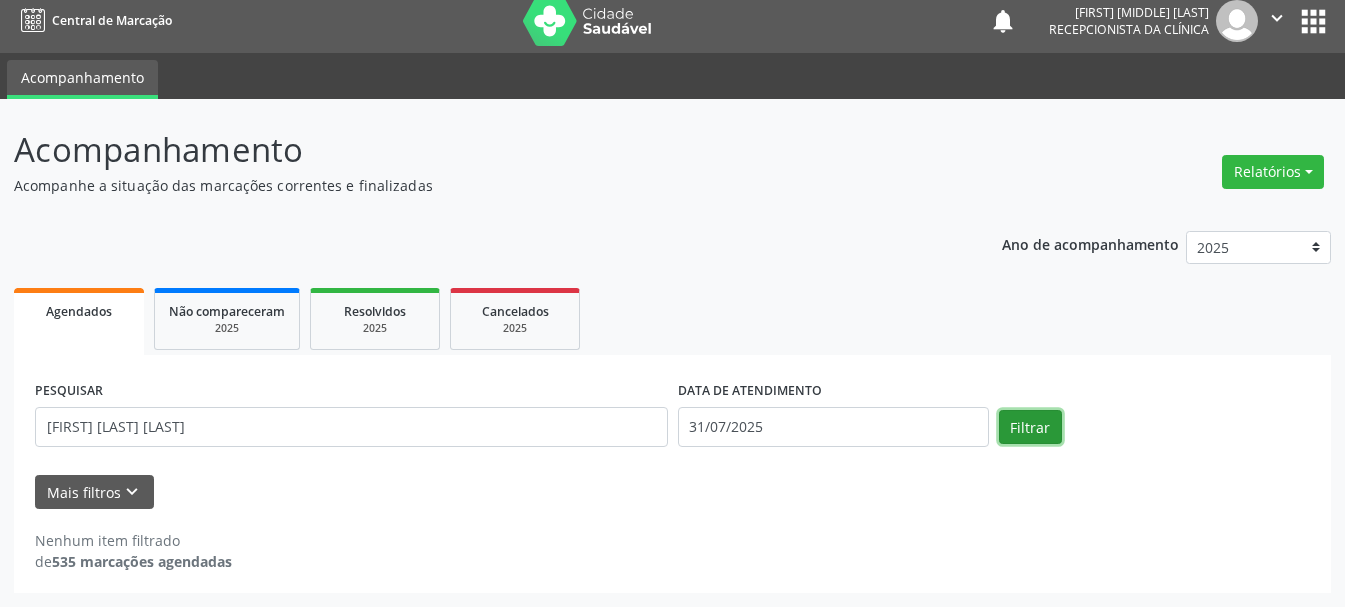 click on "Filtrar" at bounding box center [1030, 427] 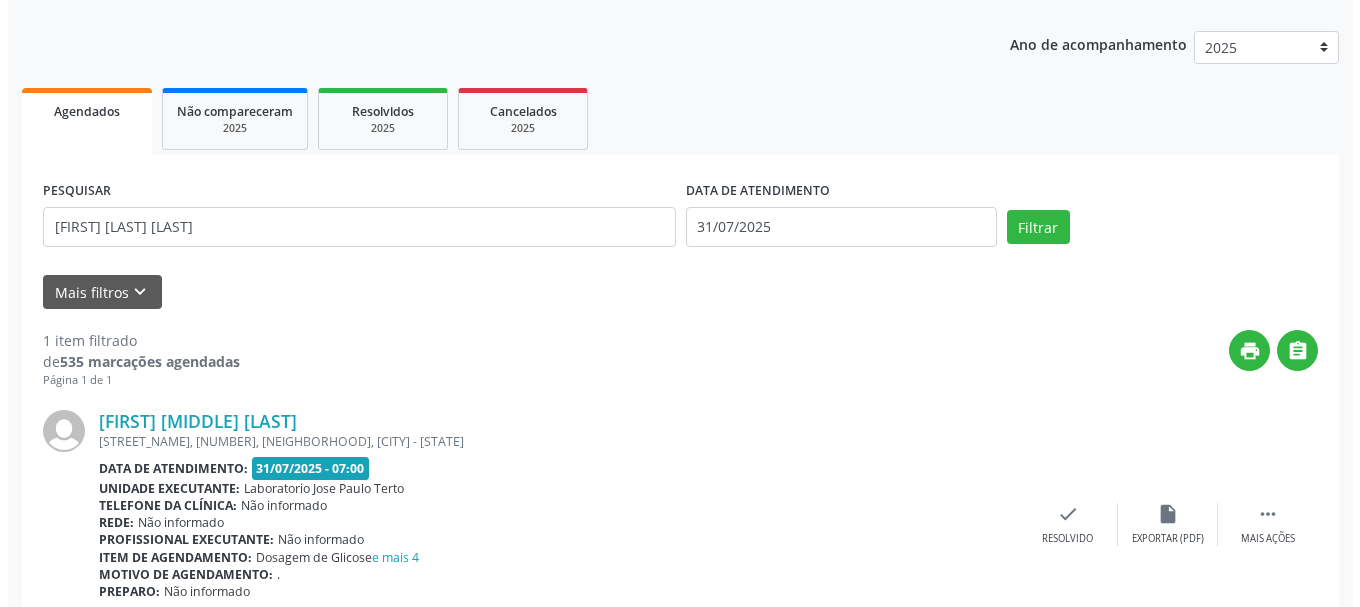 scroll, scrollTop: 298, scrollLeft: 0, axis: vertical 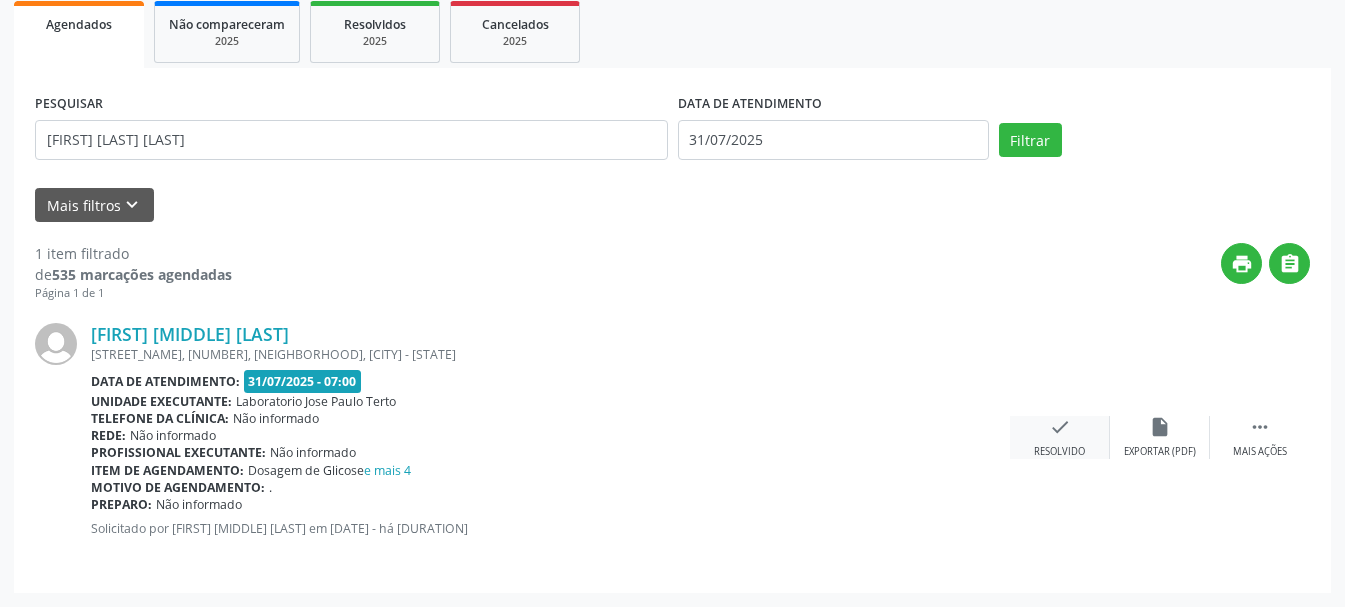 click on "check" at bounding box center [1060, 427] 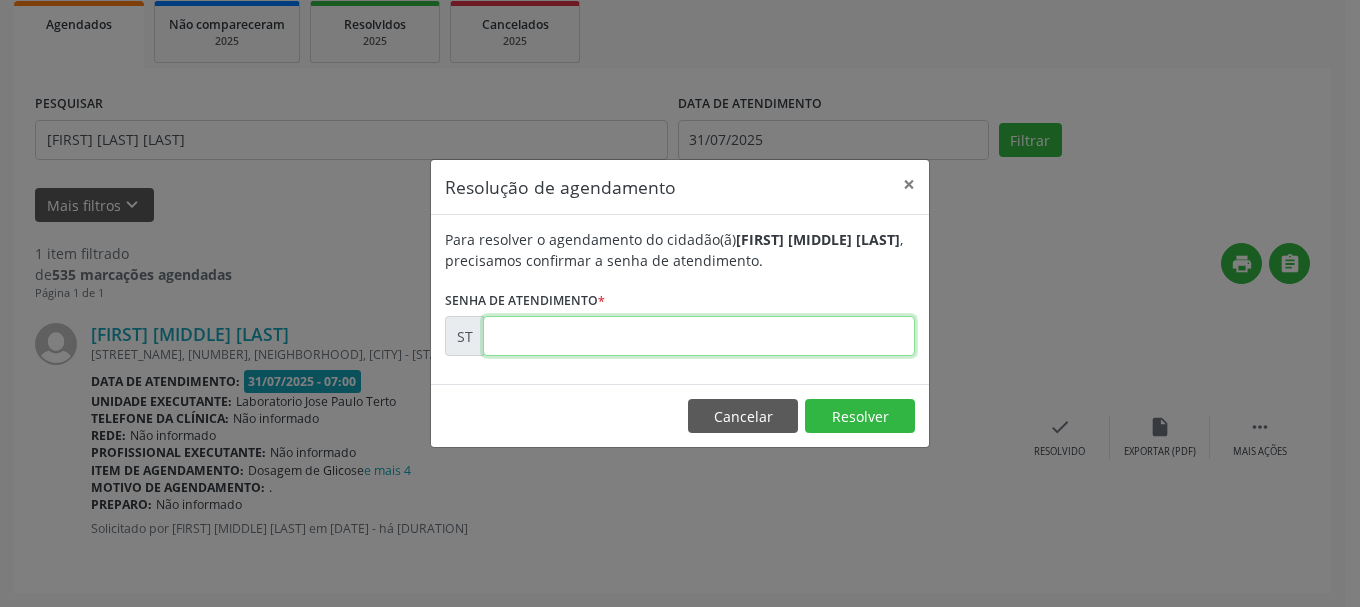 click at bounding box center [699, 336] 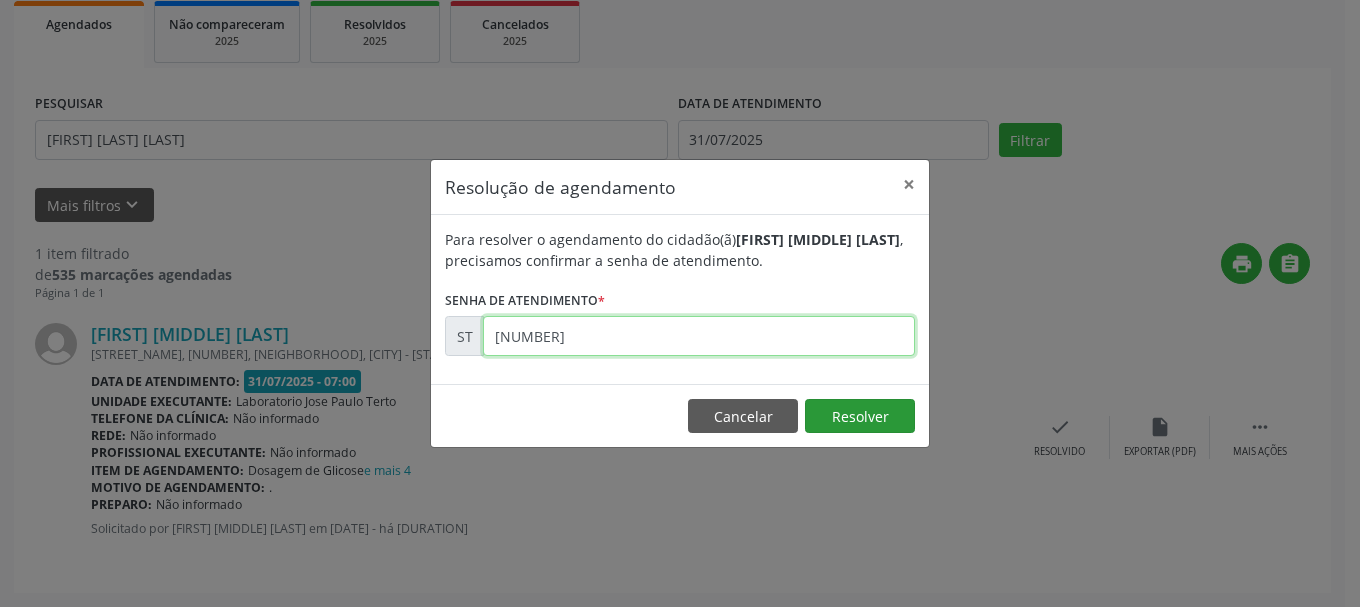 type on "[NUMBER]" 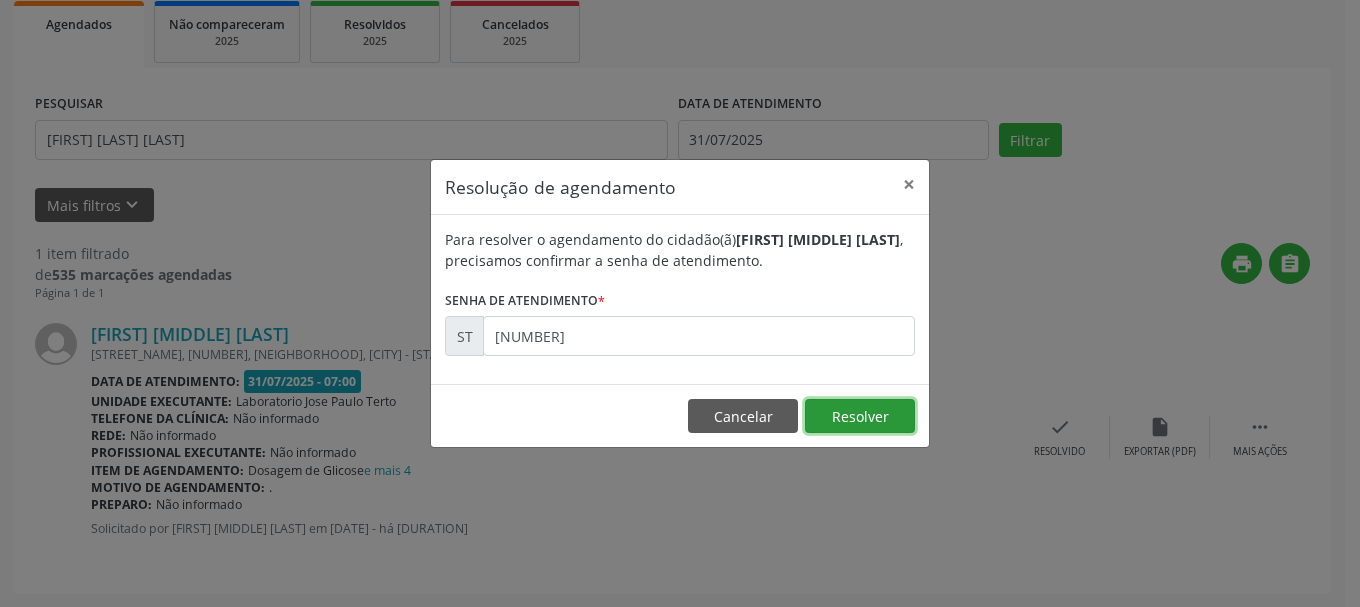 click on "Resolver" at bounding box center [860, 416] 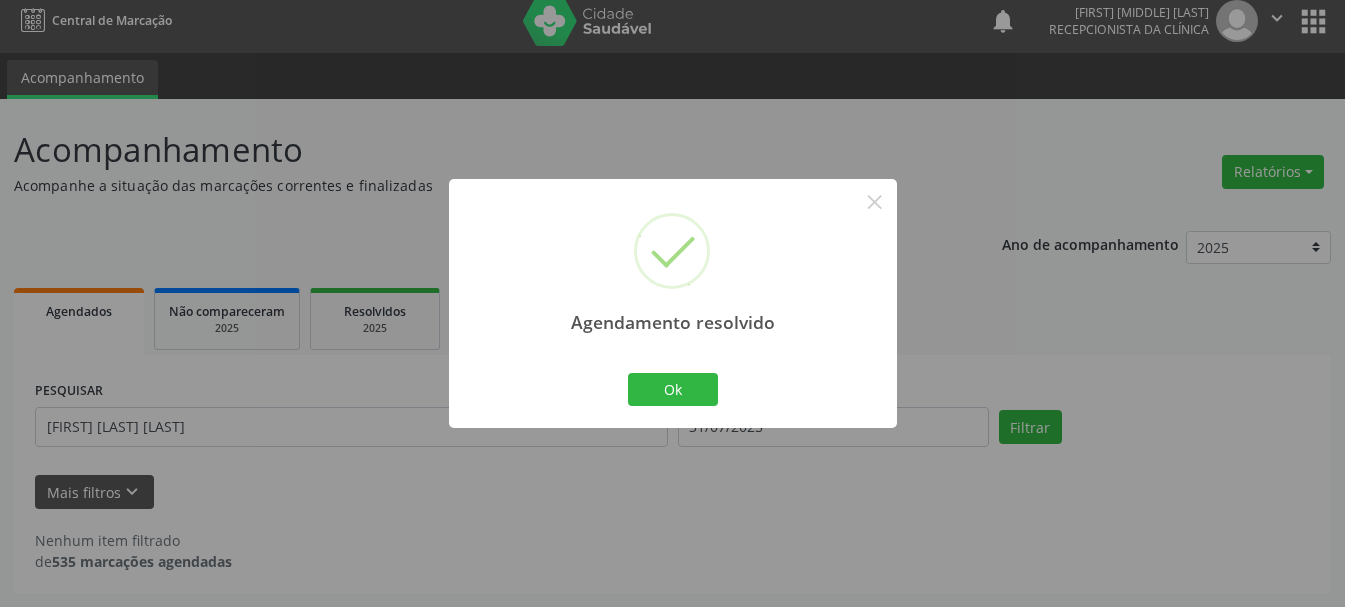 scroll, scrollTop: 11, scrollLeft: 0, axis: vertical 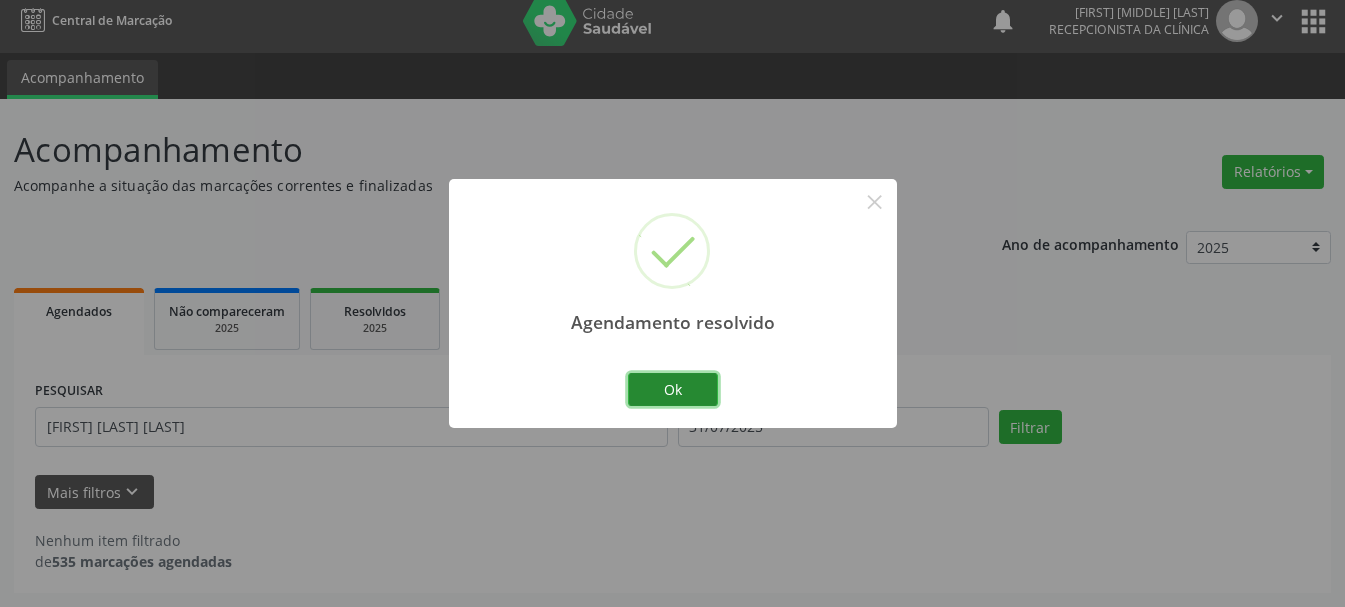 click on "Ok" at bounding box center (673, 390) 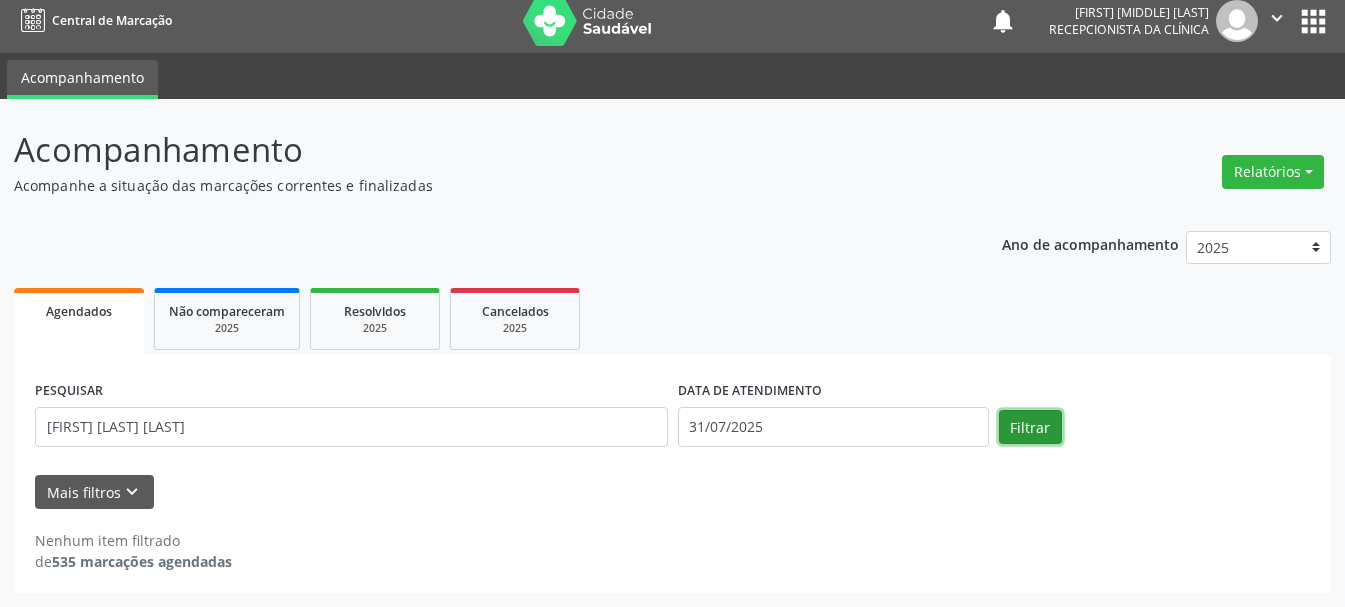 click on "Filtrar" at bounding box center (1030, 427) 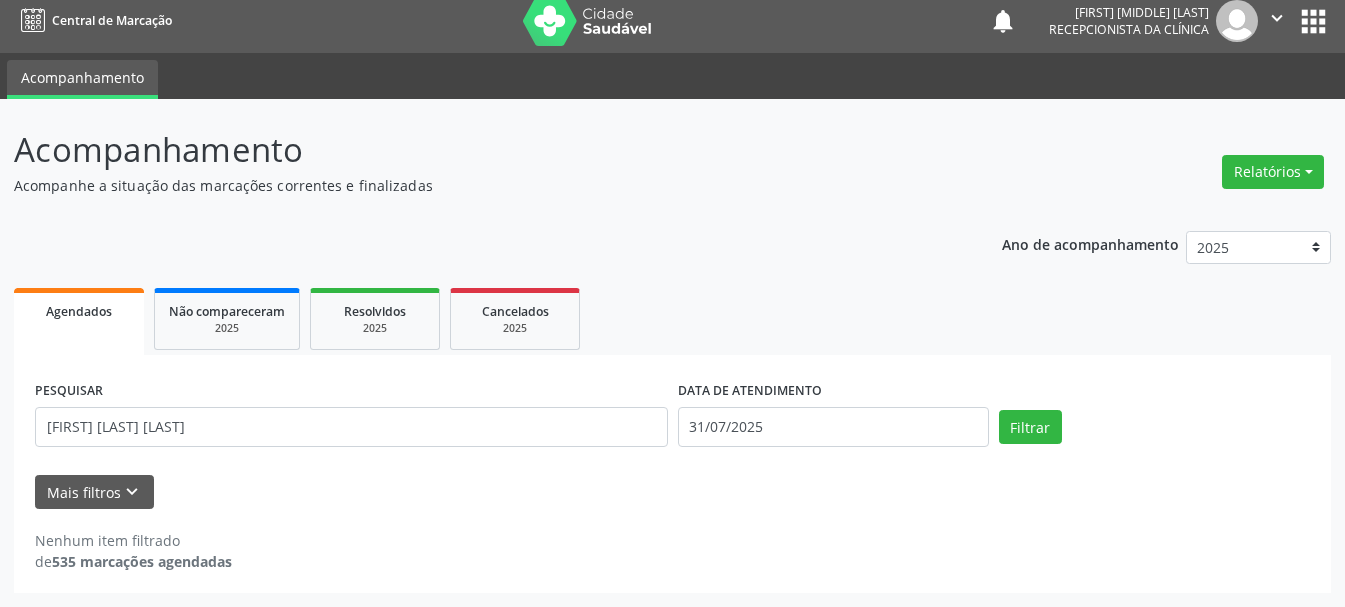 scroll, scrollTop: 11, scrollLeft: 0, axis: vertical 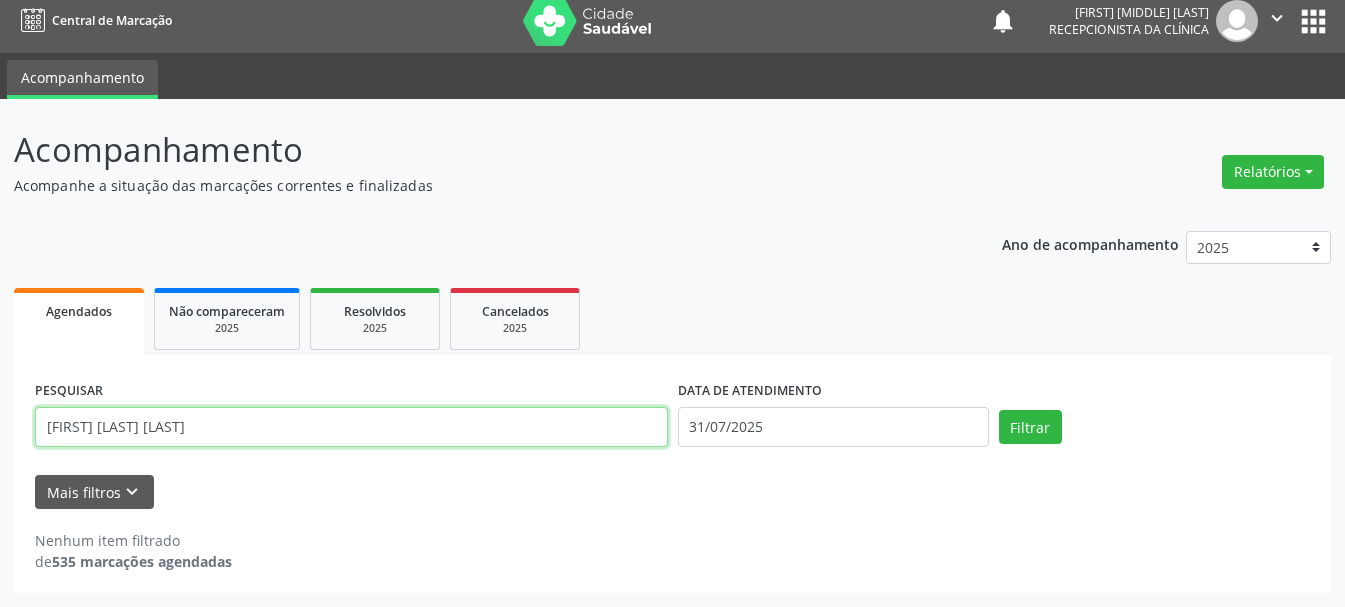 click on "[FIRST] [LAST] [LAST]" at bounding box center [351, 427] 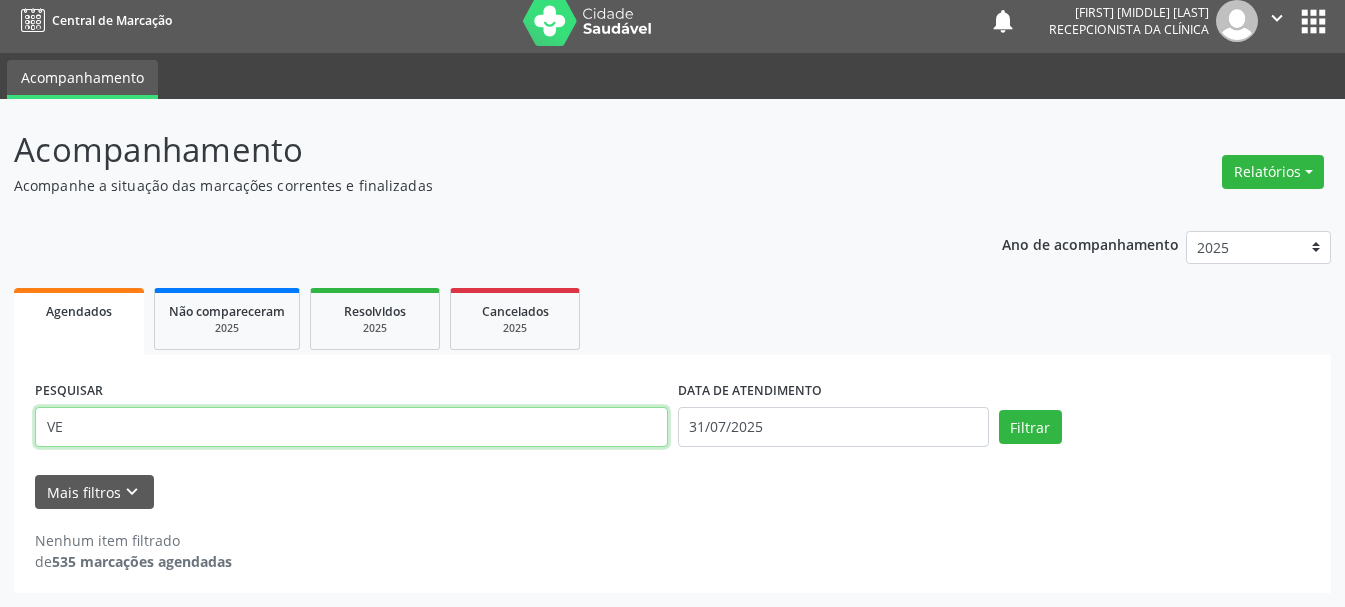 type on "V" 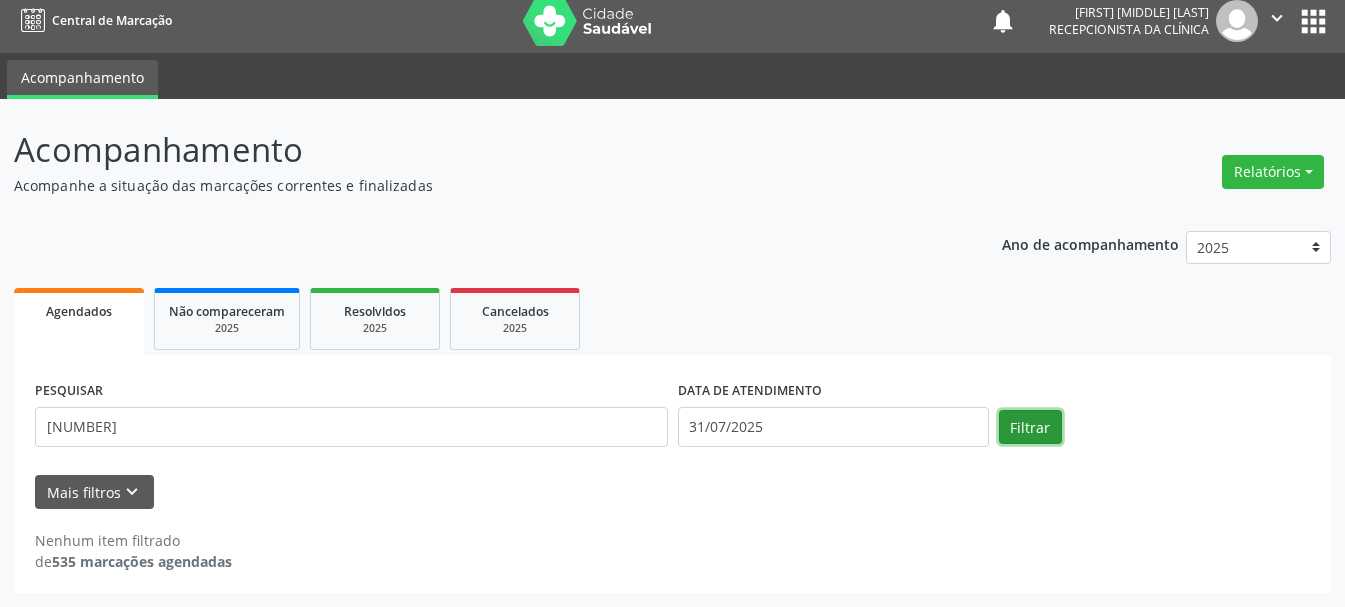 click on "Filtrar" at bounding box center [1030, 427] 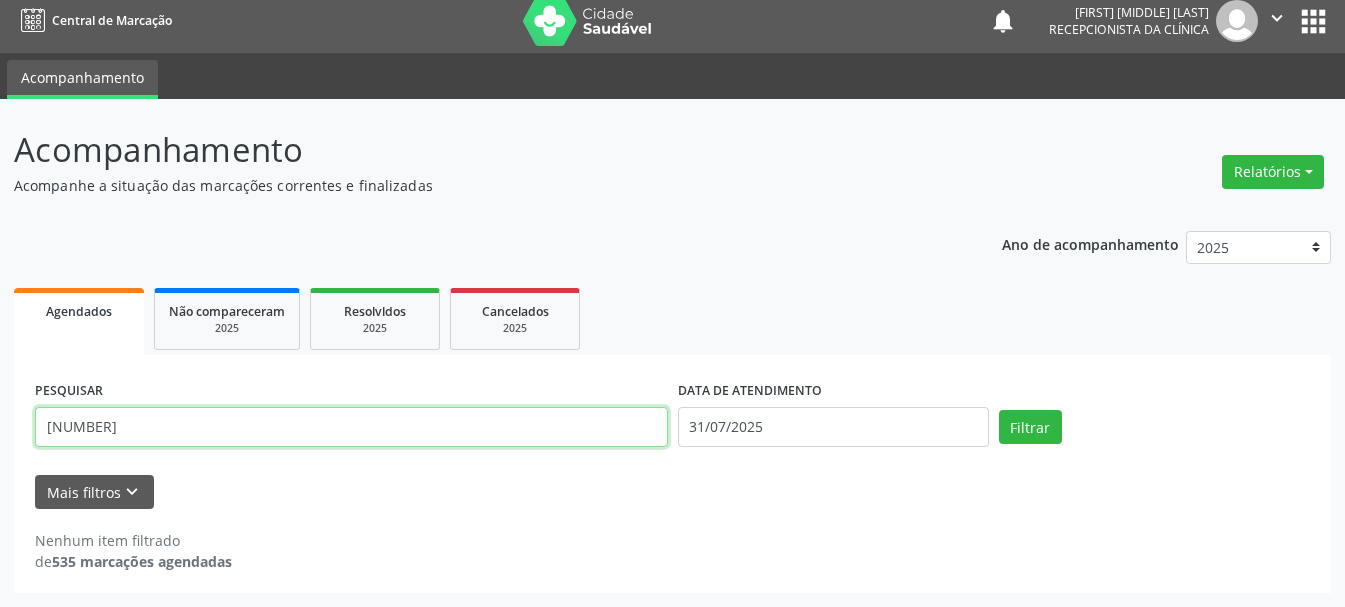 click on "[NUMBER]" at bounding box center [351, 427] 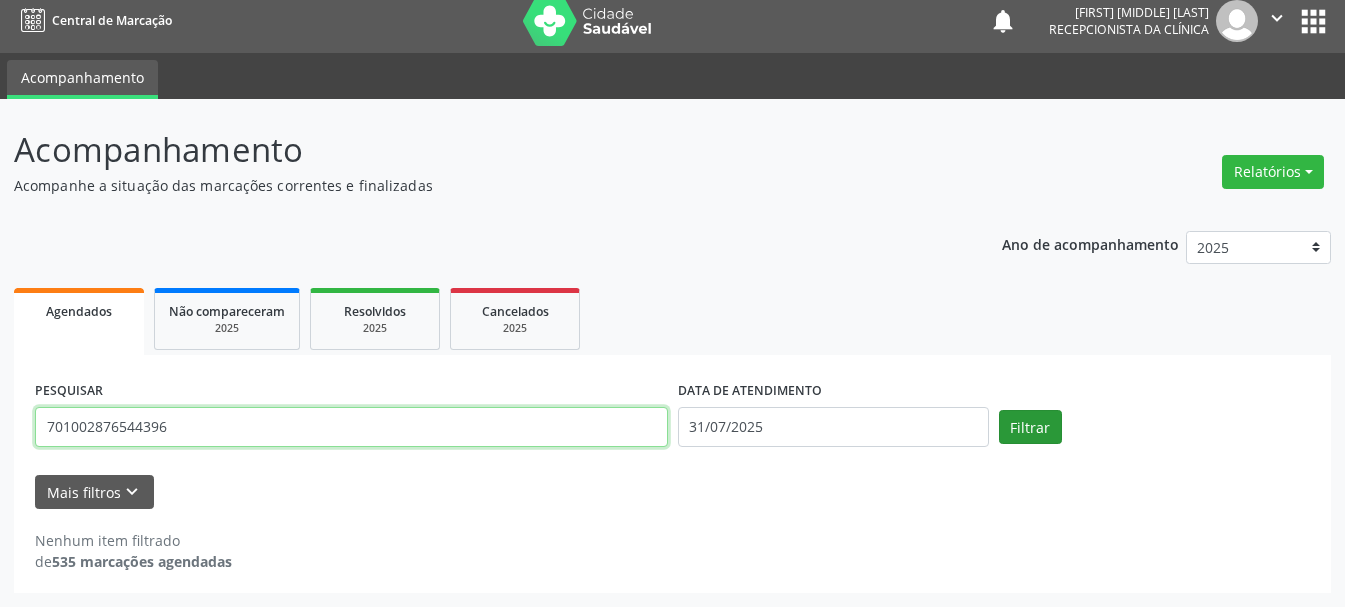 type on "701002876544396" 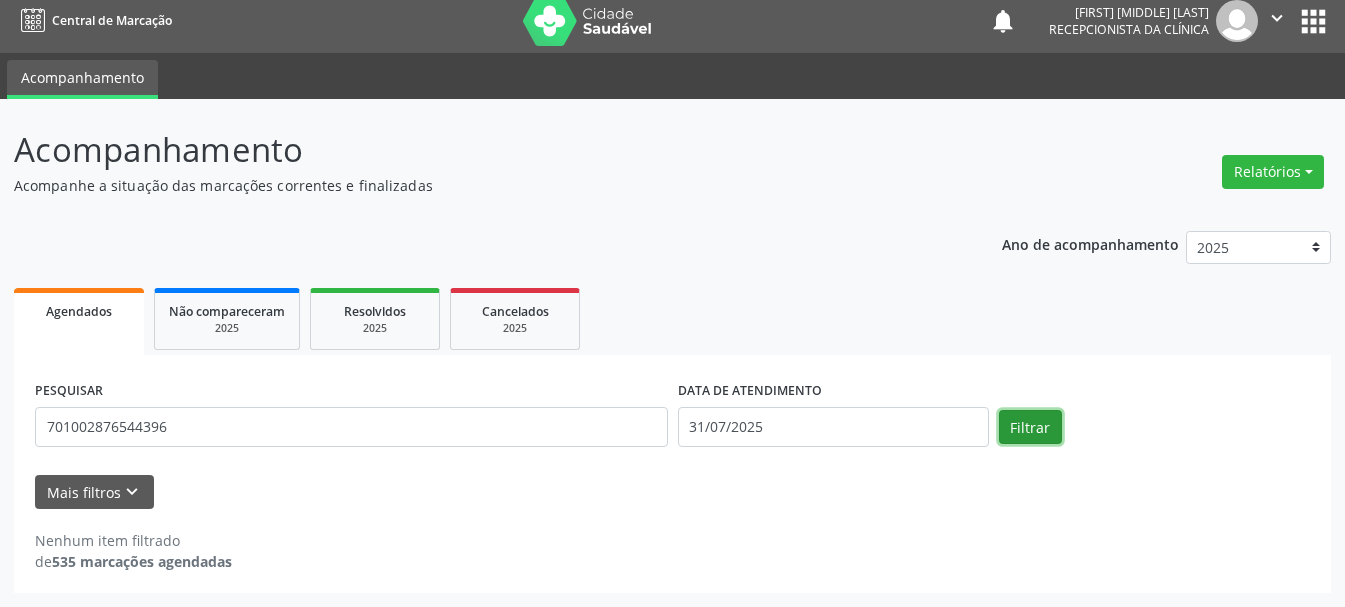 click on "Filtrar" at bounding box center (1030, 427) 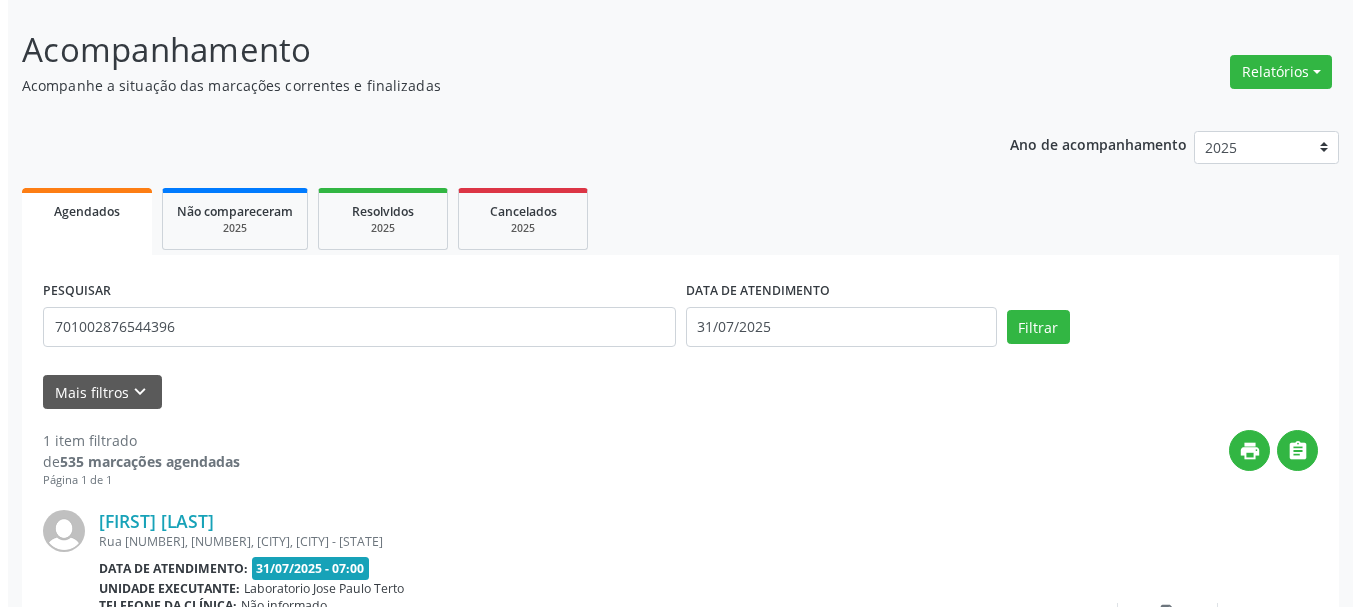 scroll, scrollTop: 298, scrollLeft: 0, axis: vertical 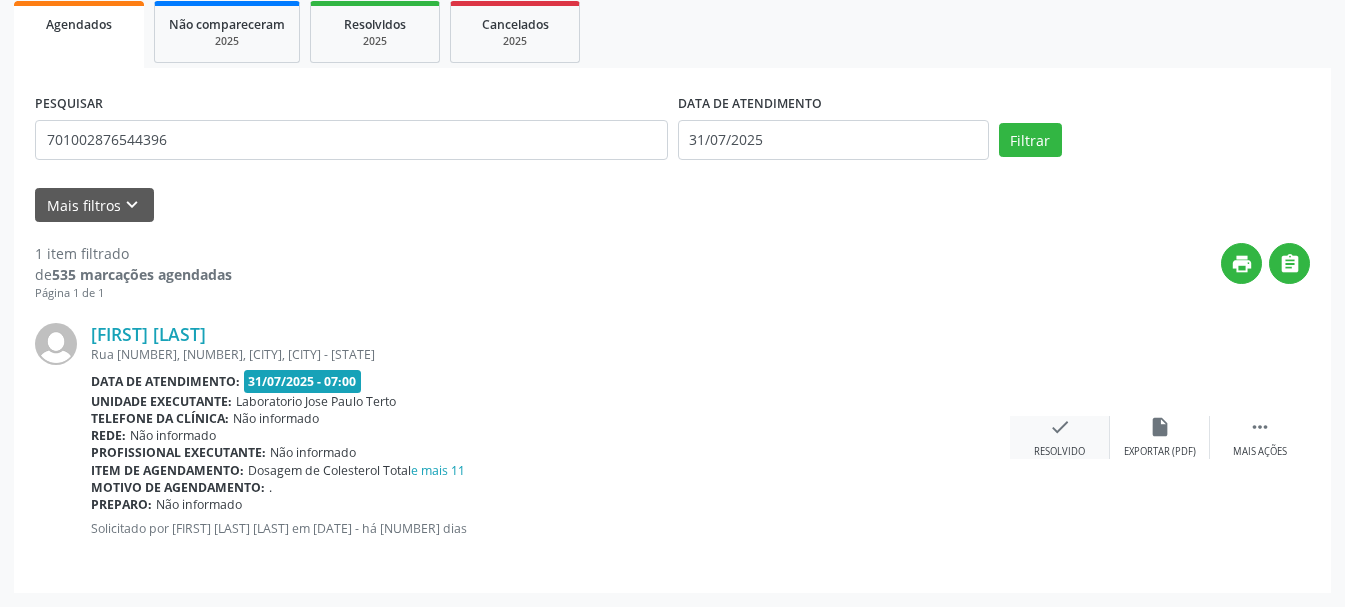 click on "check" at bounding box center [1060, 427] 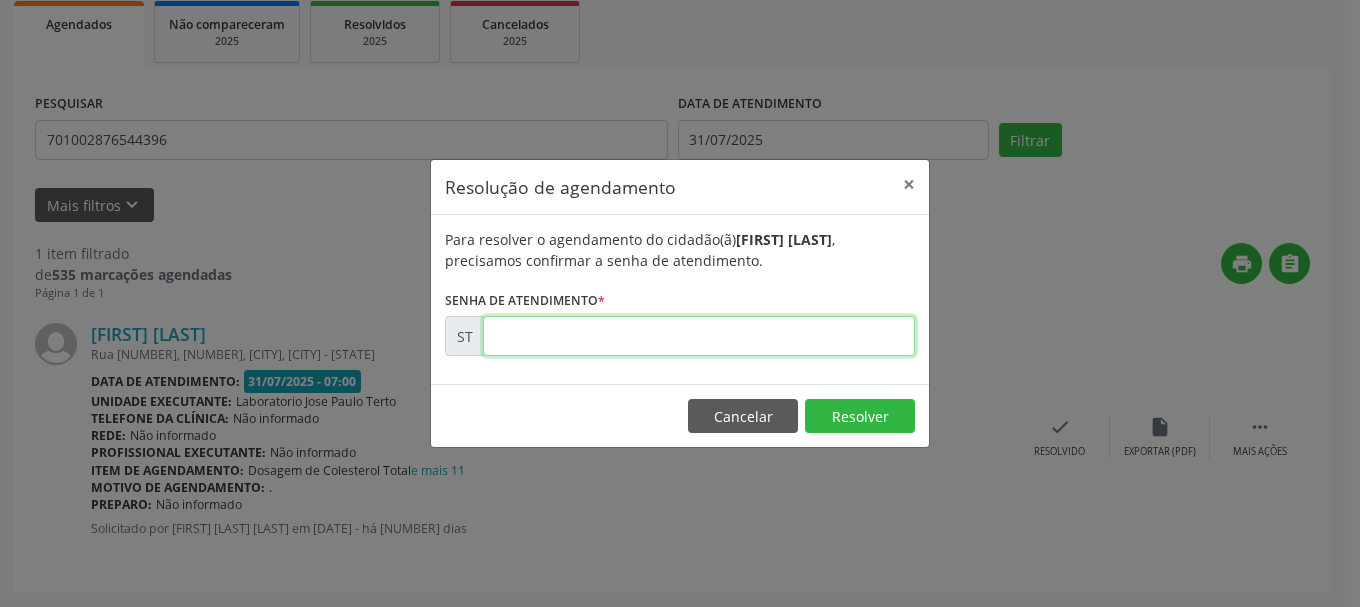 click at bounding box center [699, 336] 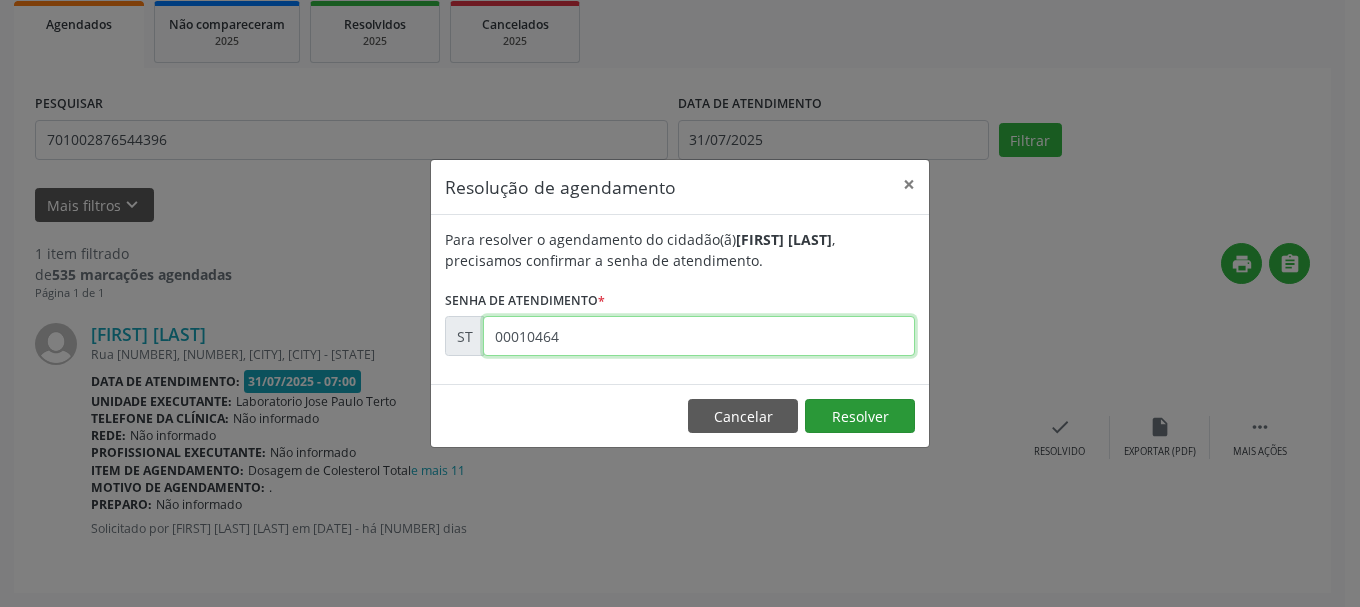 type on "00010464" 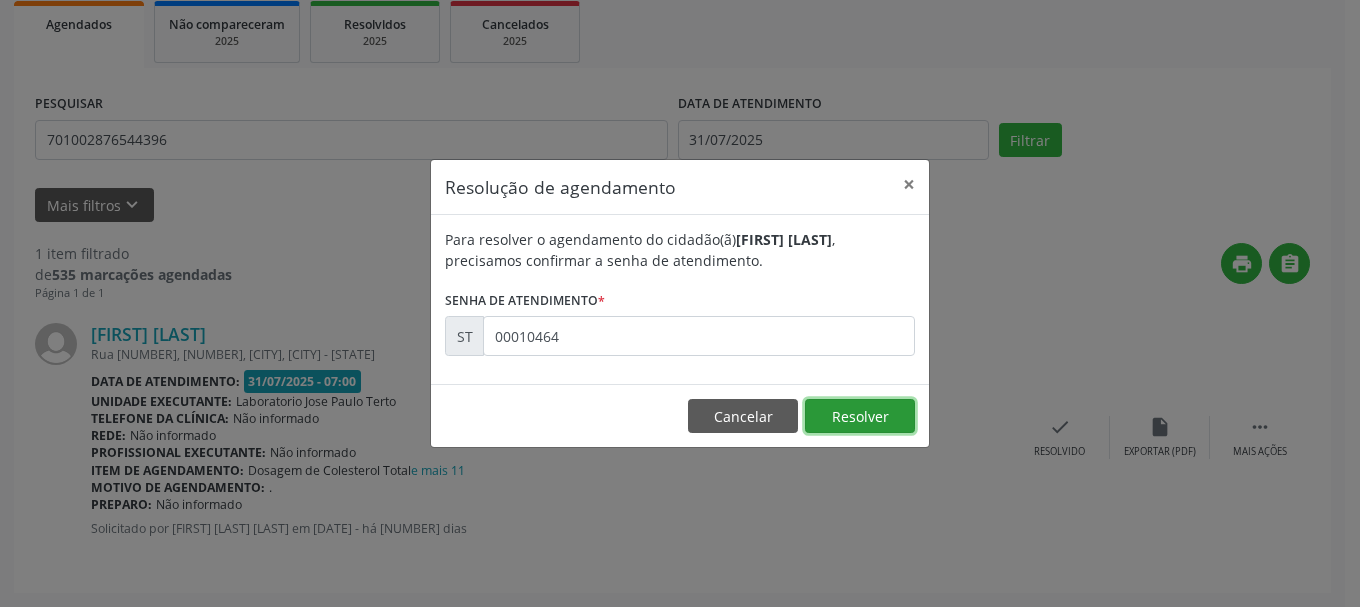 click on "Resolver" at bounding box center [860, 416] 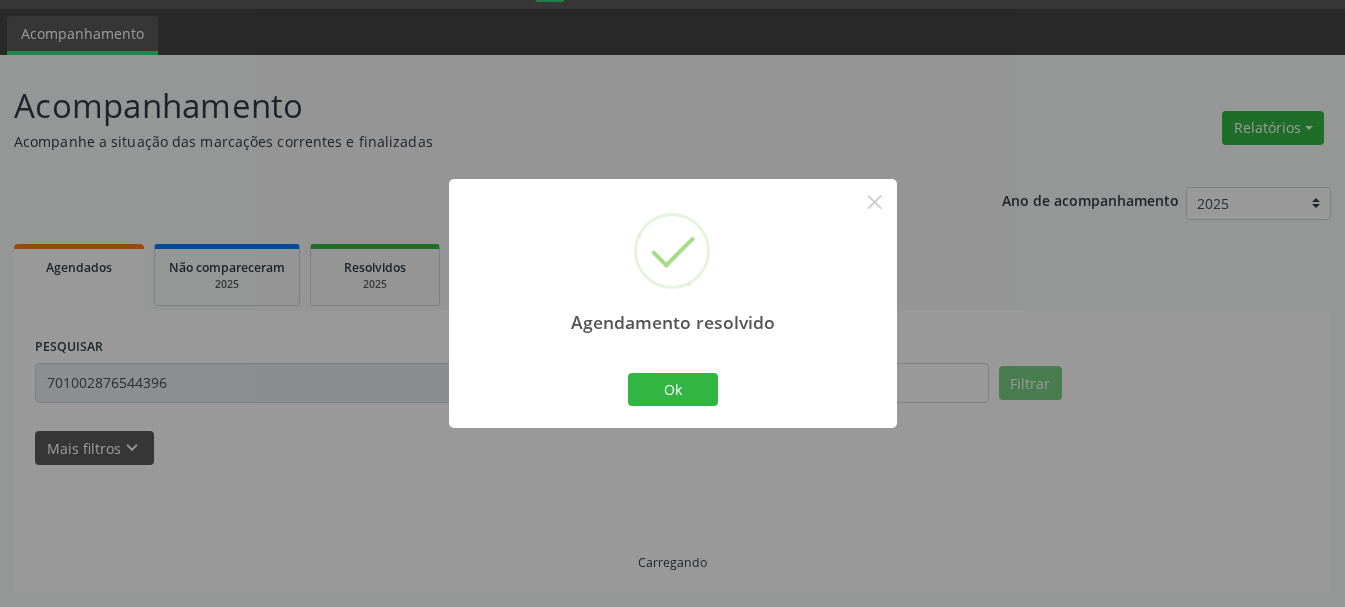 scroll, scrollTop: 11, scrollLeft: 0, axis: vertical 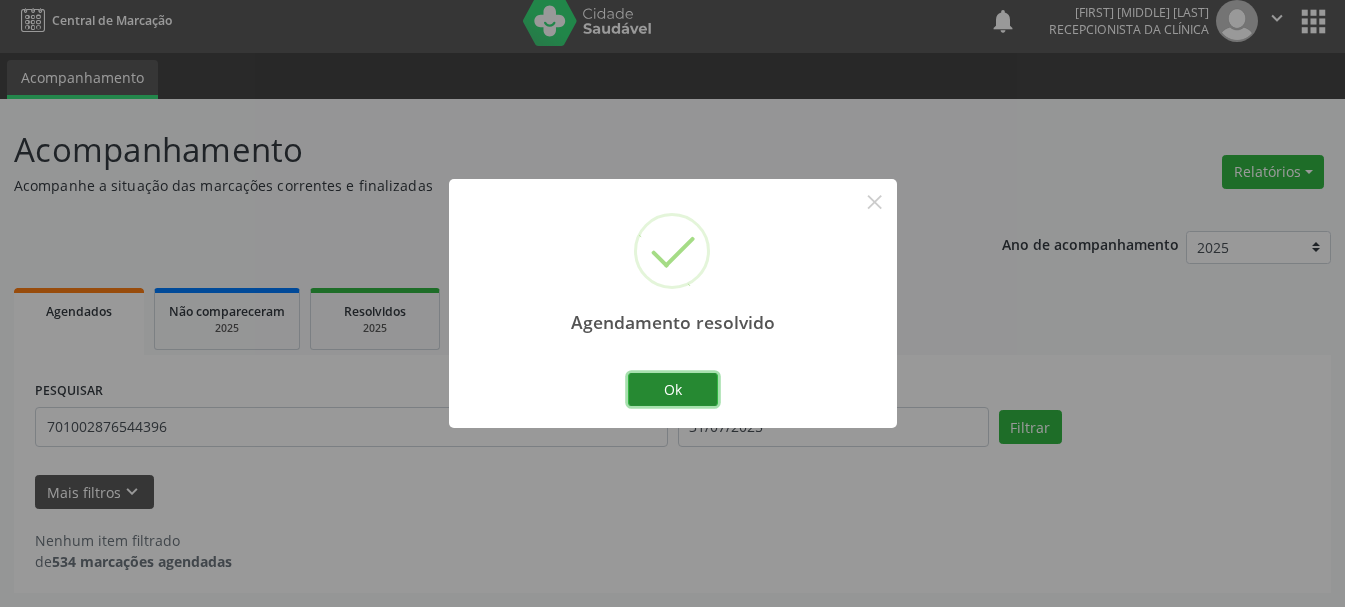 click on "Ok" at bounding box center (673, 390) 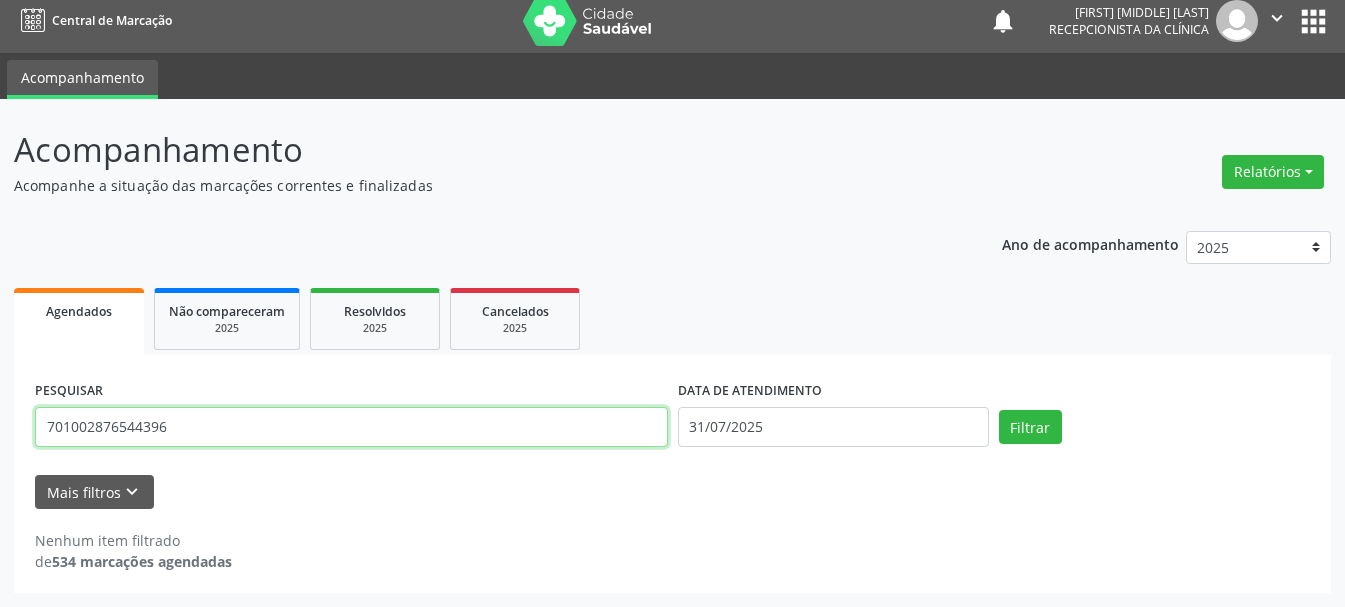 click on "701002876544396" at bounding box center [351, 427] 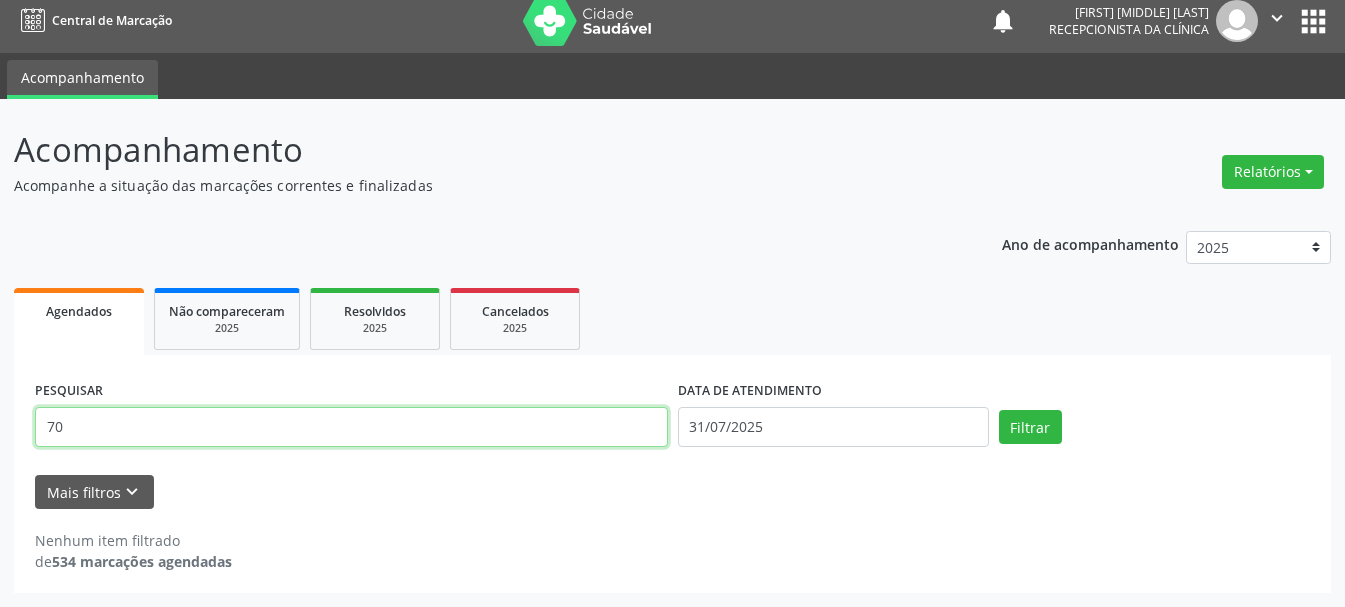 type on "7" 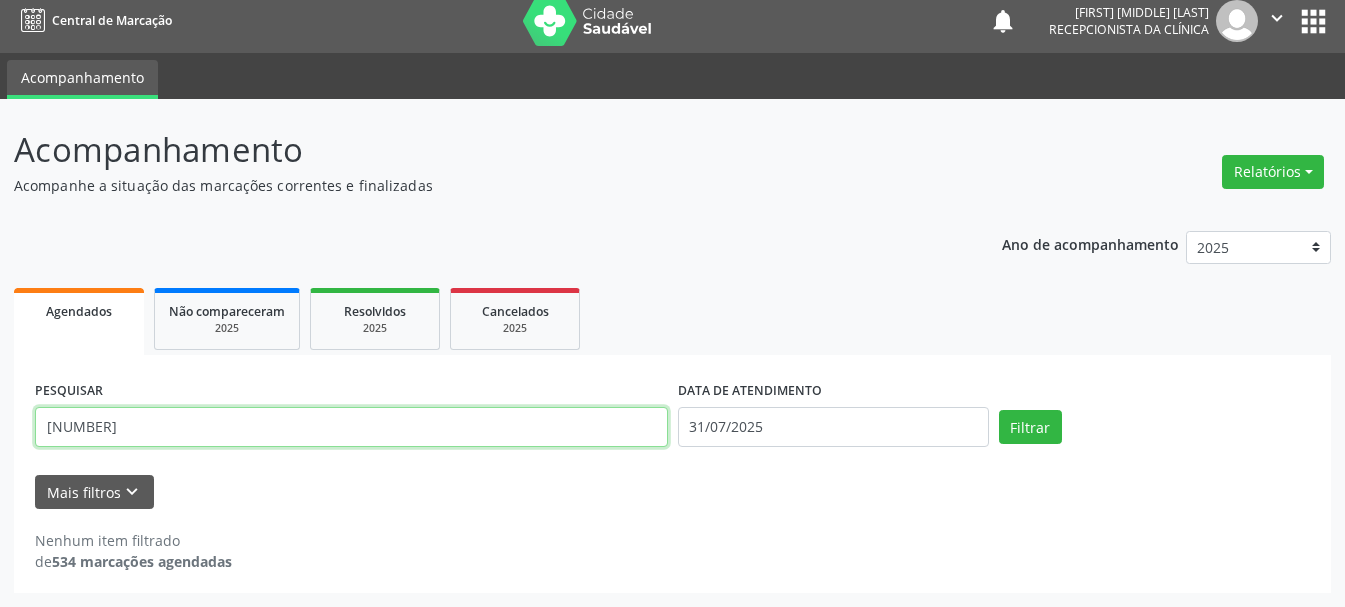 type on "[NUMBER]" 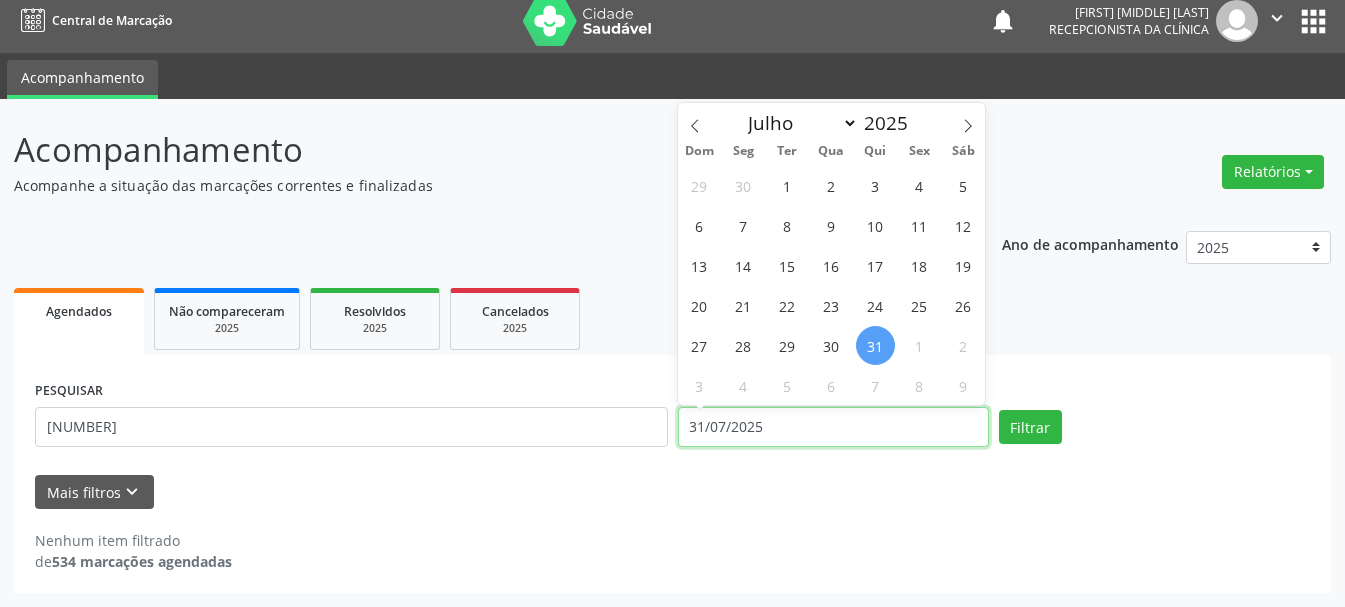 click on "31/07/2025" at bounding box center [833, 427] 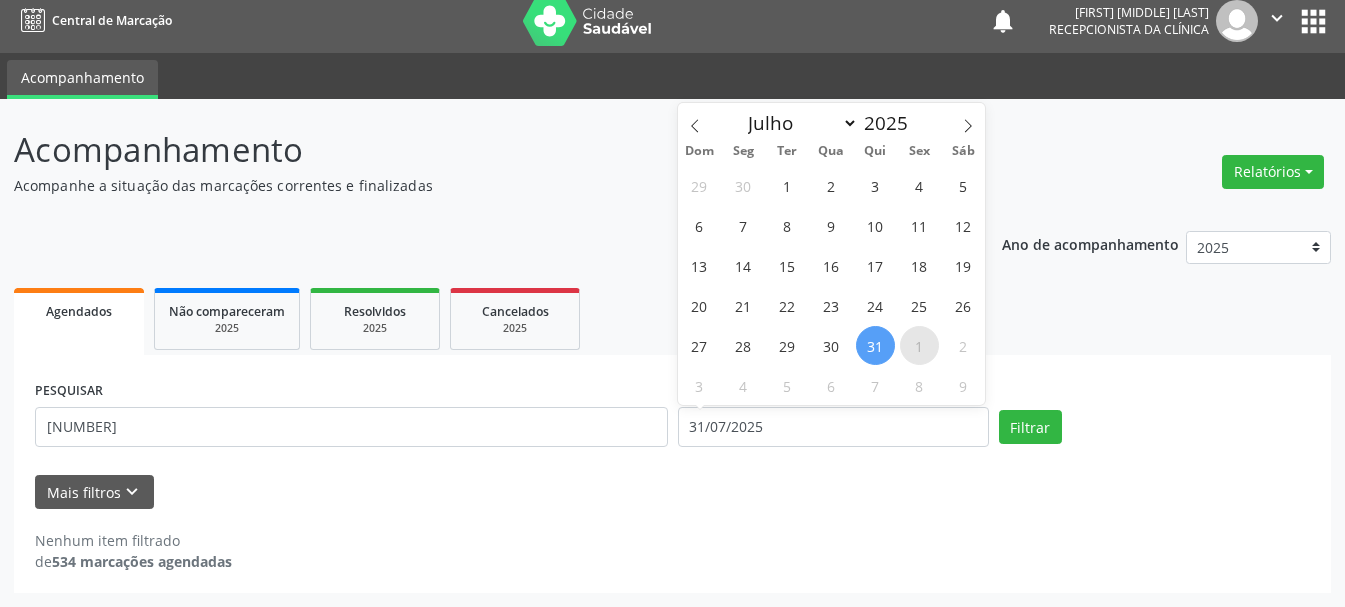 click on "1" at bounding box center [919, 345] 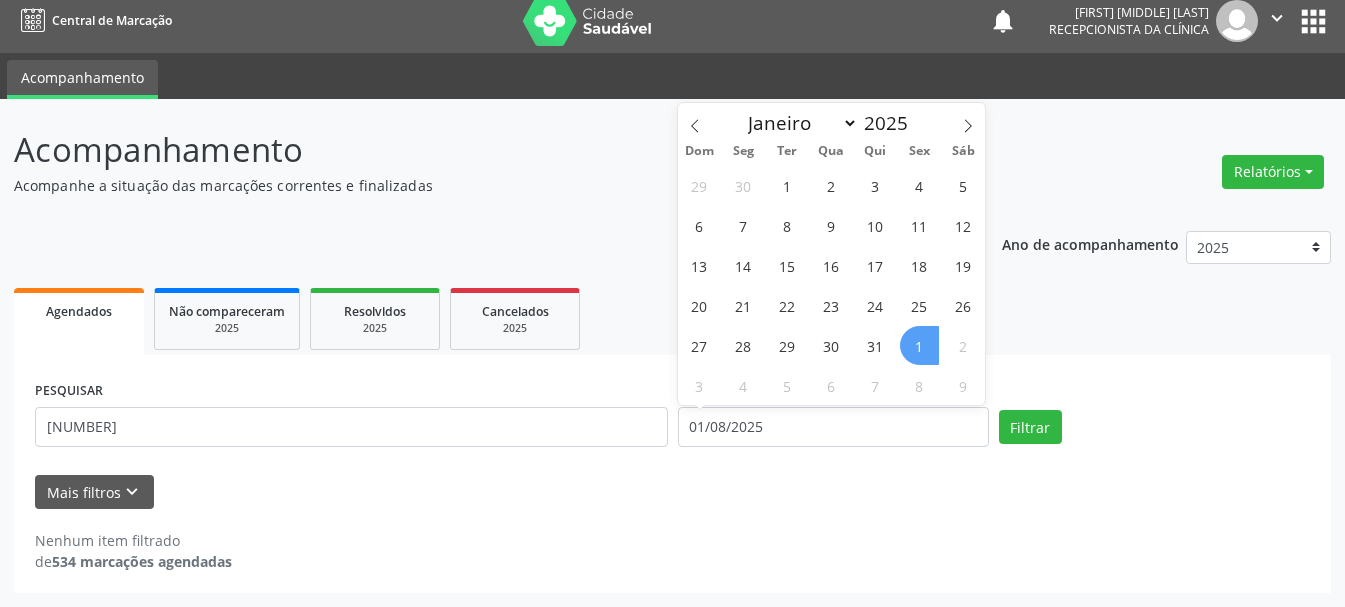 click on "1" at bounding box center [919, 345] 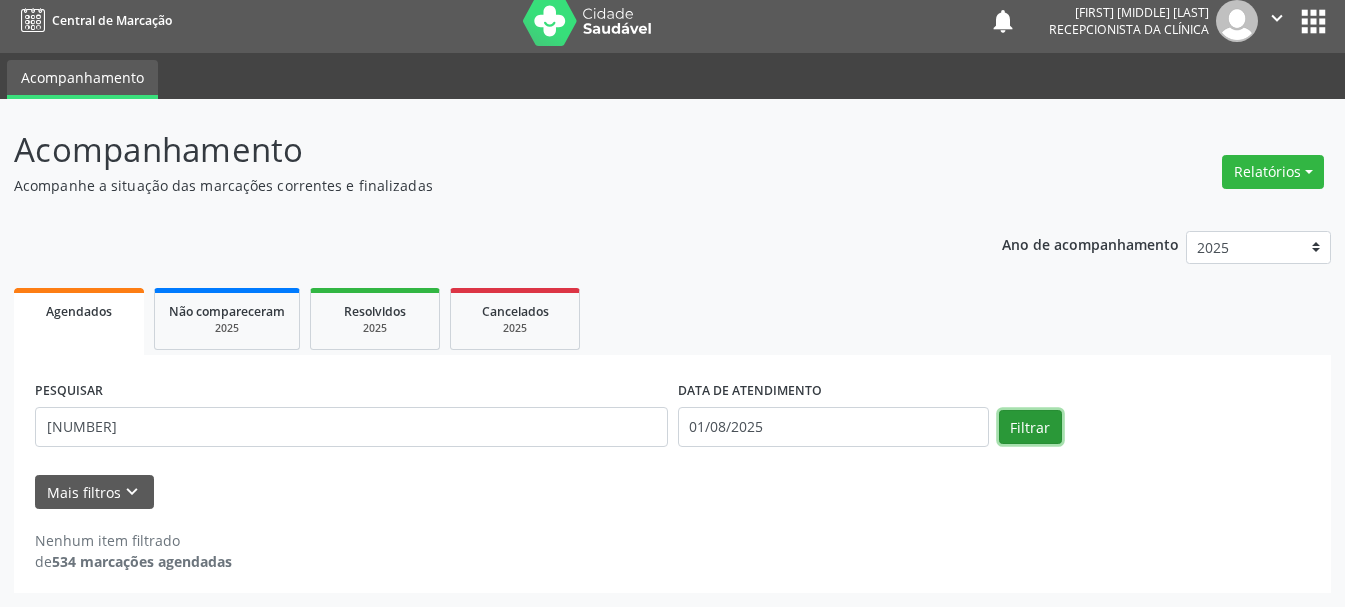 click on "Filtrar" at bounding box center [1030, 427] 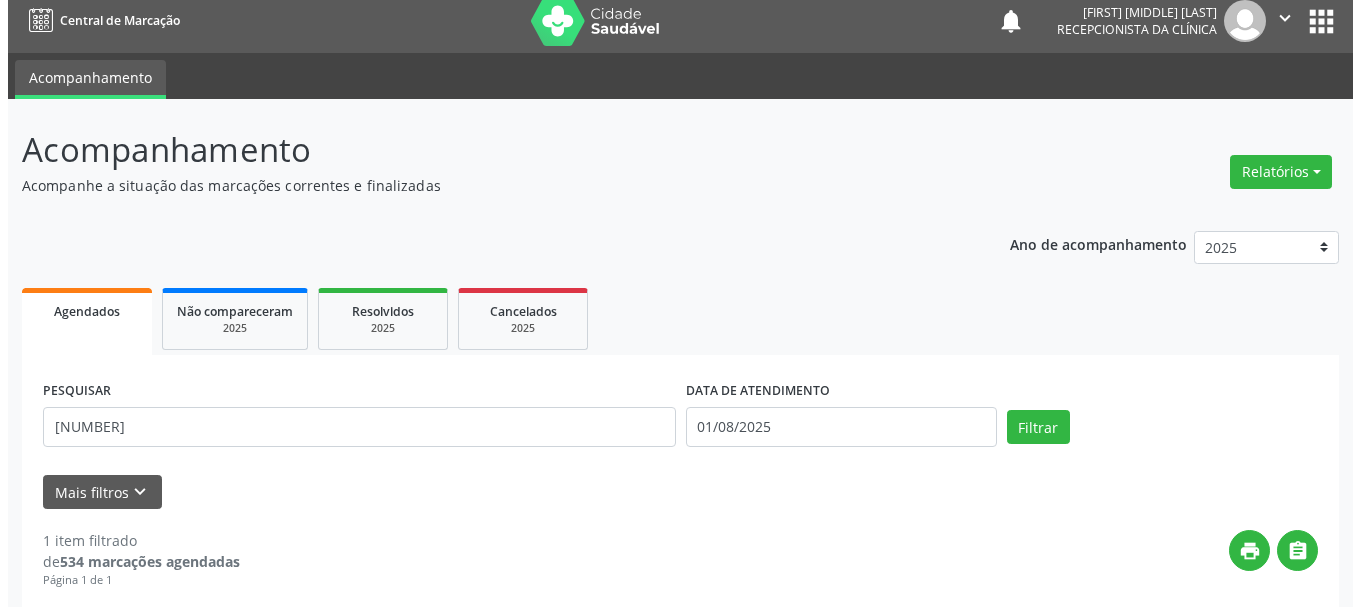 scroll, scrollTop: 298, scrollLeft: 0, axis: vertical 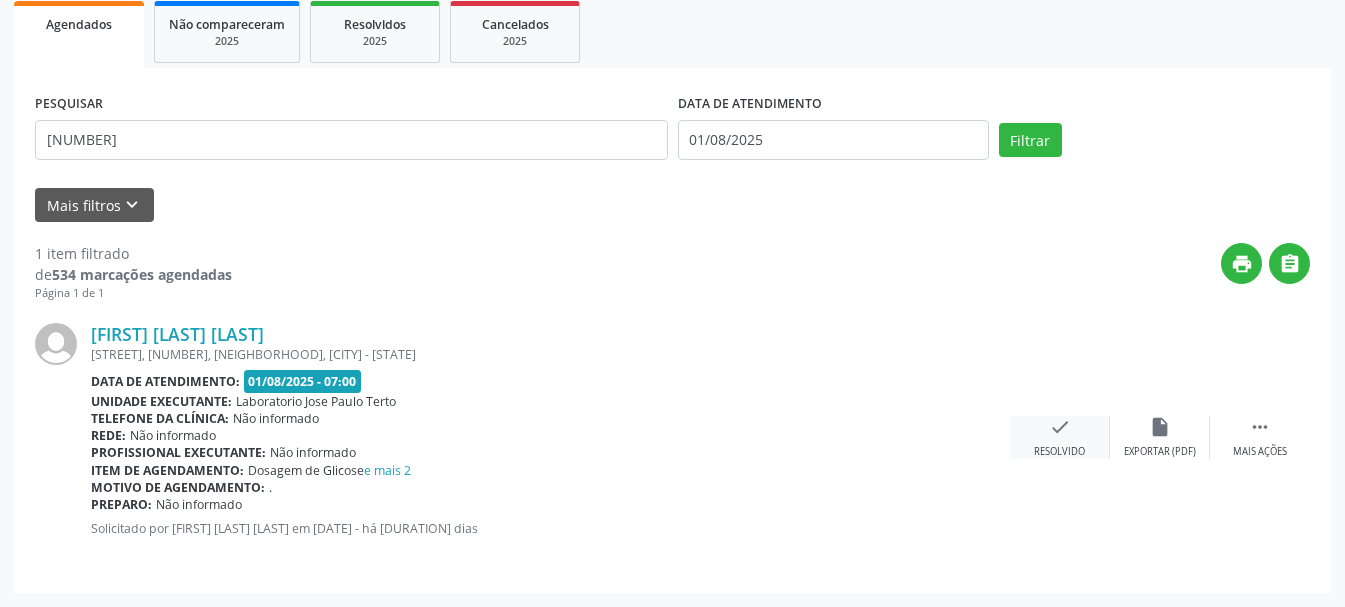 click on "check" at bounding box center (1060, 427) 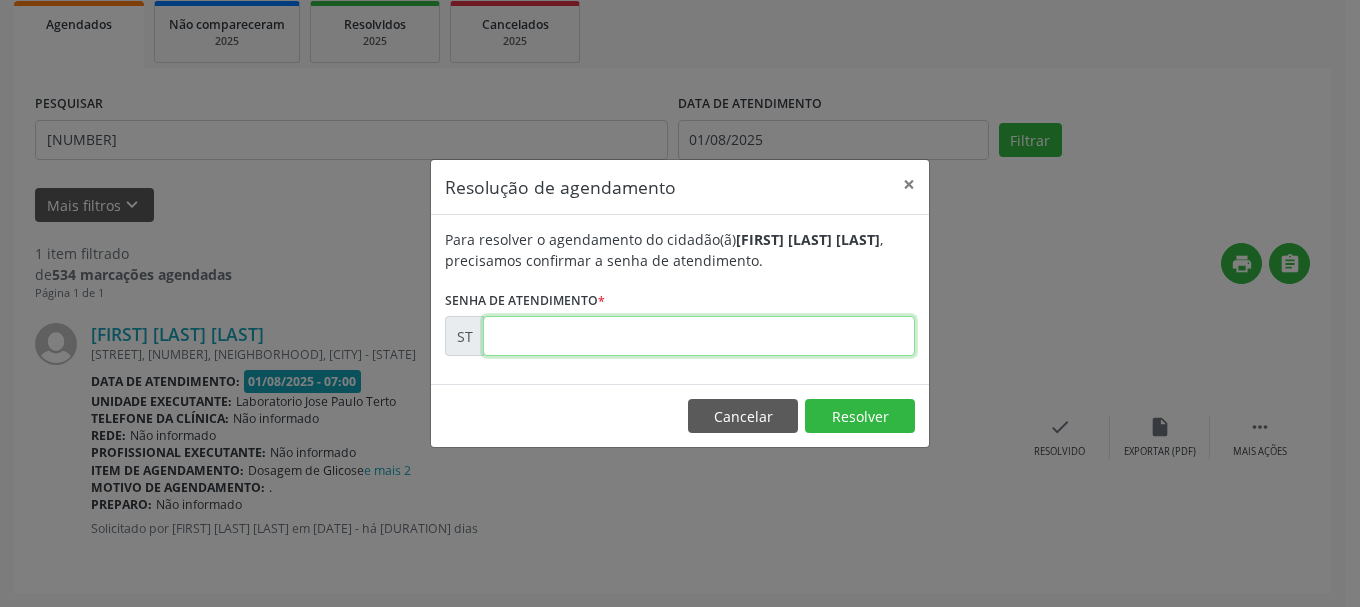 click at bounding box center (699, 336) 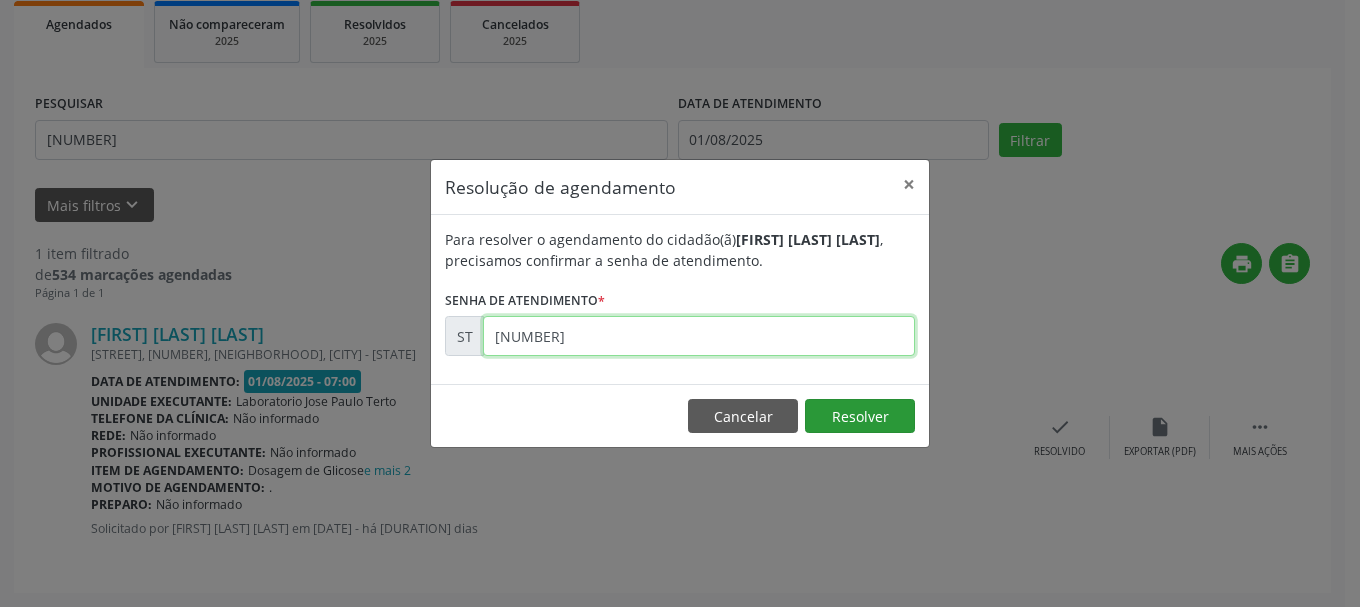 type on "[NUMBER]" 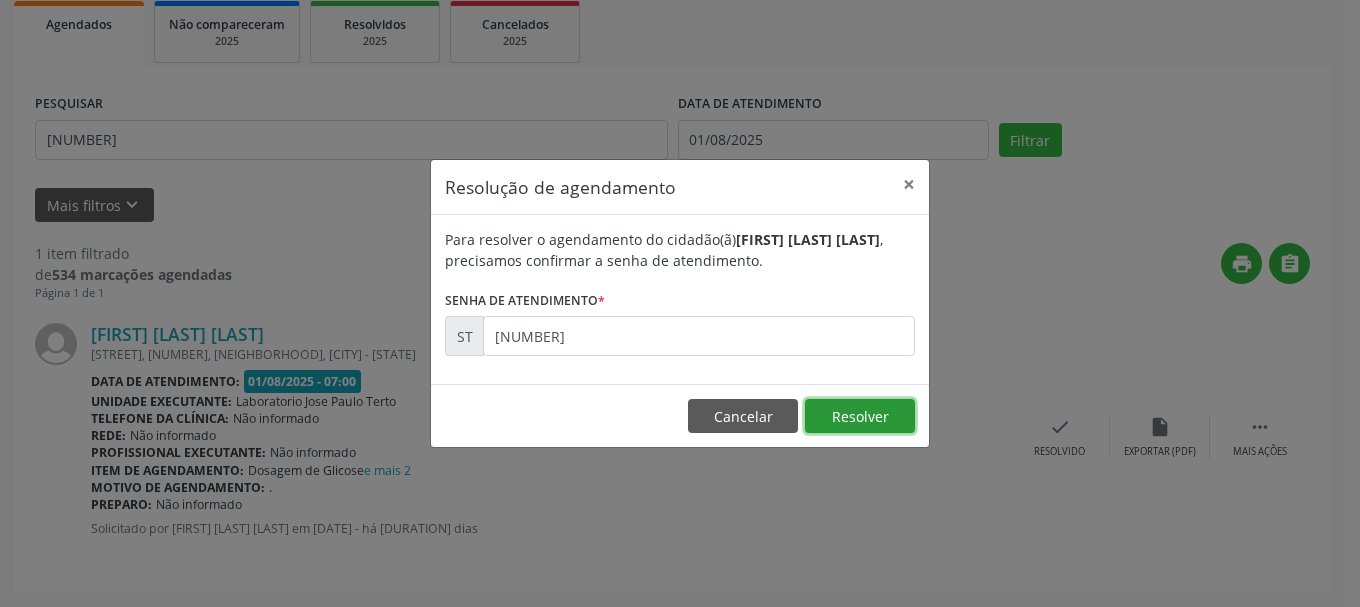 click on "Resolver" at bounding box center (860, 416) 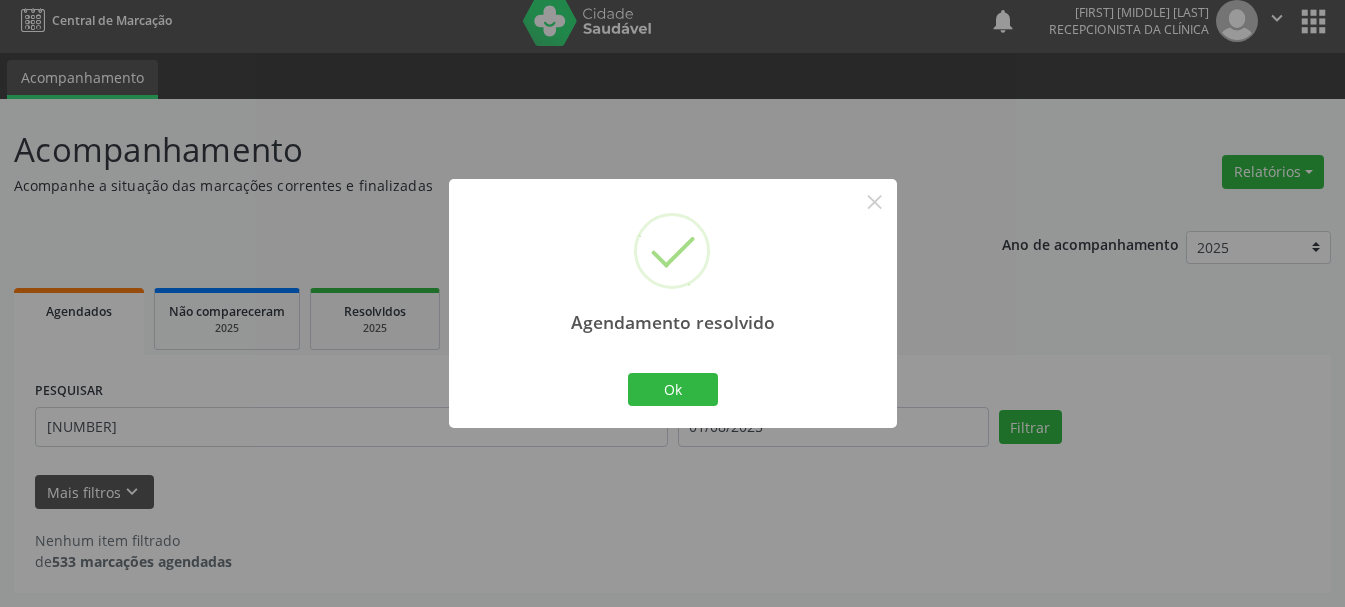 scroll, scrollTop: 11, scrollLeft: 0, axis: vertical 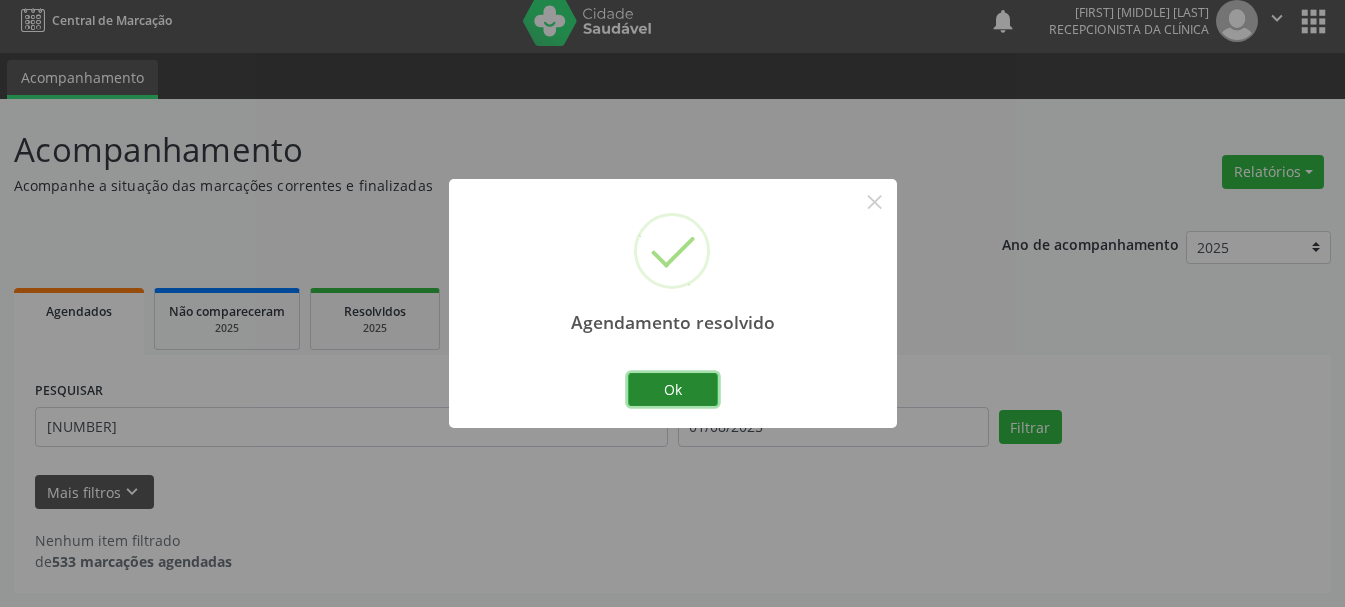 click on "Ok" at bounding box center [673, 390] 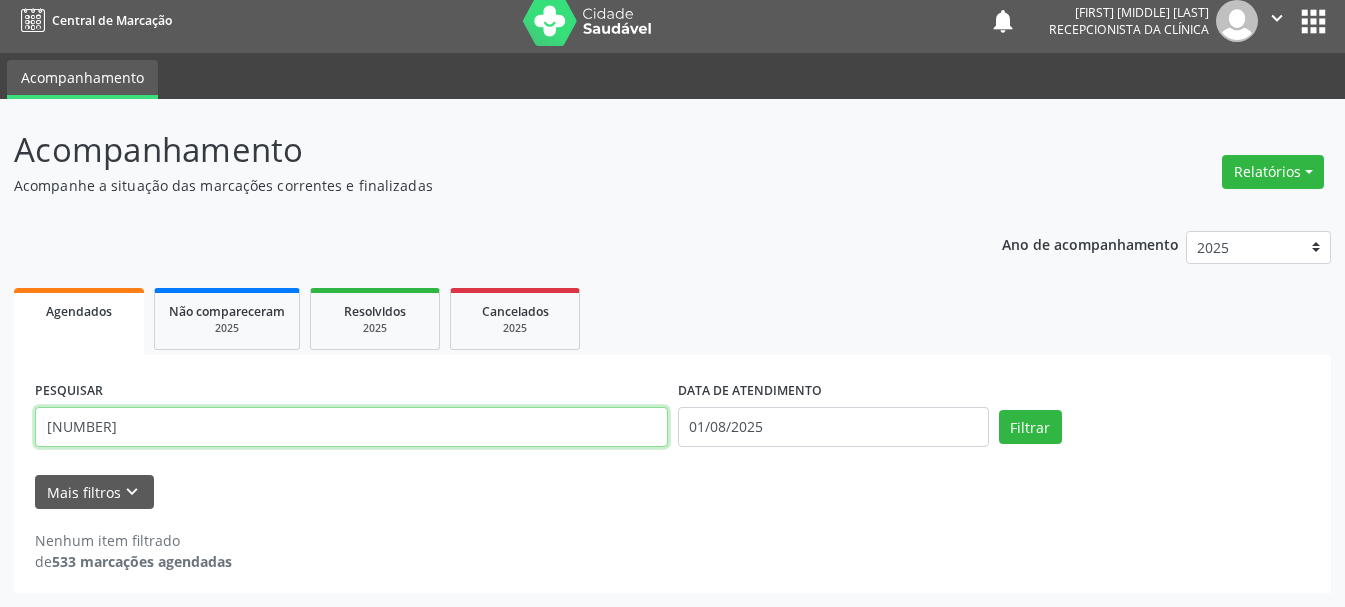 click on "[NUMBER]" at bounding box center (351, 427) 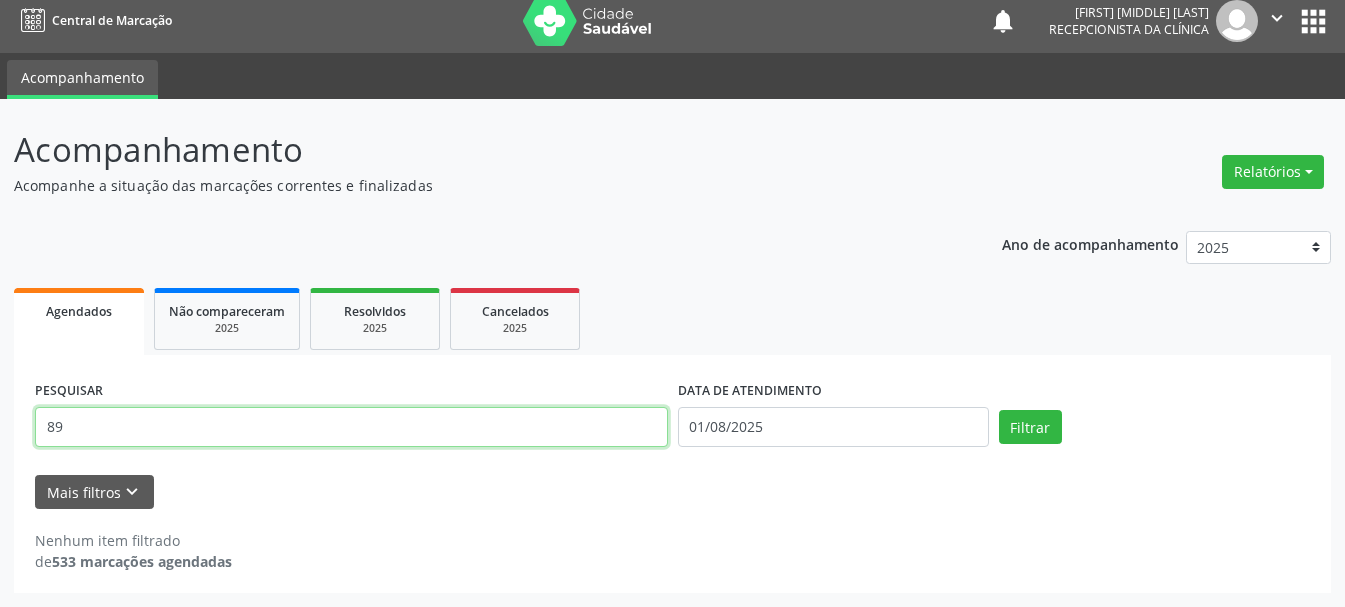 type on "8" 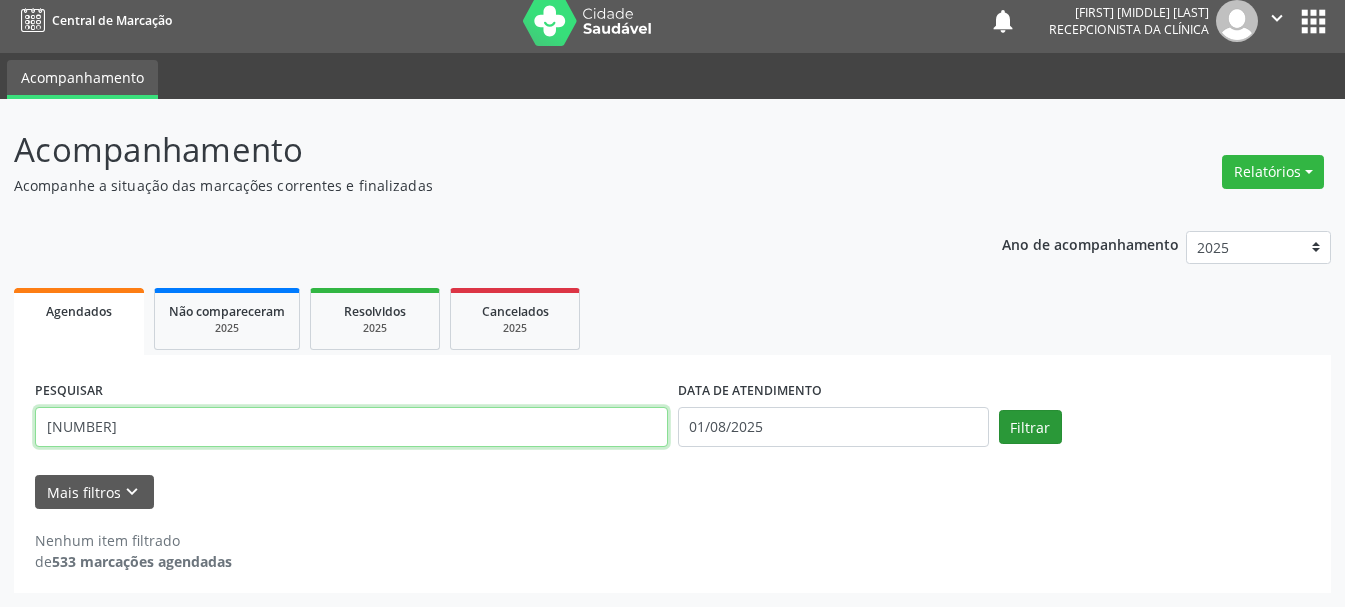 type on "[NUMBER]" 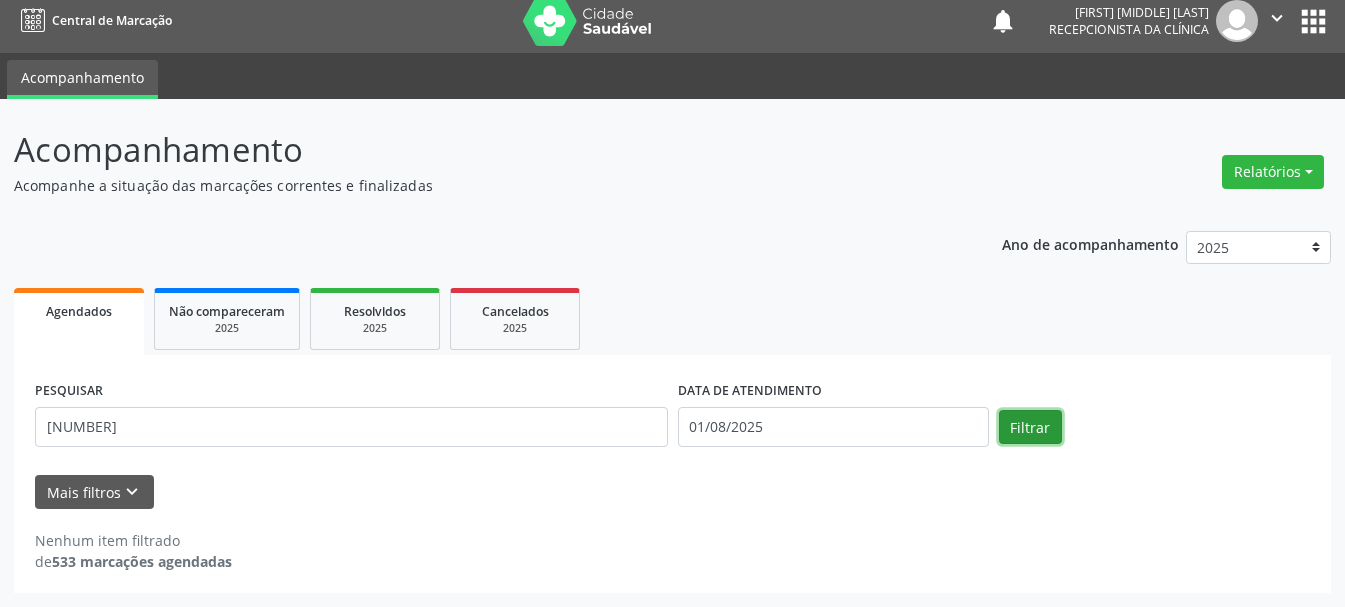 click on "Filtrar" at bounding box center (1030, 427) 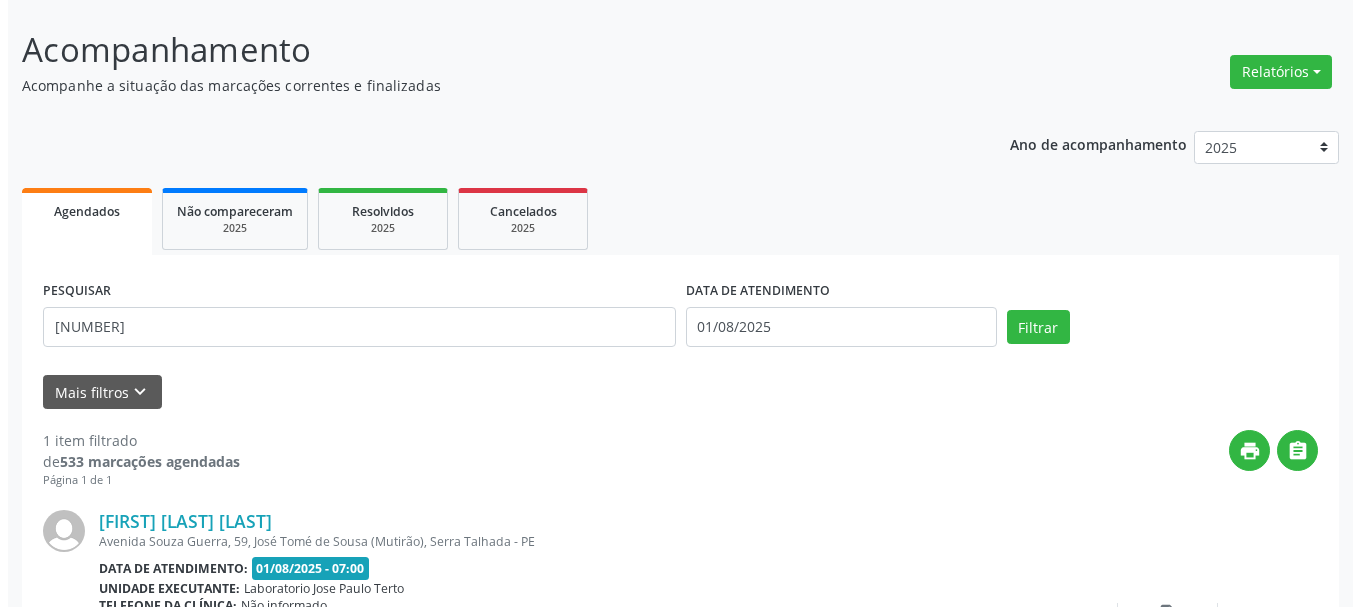 scroll, scrollTop: 298, scrollLeft: 0, axis: vertical 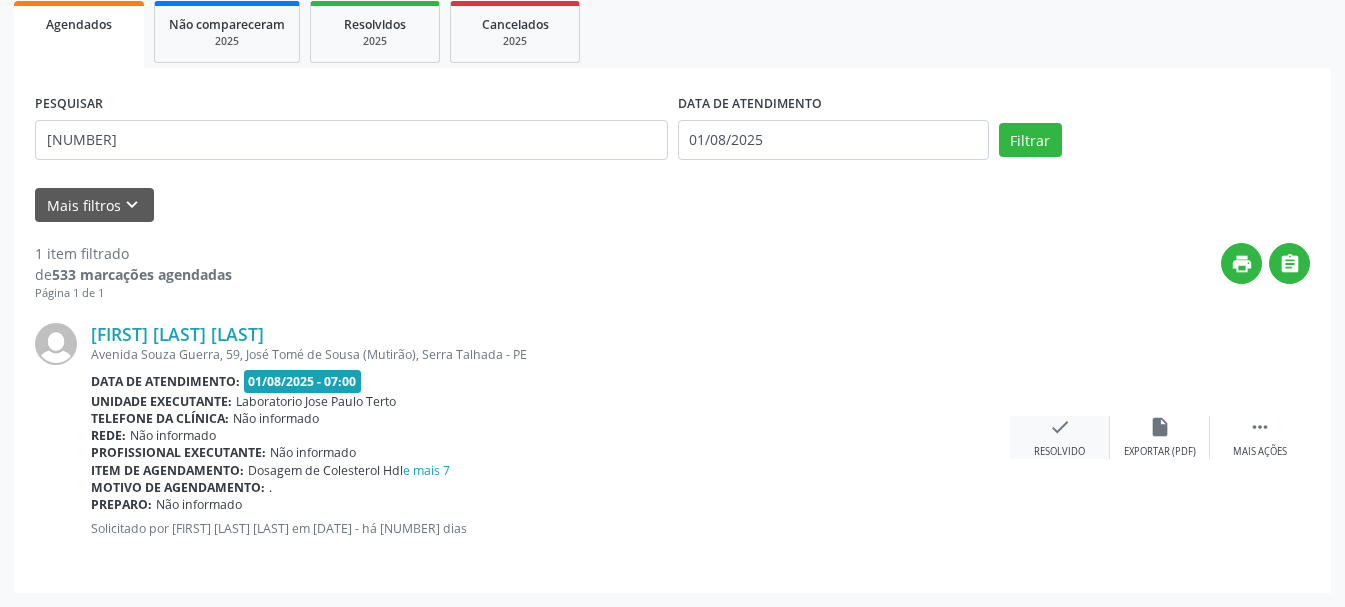 click on "check" at bounding box center [1060, 427] 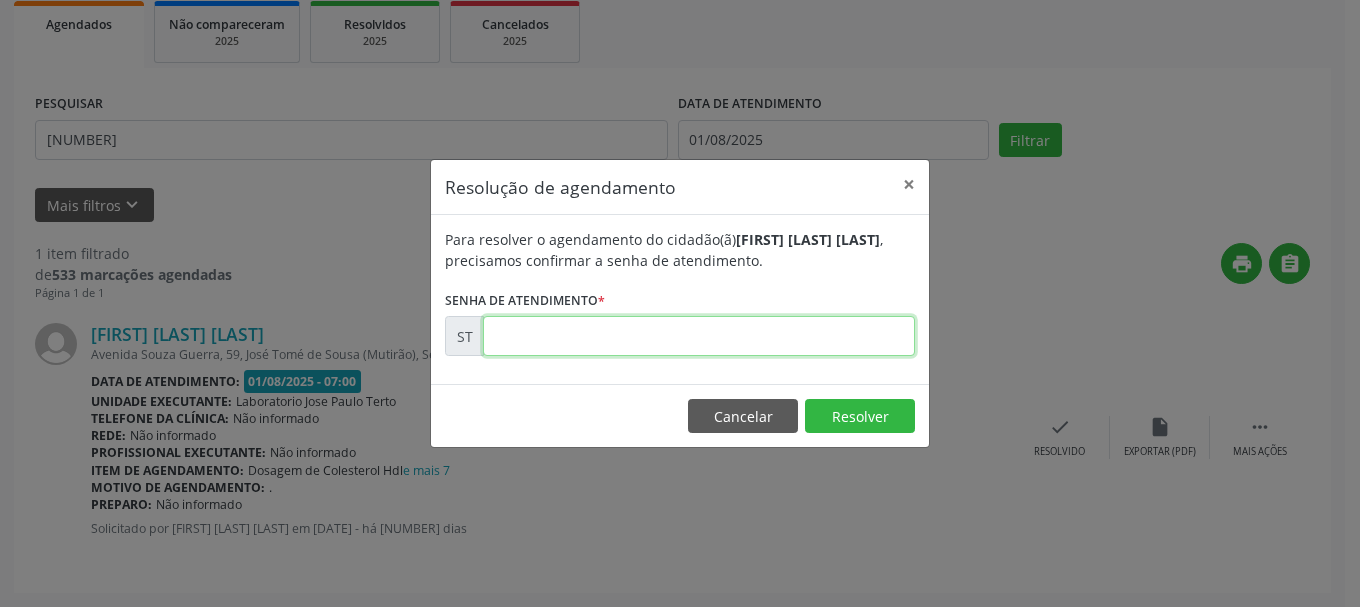 click at bounding box center [699, 336] 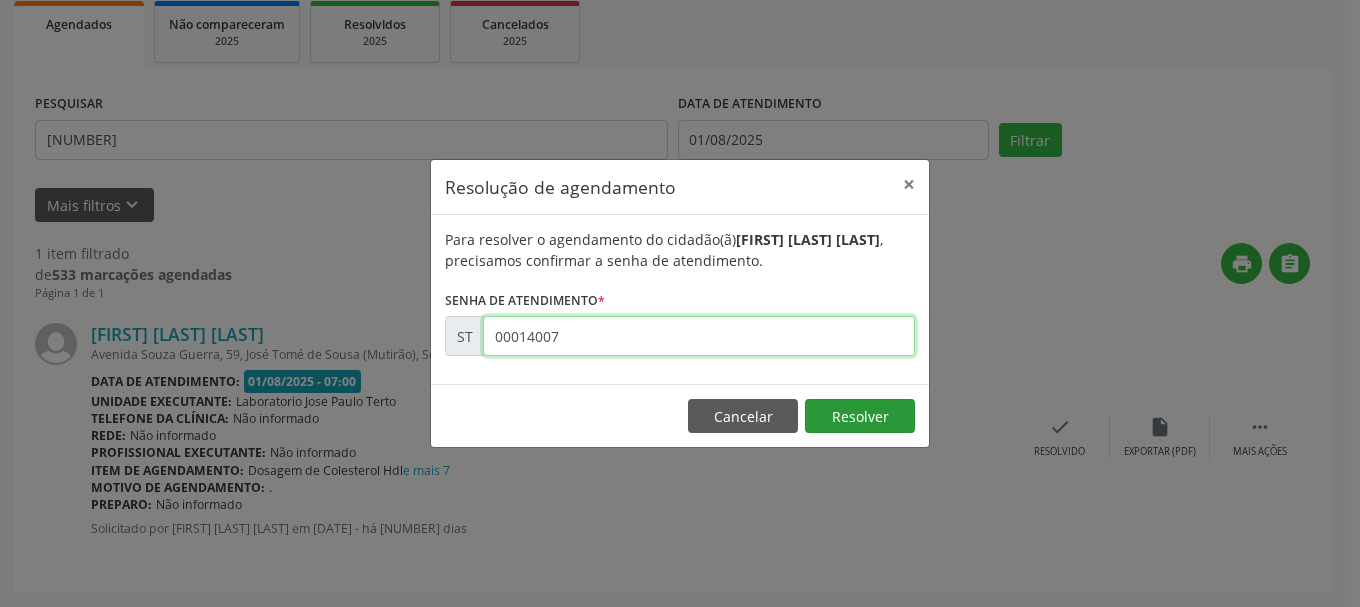 type on "00014007" 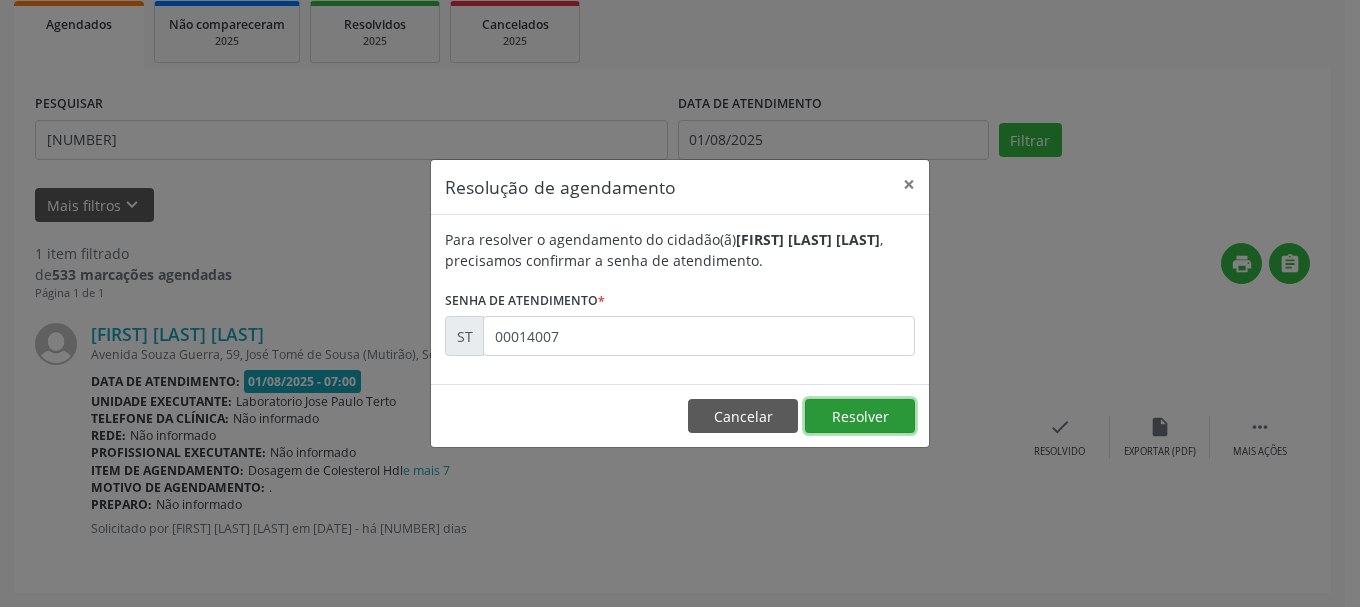 click on "Resolver" at bounding box center (860, 416) 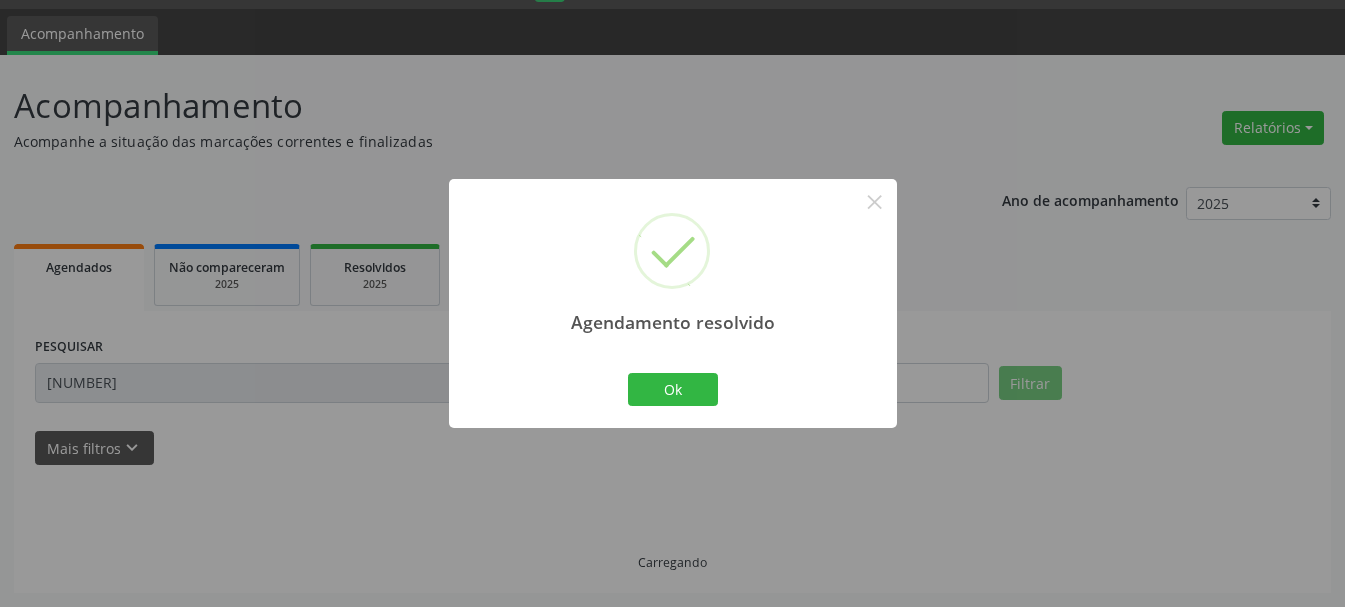 scroll, scrollTop: 11, scrollLeft: 0, axis: vertical 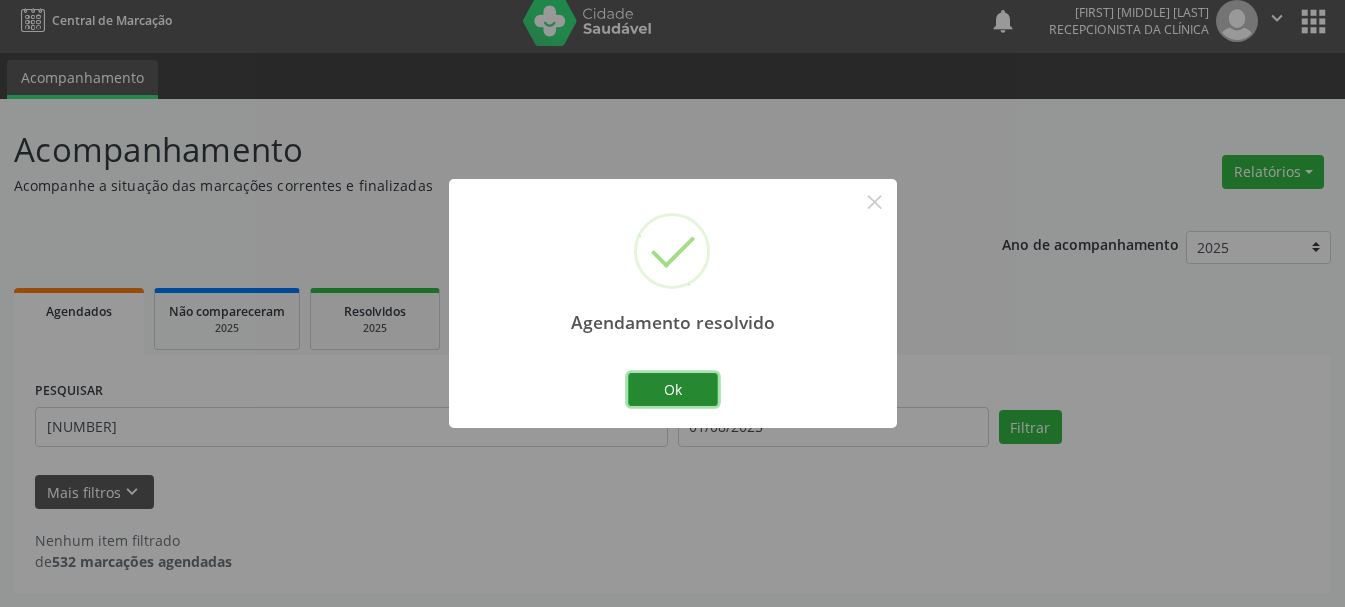 click on "Ok" at bounding box center (673, 390) 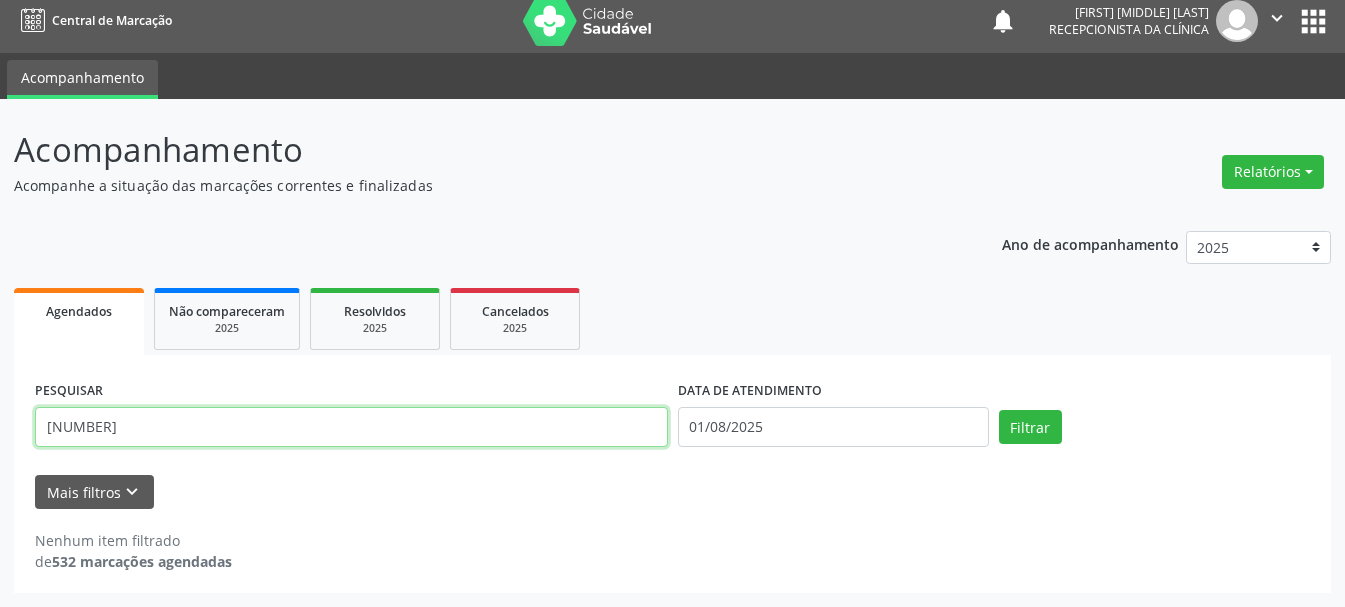 click on "[NUMBER]" at bounding box center (351, 427) 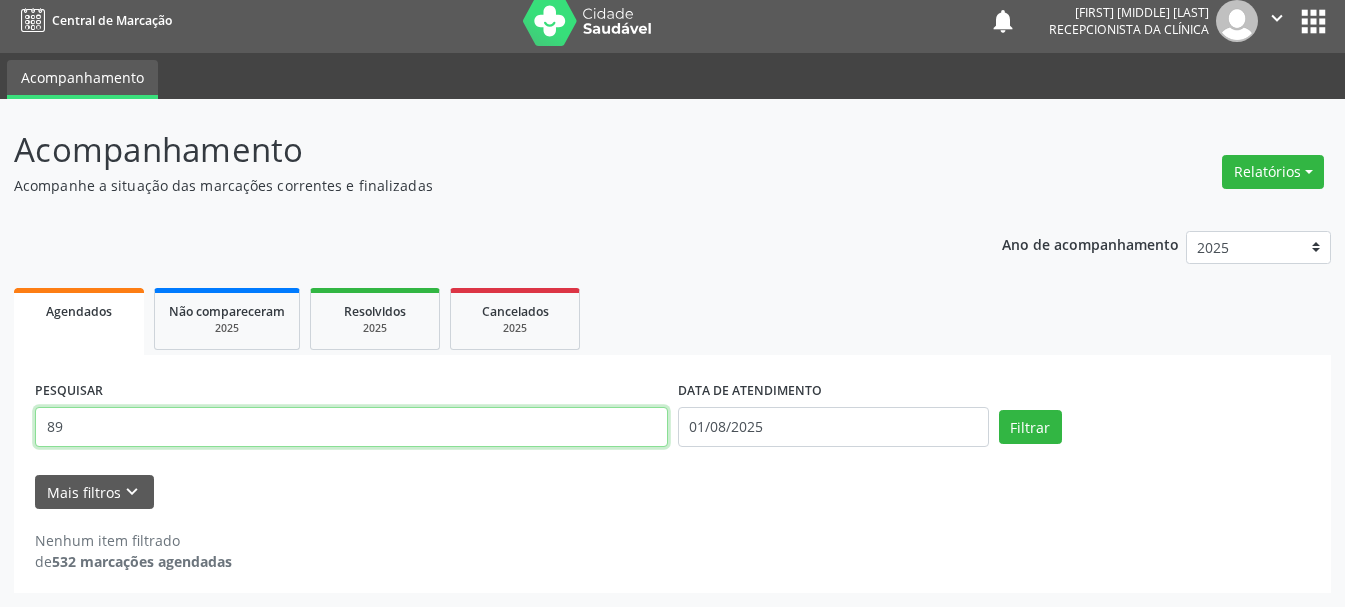 type on "8" 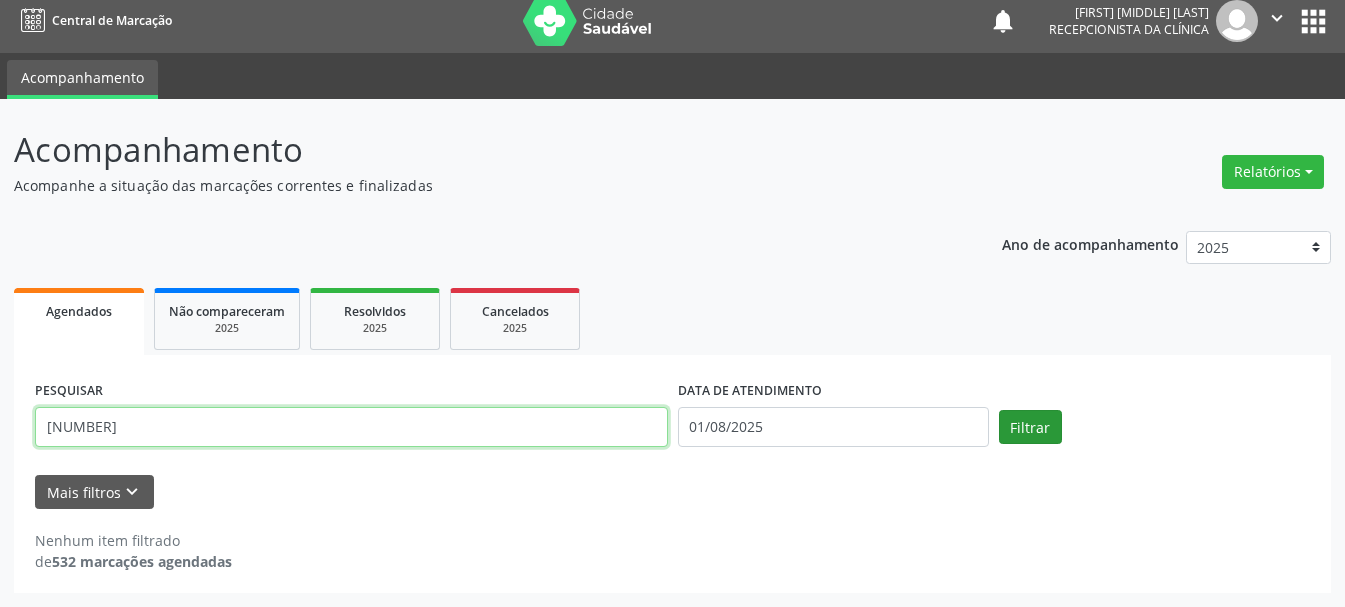 type on "[NUMBER]" 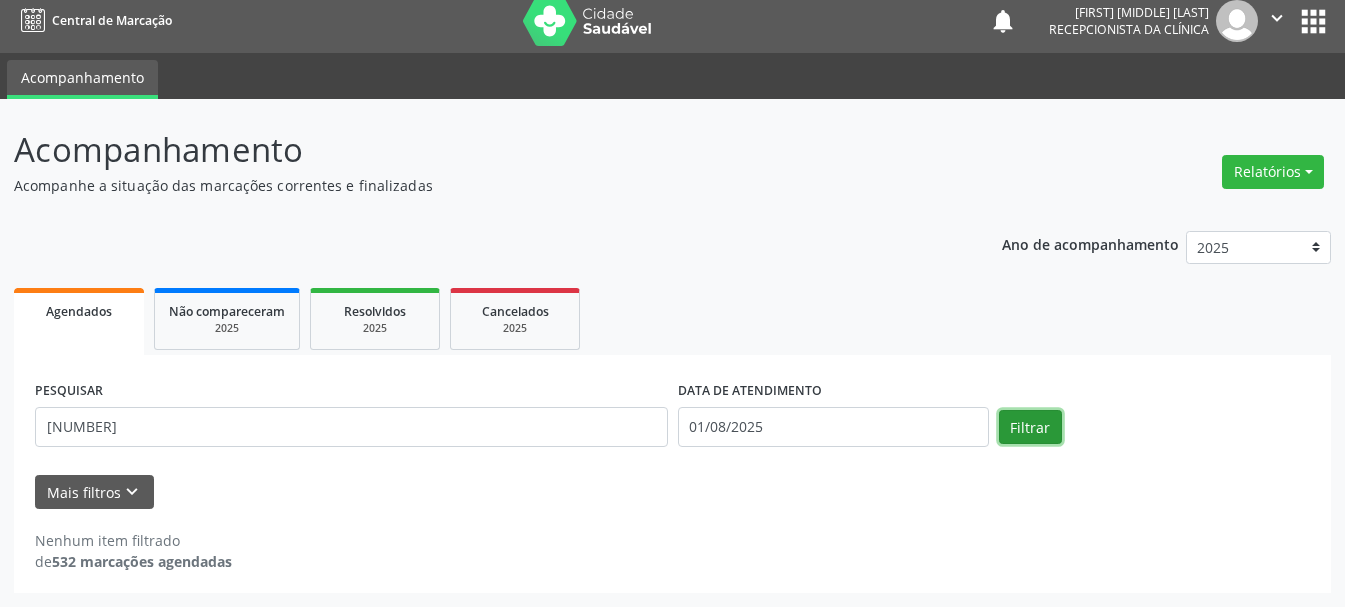 click on "Filtrar" at bounding box center [1030, 427] 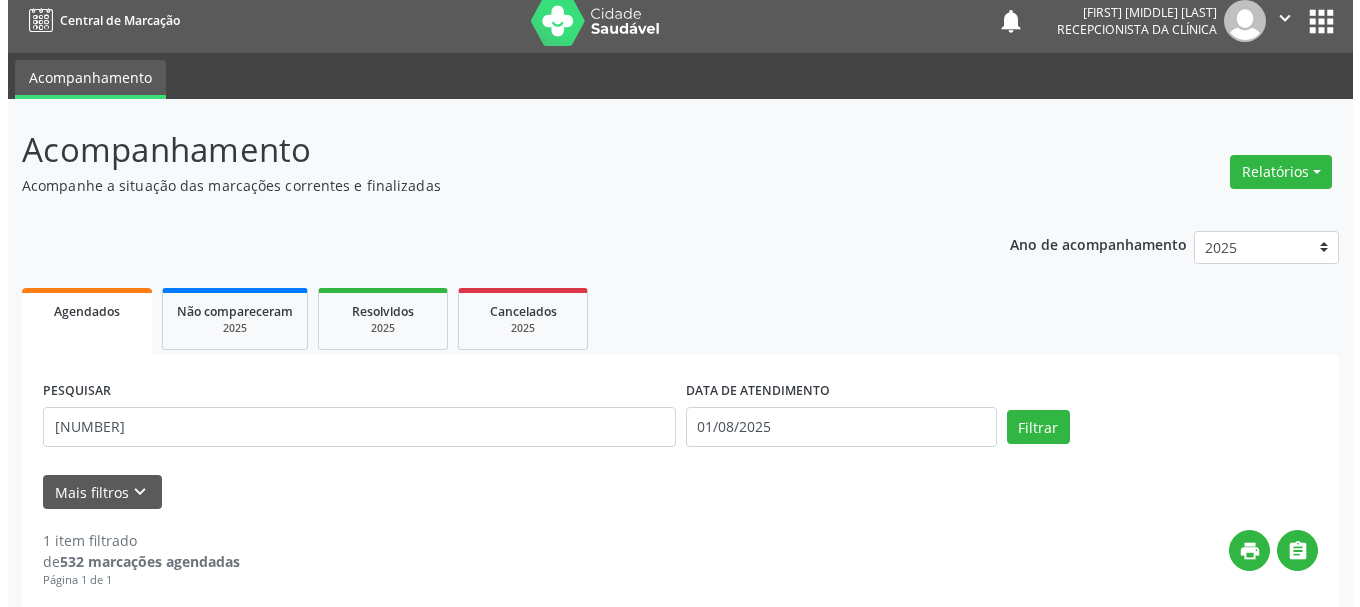 scroll, scrollTop: 298, scrollLeft: 0, axis: vertical 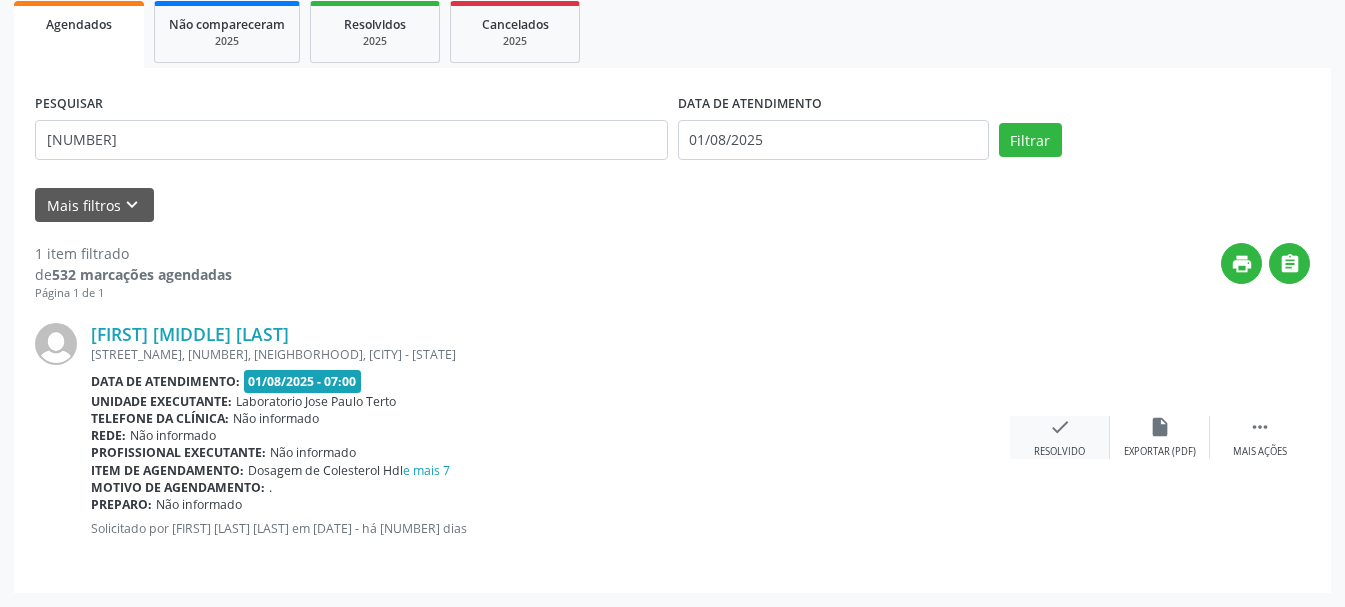 click on "check" at bounding box center [1060, 427] 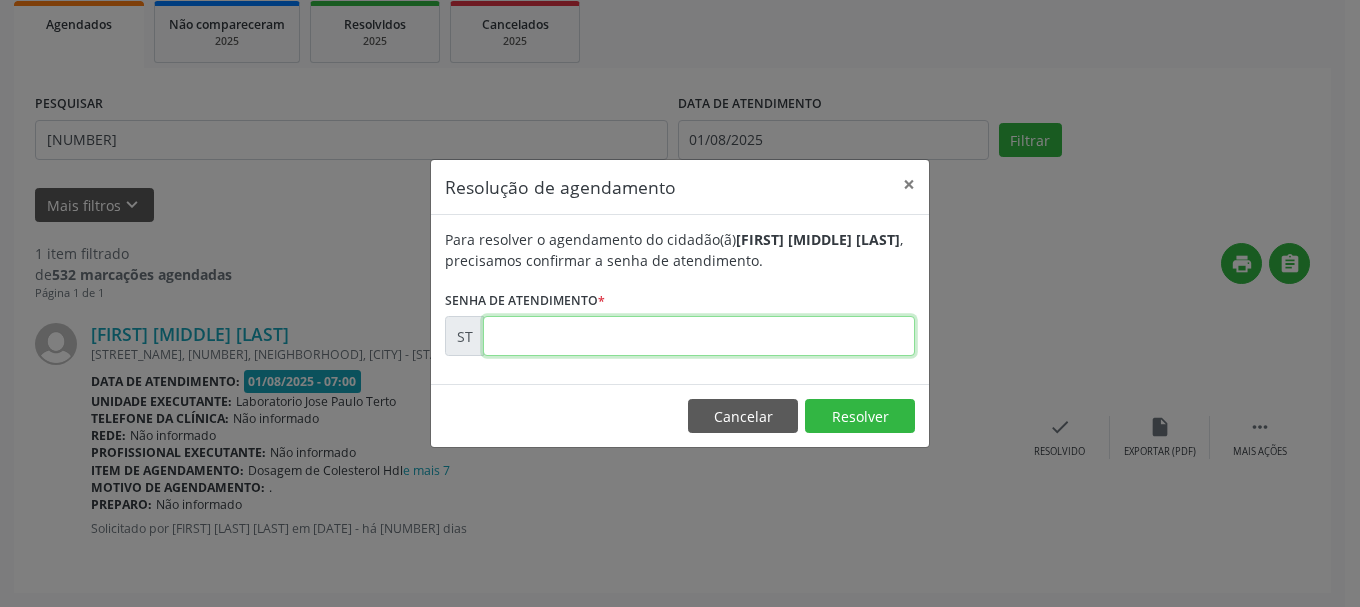 click at bounding box center [699, 336] 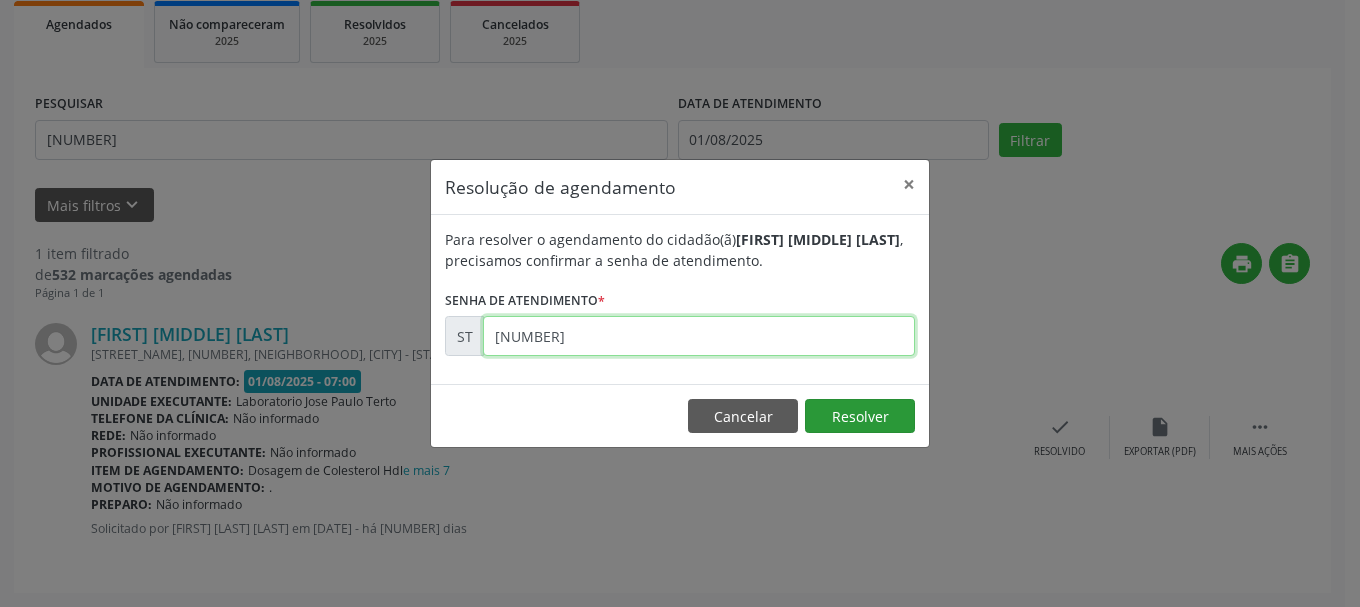 type on "[NUMBER]" 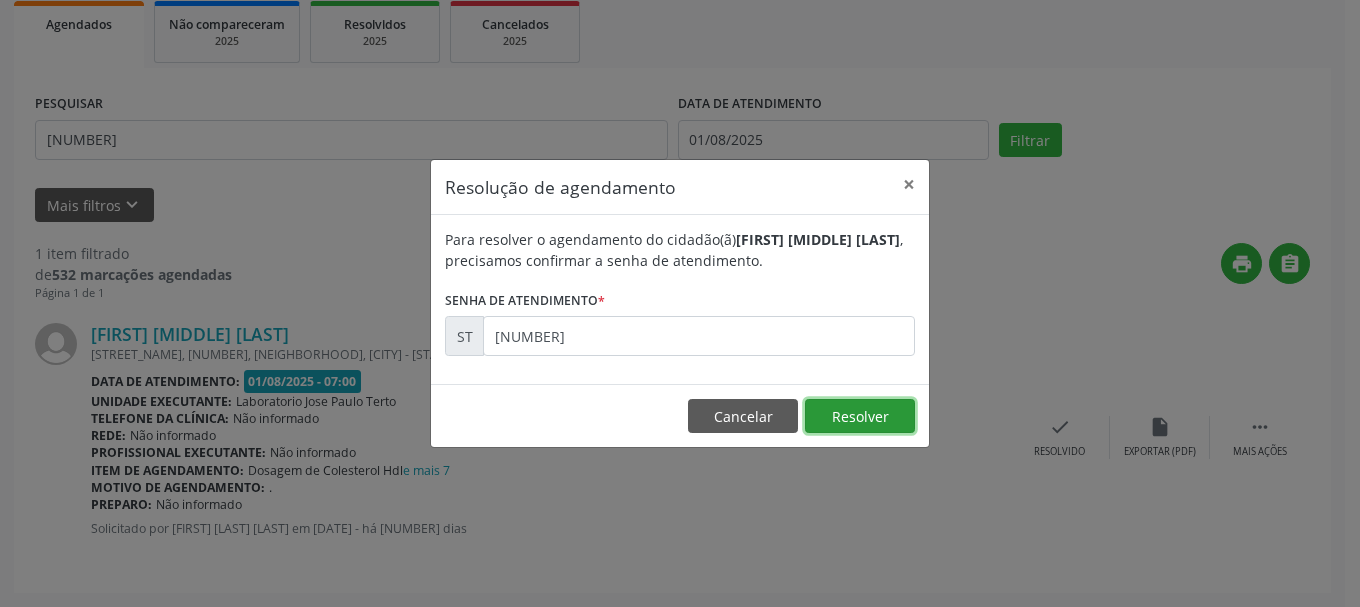 click on "Resolver" at bounding box center (860, 416) 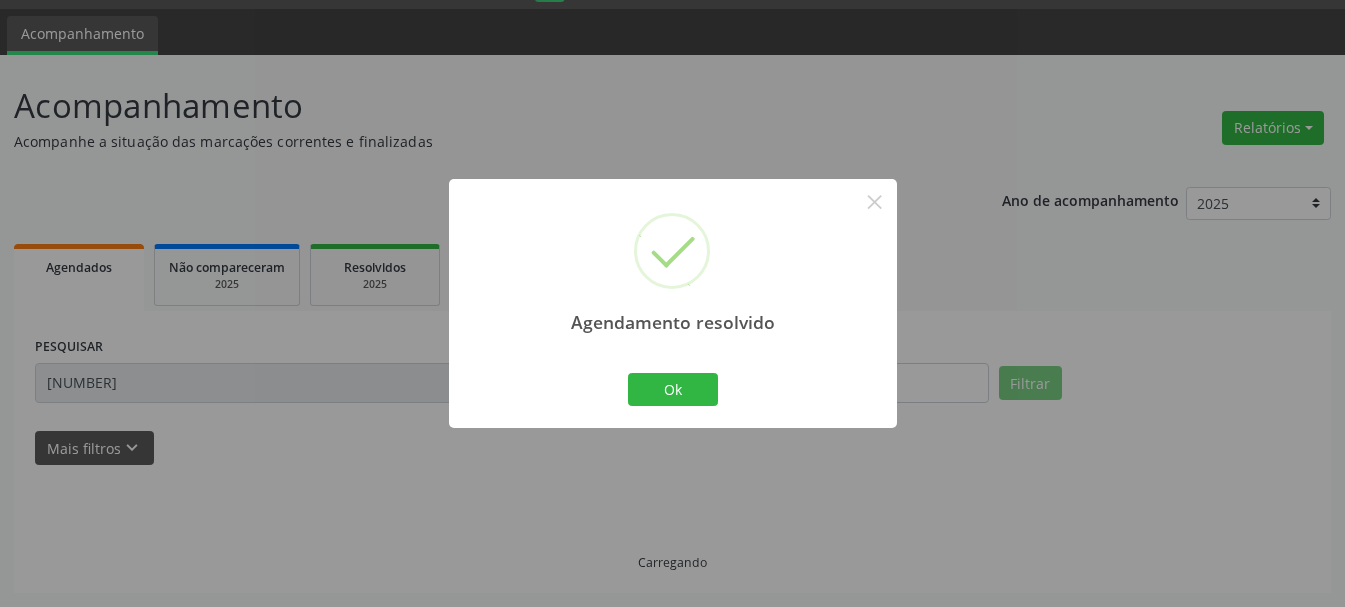scroll, scrollTop: 11, scrollLeft: 0, axis: vertical 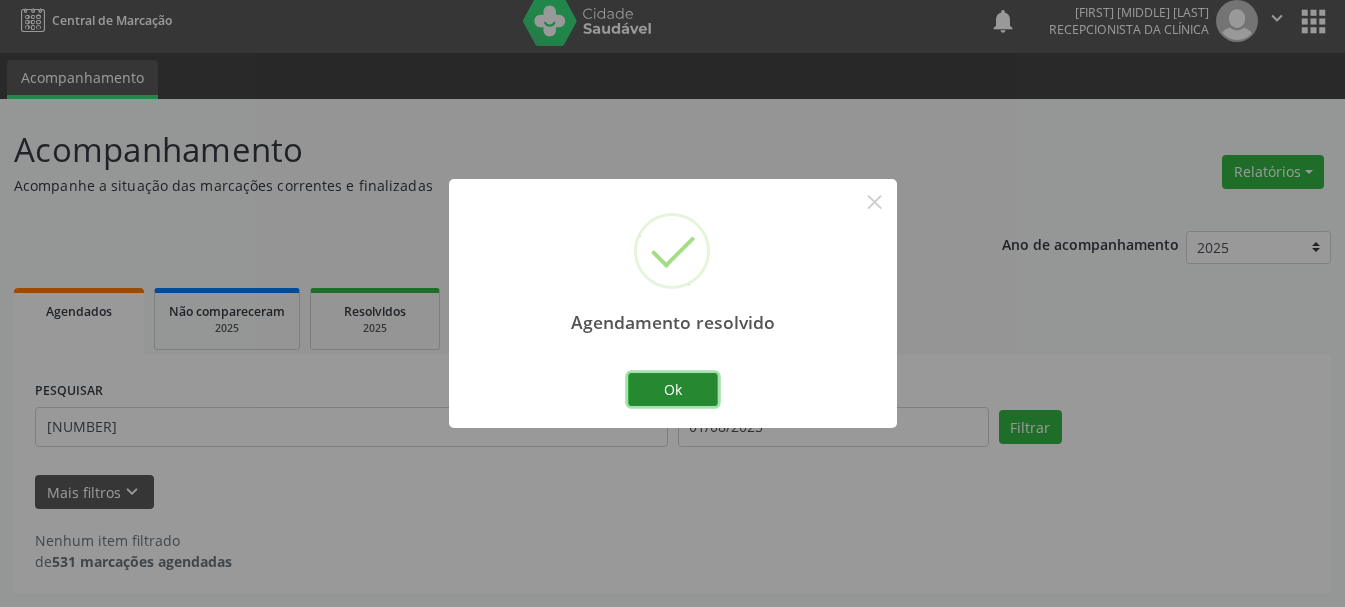 click on "Ok" at bounding box center [673, 390] 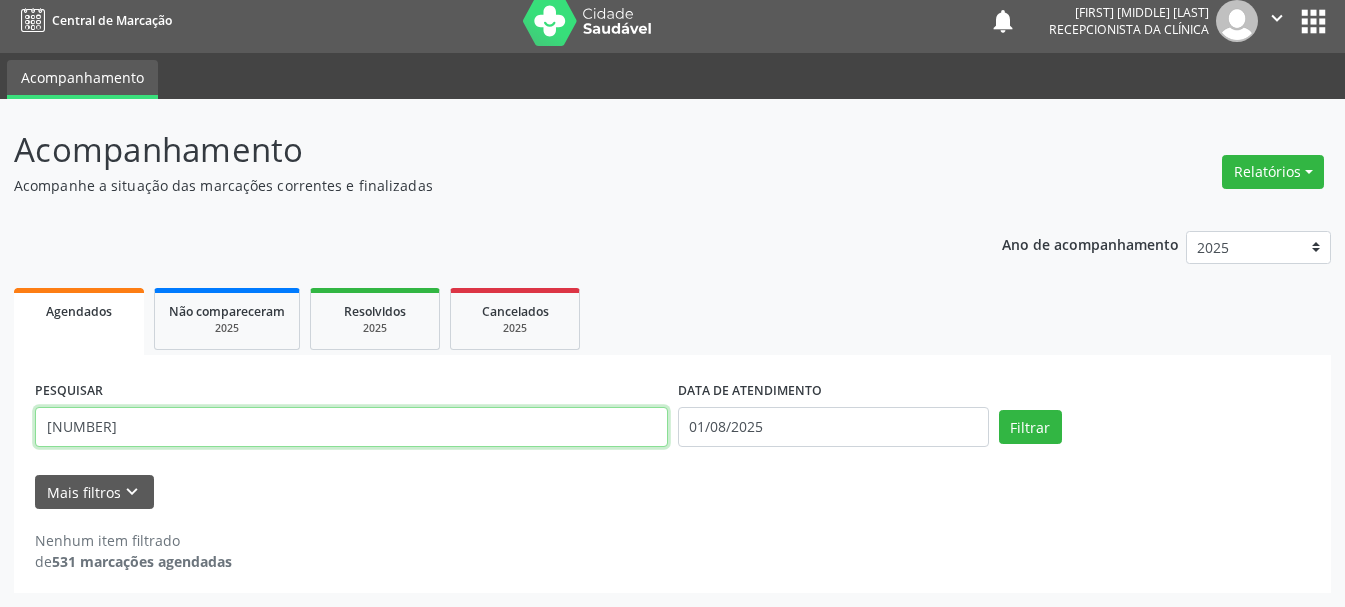 click on "[NUMBER]" at bounding box center (351, 427) 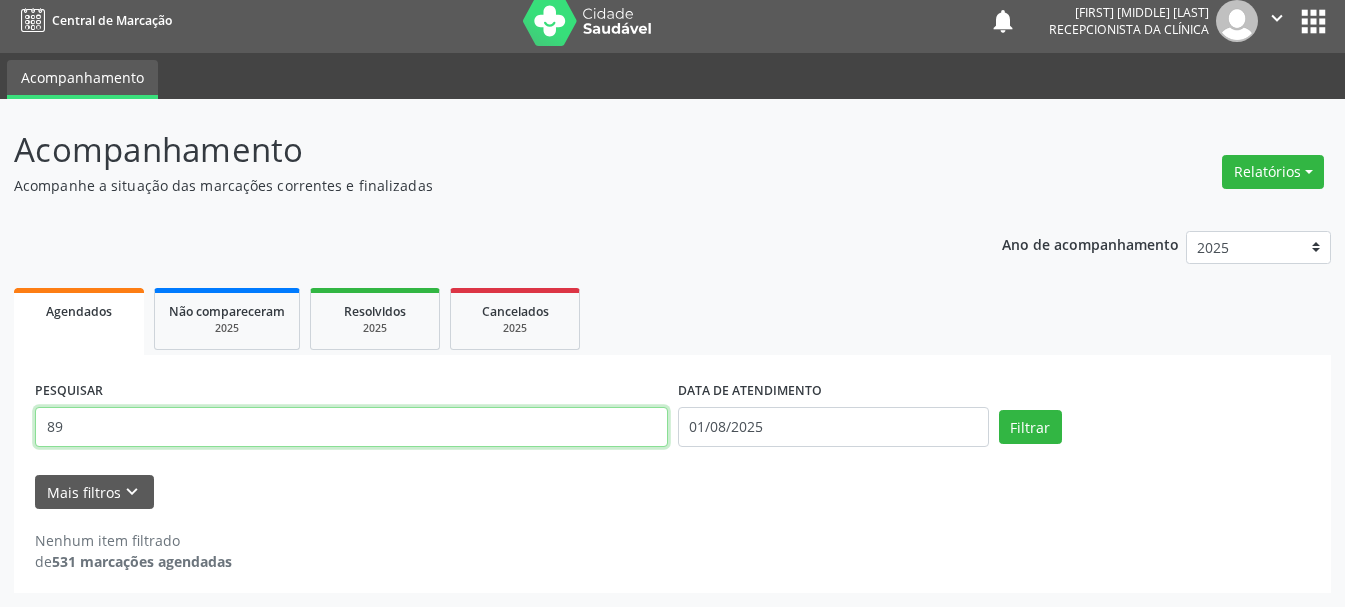 type on "8" 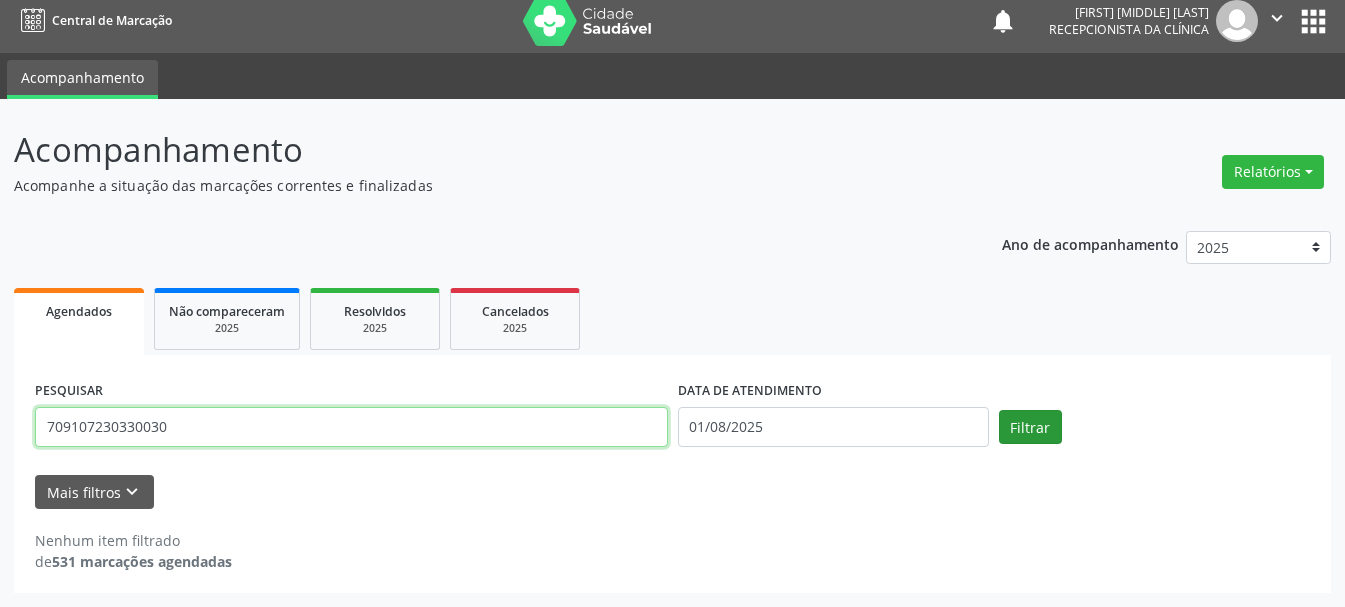 type on "709107230330030" 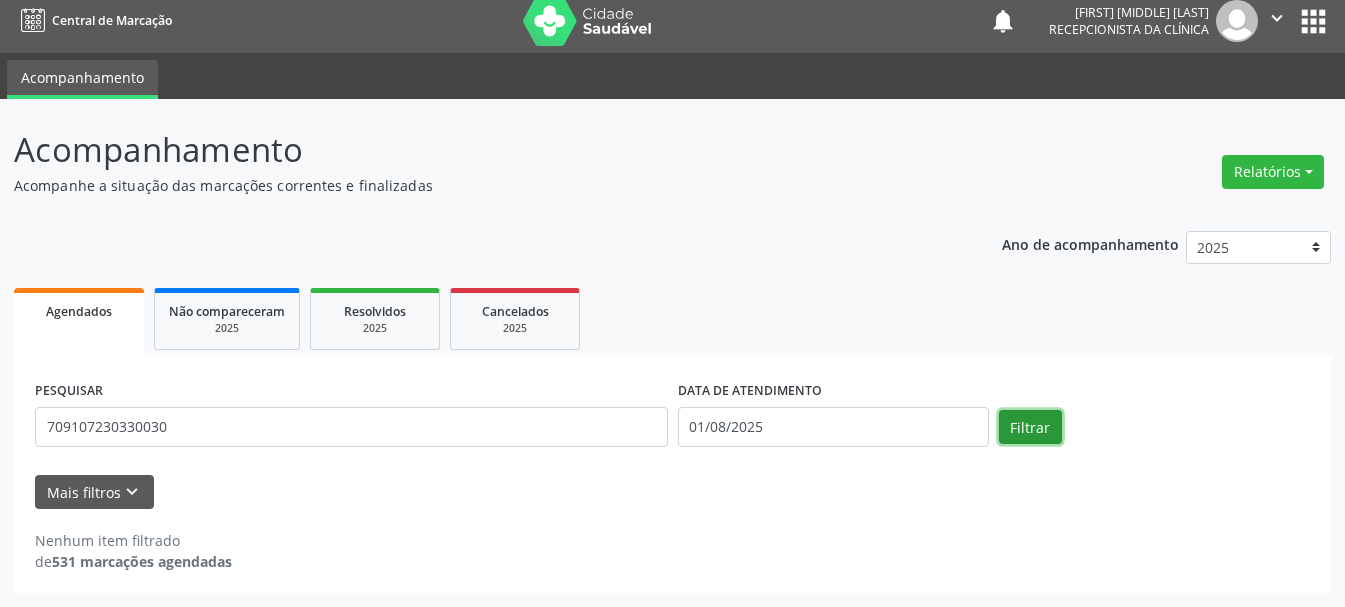 click on "Filtrar" at bounding box center [1030, 427] 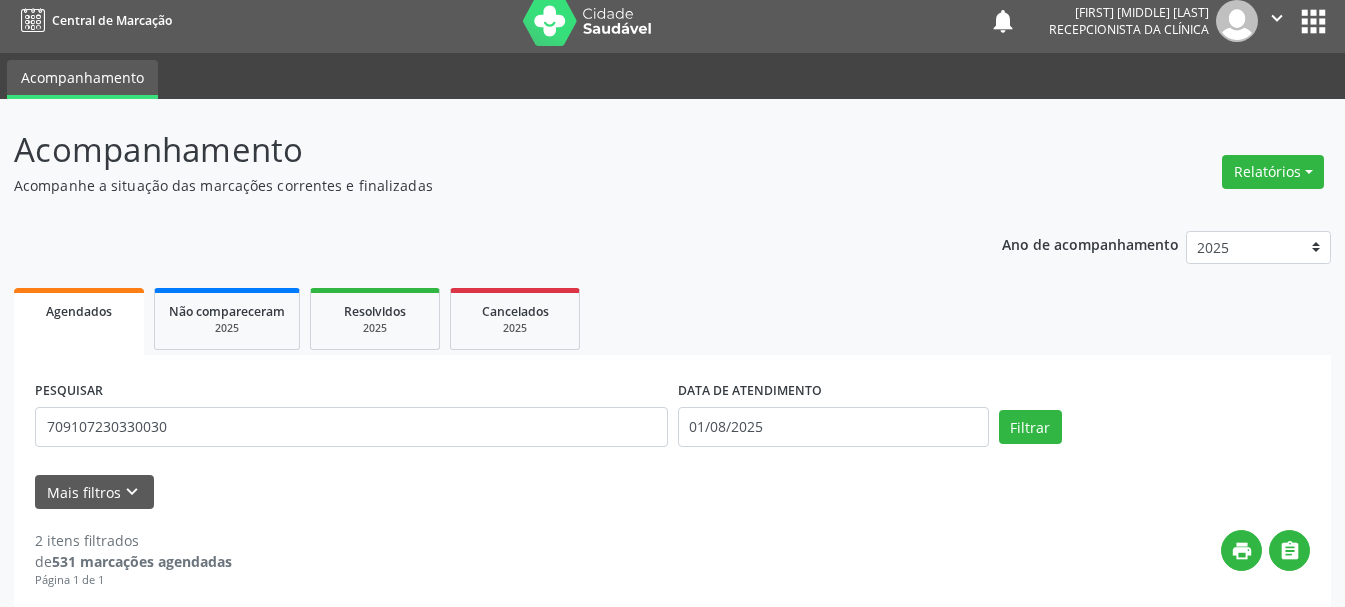 scroll, scrollTop: 211, scrollLeft: 0, axis: vertical 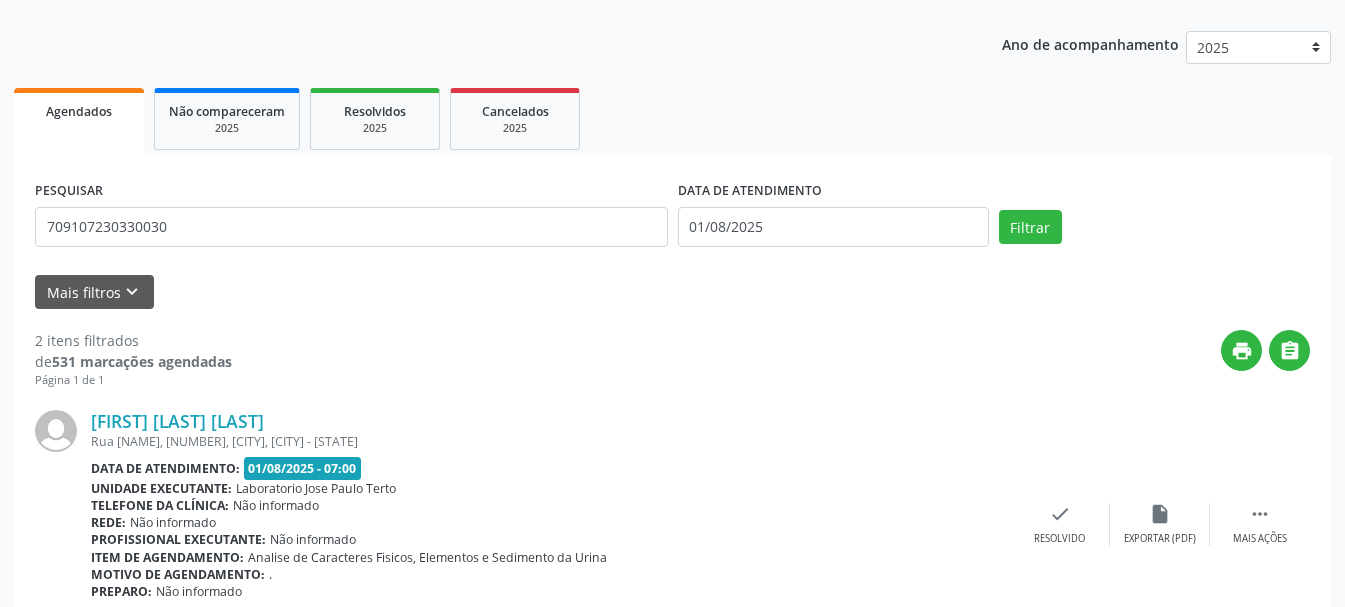 drag, startPoint x: 750, startPoint y: 471, endPoint x: 753, endPoint y: 524, distance: 53.08484 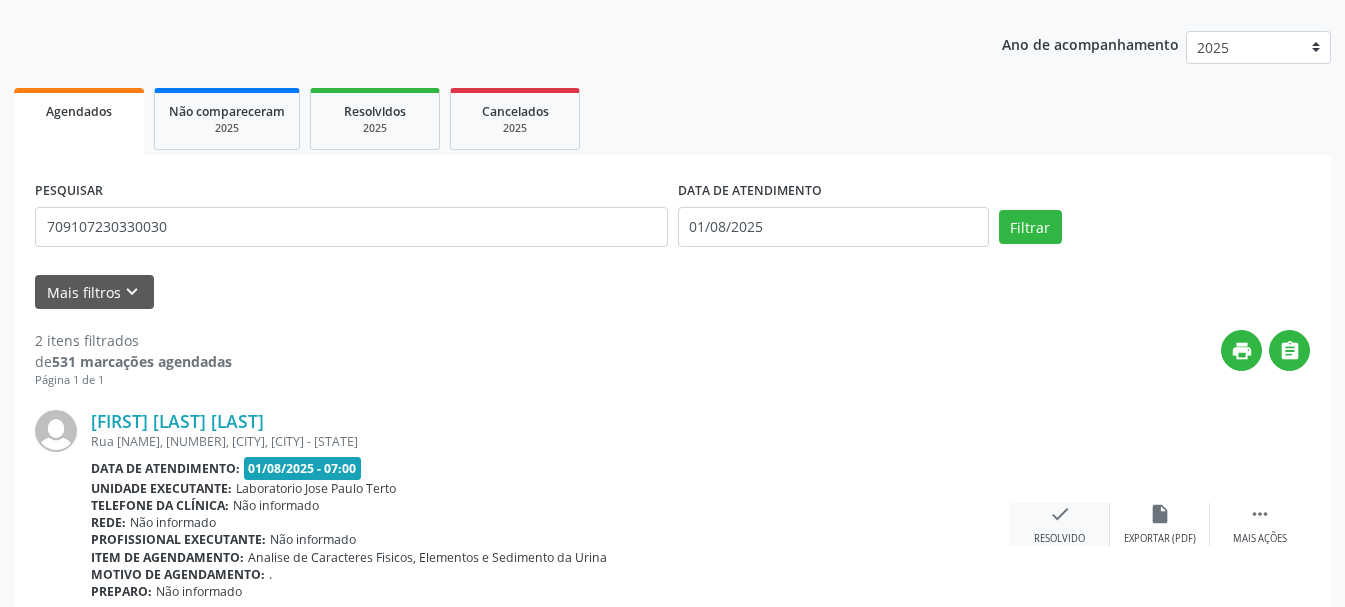 click on "check
Resolvido" at bounding box center (1060, 524) 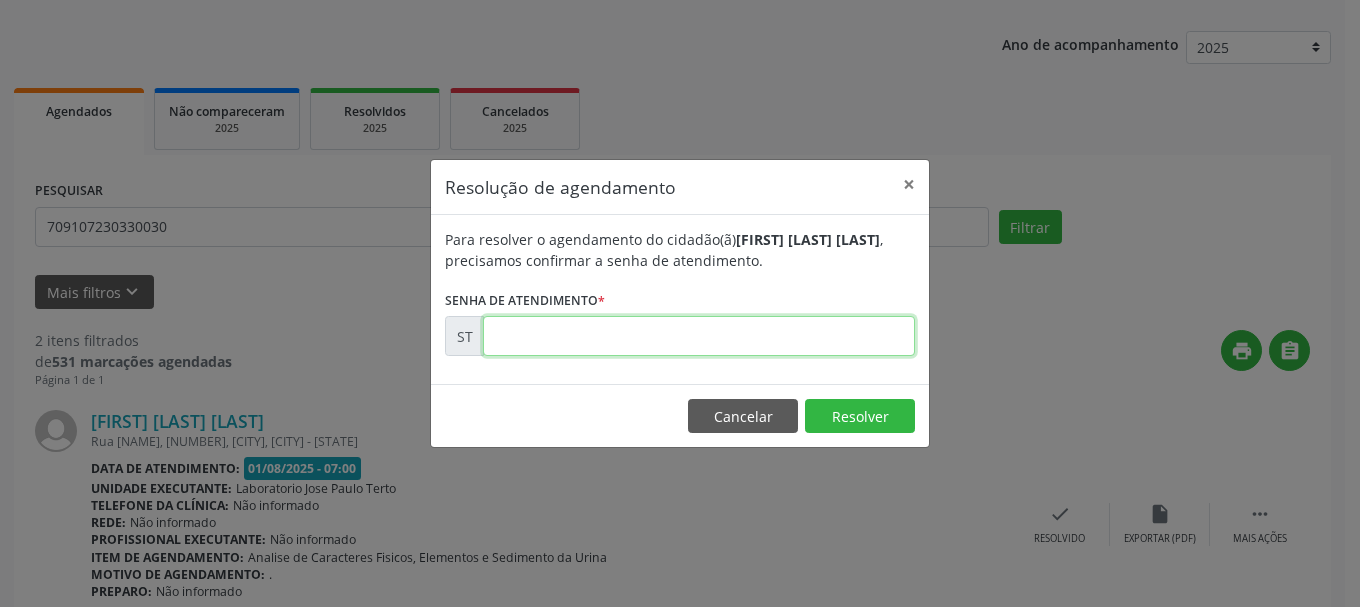 click at bounding box center (699, 336) 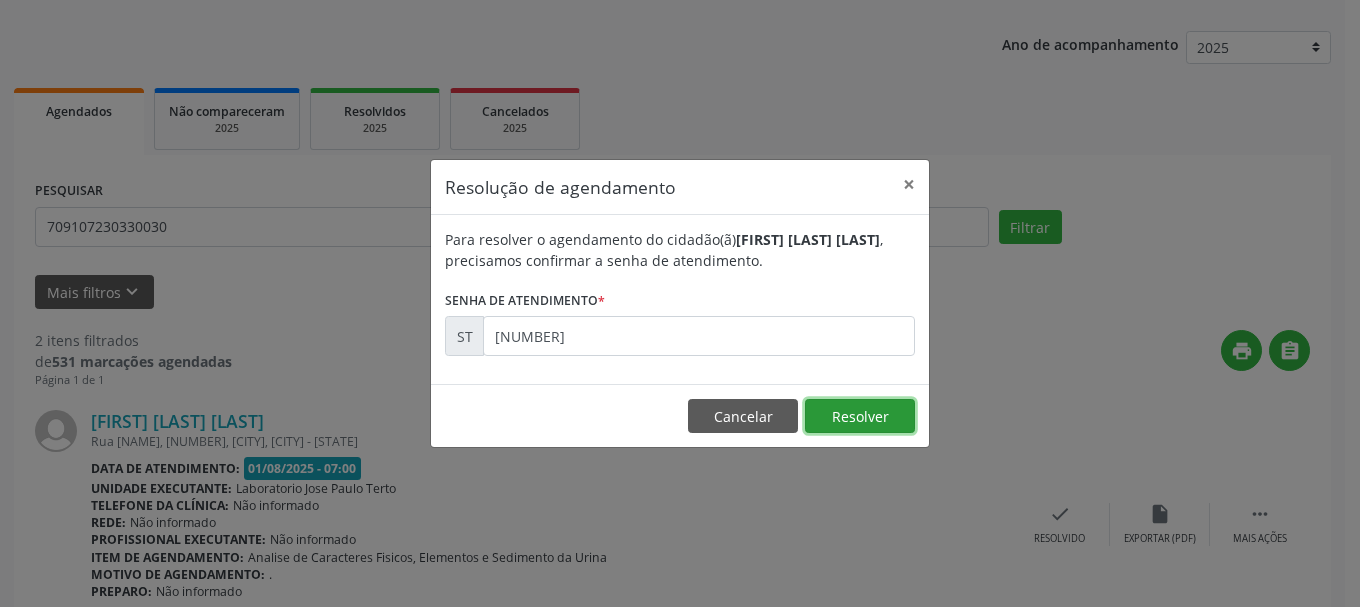 click on "Resolver" at bounding box center (860, 416) 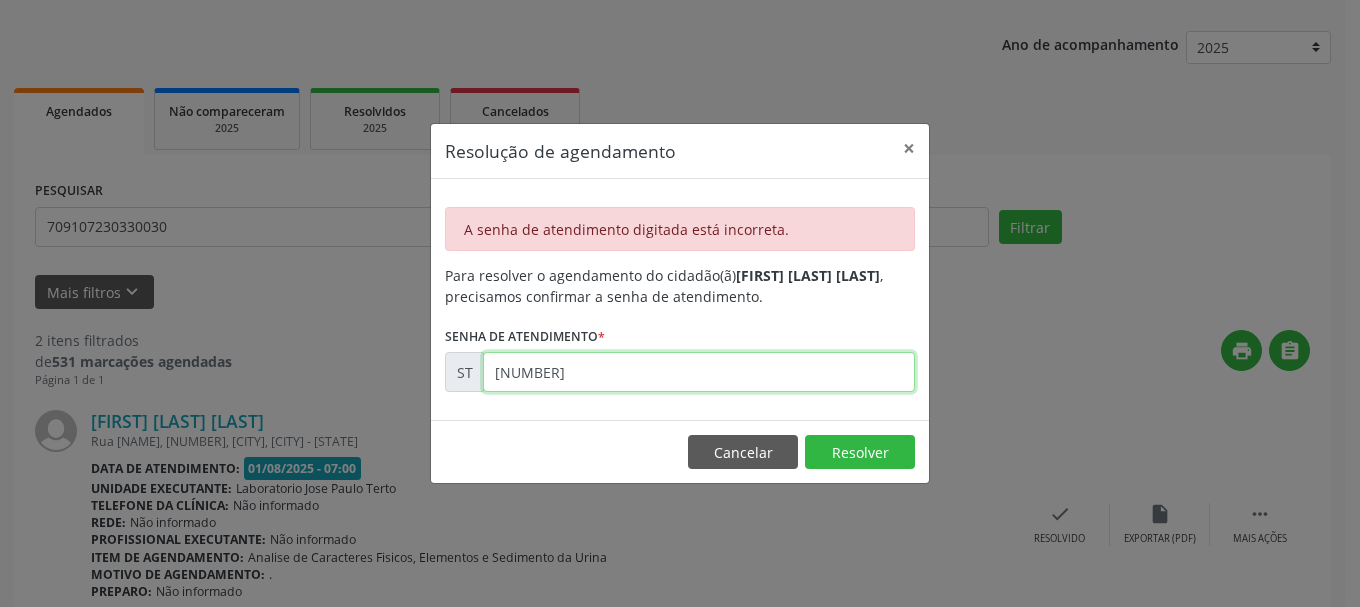 click on "[NUMBER]" at bounding box center (699, 372) 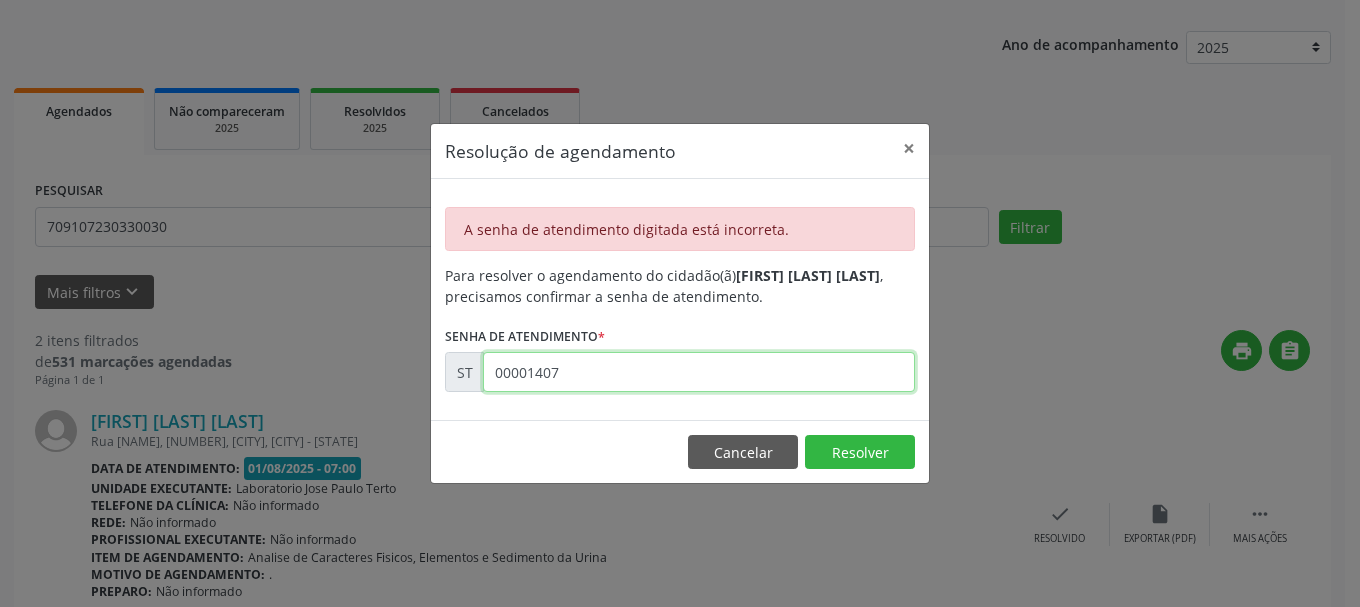 type on "[NUMBER]" 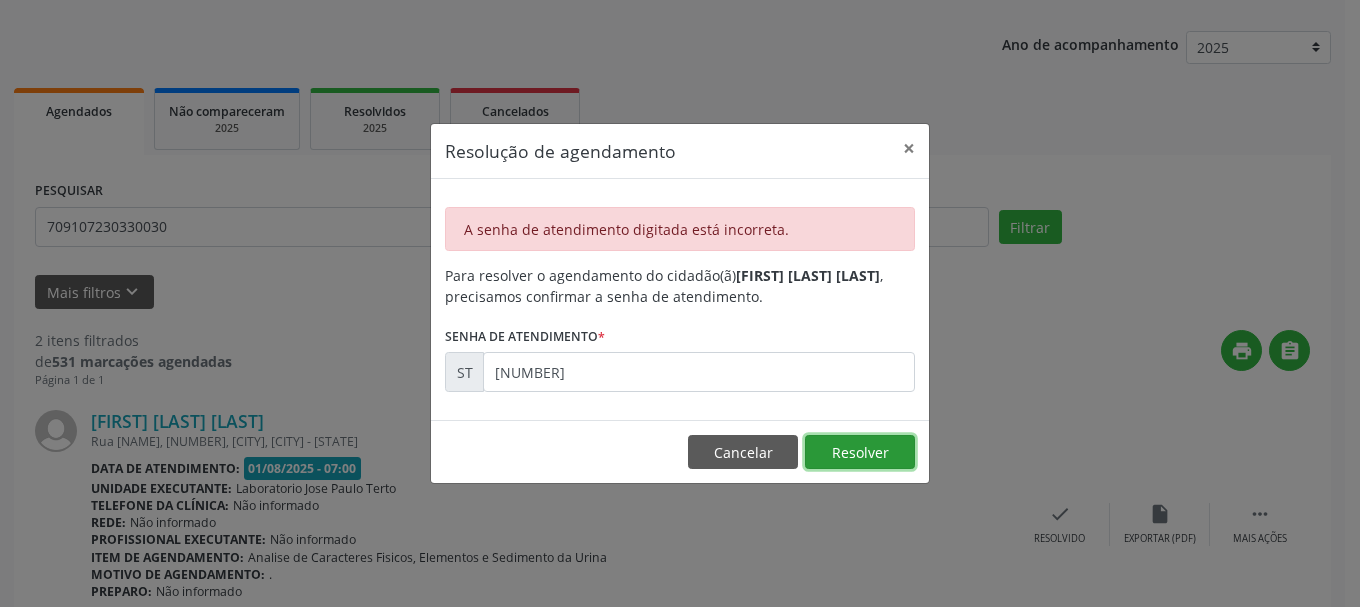 click on "Resolver" at bounding box center [860, 452] 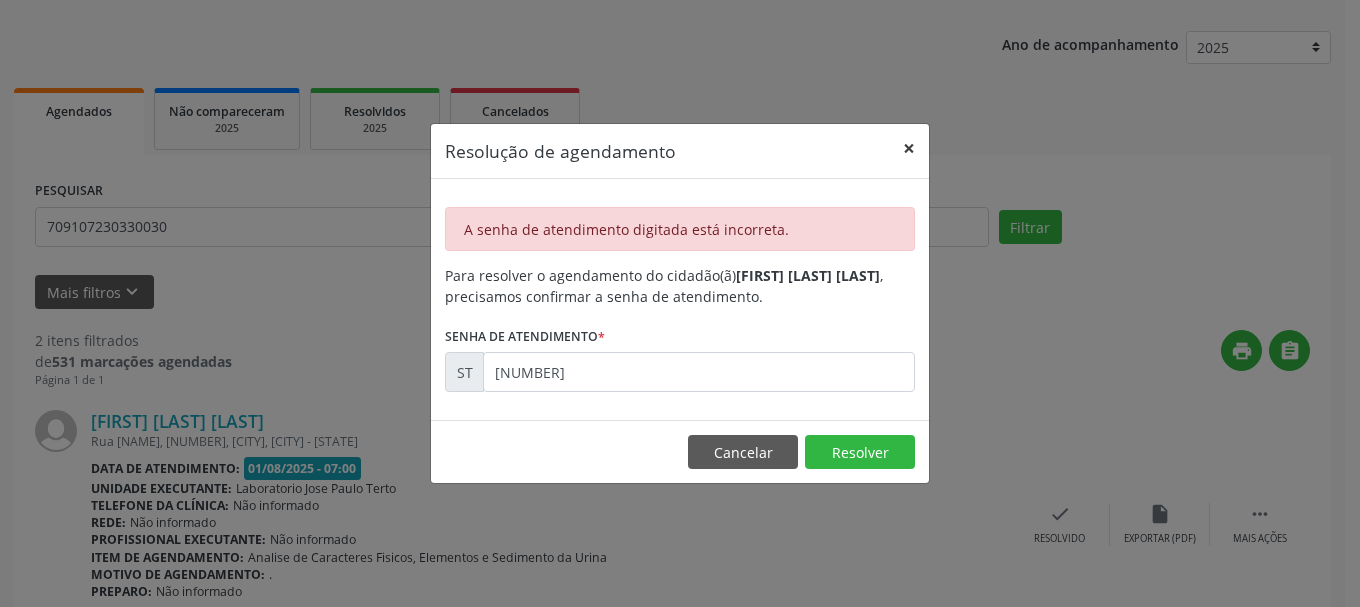 click on "×" at bounding box center [909, 148] 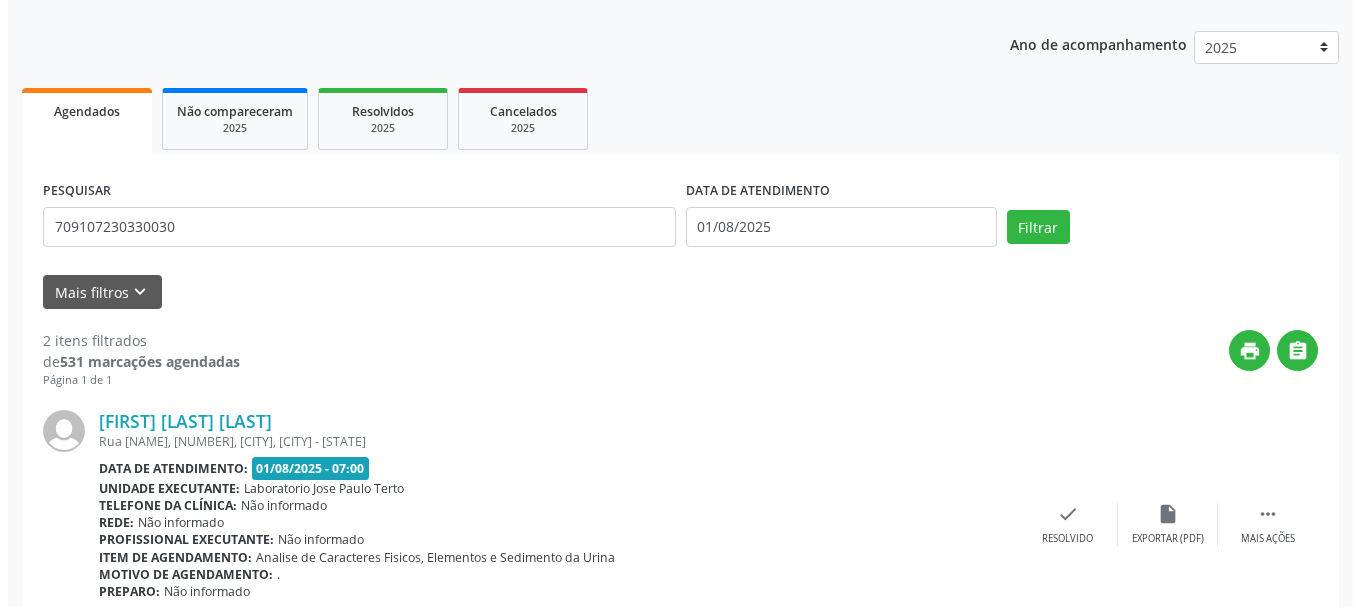 scroll, scrollTop: 569, scrollLeft: 0, axis: vertical 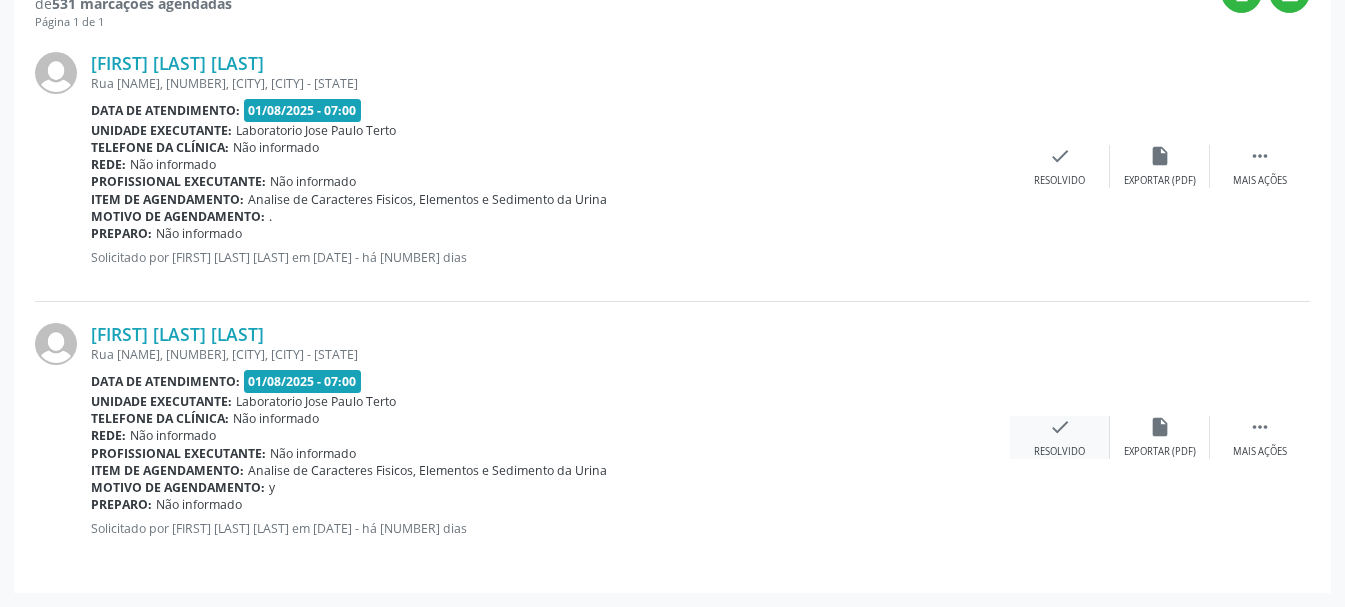 click on "check
Resolvido" at bounding box center (1060, 437) 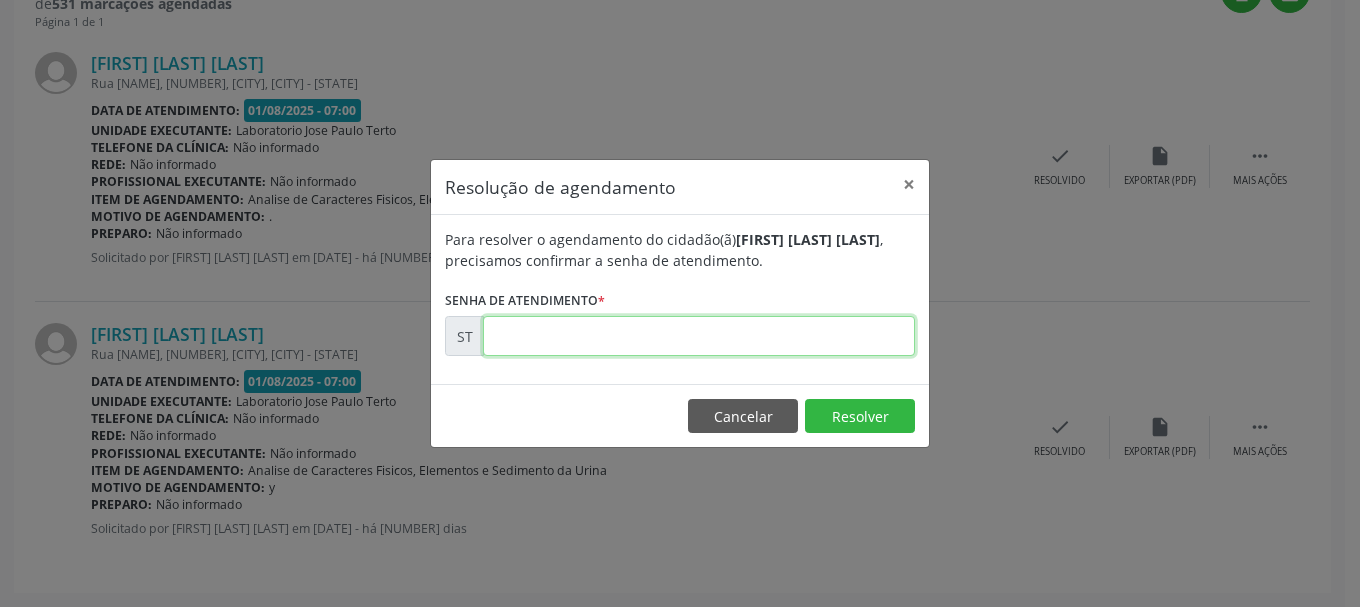 click at bounding box center [699, 336] 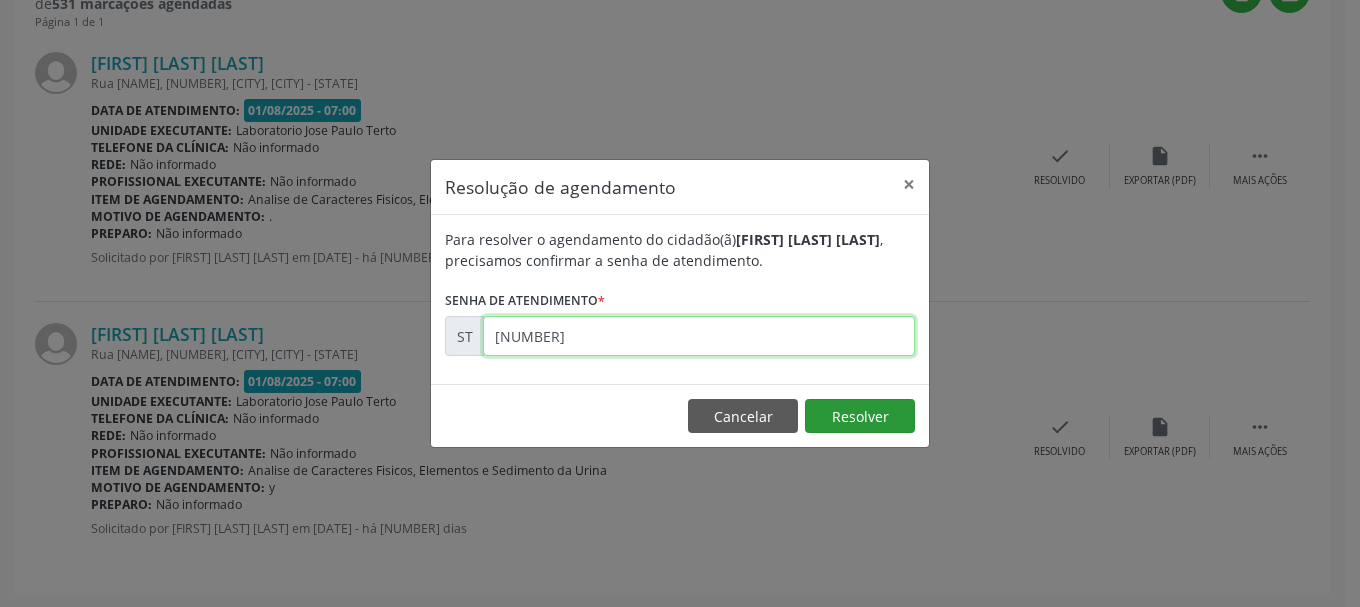type on "[NUMBER]" 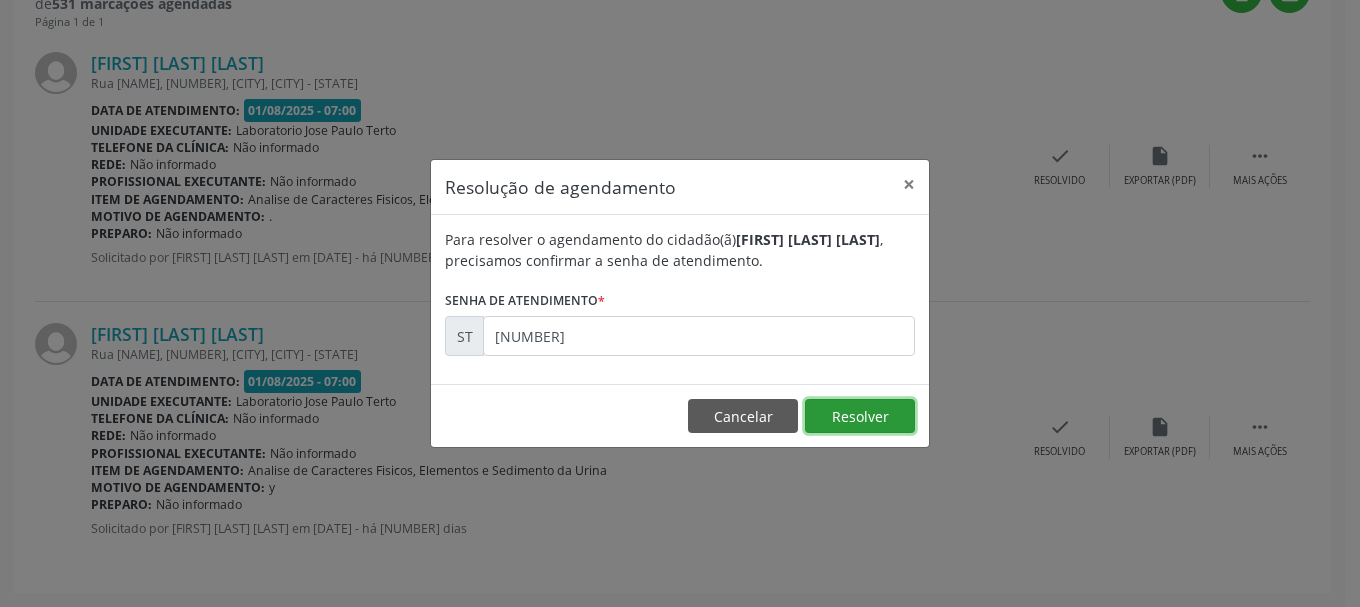 click on "Resolver" at bounding box center [860, 416] 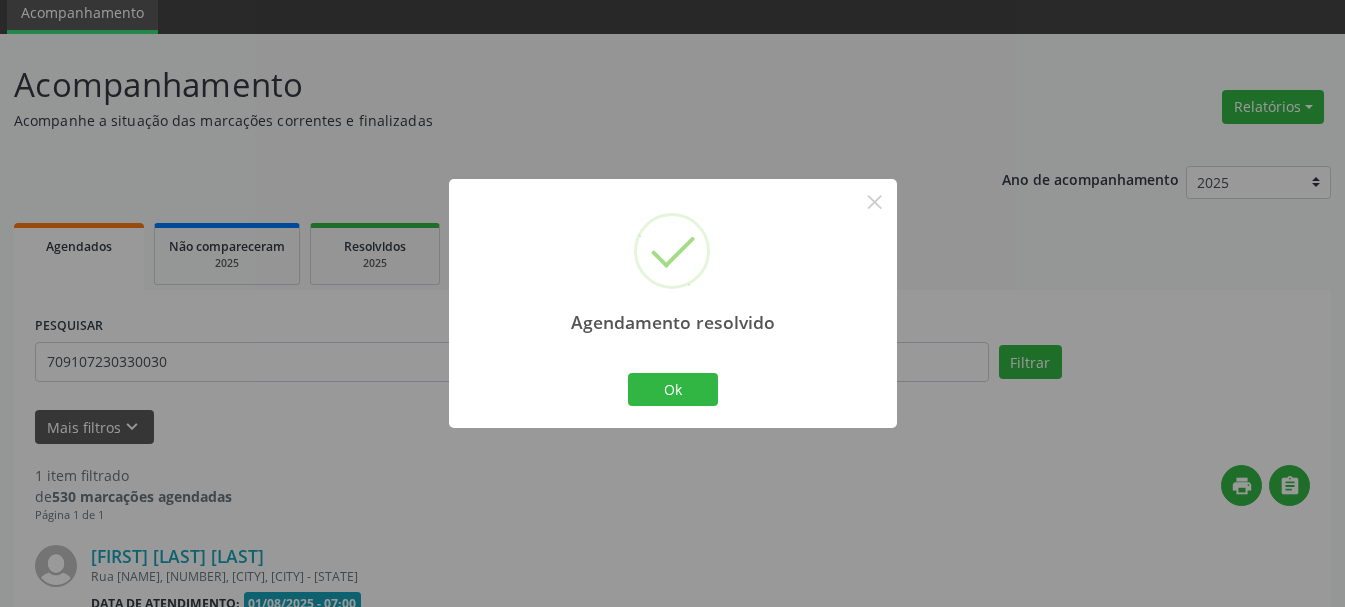 scroll, scrollTop: 298, scrollLeft: 0, axis: vertical 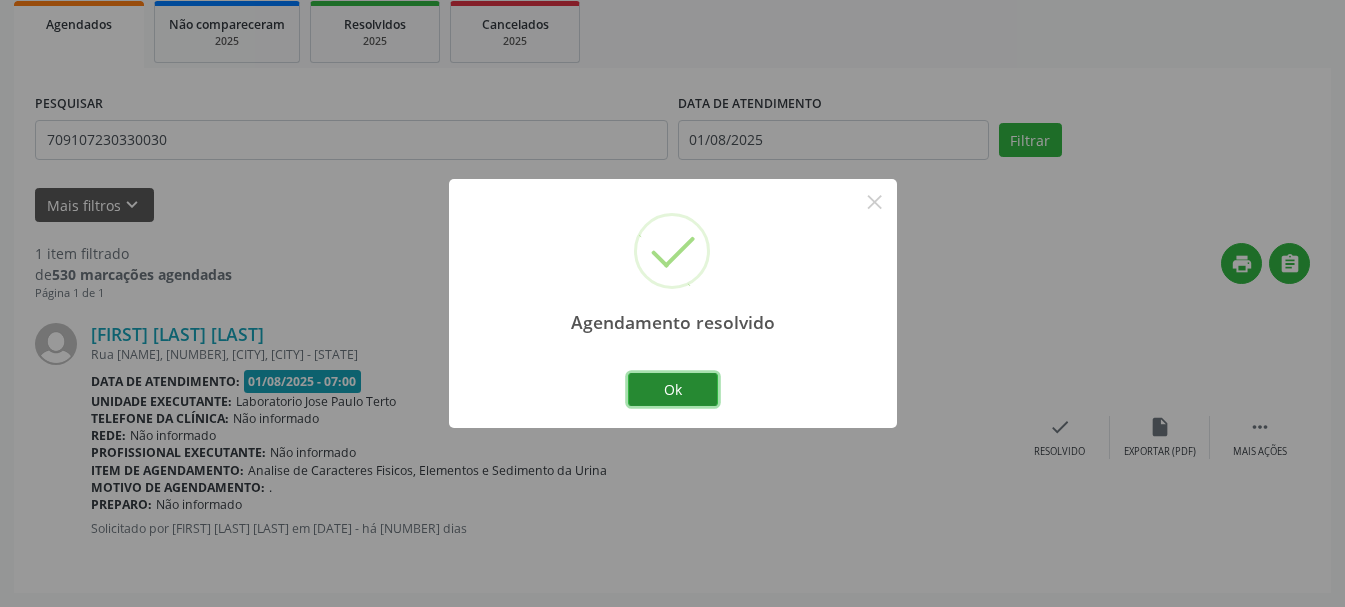 click on "Ok" at bounding box center [673, 390] 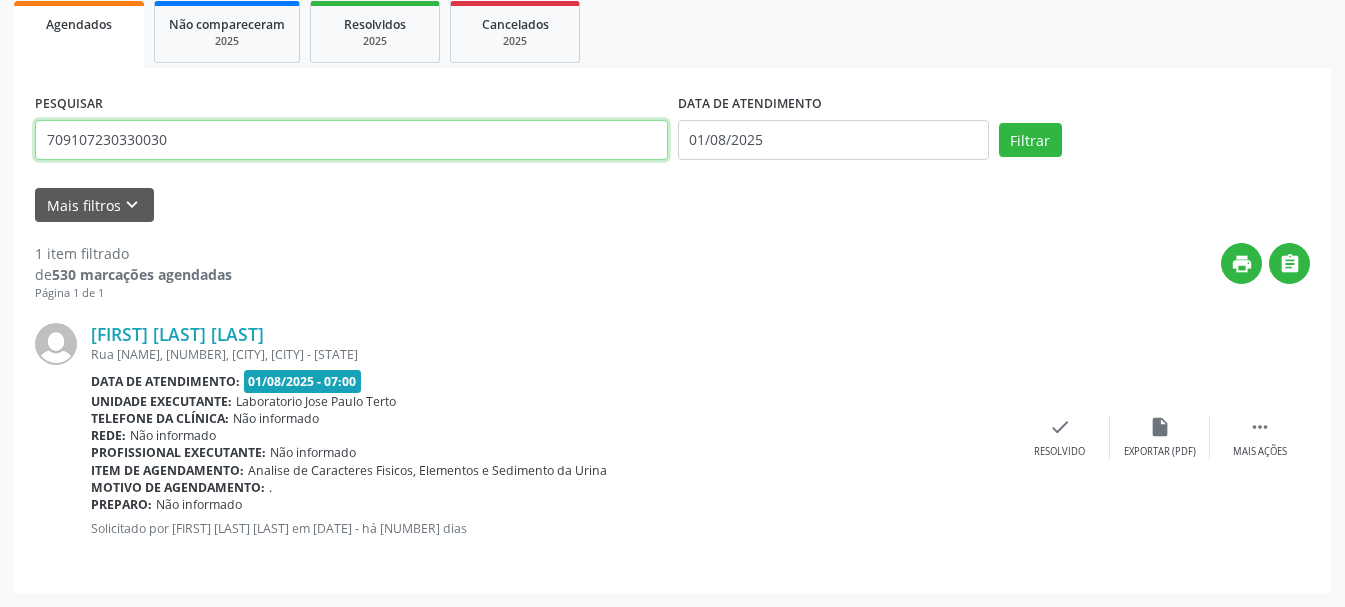 click on "709107230330030" at bounding box center (351, 140) 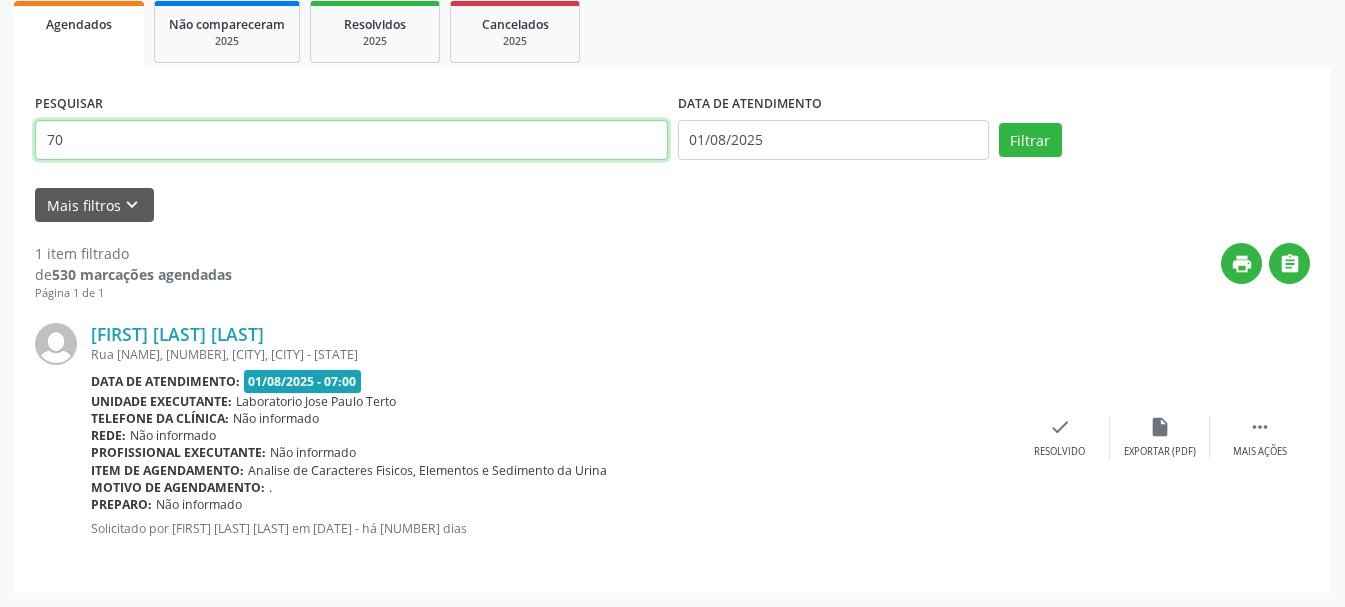 type on "7" 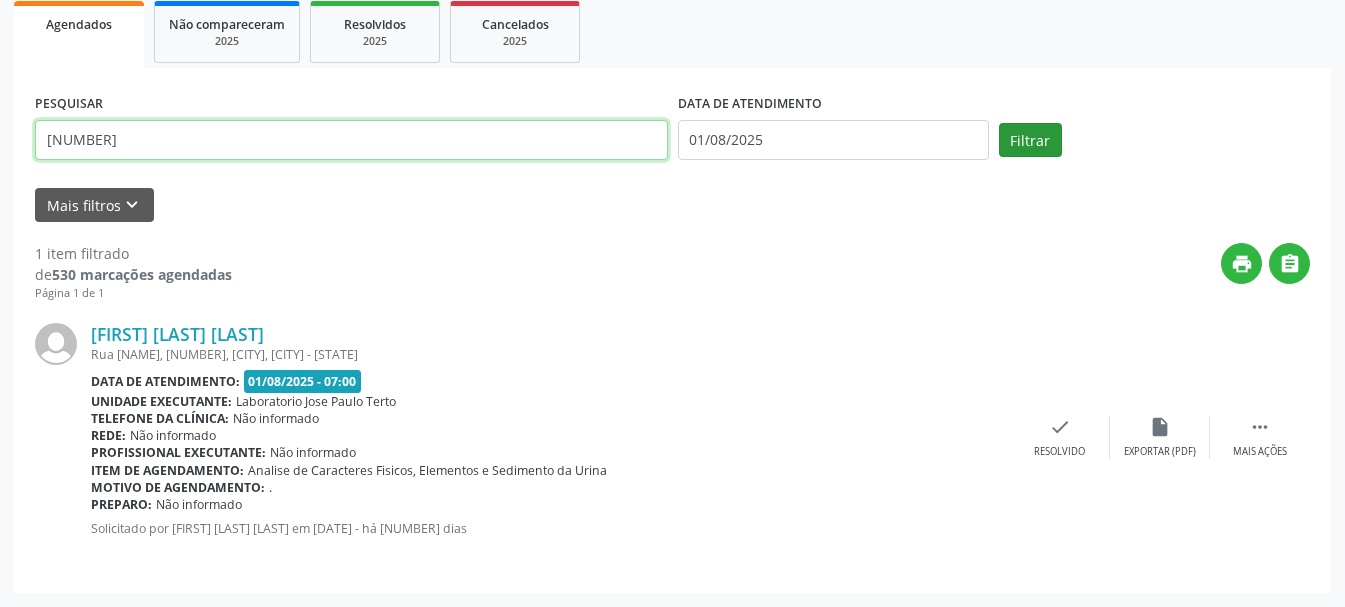 type on "[NUMBER]" 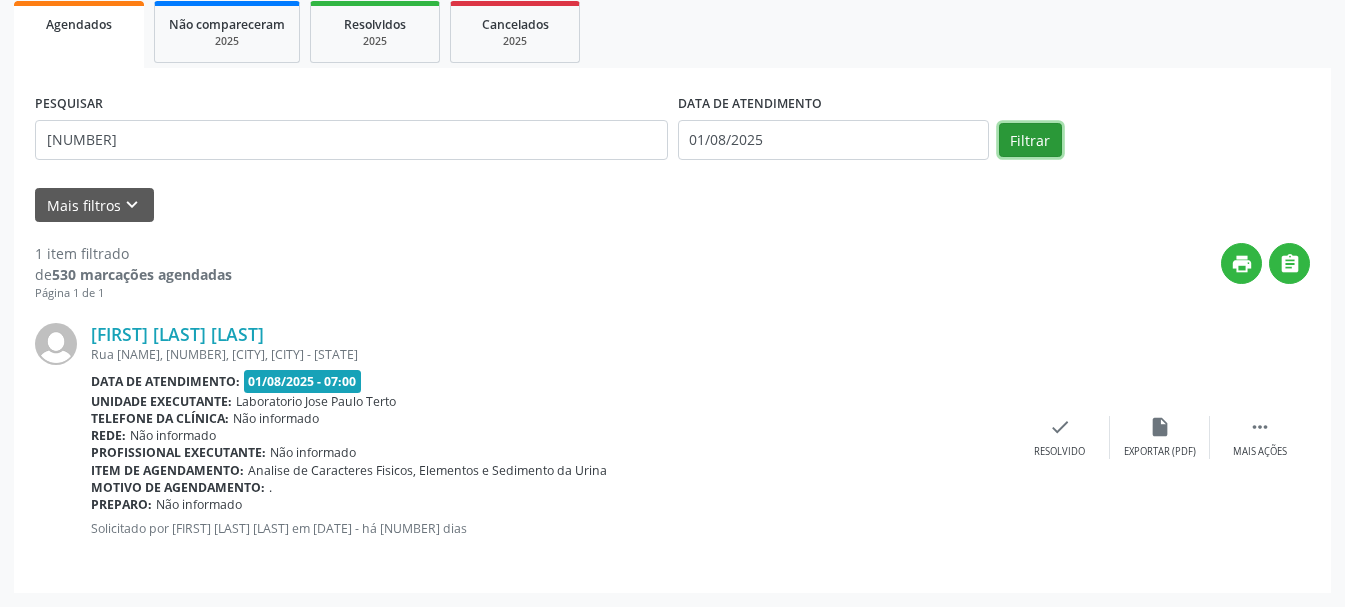 click on "Filtrar" at bounding box center (1030, 140) 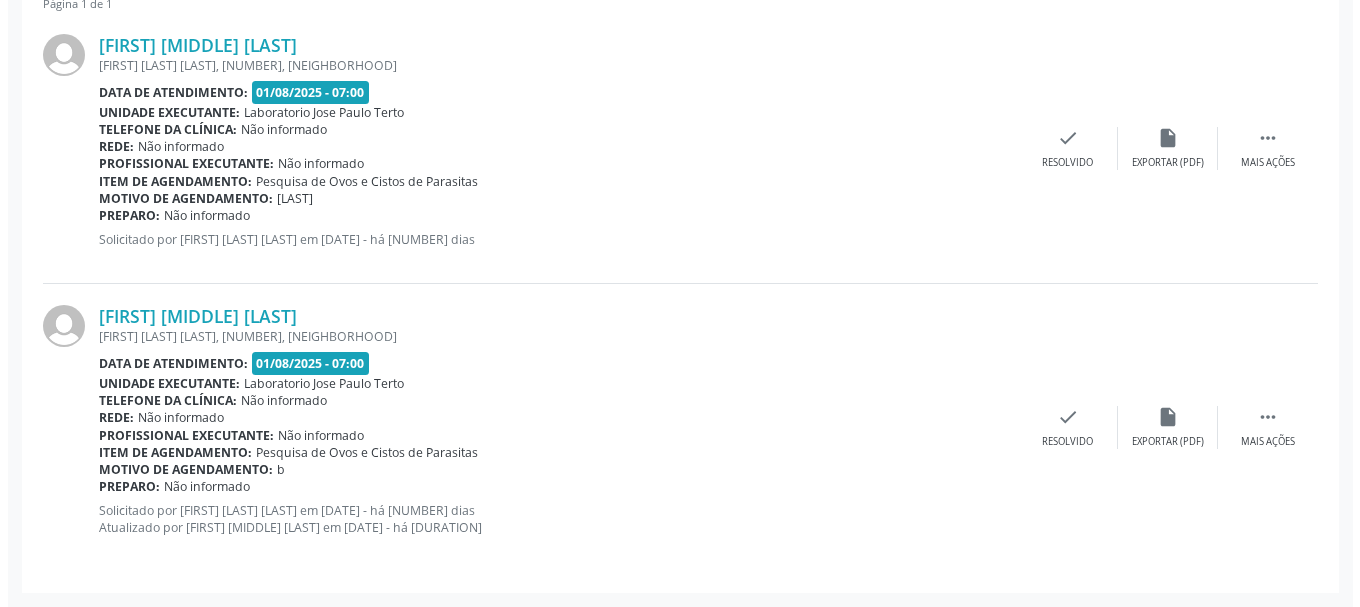 scroll, scrollTop: 487, scrollLeft: 0, axis: vertical 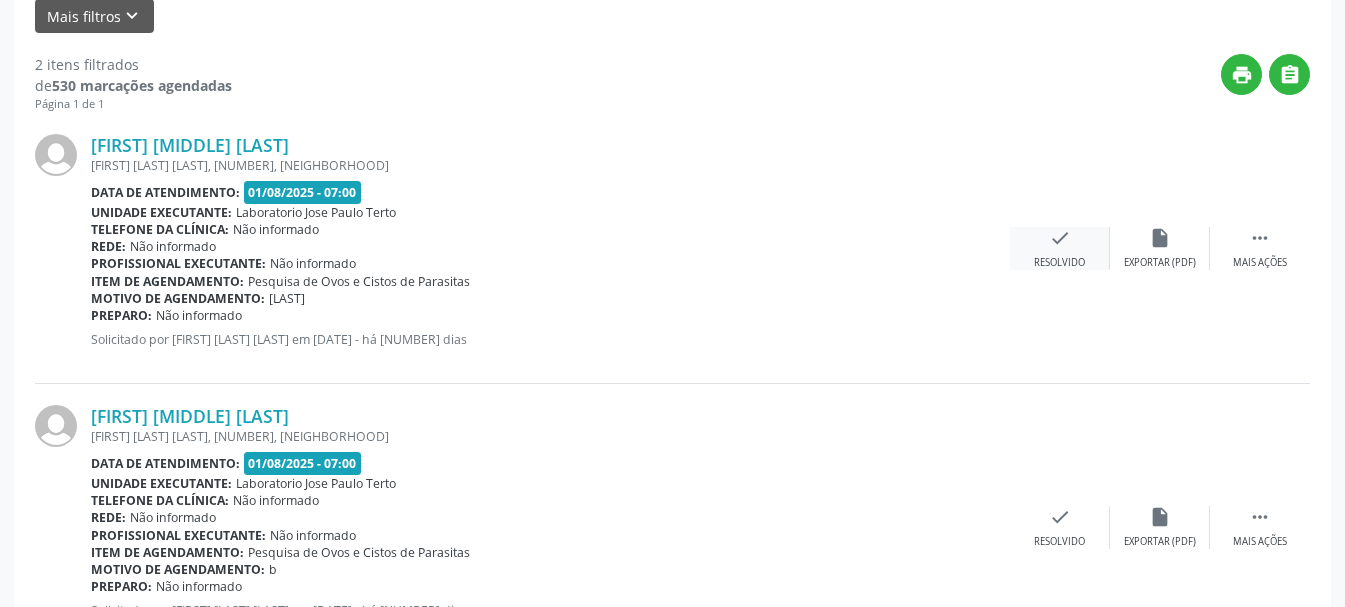 click on "check" at bounding box center [1060, 238] 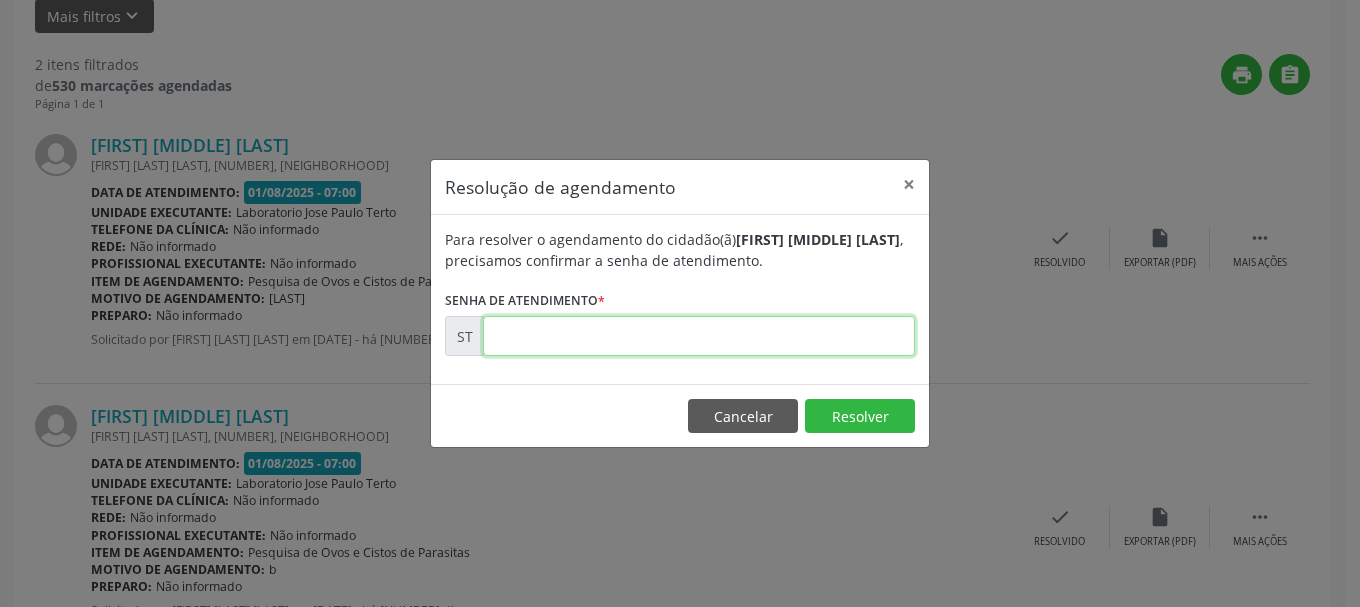 click at bounding box center [699, 336] 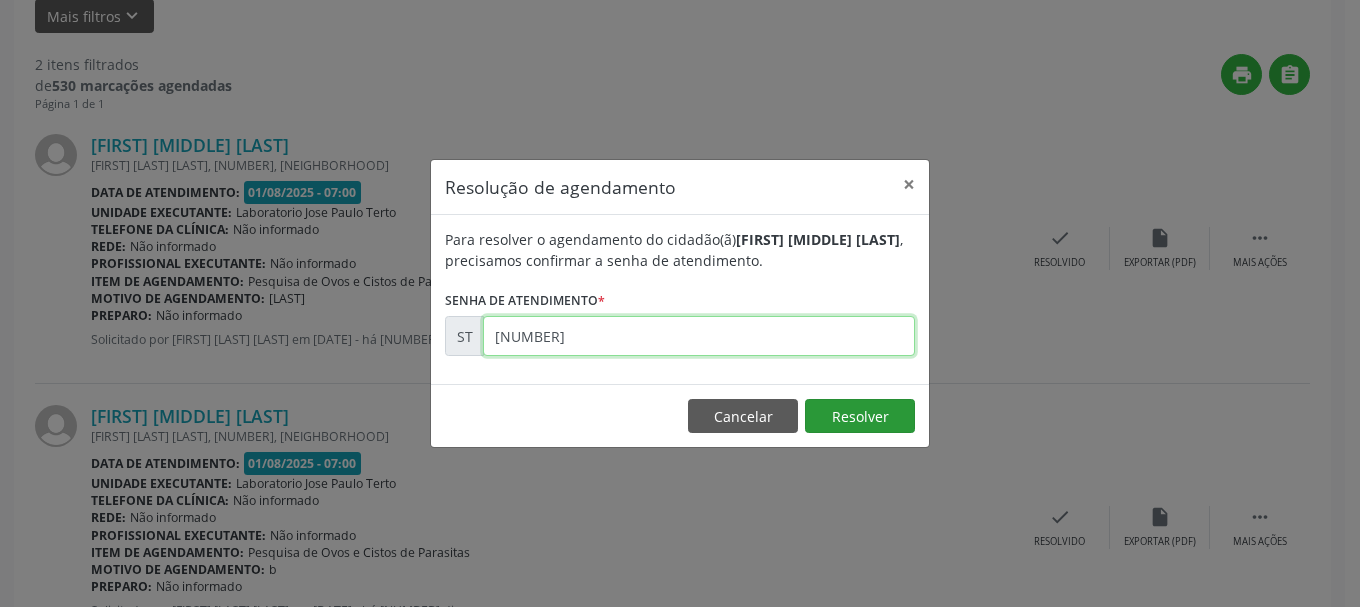 type on "[NUMBER]" 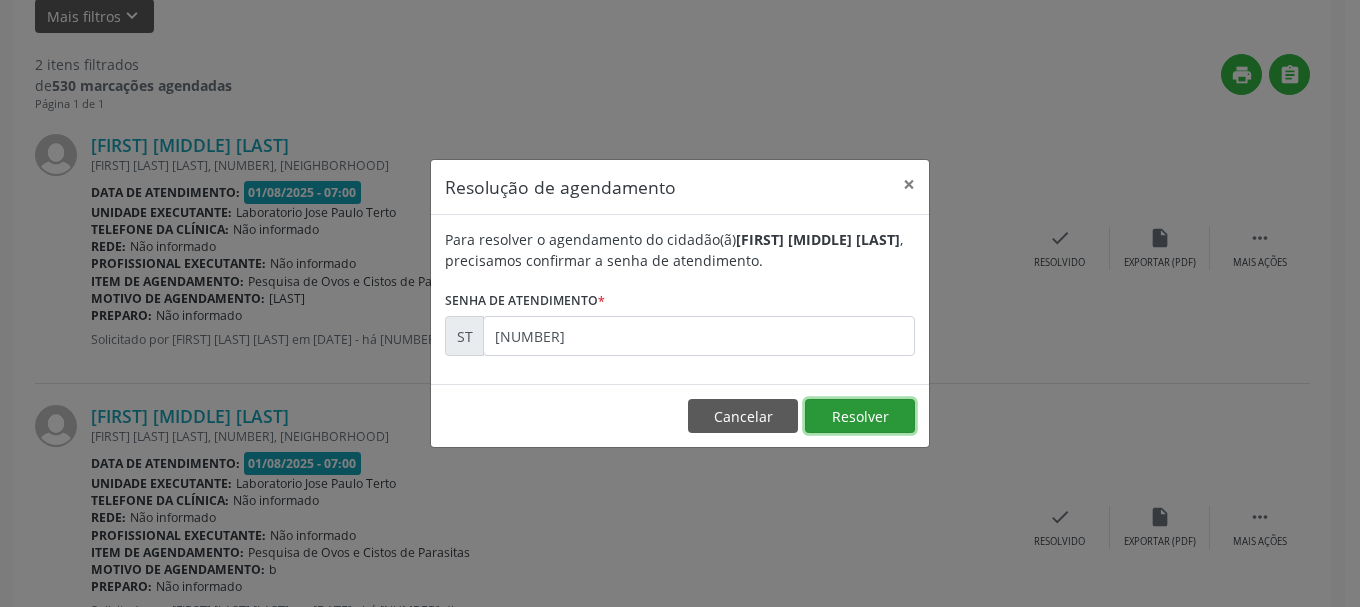 click on "Resolver" at bounding box center (860, 416) 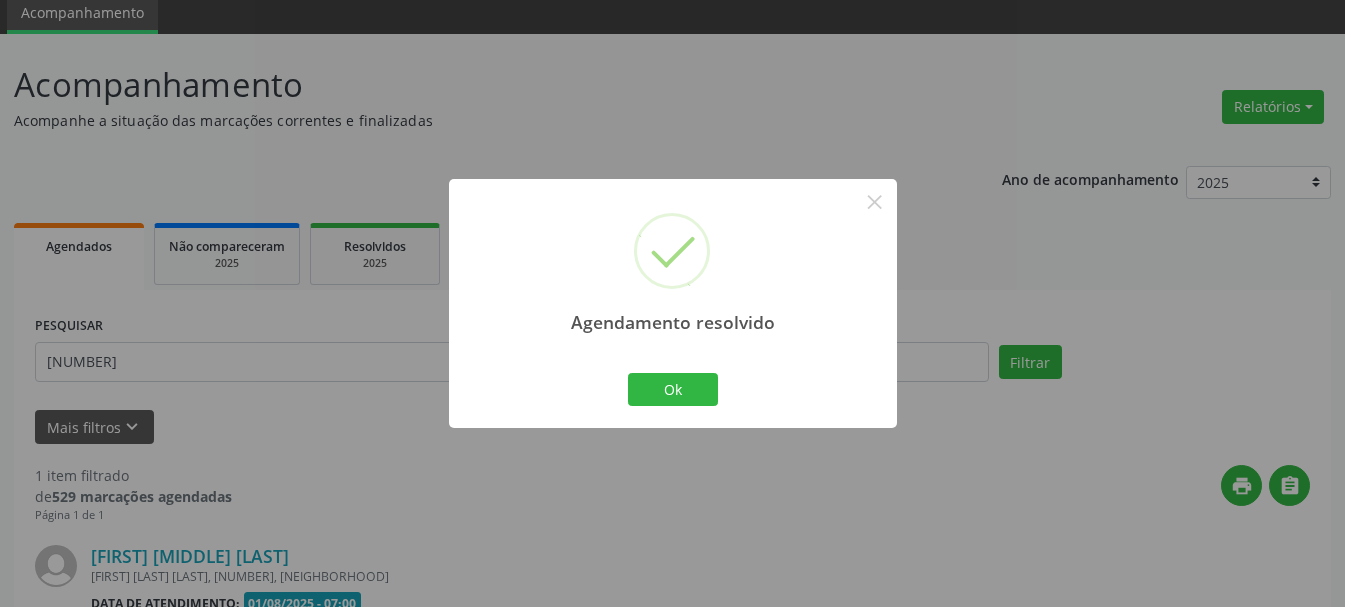 scroll, scrollTop: 315, scrollLeft: 0, axis: vertical 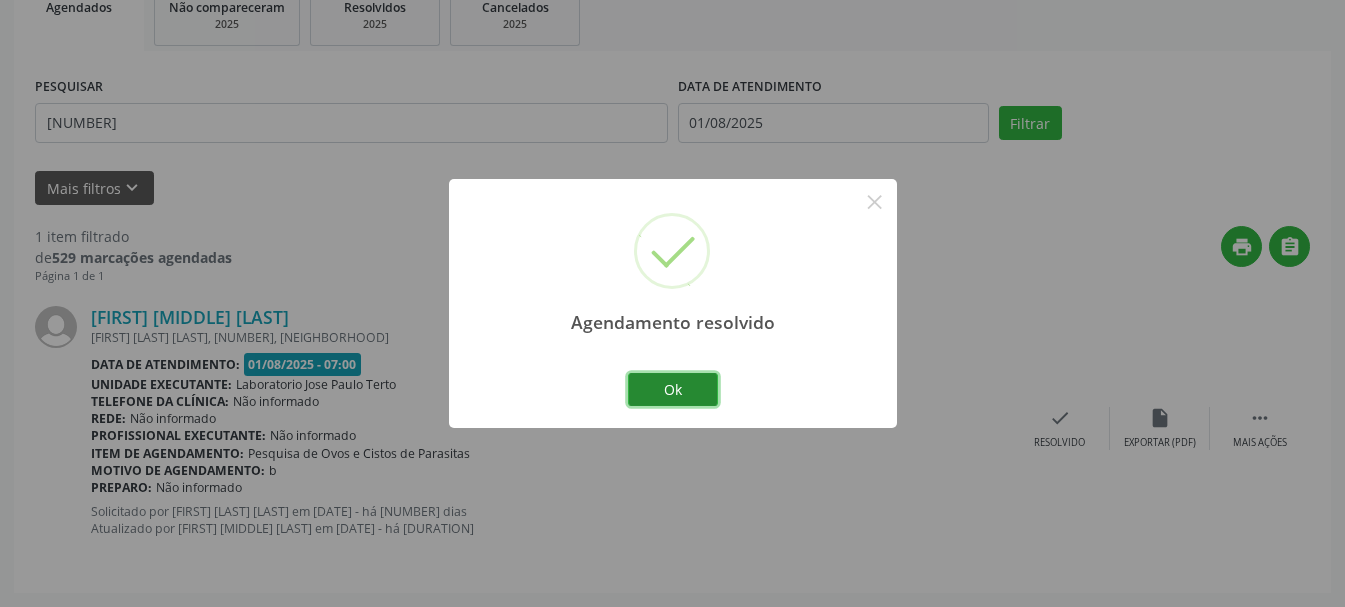 click on "Ok" at bounding box center [673, 390] 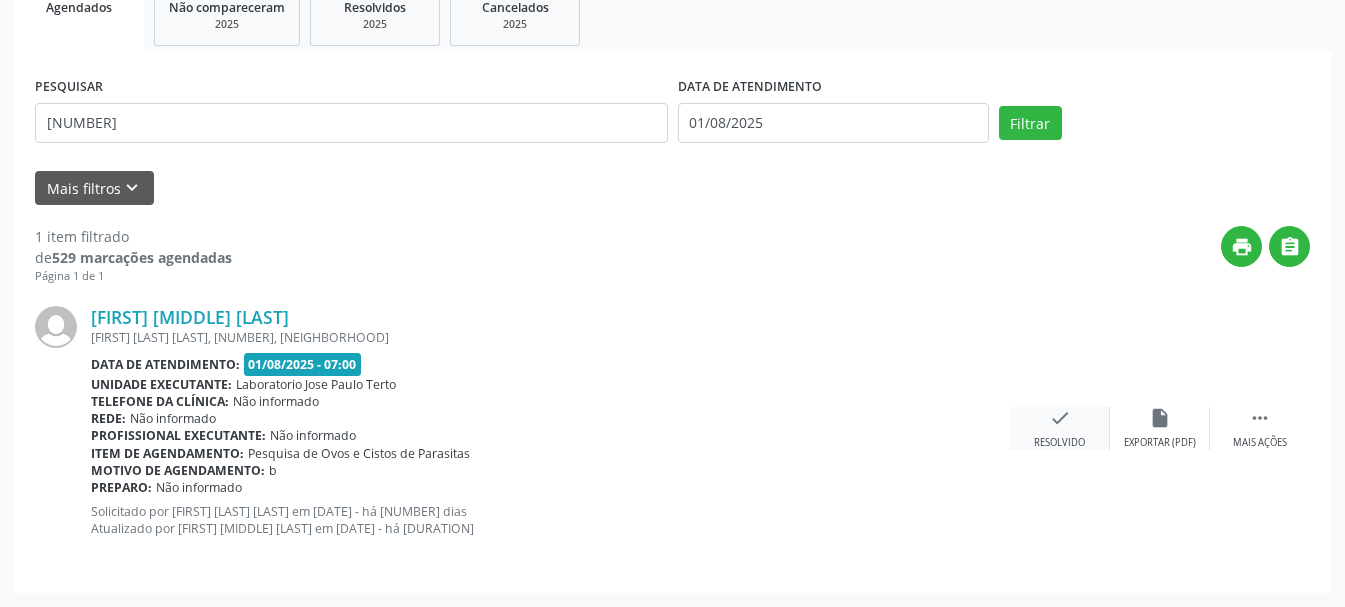 click on "check" at bounding box center [1060, 418] 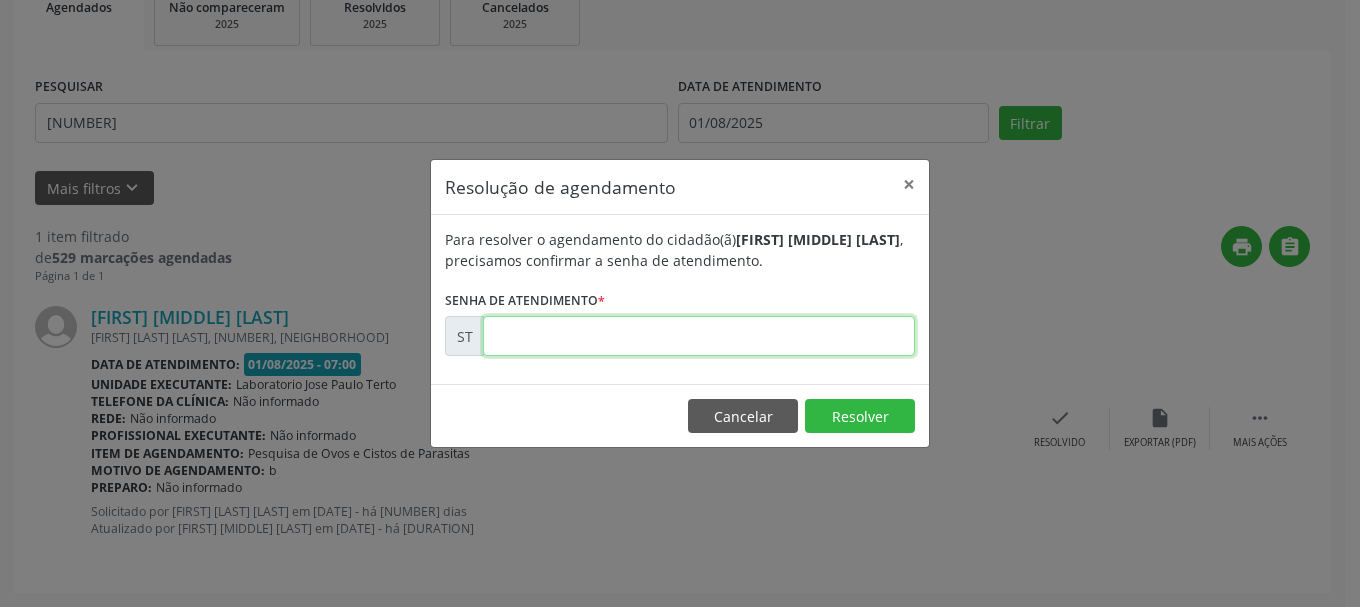 click at bounding box center [699, 336] 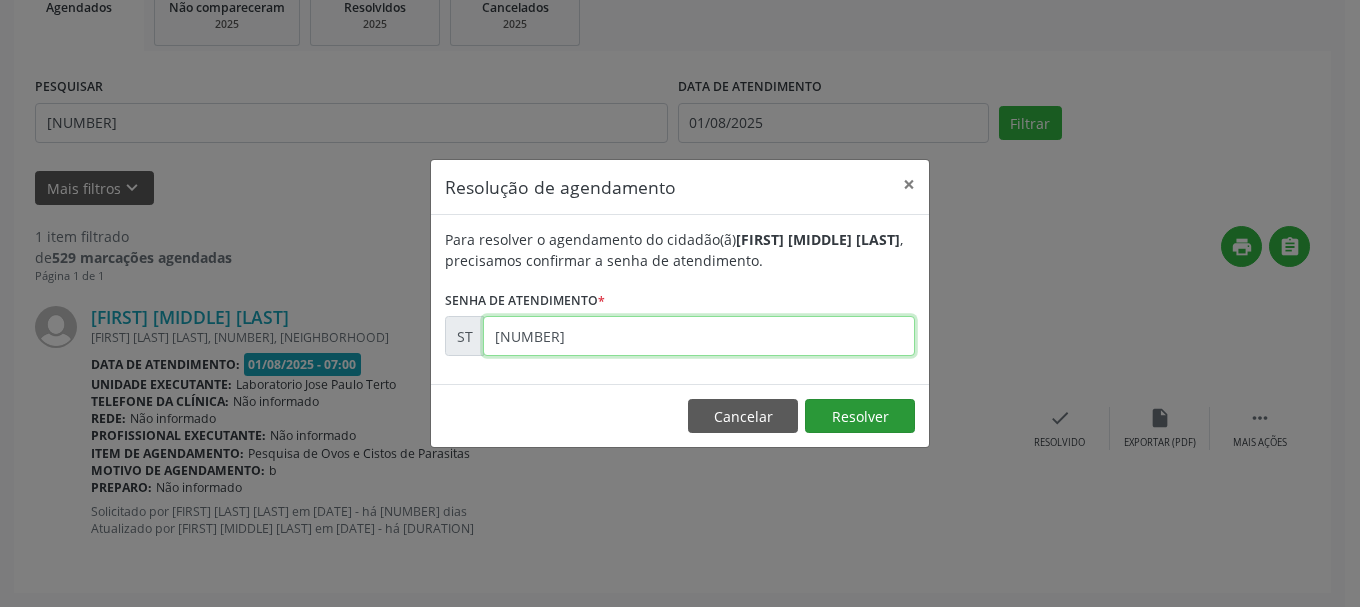 type on "[NUMBER]" 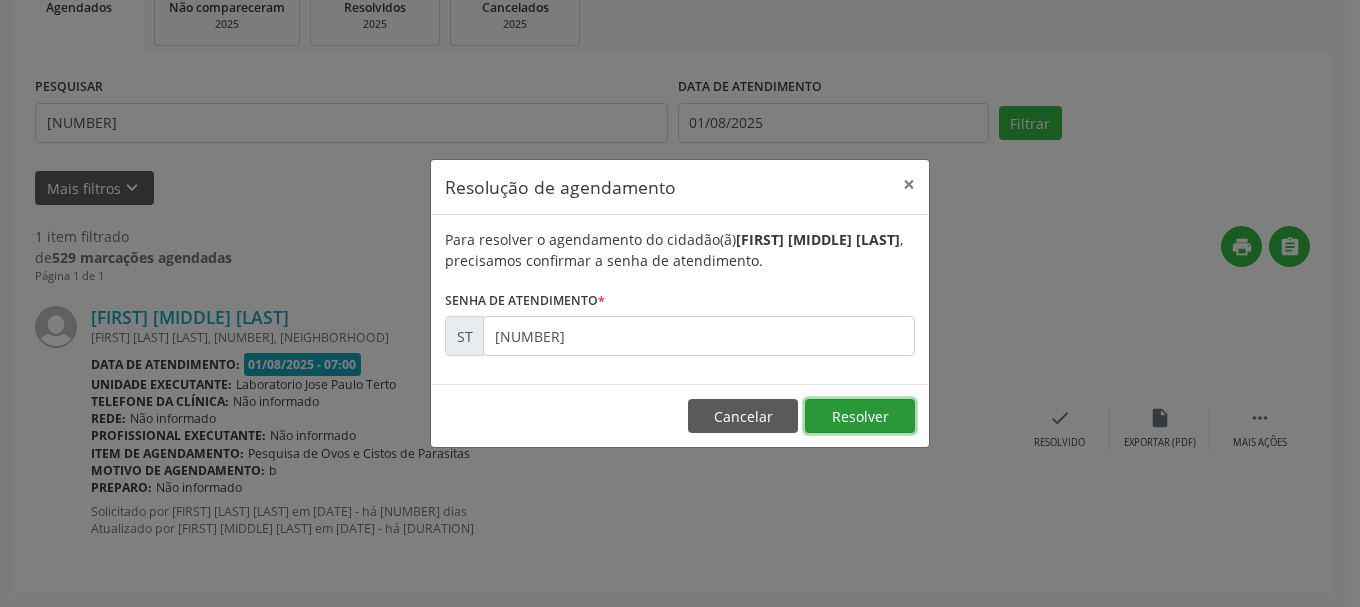 click on "Resolver" at bounding box center [860, 416] 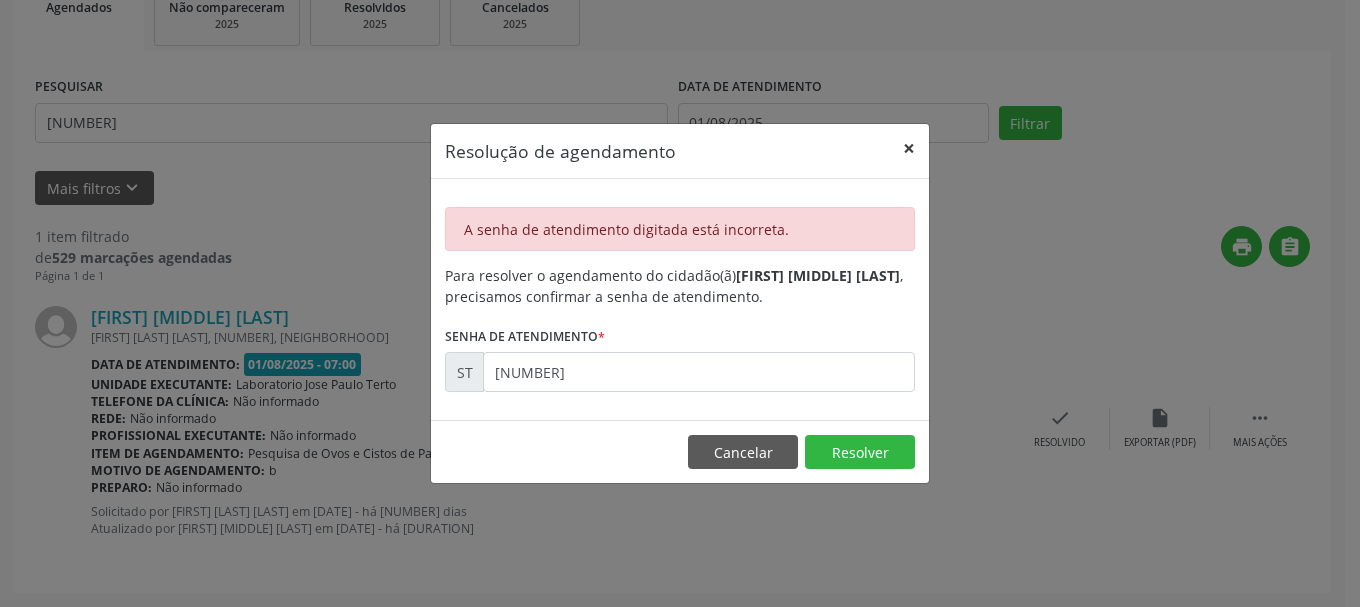 click on "×" at bounding box center [909, 148] 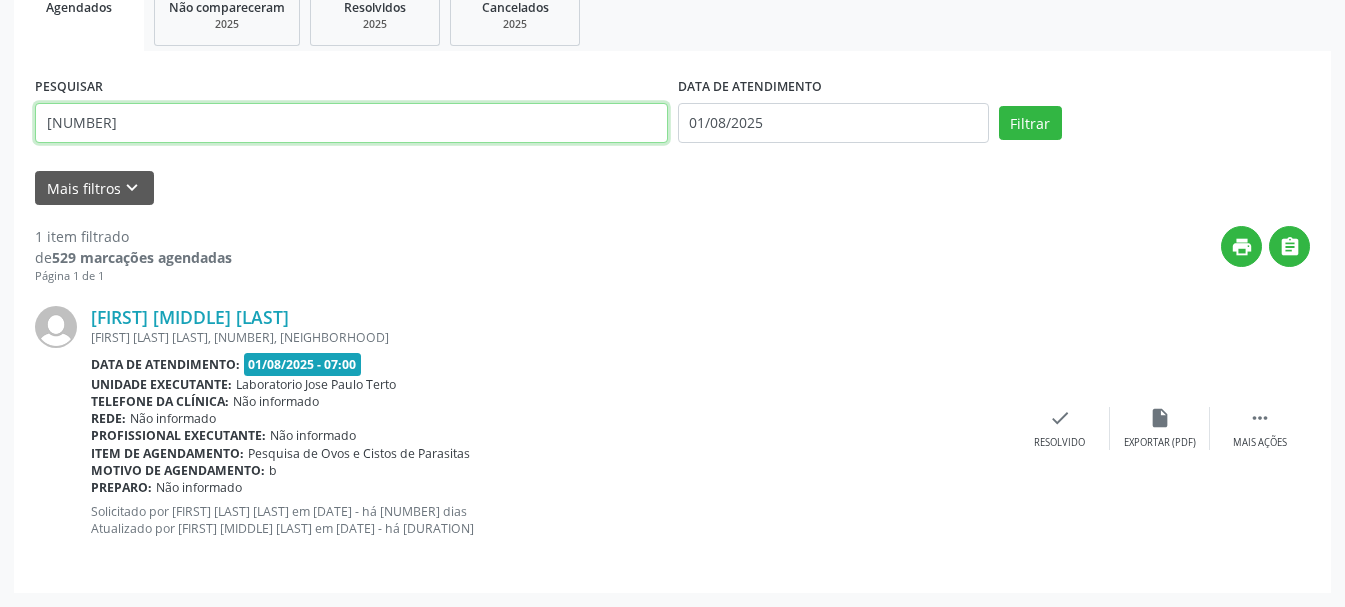click on "[NUMBER]" at bounding box center (351, 123) 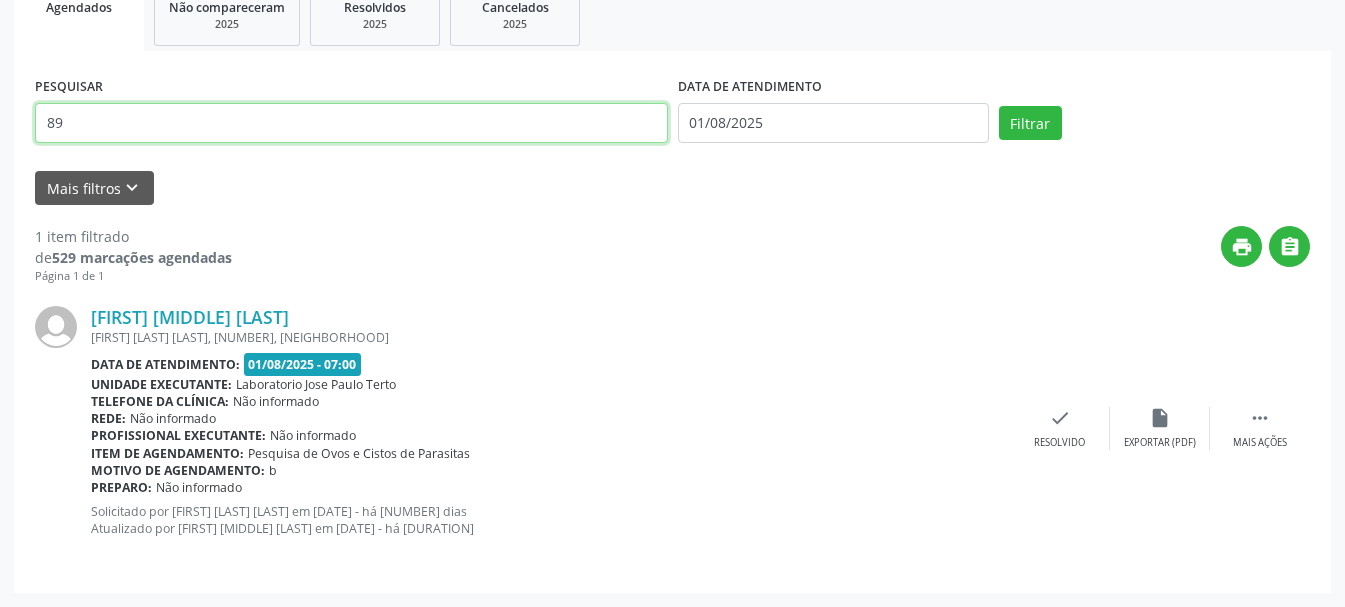 type on "8" 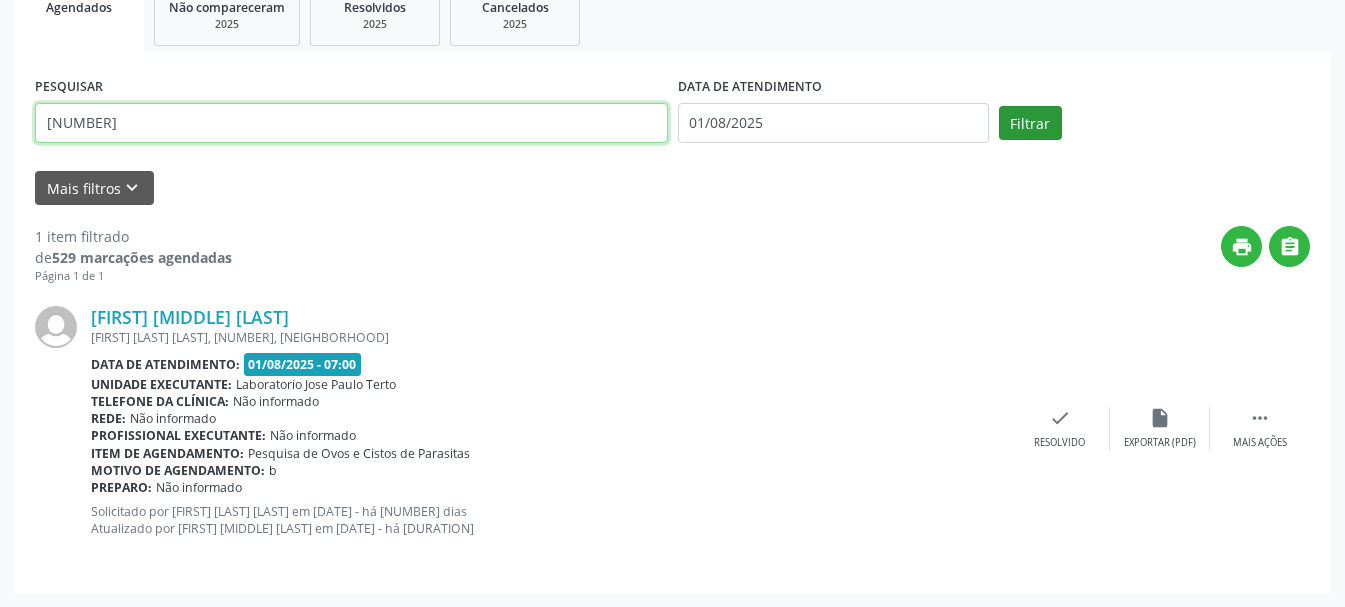 type on "[NUMBER]" 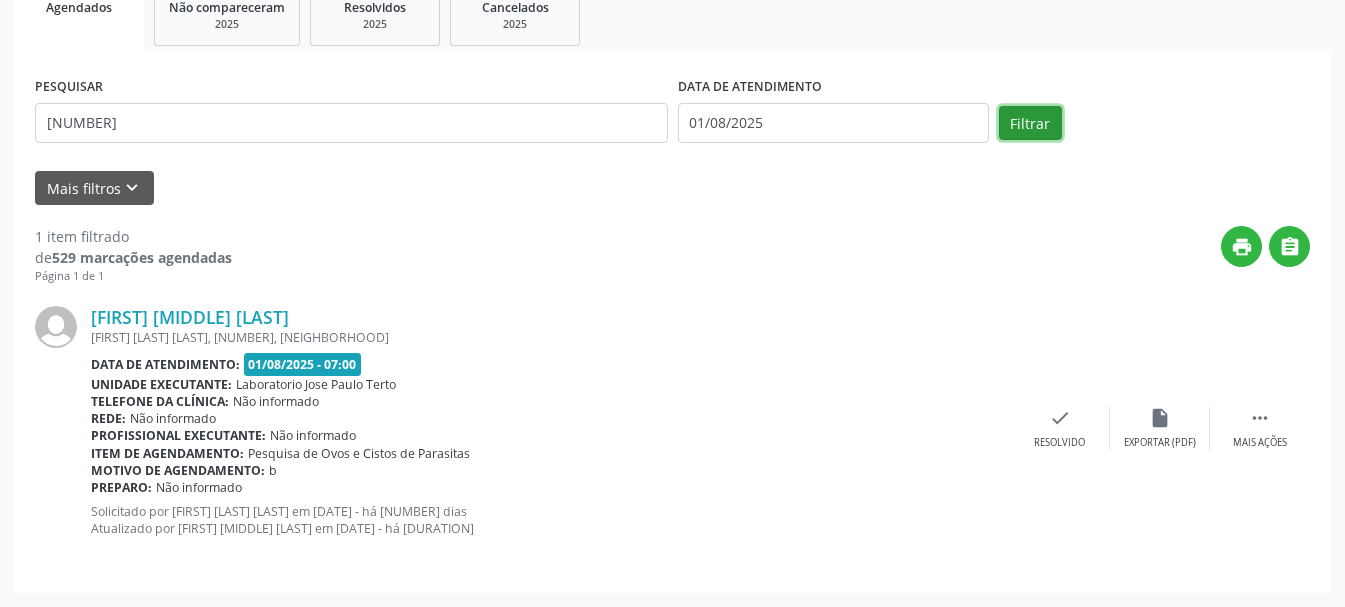 click on "Filtrar" at bounding box center [1030, 123] 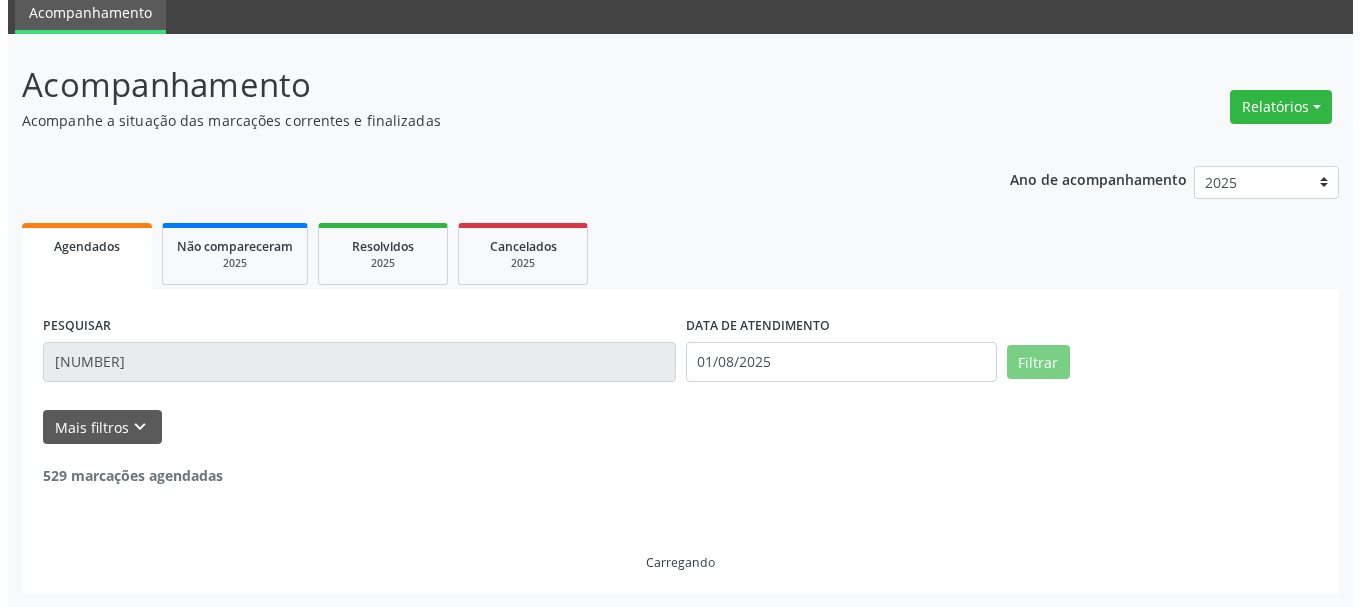 scroll, scrollTop: 298, scrollLeft: 0, axis: vertical 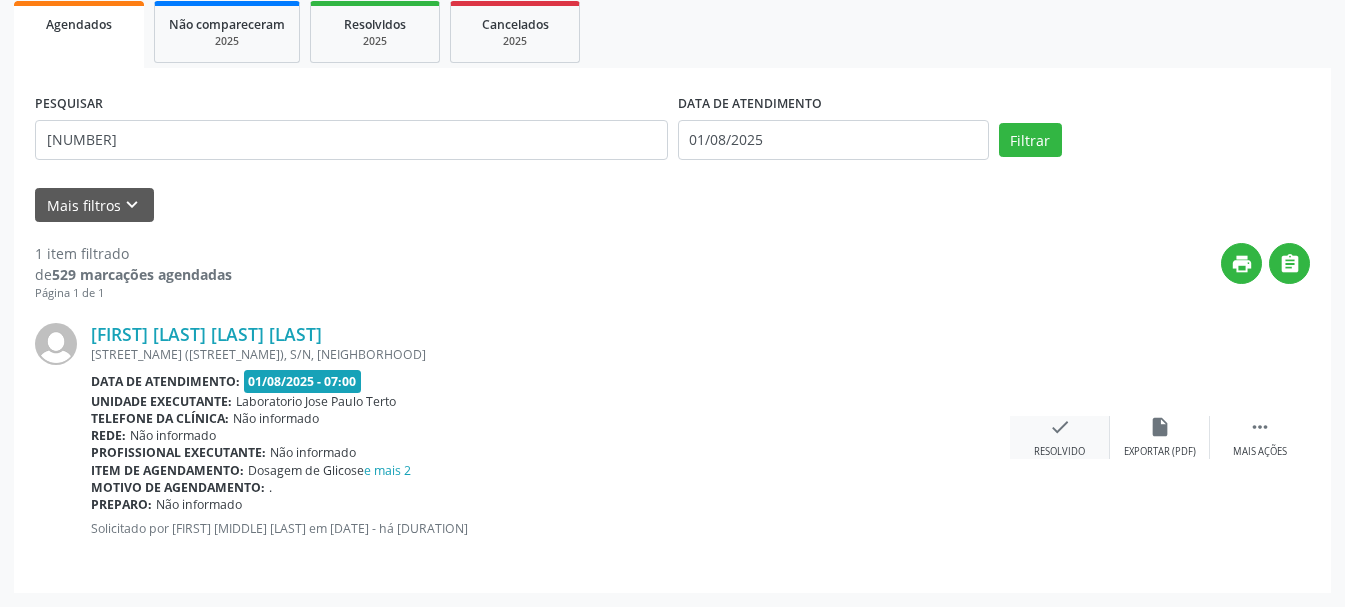 click on "check" at bounding box center (1060, 427) 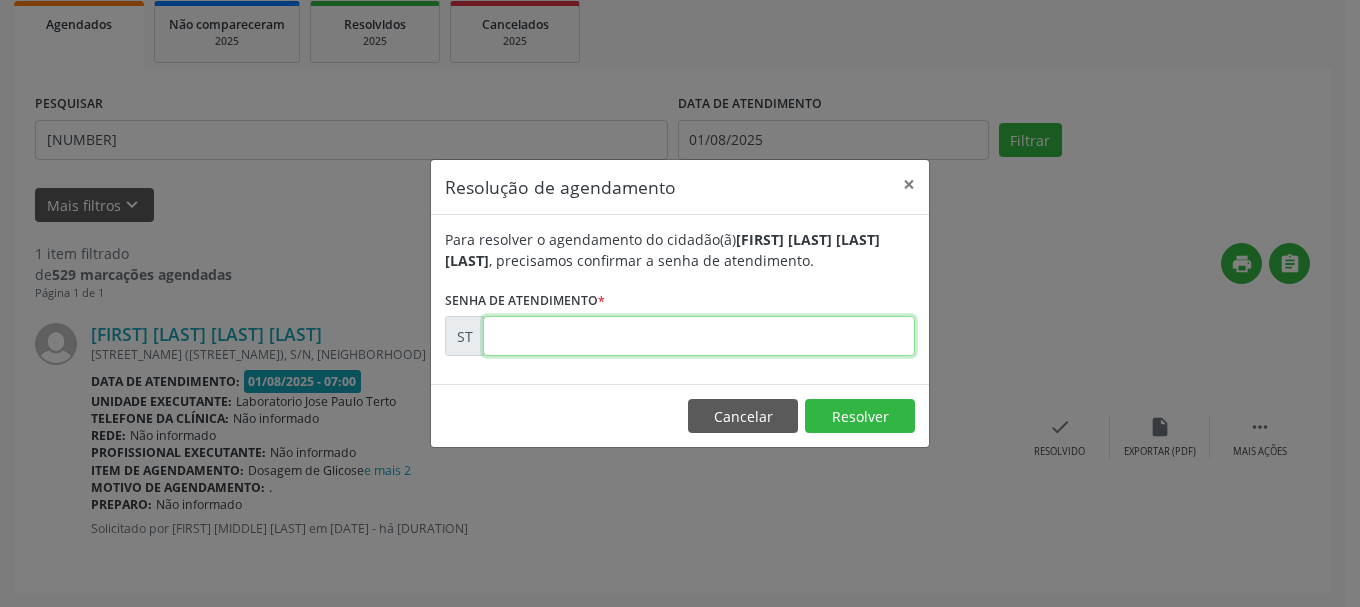 click at bounding box center [699, 336] 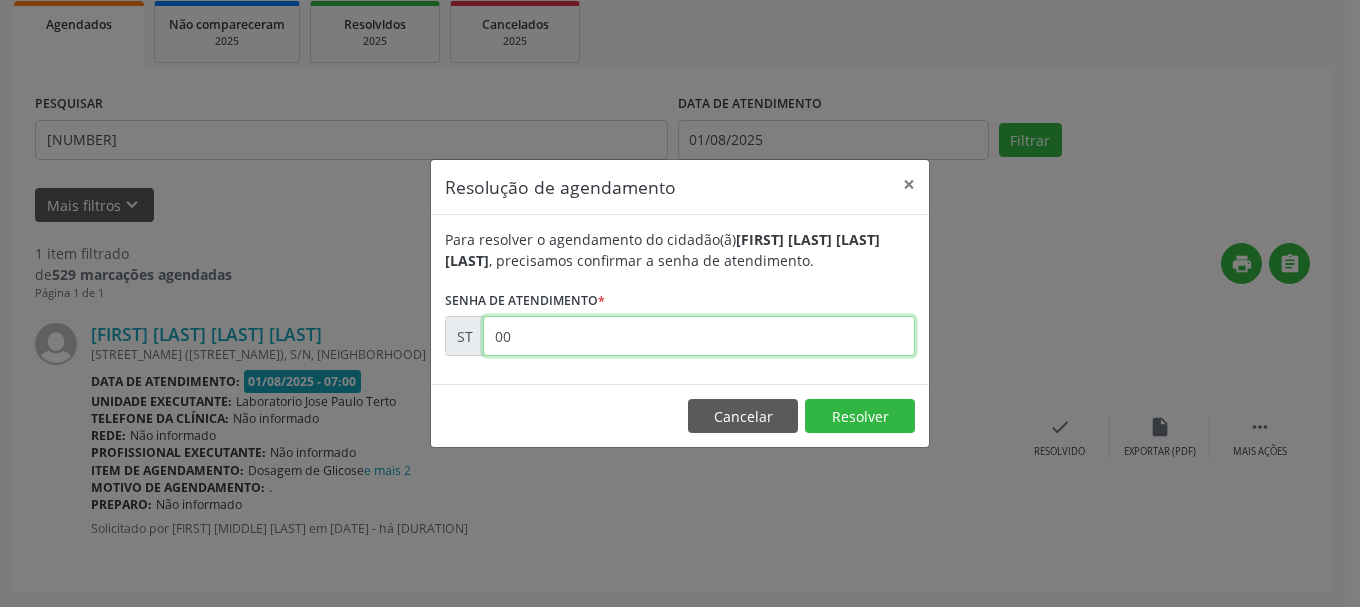 type on "0" 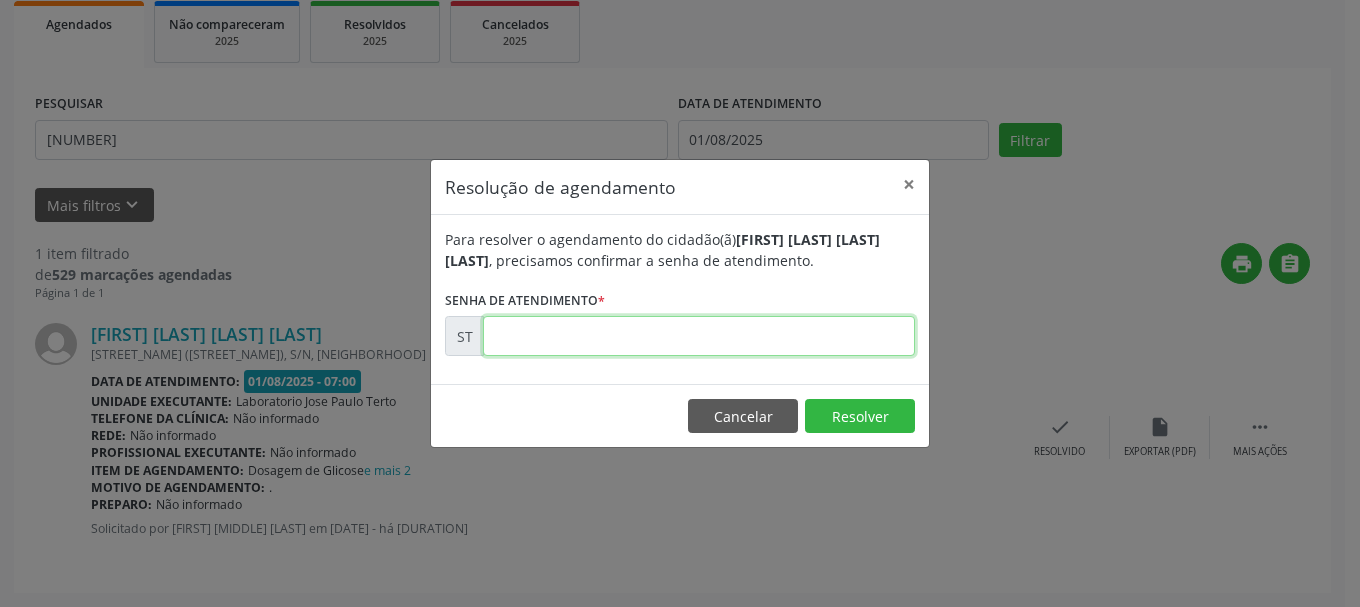type on "0" 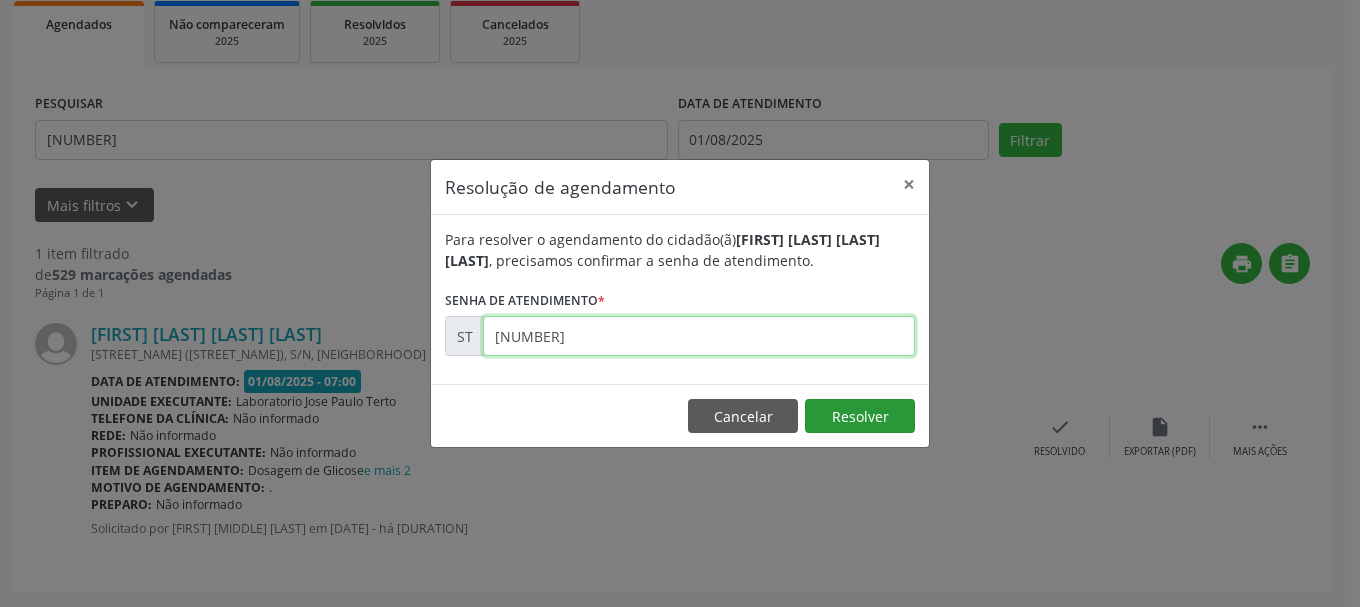 type on "[NUMBER]" 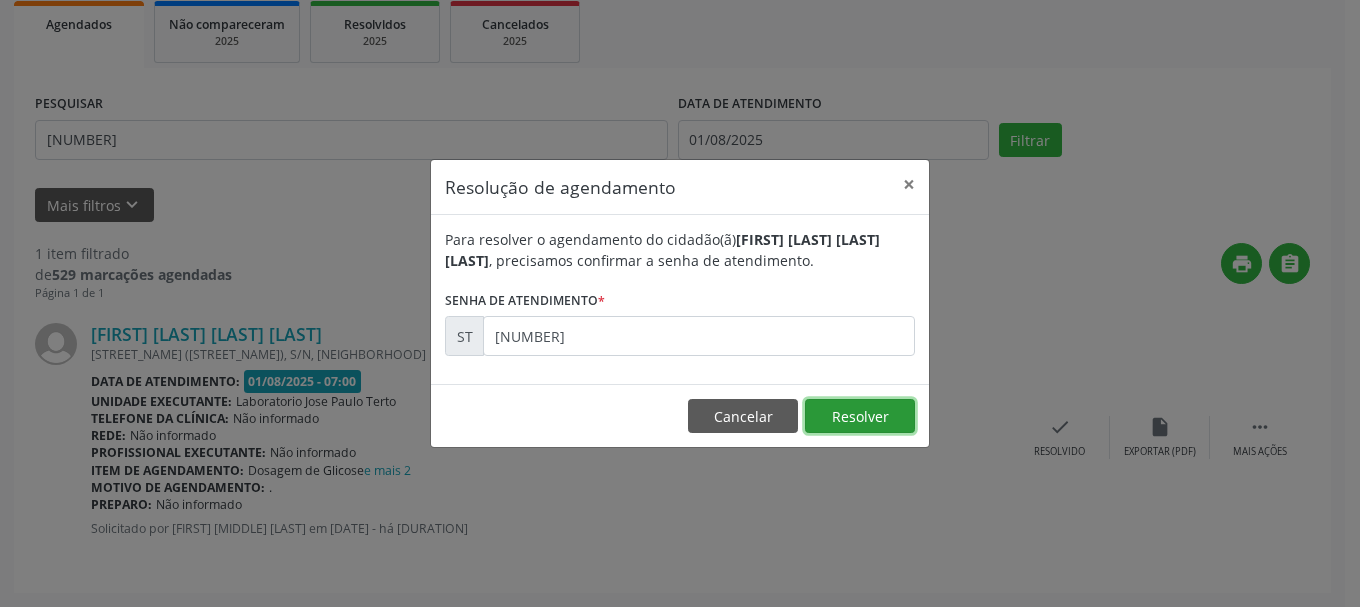 click on "Resolver" at bounding box center (860, 416) 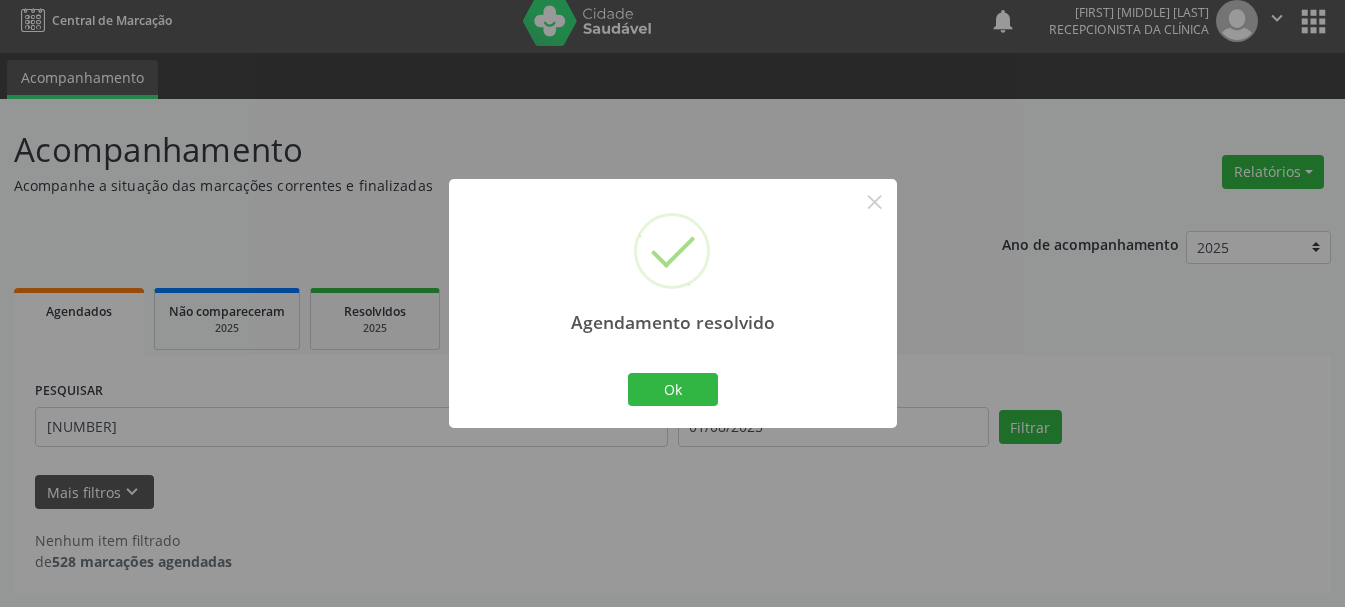 scroll, scrollTop: 11, scrollLeft: 0, axis: vertical 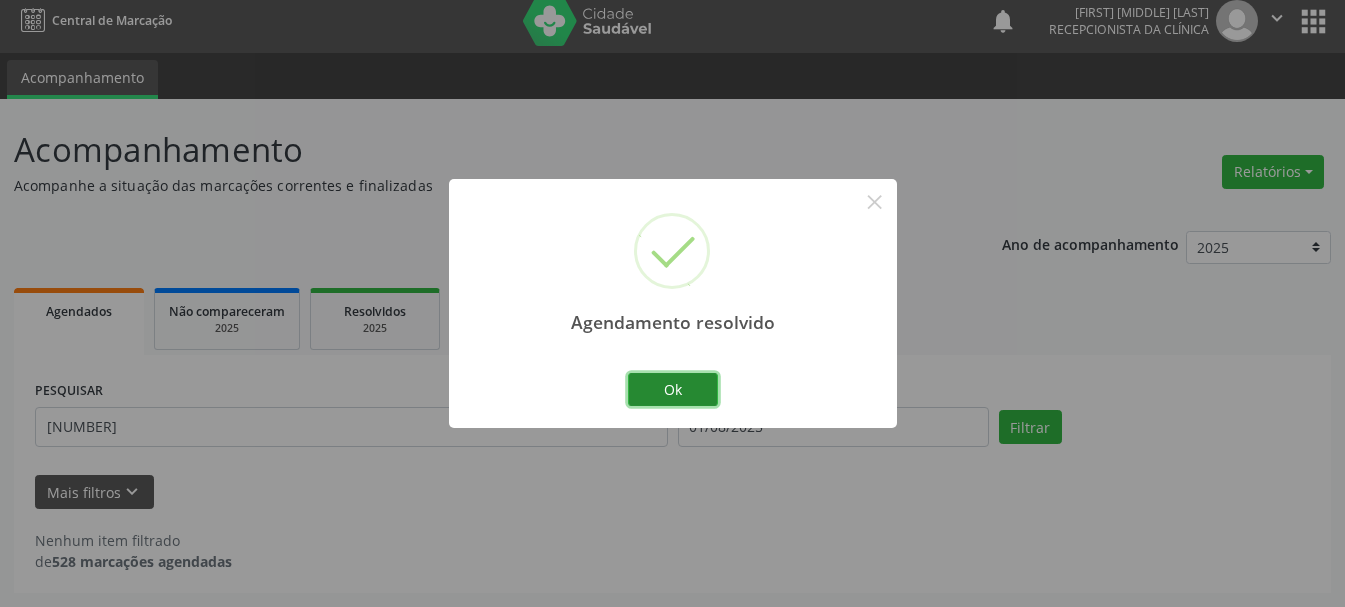 click on "Ok" at bounding box center (673, 390) 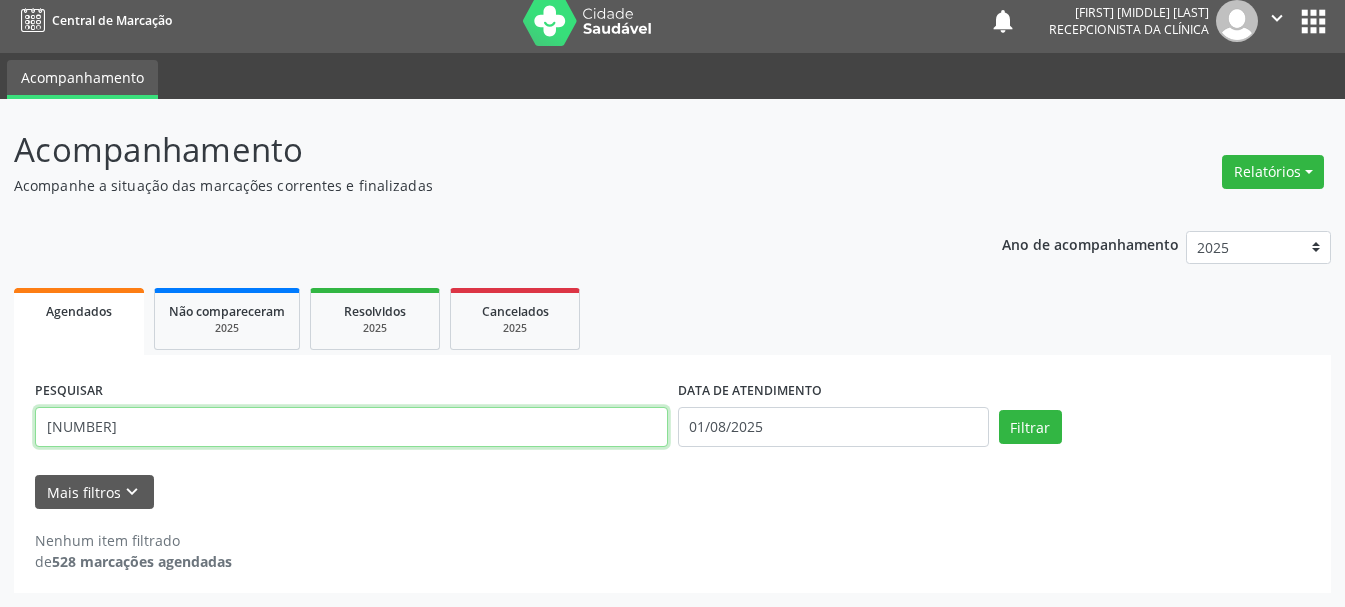 click on "[NUMBER]" at bounding box center [351, 427] 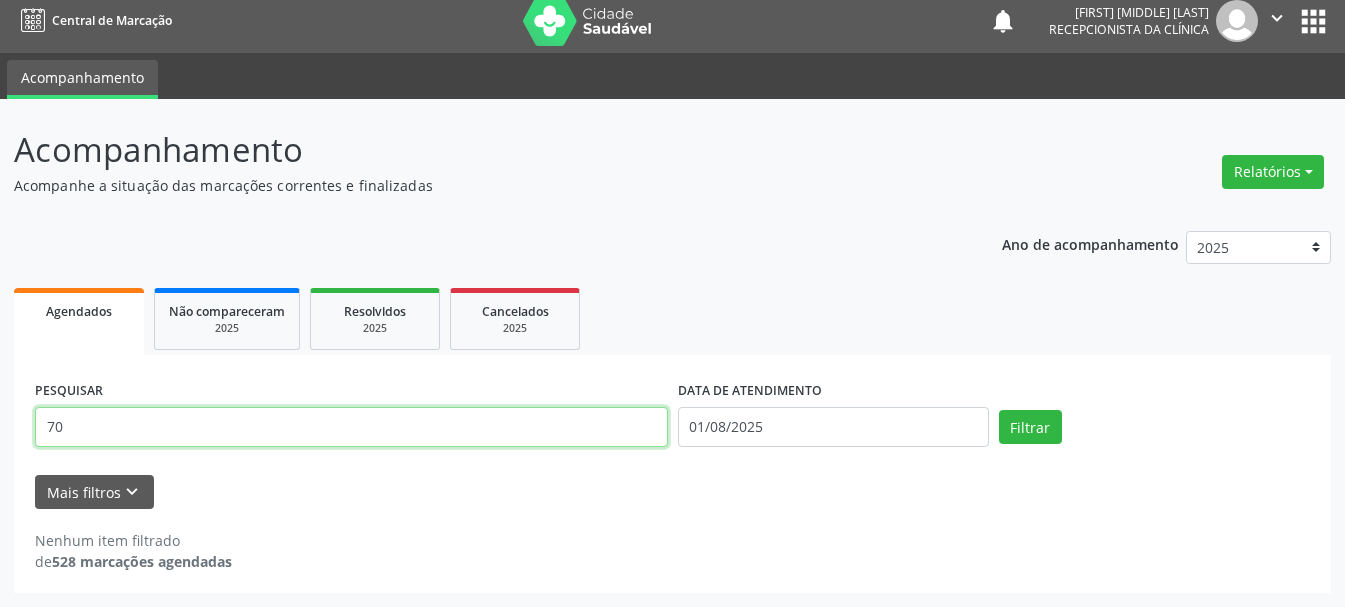 type on "7" 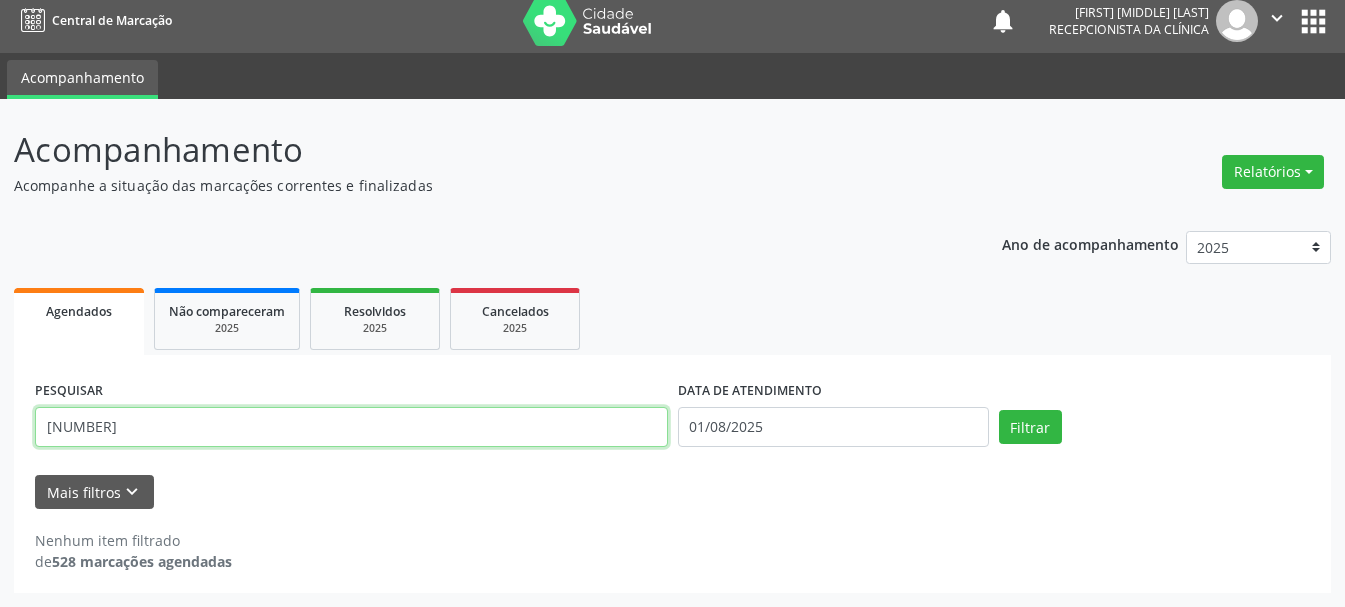 type on "[NUMBER]" 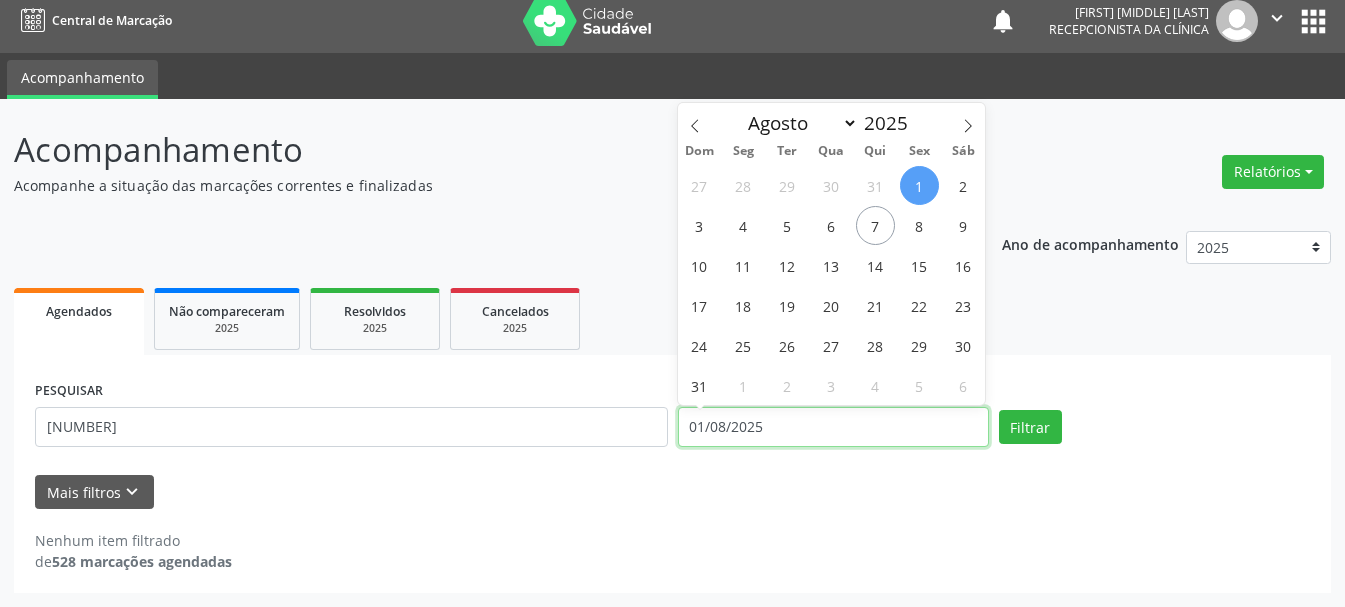 click on "01/08/2025" at bounding box center [833, 427] 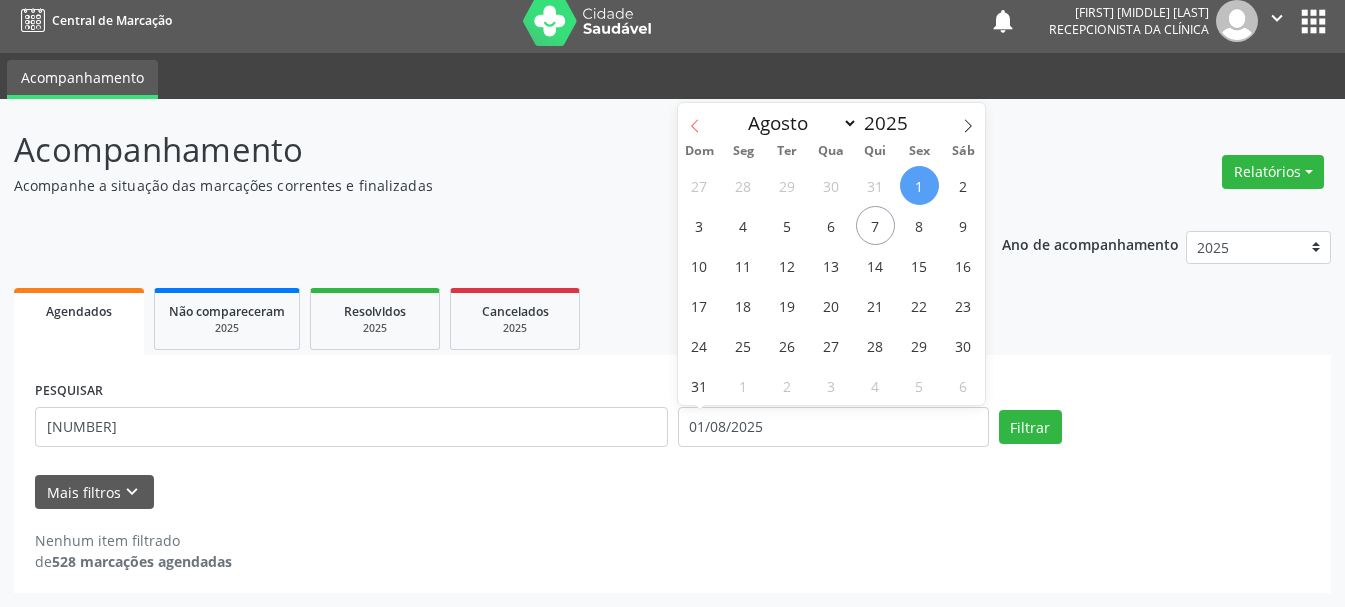 click at bounding box center [695, 120] 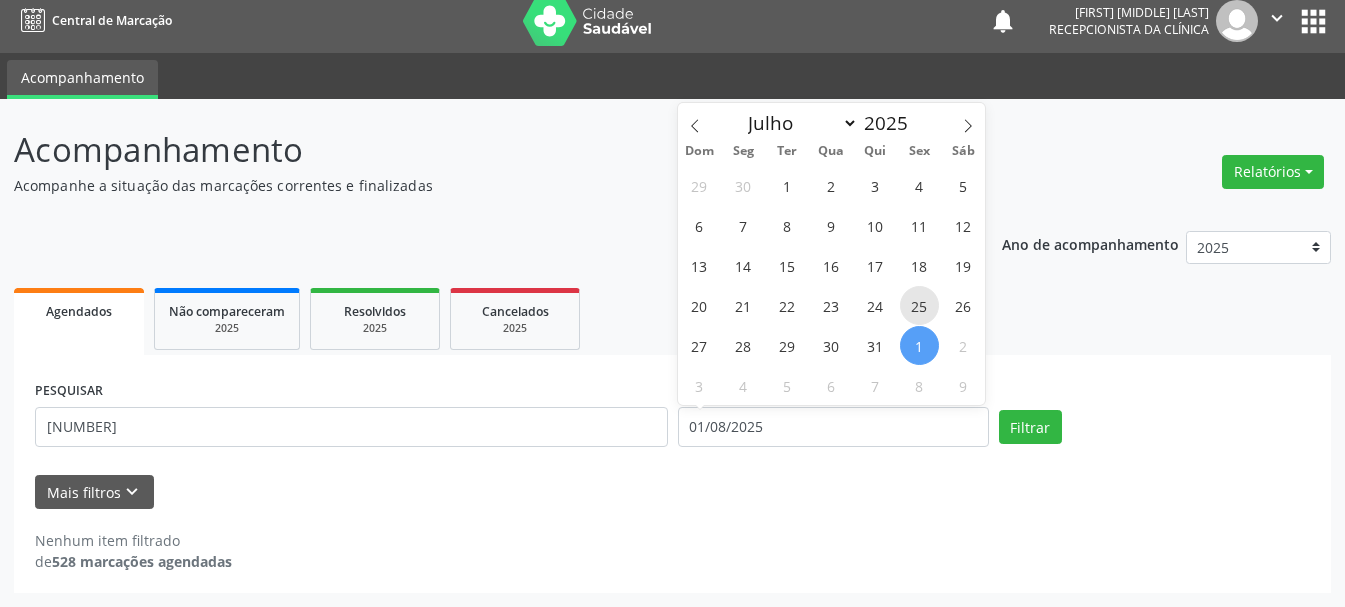 click on "25" at bounding box center [919, 305] 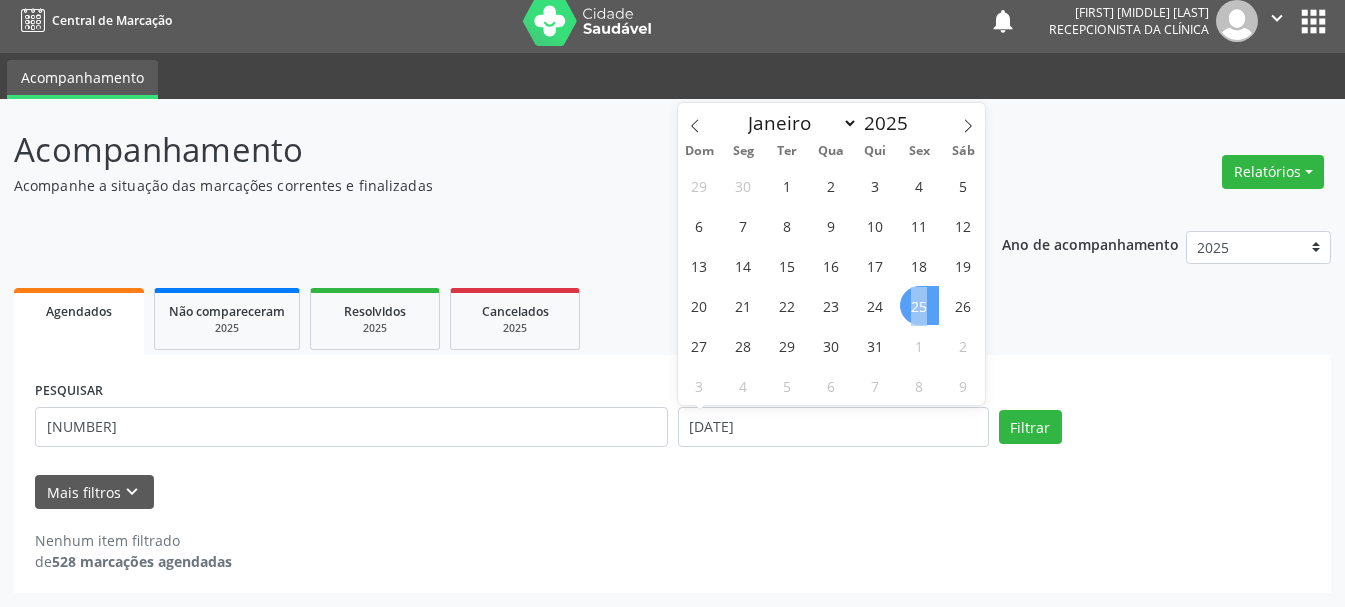 click on "25" at bounding box center (919, 305) 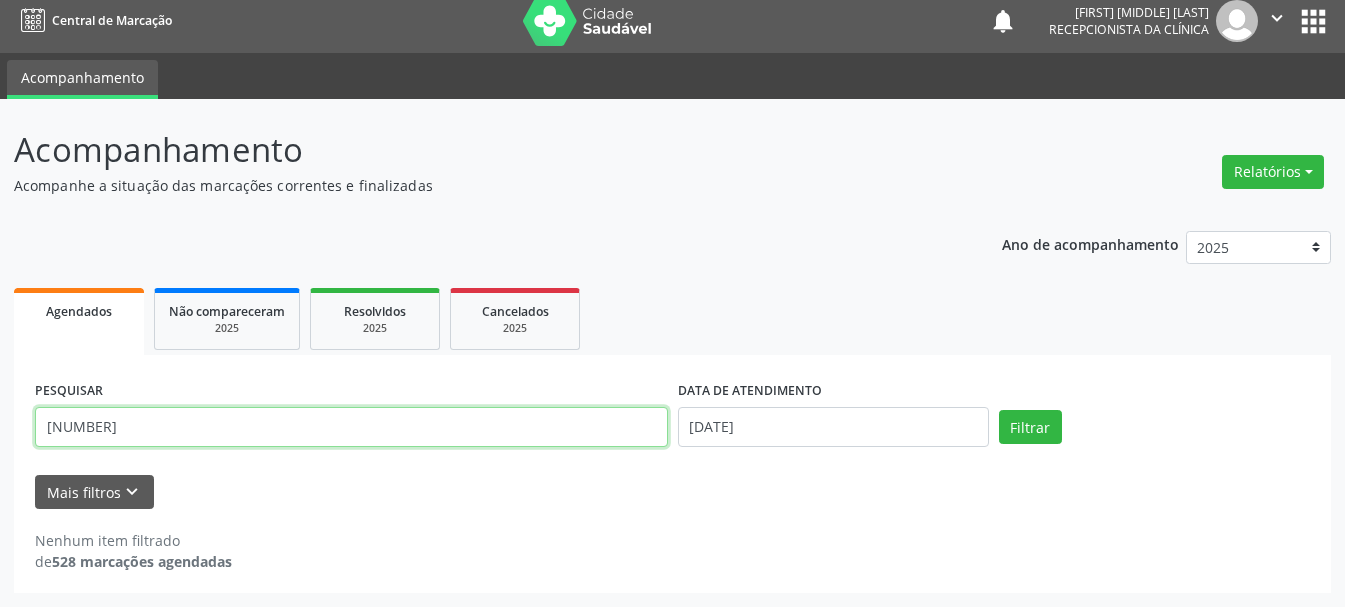 click on "[NUMBER]" at bounding box center (351, 427) 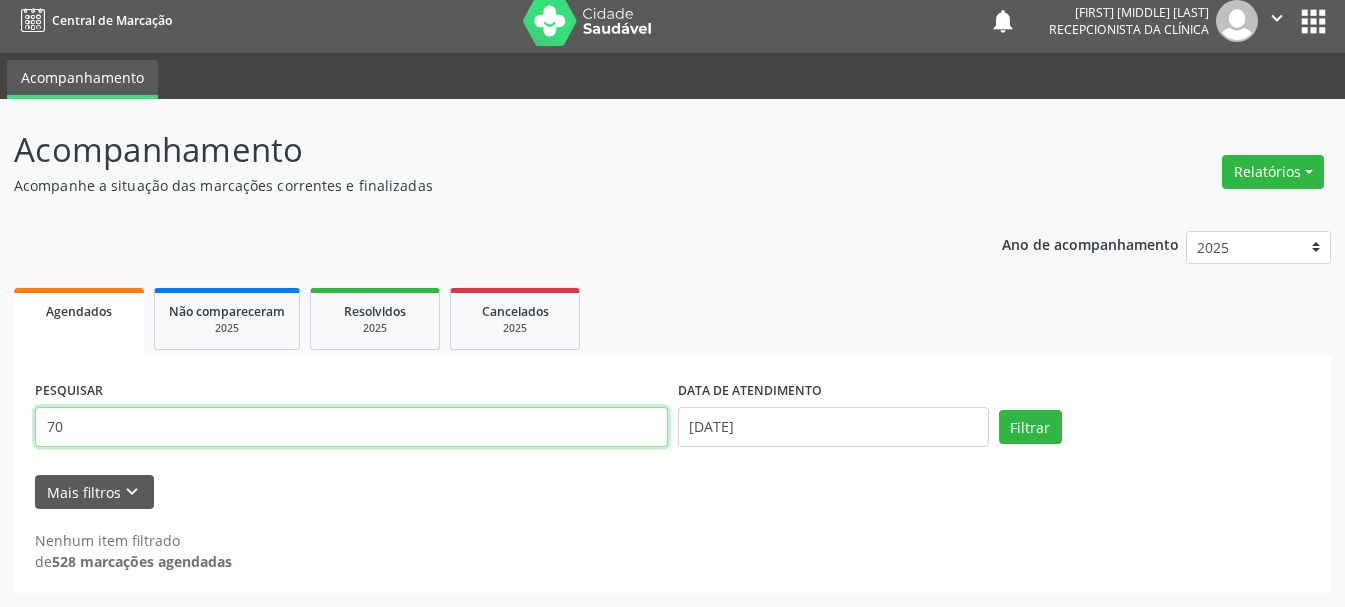 type on "7" 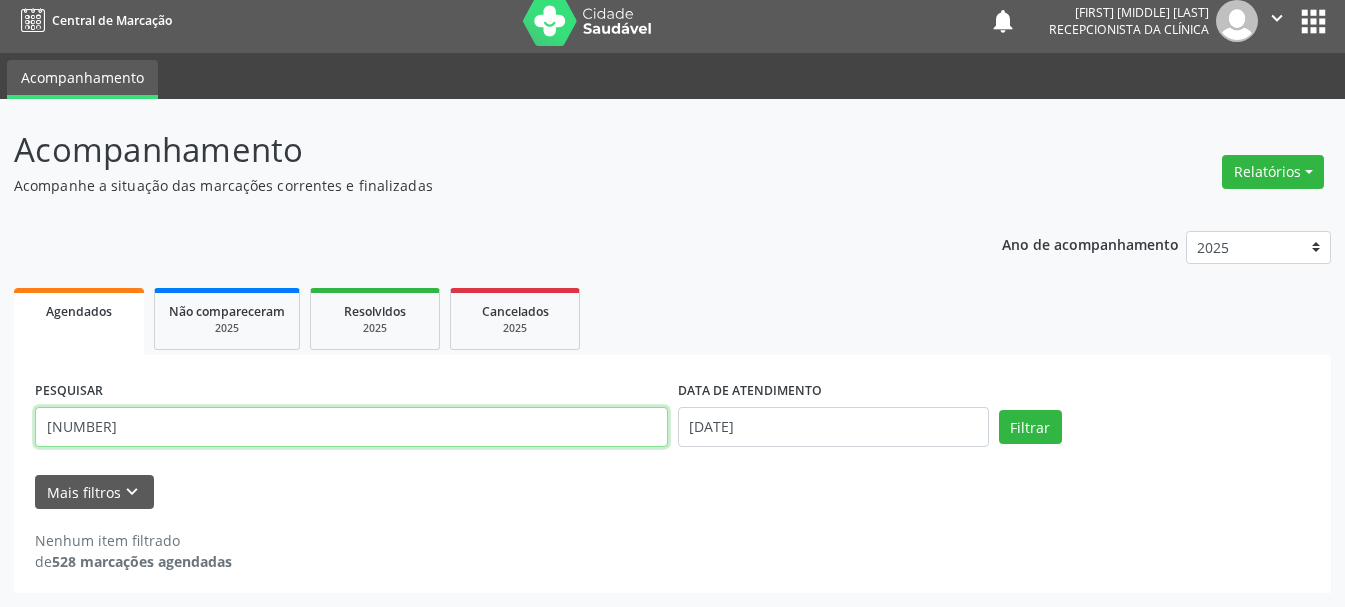type on "[NUMBER]" 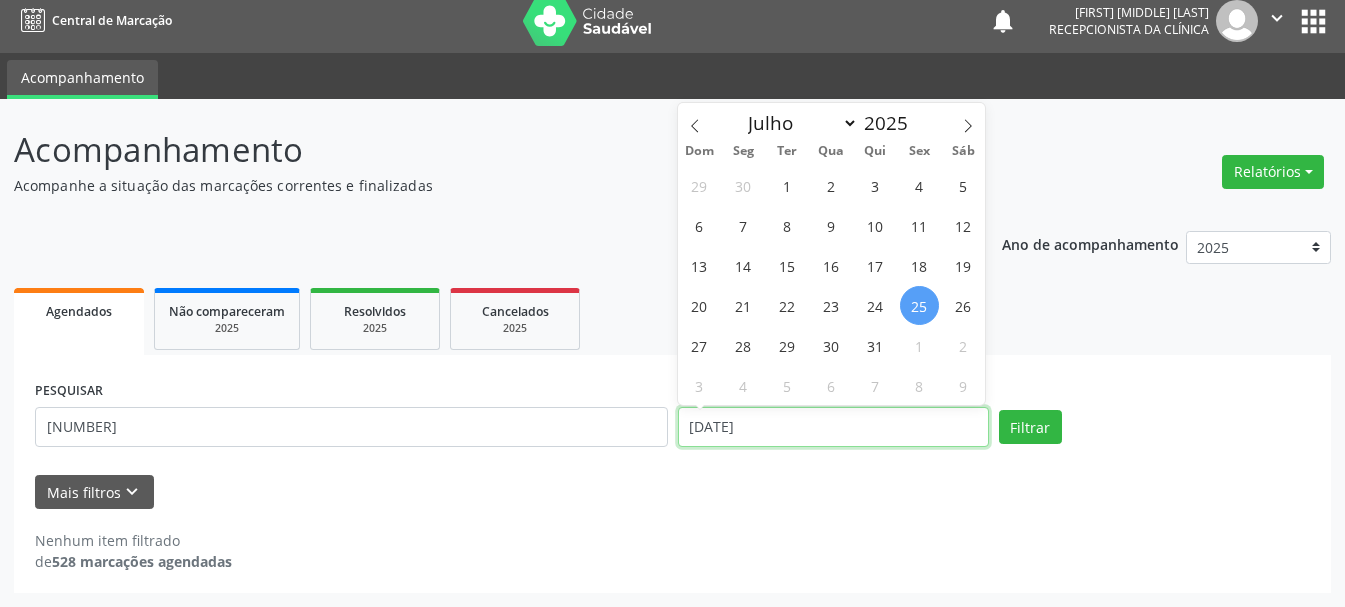 click on "[DATE]" at bounding box center (833, 427) 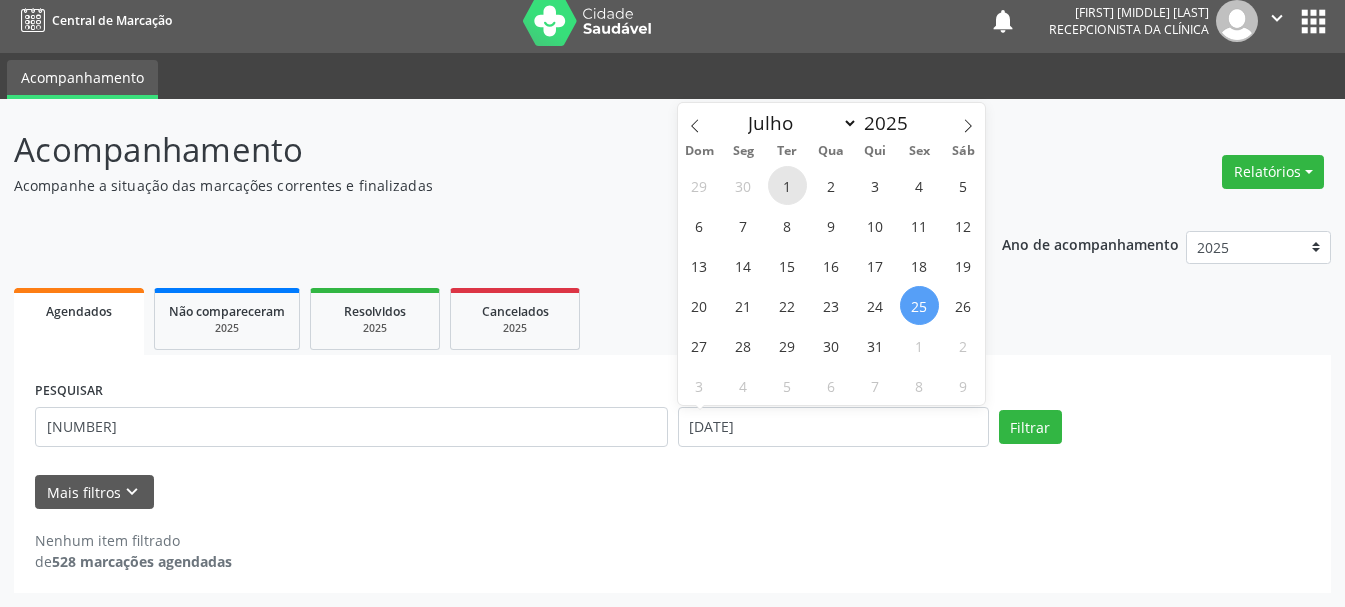 click on "1" at bounding box center [787, 185] 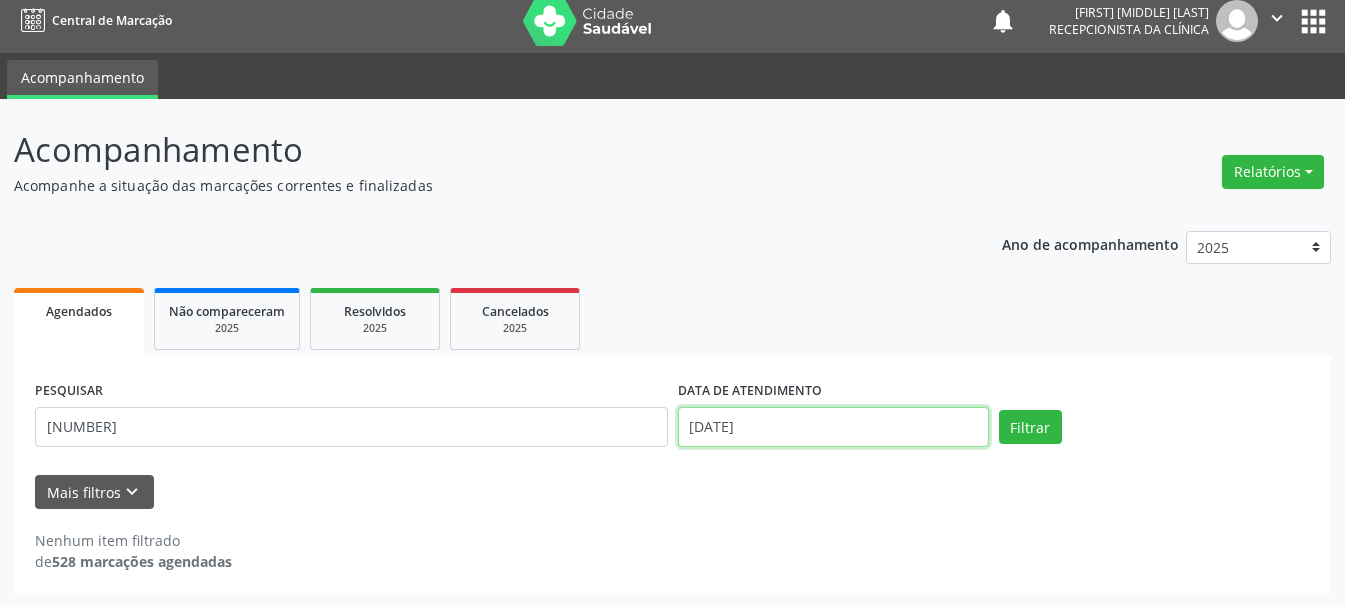click on "[DATE]" at bounding box center (833, 427) 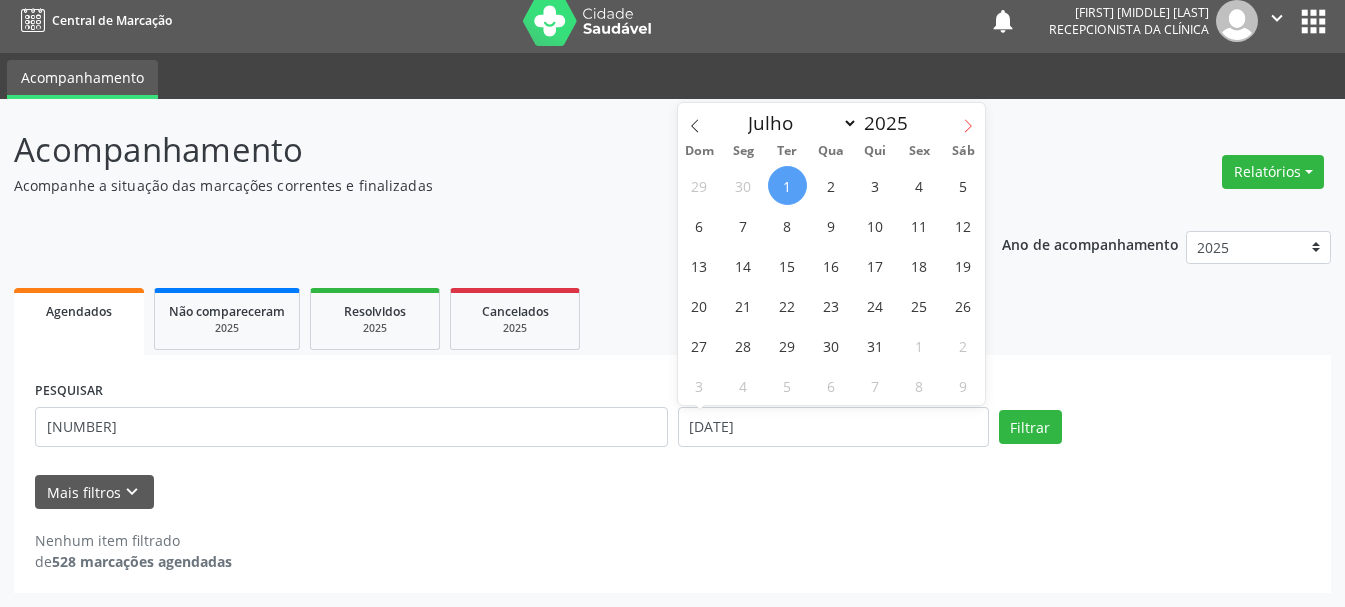 click 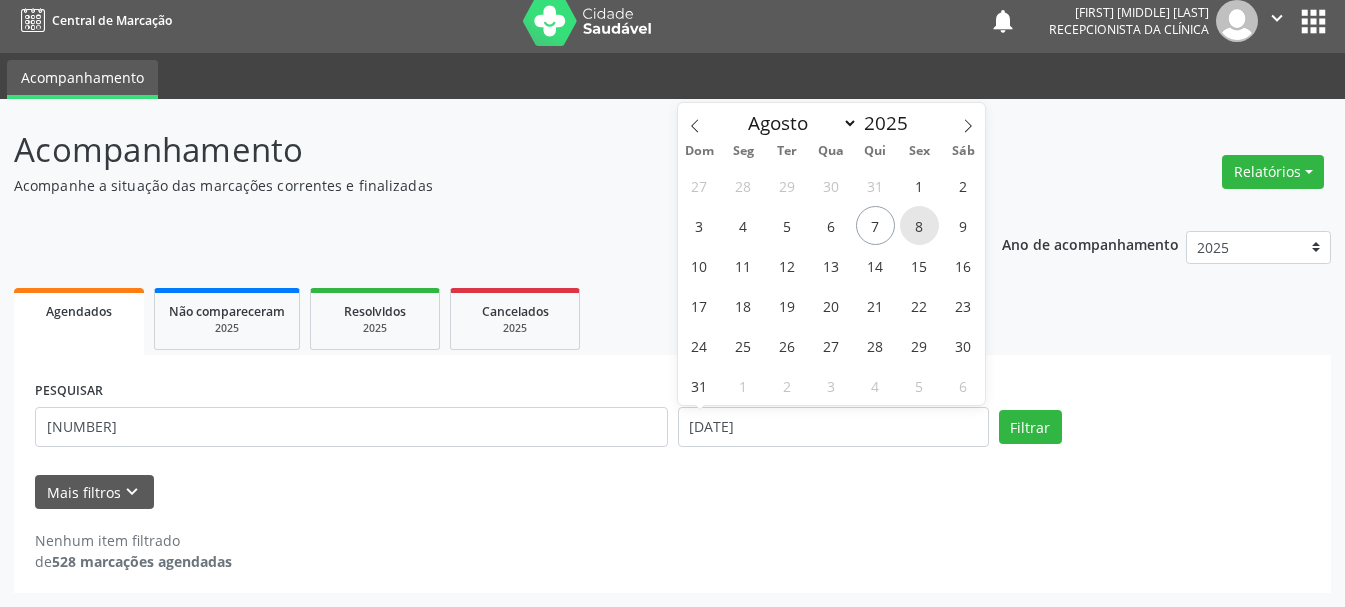click on "8" at bounding box center [919, 225] 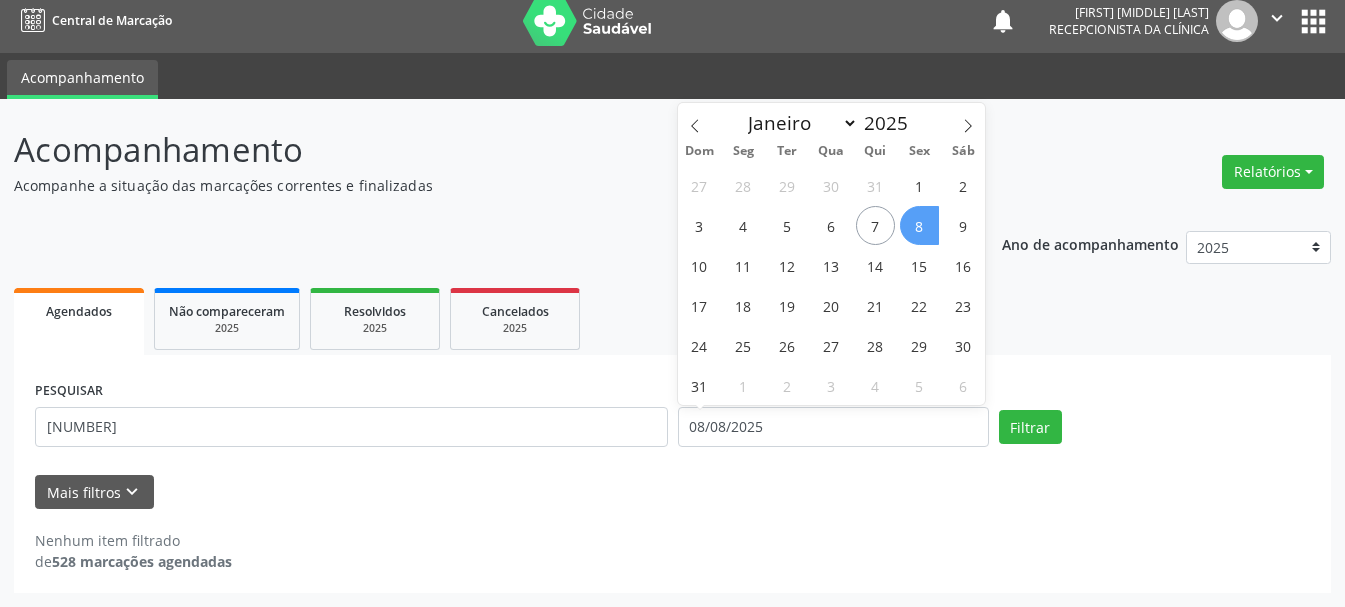 click on "8" at bounding box center [919, 225] 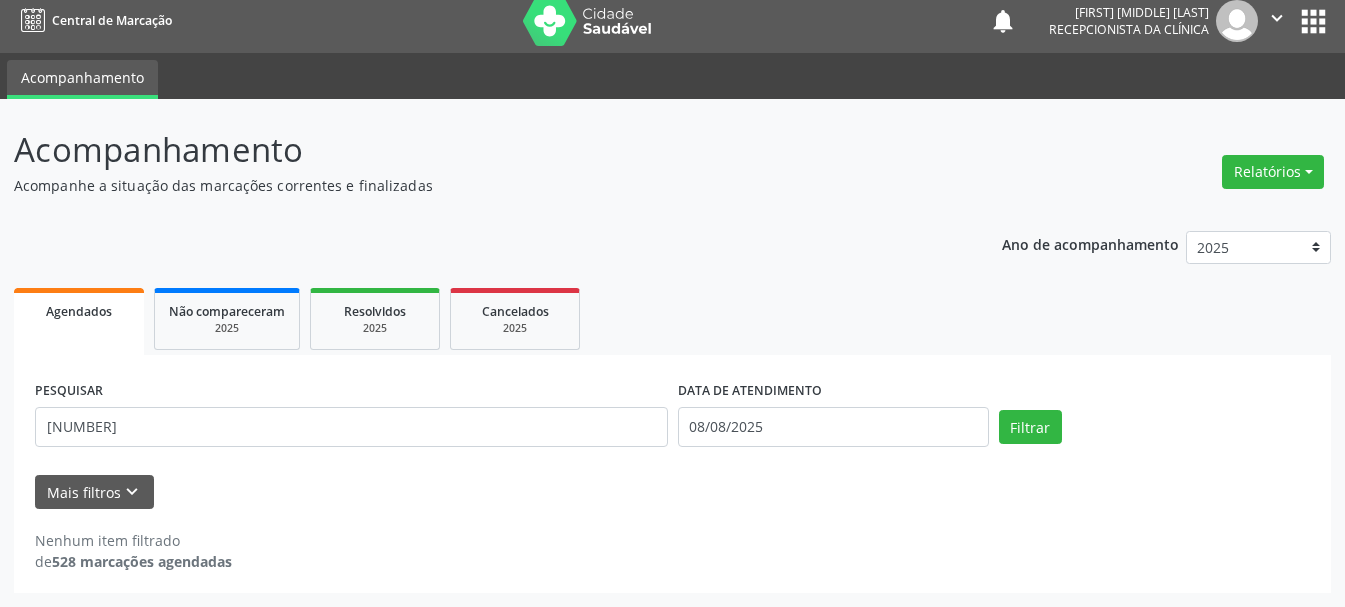 click on "Ano de acompanhamento
[YEAR] [YEAR]   Agendados   Não compareceram
[YEAR]
Resolvidos
[YEAR]
Cancelados
[YEAR]
PESQUISAR
[NUMBER]
DATA DE ATENDIMENTO
[DATE]
Filtrar
UNIDADE DE REFERÊNCIA
Selecione uma UBS
Todas as UBS   Usf do Mutirao   Usf Cohab   Usf Caicarinha da Penha Tauapiranga   Posto de Saude Bernardo Vieira   Usf Borborema   Usf Bom Jesus I   Usf Ipsep   Usf Sao Cristovao   Usf Santa Rita Bernardo Vieira   Usf Cagep   Usf Caxixola   Usf Bom Jesus II   Usf Malhada Cortada   Usf Alto da Conceicao   Usf Varzea Aabb   Usf Ipsep II   Usf Varzinha   Usf Ipa Faz Nova   Usf Centro I   Usf Vila Bela   Usf Centro II   Usf Luanda Jardim   Usf Ipsep III   Posto de Saude Logradouro   Posto de Saude Poco da Cerca   Posto de Saude de Juazeirinho   Central Regional de Rede de Frio Xi Geres   Hospital Eduardo Campos" at bounding box center (672, 405) 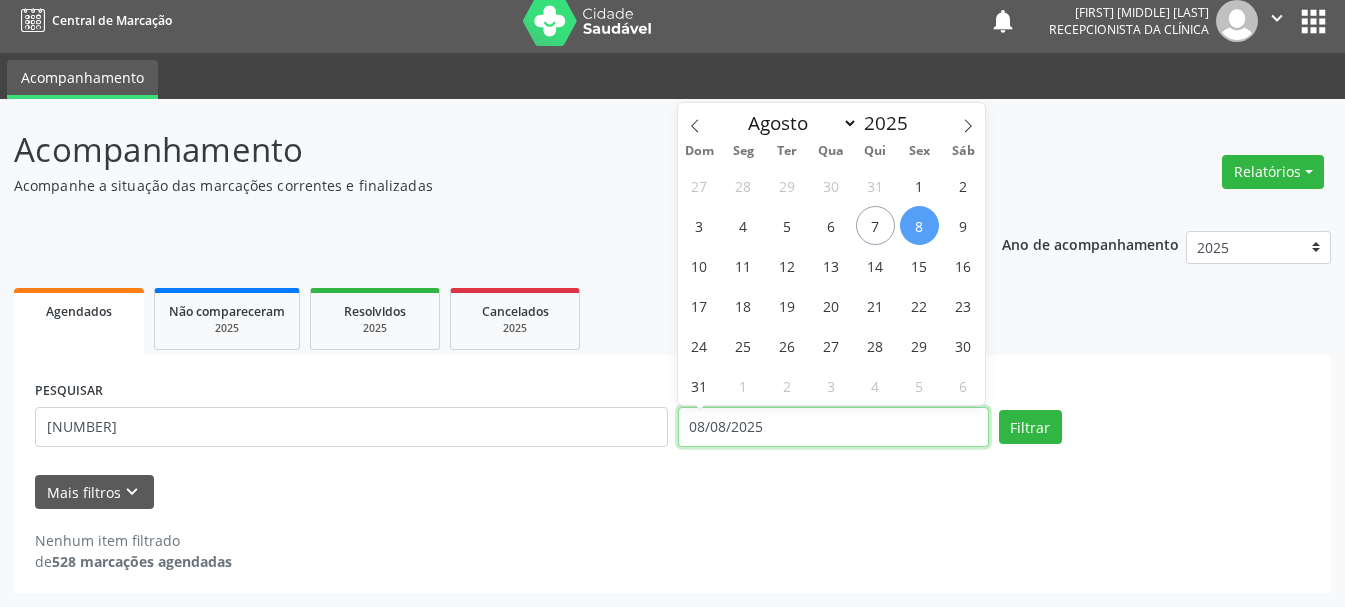 click on "08/08/2025" at bounding box center (833, 427) 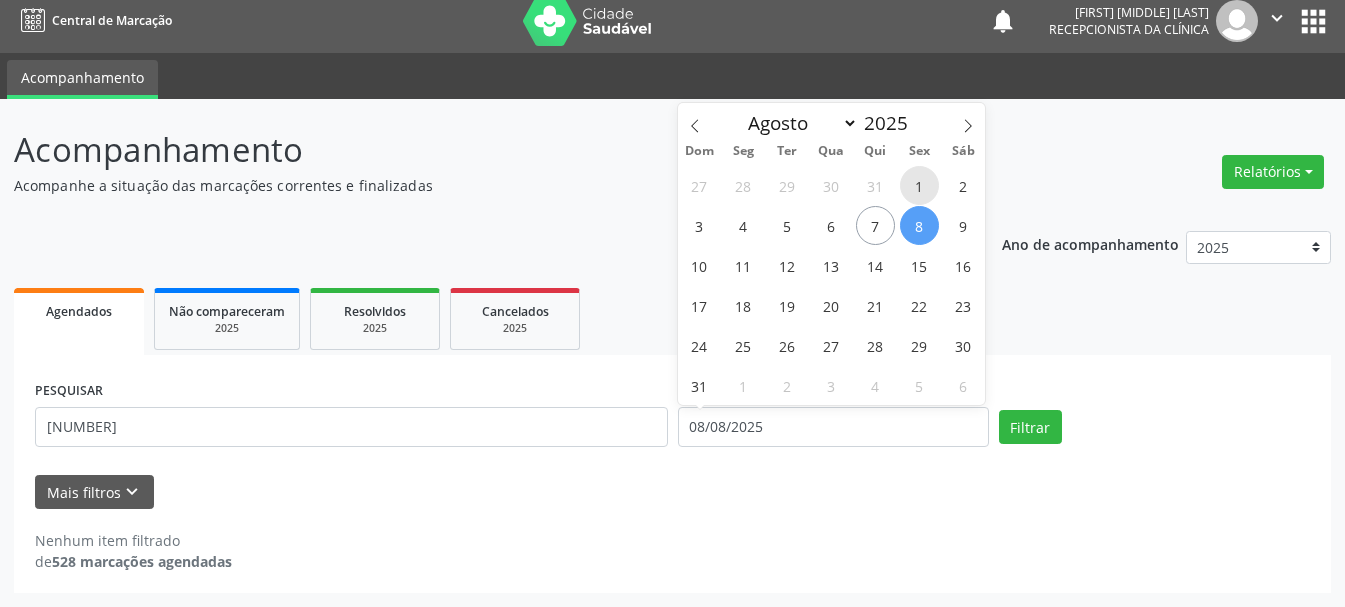 click on "1" at bounding box center (919, 185) 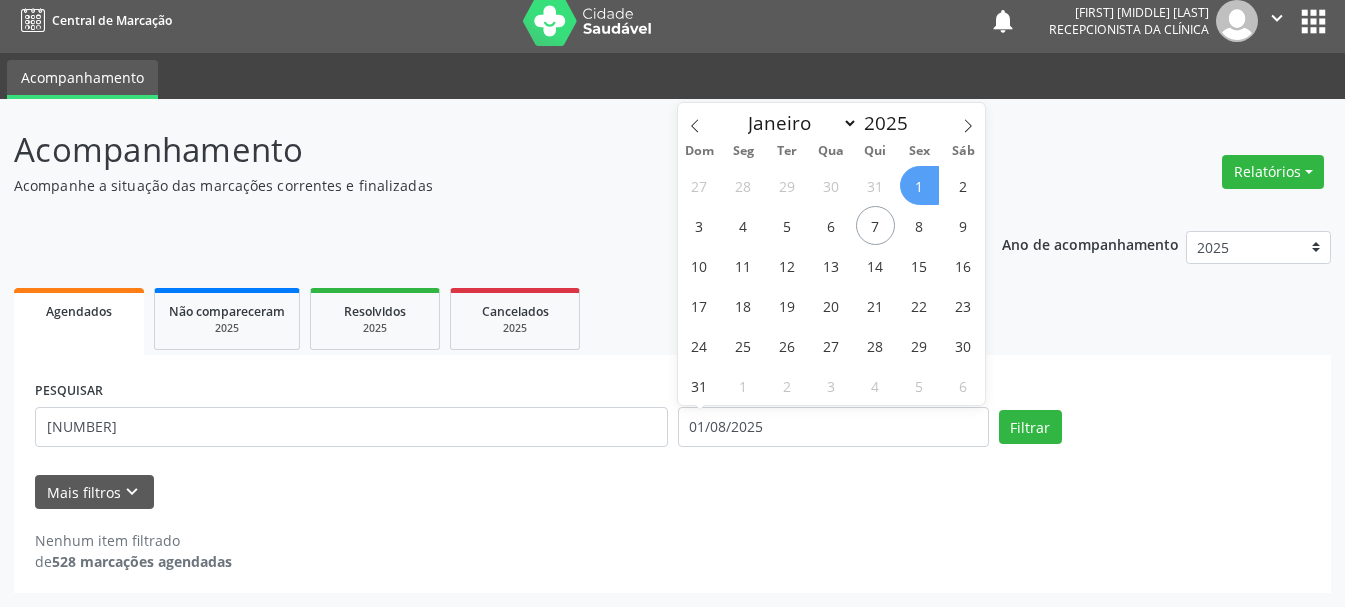 click on "1" at bounding box center [919, 185] 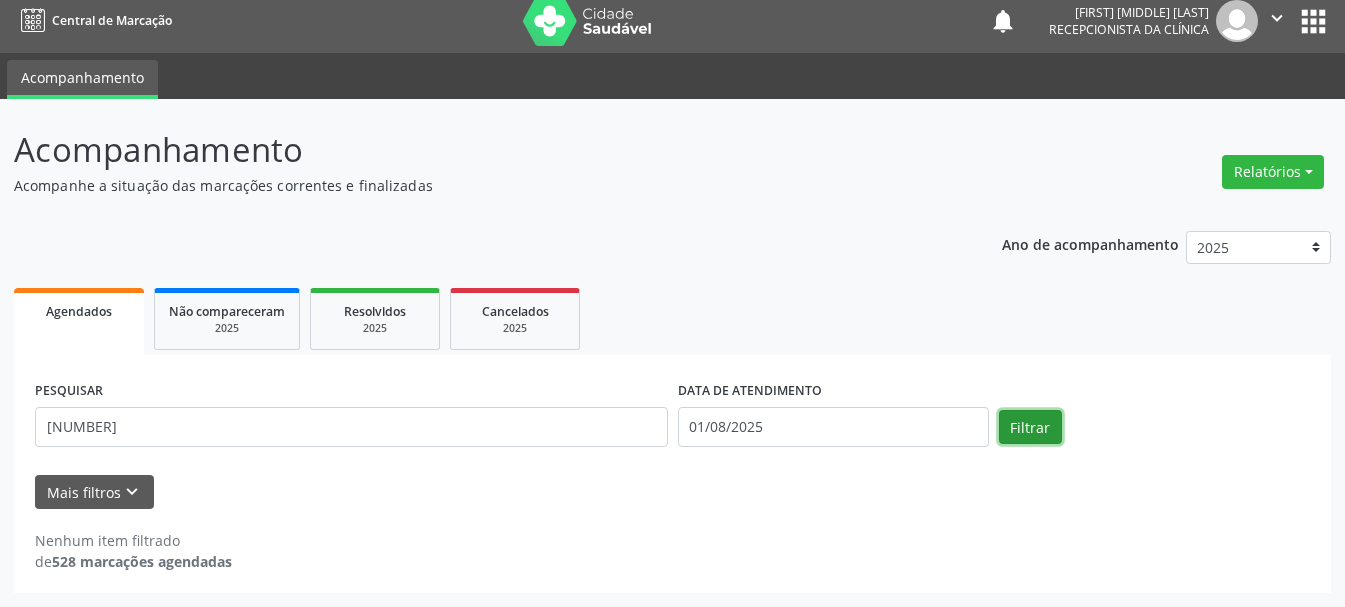 click on "Filtrar" at bounding box center (1030, 427) 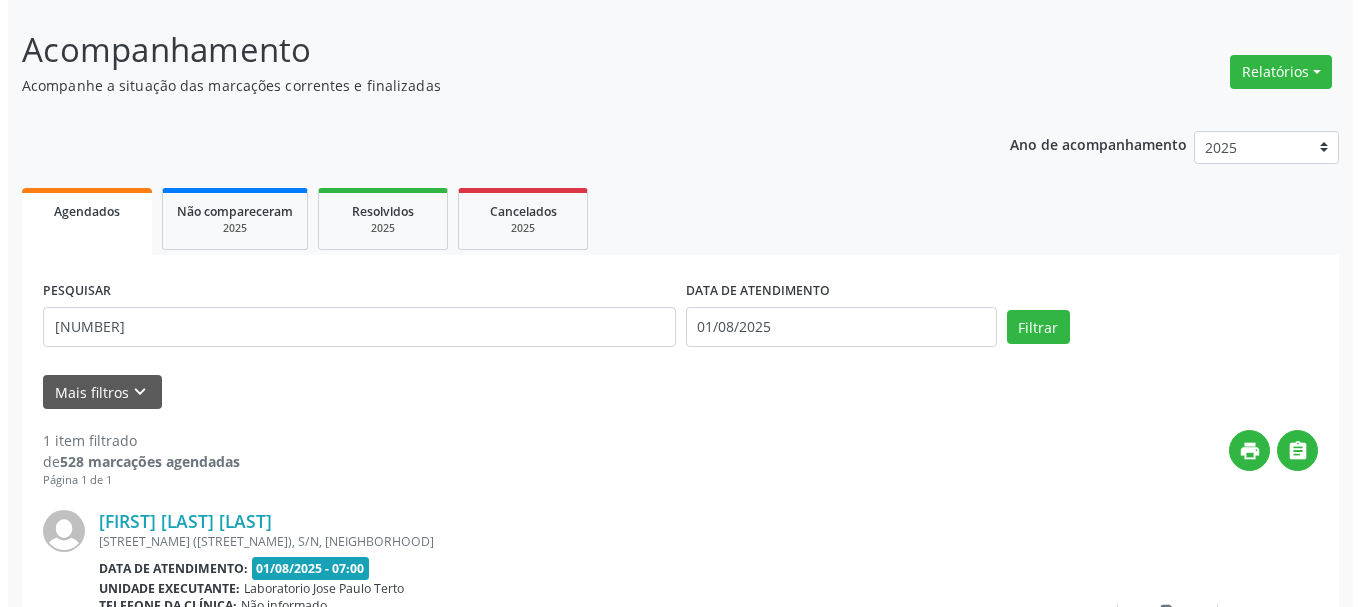 scroll, scrollTop: 298, scrollLeft: 0, axis: vertical 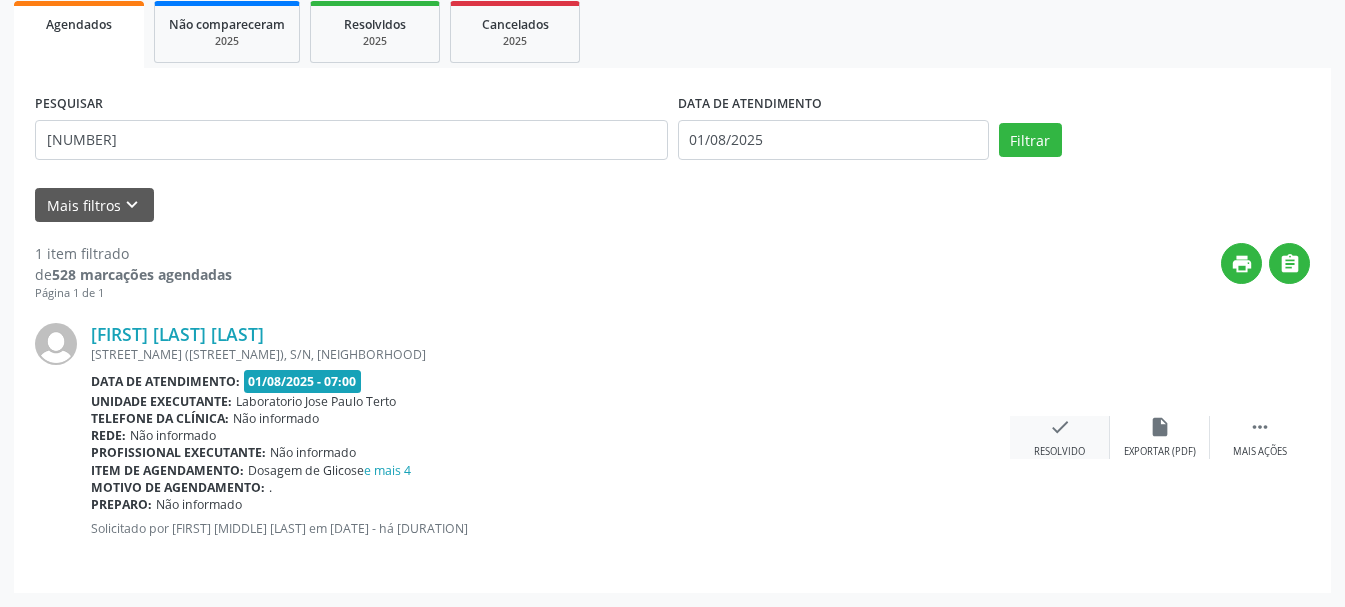 click on "check" at bounding box center (1060, 427) 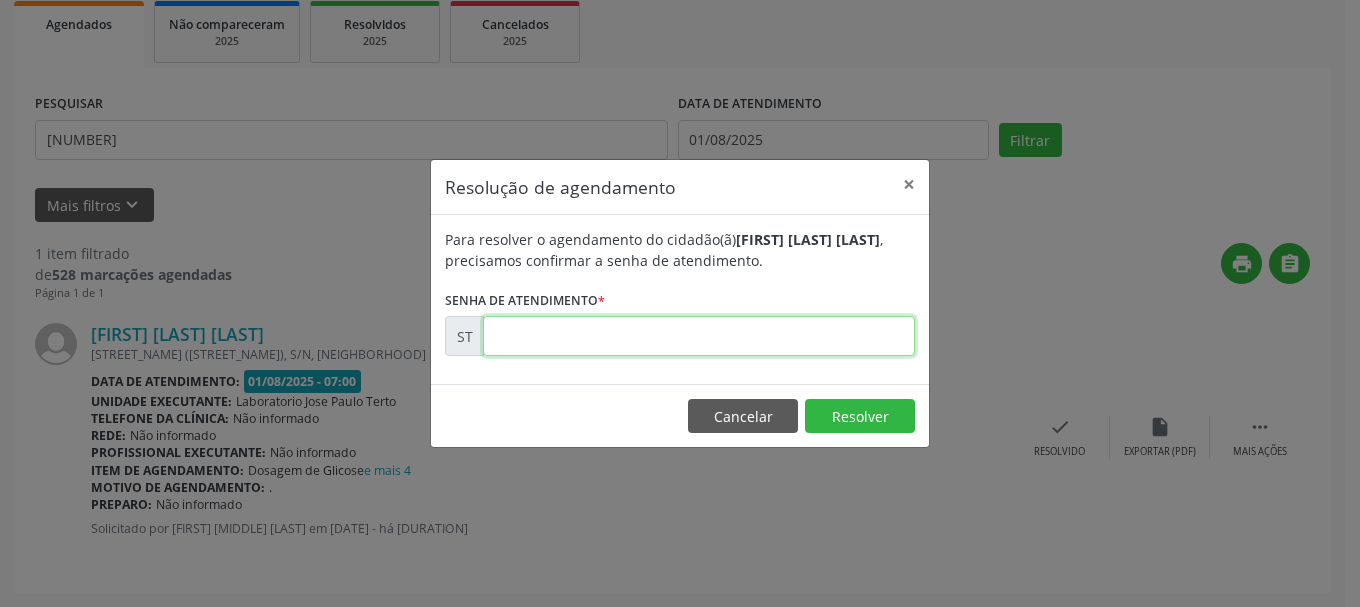click at bounding box center [699, 336] 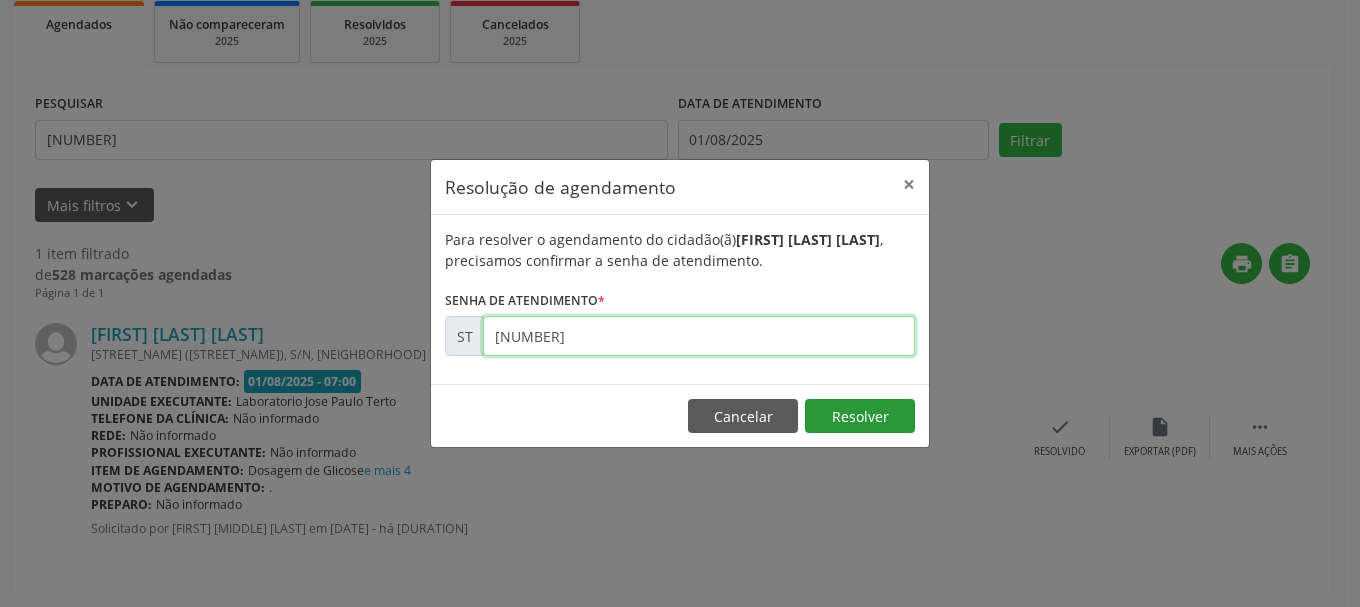 type on "[NUMBER]" 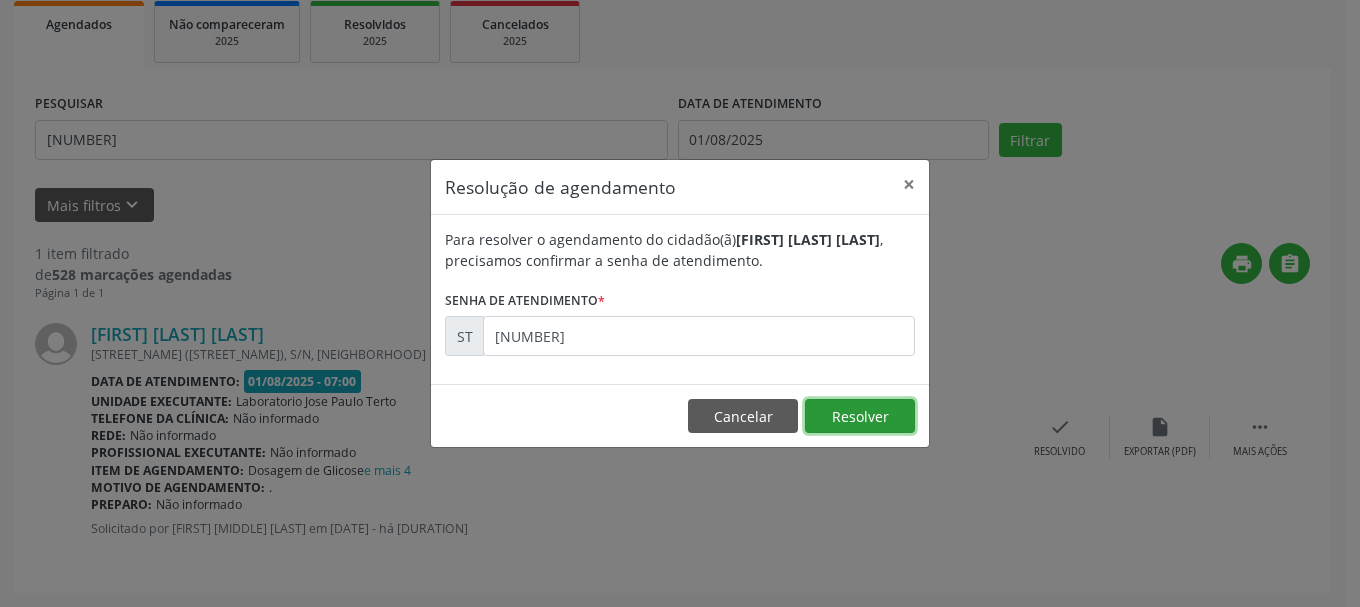 click on "Resolver" at bounding box center (860, 416) 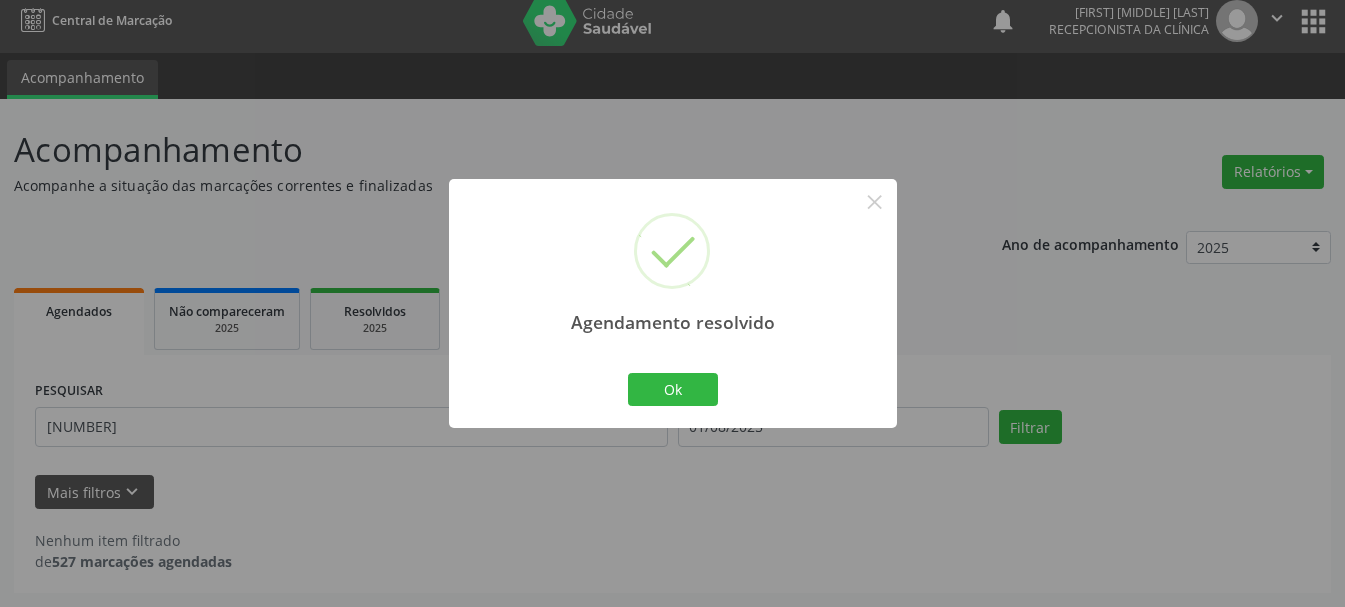 scroll, scrollTop: 11, scrollLeft: 0, axis: vertical 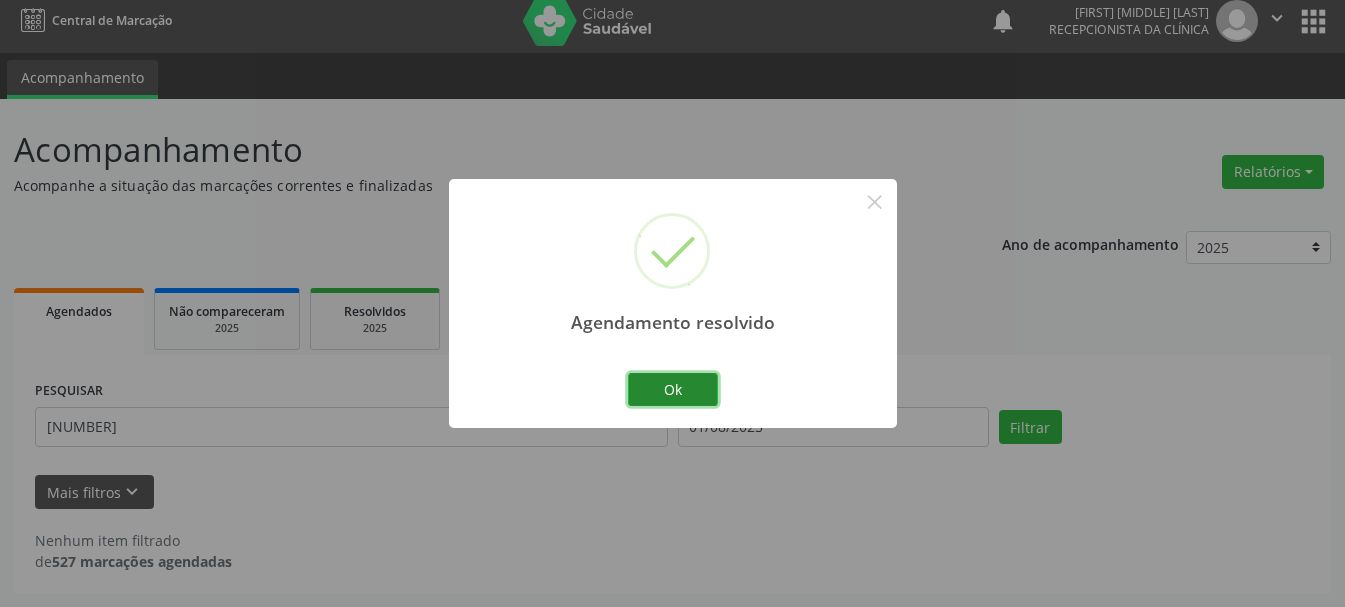 click on "Ok" at bounding box center [673, 390] 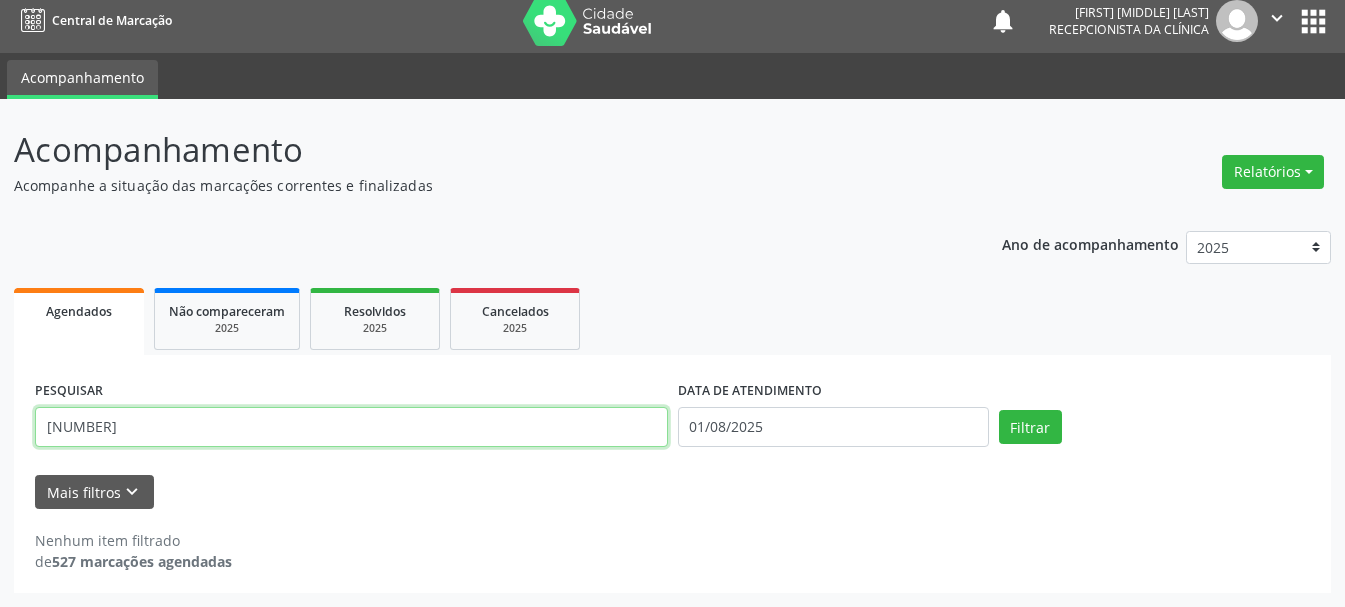 click on "[NUMBER]" at bounding box center [351, 427] 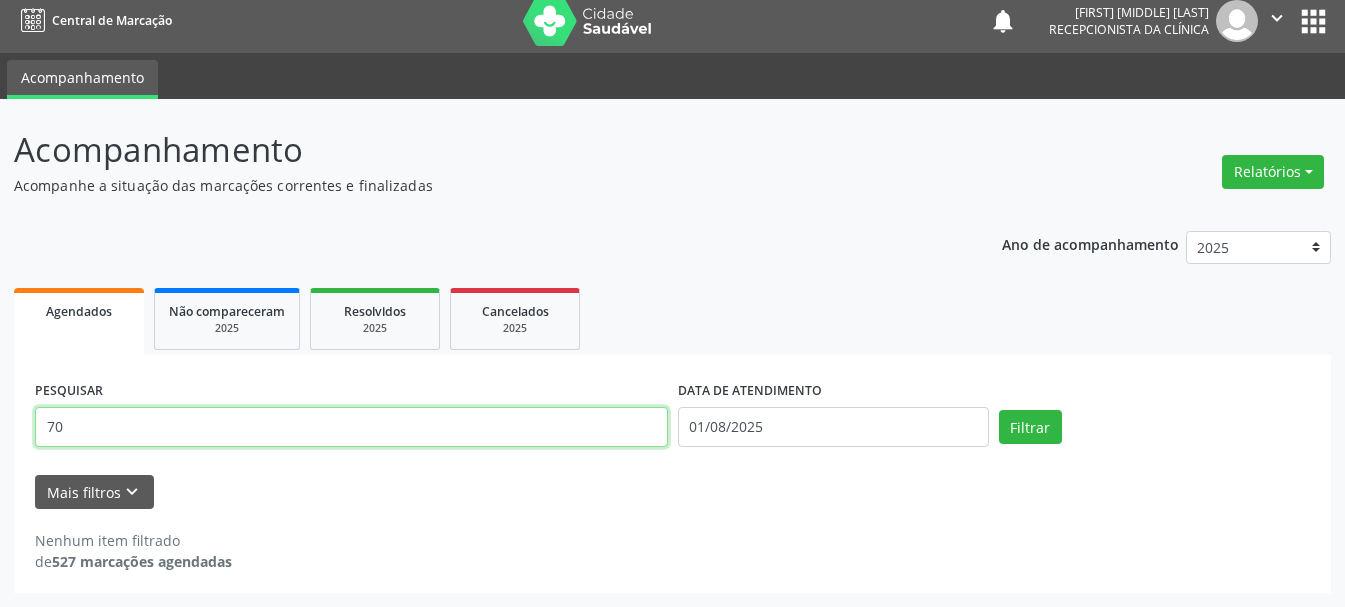 type on "7" 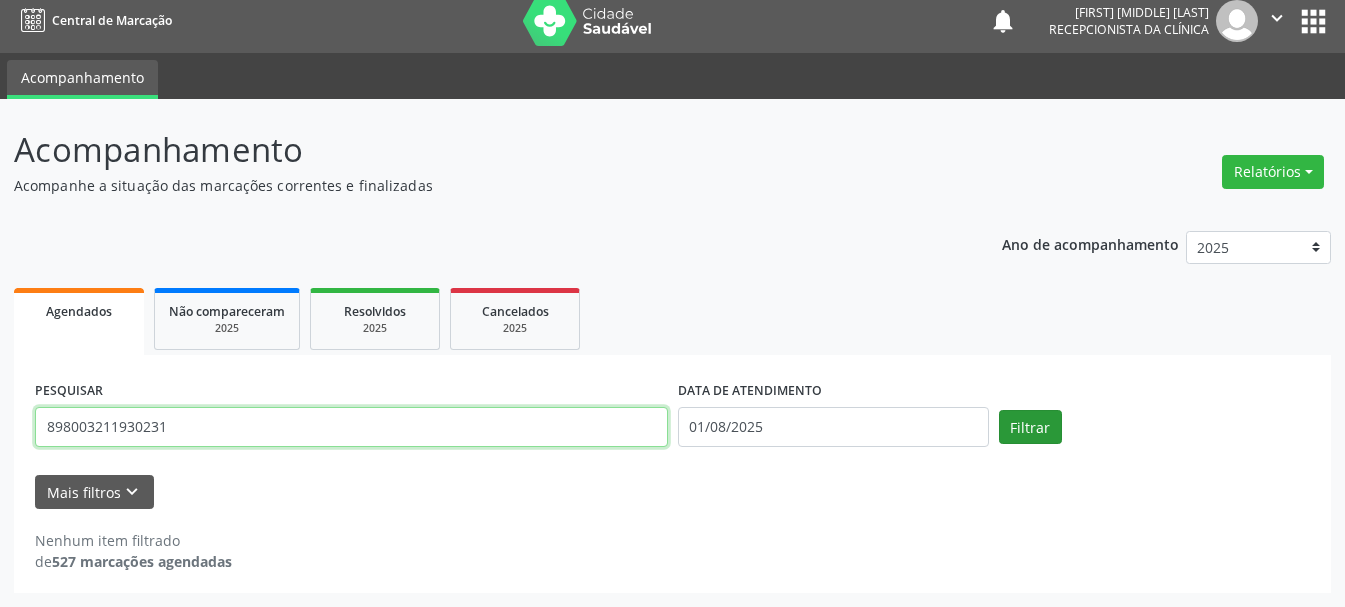 type on "898003211930231" 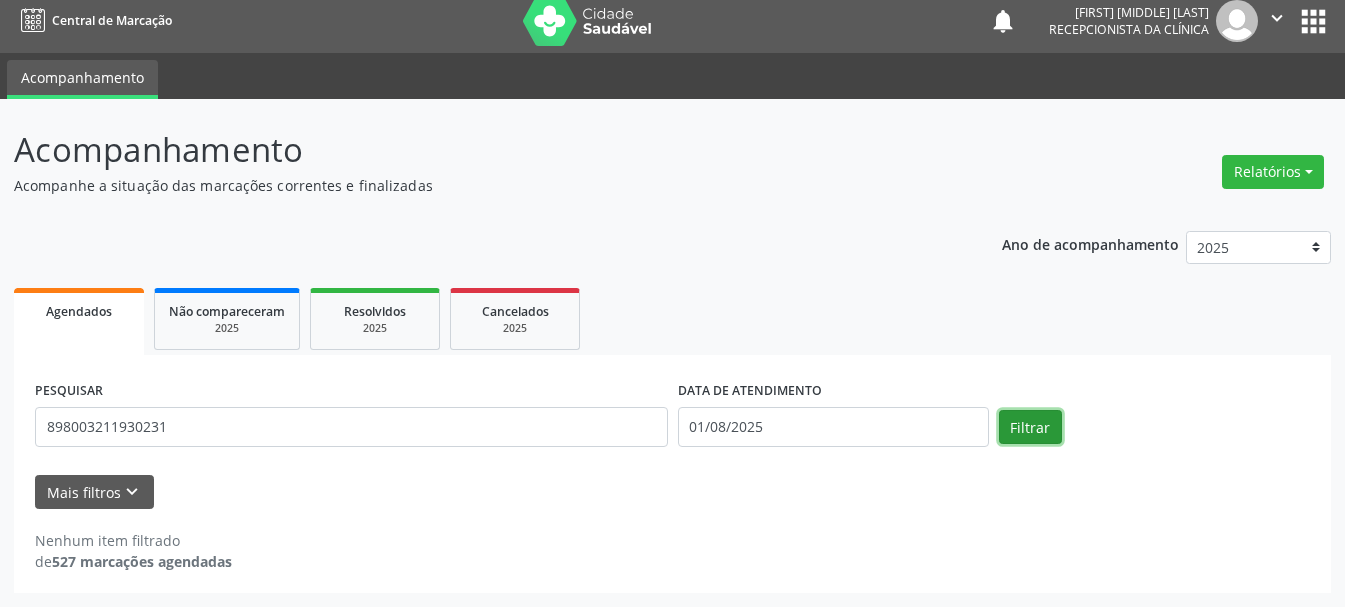 click on "Filtrar" at bounding box center (1030, 427) 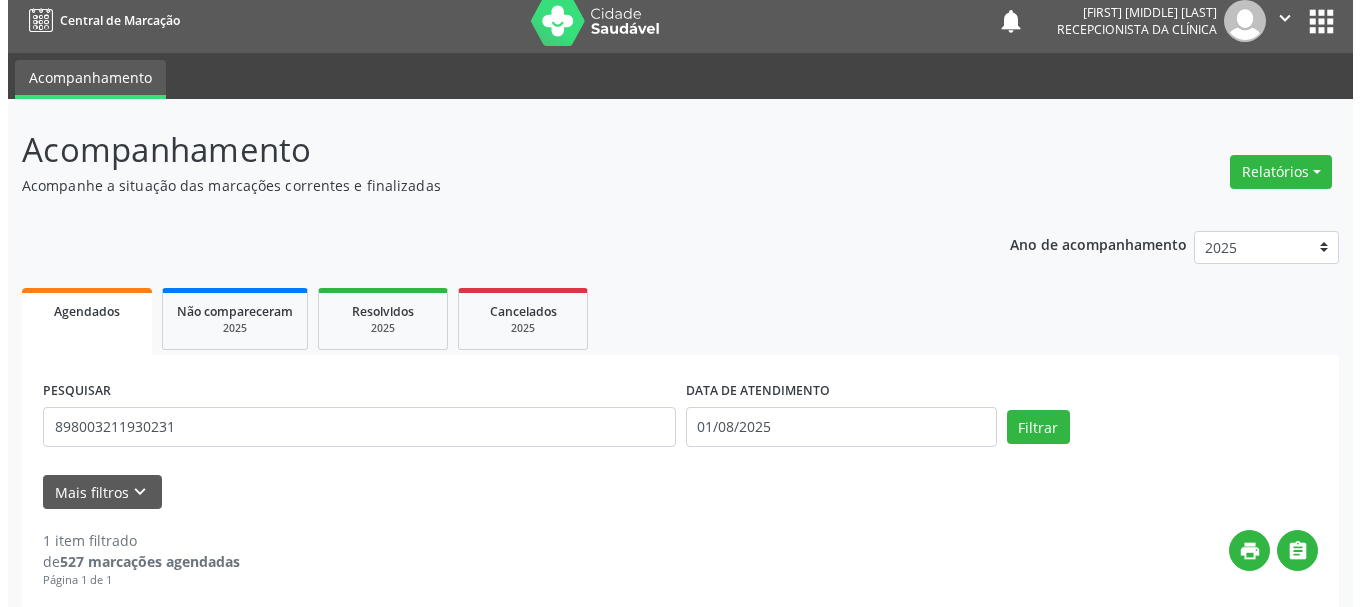 scroll, scrollTop: 298, scrollLeft: 0, axis: vertical 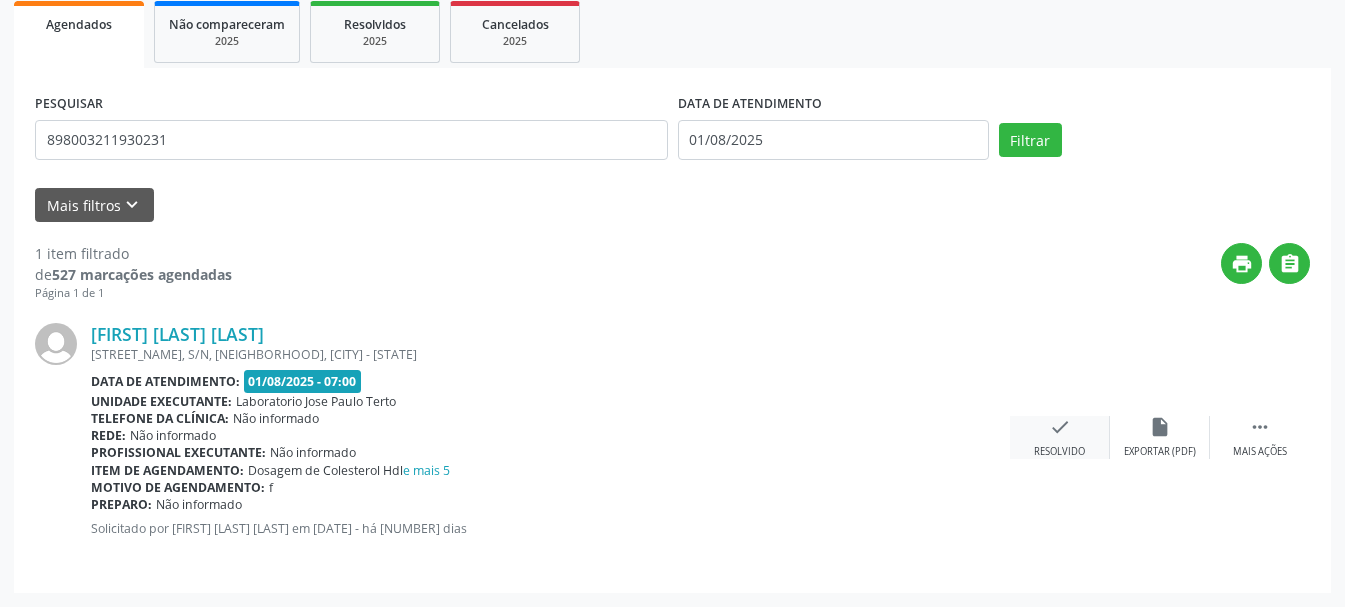 click on "Resolvido" at bounding box center (1059, 452) 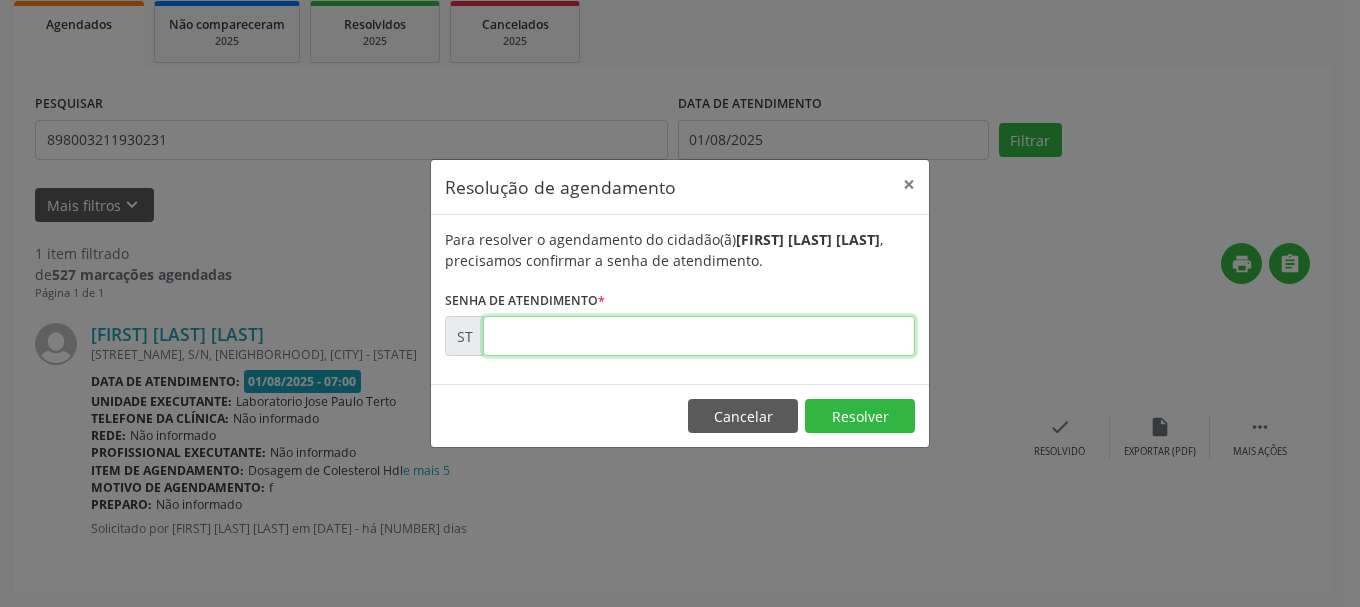 click at bounding box center [699, 336] 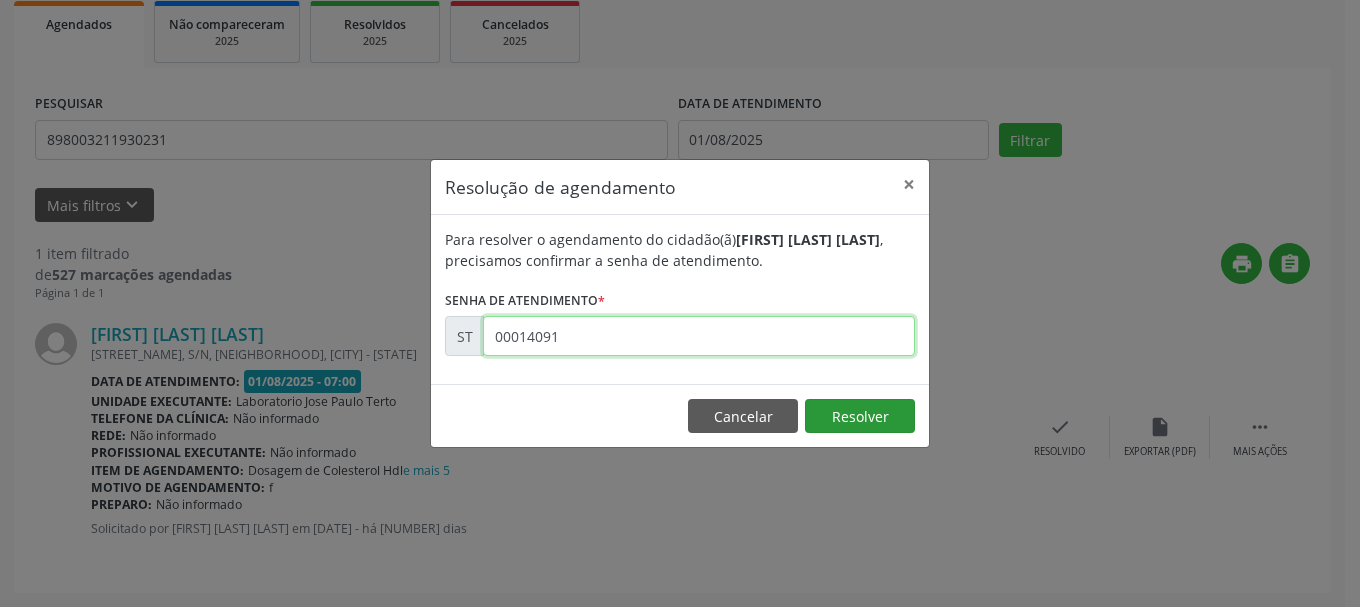 type on "00014091" 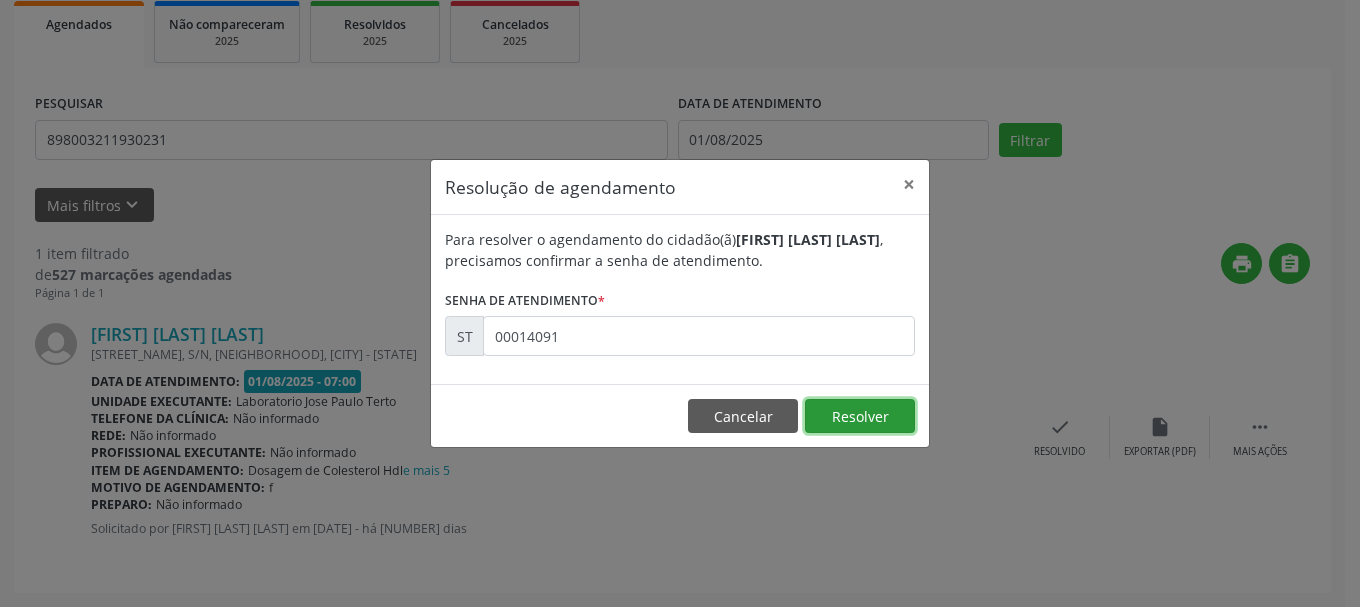 click on "Resolver" at bounding box center [860, 416] 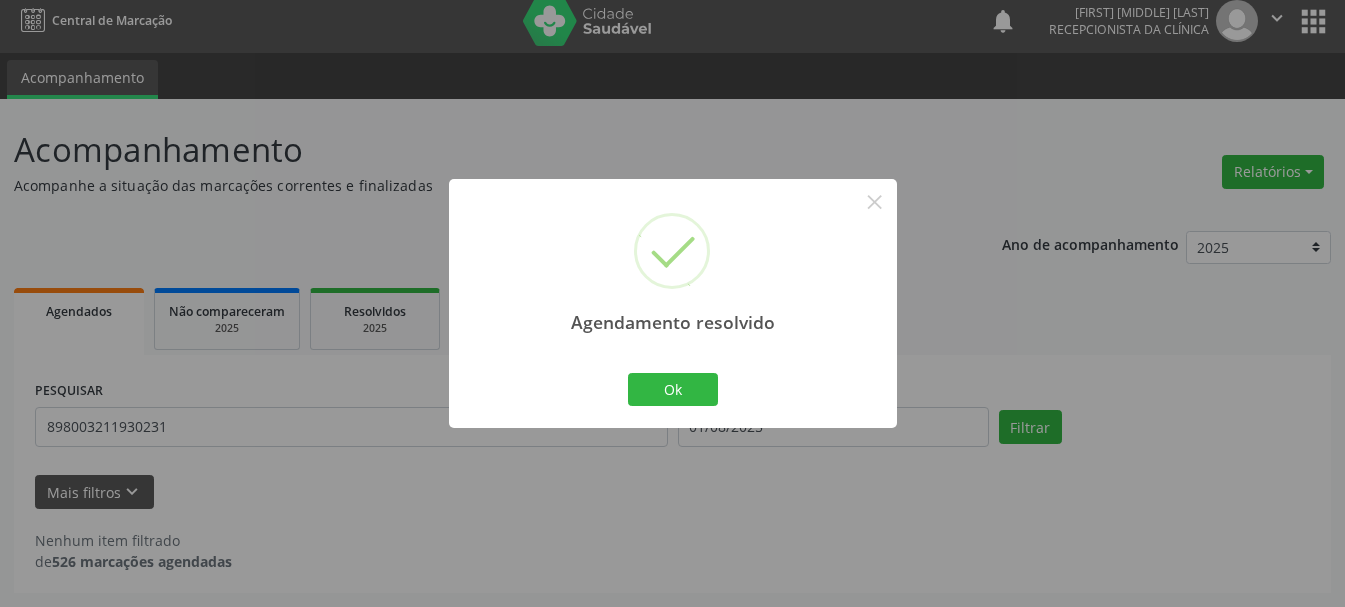 scroll, scrollTop: 11, scrollLeft: 0, axis: vertical 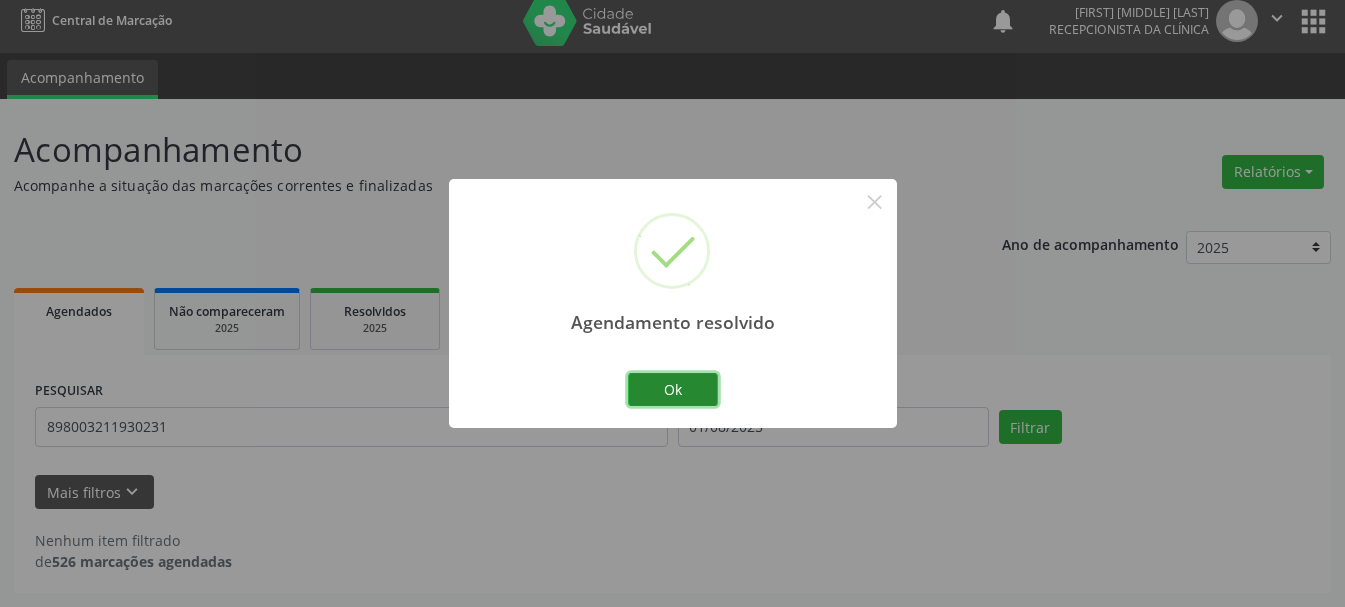 click on "Ok" at bounding box center [673, 390] 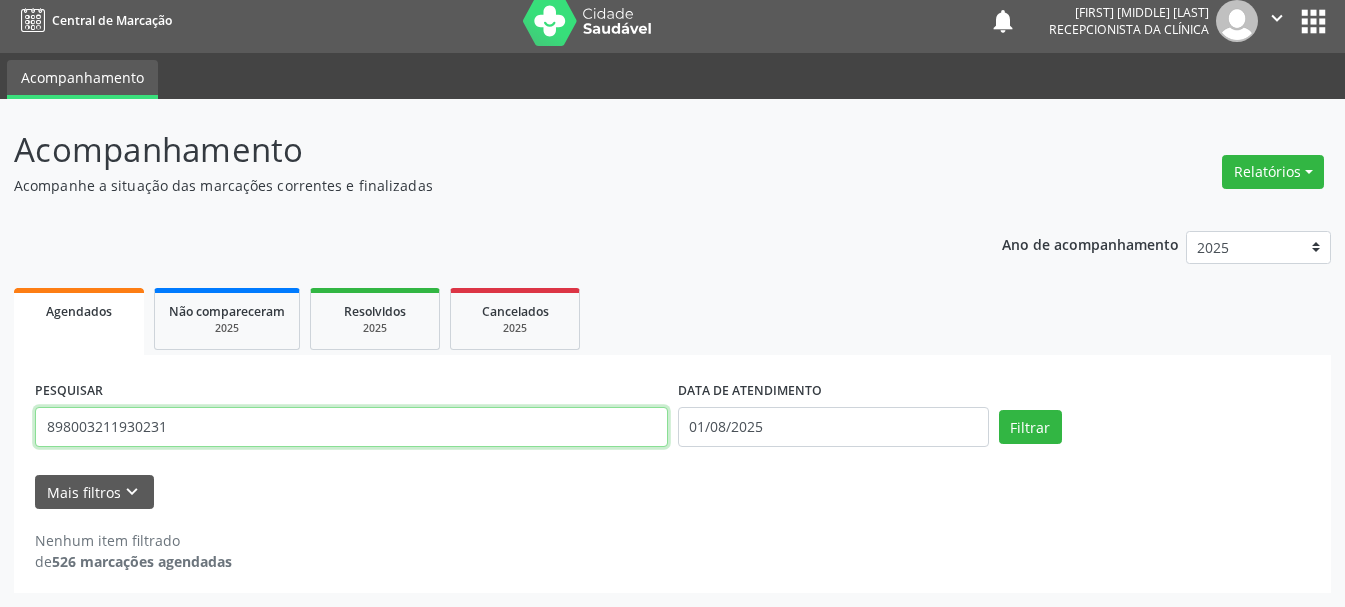 click on "898003211930231" at bounding box center (351, 427) 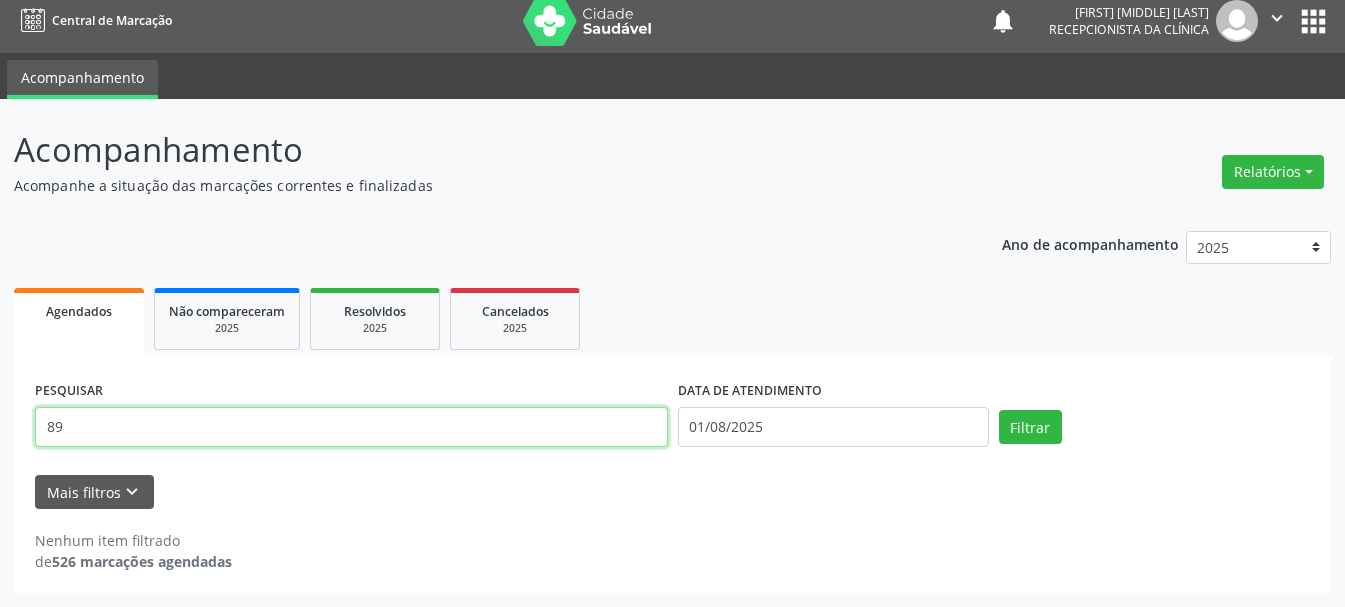 type on "8" 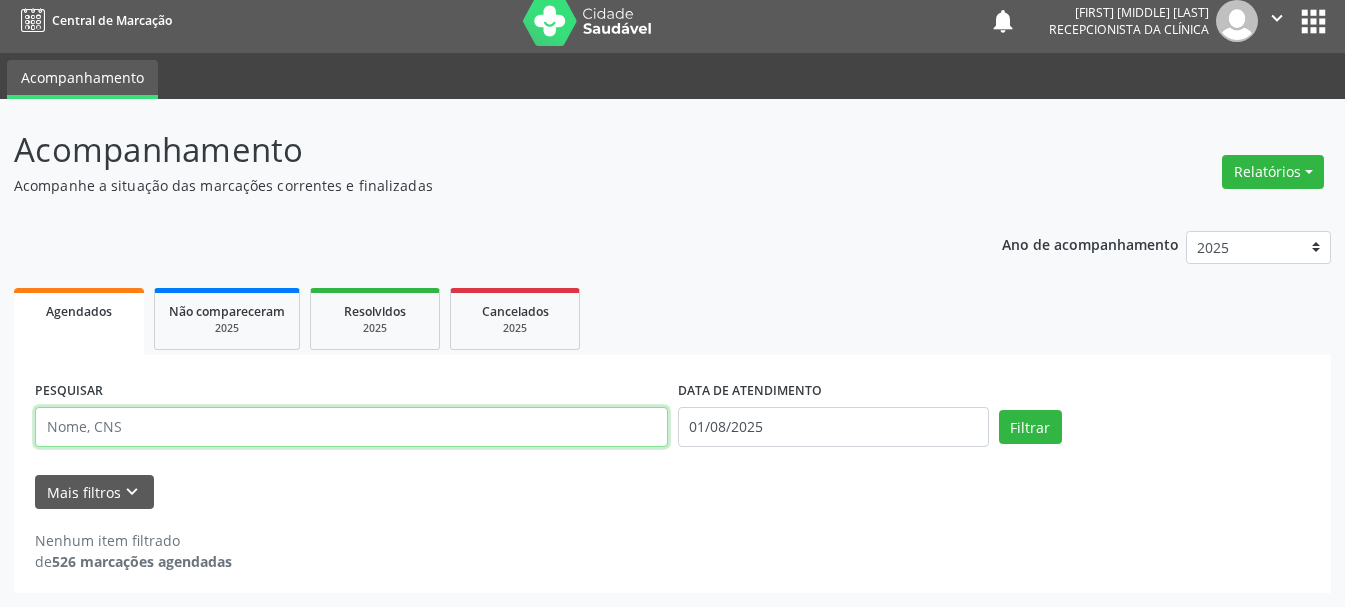 click at bounding box center [351, 427] 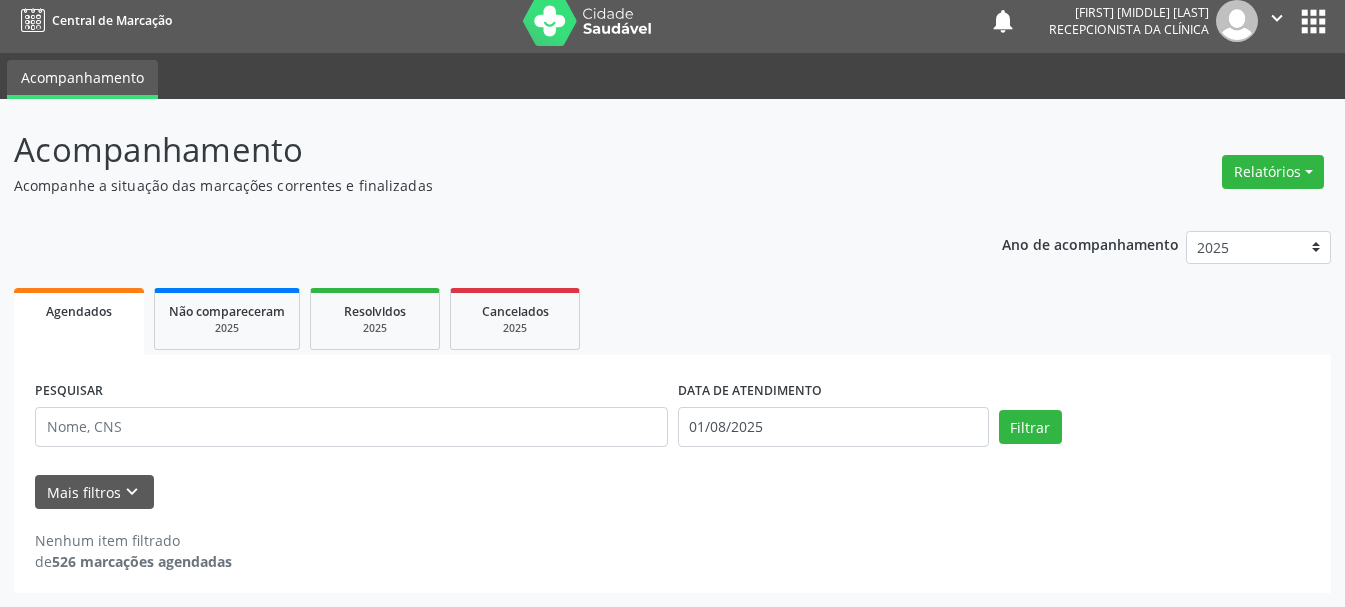 click on "PESQUISAR
DATA DE ATENDIMENTO
[DATE]
Filtrar
UNIDADE DE REFERÊNCIA
Selecione uma UBS
Todas as UBS   Usf do Mutirao   Usf Cohab   Usf Caicarinha da Penha Tauapiranga   Posto de Saude Bernardo Vieira   Usf Borborema   Usf Bom Jesus I   Usf Ipsep   Usf Sao Cristovao   Usf Santa Rita Bernardo Vieira   Usf Cagep   Usf Caxixola   Usf Bom Jesus II   Usf Malhada Cortada   Usf Alto da Conceicao   Usf Varzea Aabb   Usf Ipsep II   Usf Cohab II   Usf Varzinha   Usf Ipa Faz Nova   Usf Centro I   Usf Vila Bela   Usf Centro II   Usf Luanda Jardim   Usf Ipsep III   Posto de Saude Logradouro   Posto de Saude Poco da Cerca   Posto de Saude de Juazeirinho   Central Regional de Rede de Frio Xi Geres   Hospital Eduardo Campos   Rede de Atencao Ao Covid 19 Leitos de Retaguarda Municipal   Posto de Saude Malhada da Areia   Posto de Saude Malhada do Jua   Vigilancia Epidemiologica     Usb Base Samu Serra Talhada" at bounding box center (672, 442) 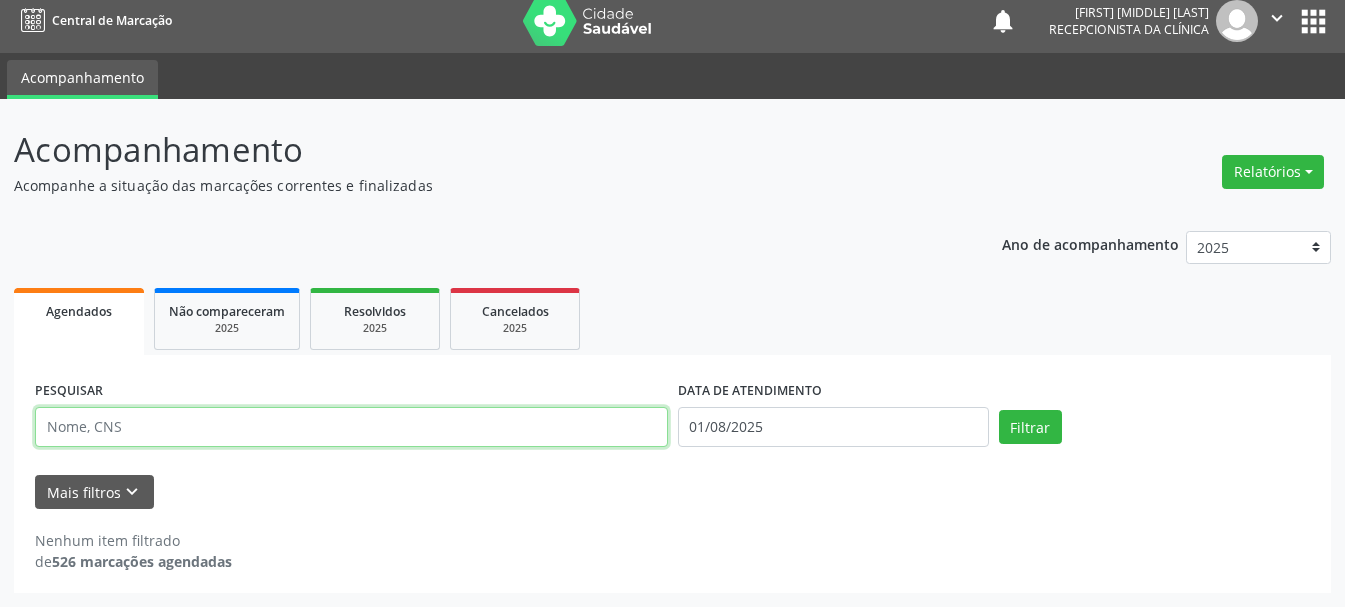 click at bounding box center [351, 427] 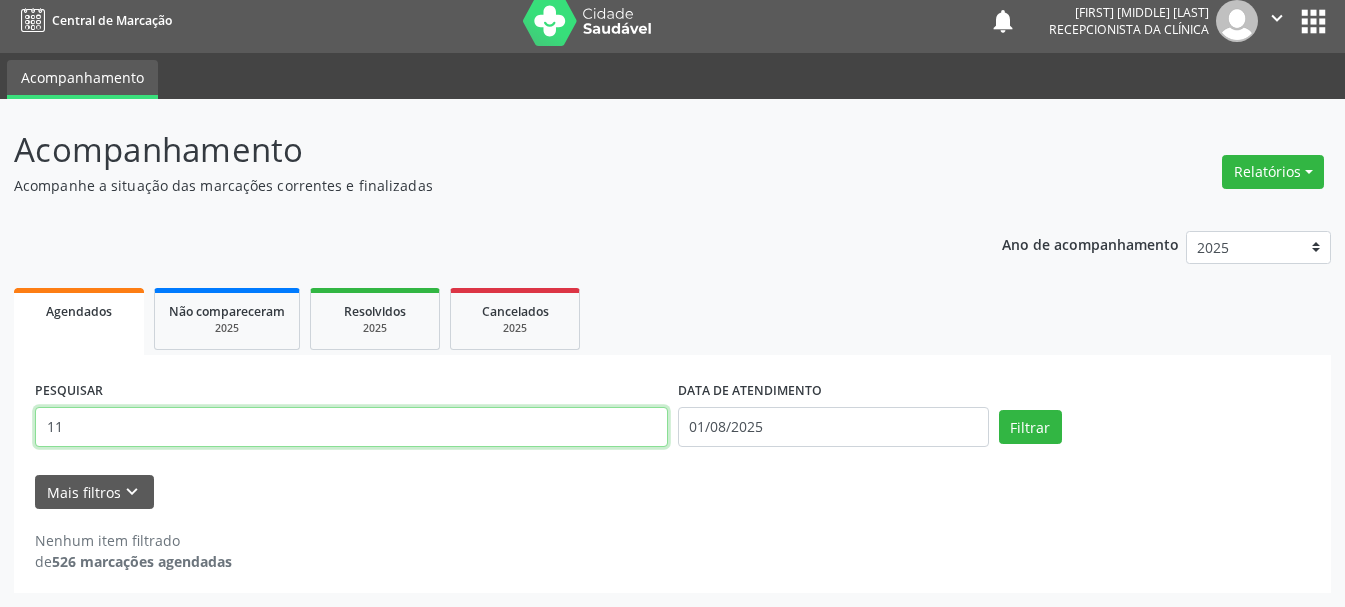 type on "1" 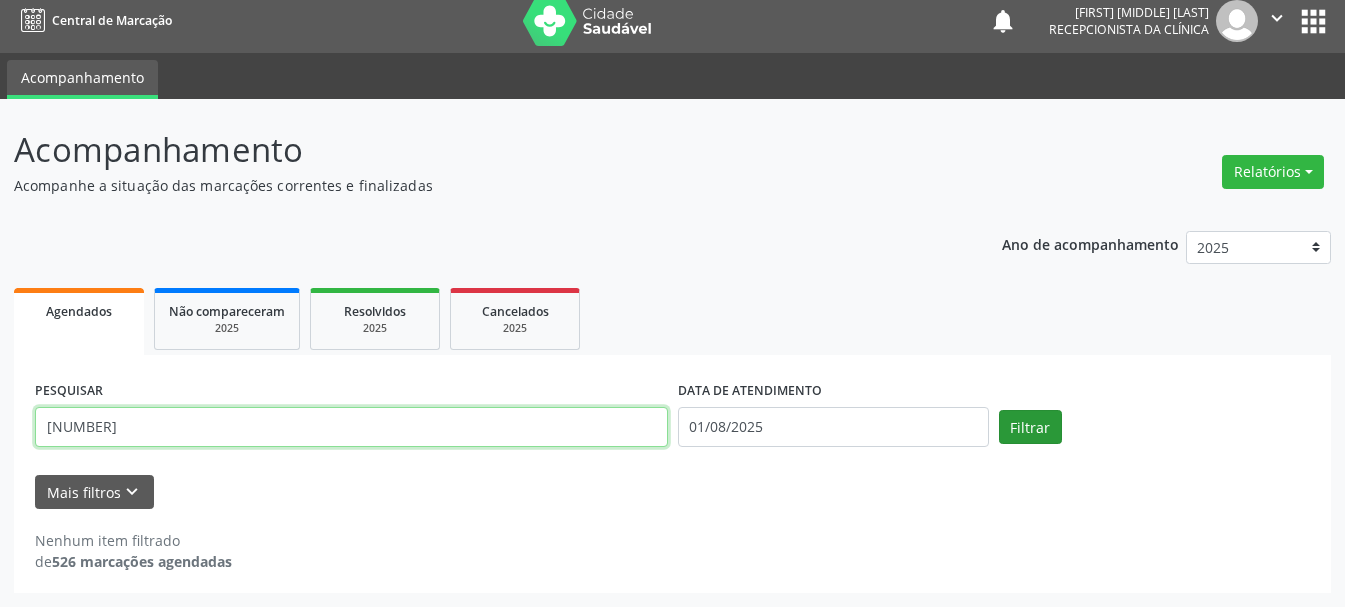 type on "[NUMBER]" 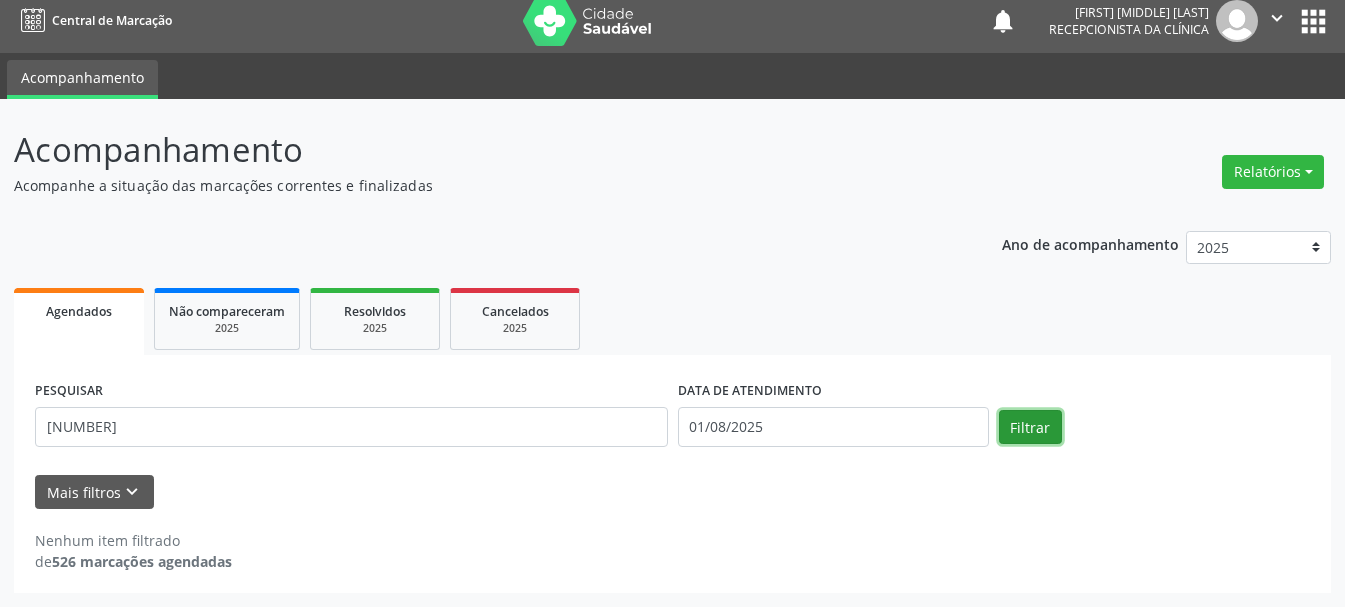 click on "Filtrar" at bounding box center (1030, 427) 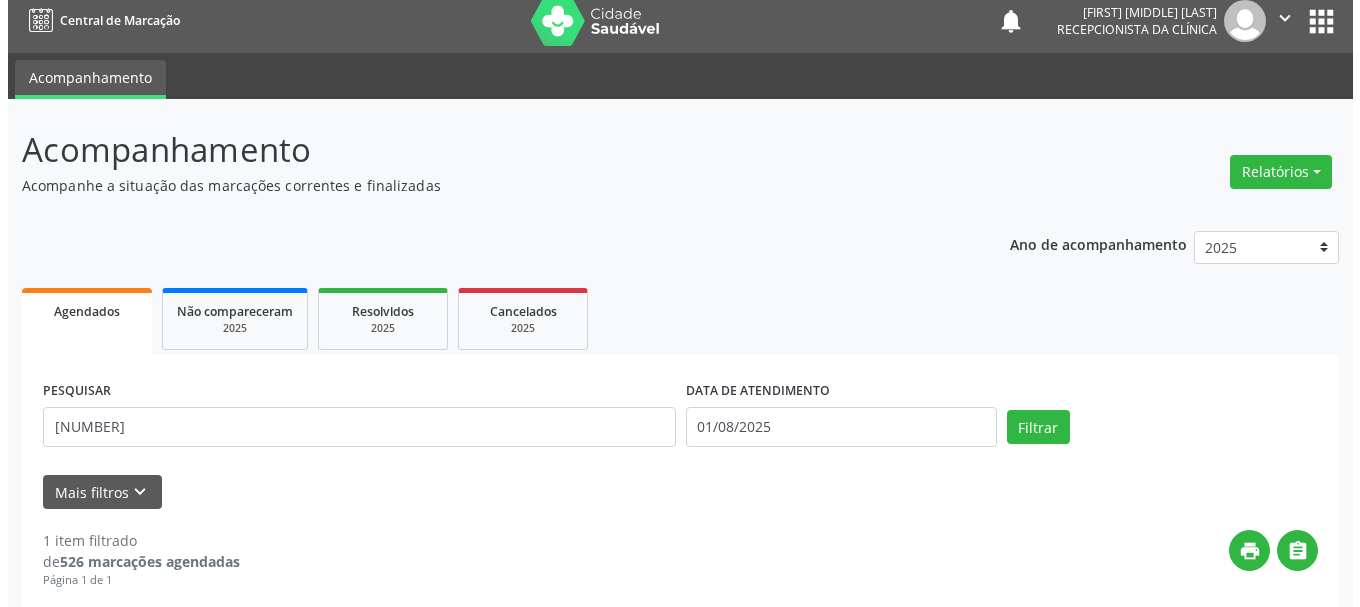 scroll, scrollTop: 298, scrollLeft: 0, axis: vertical 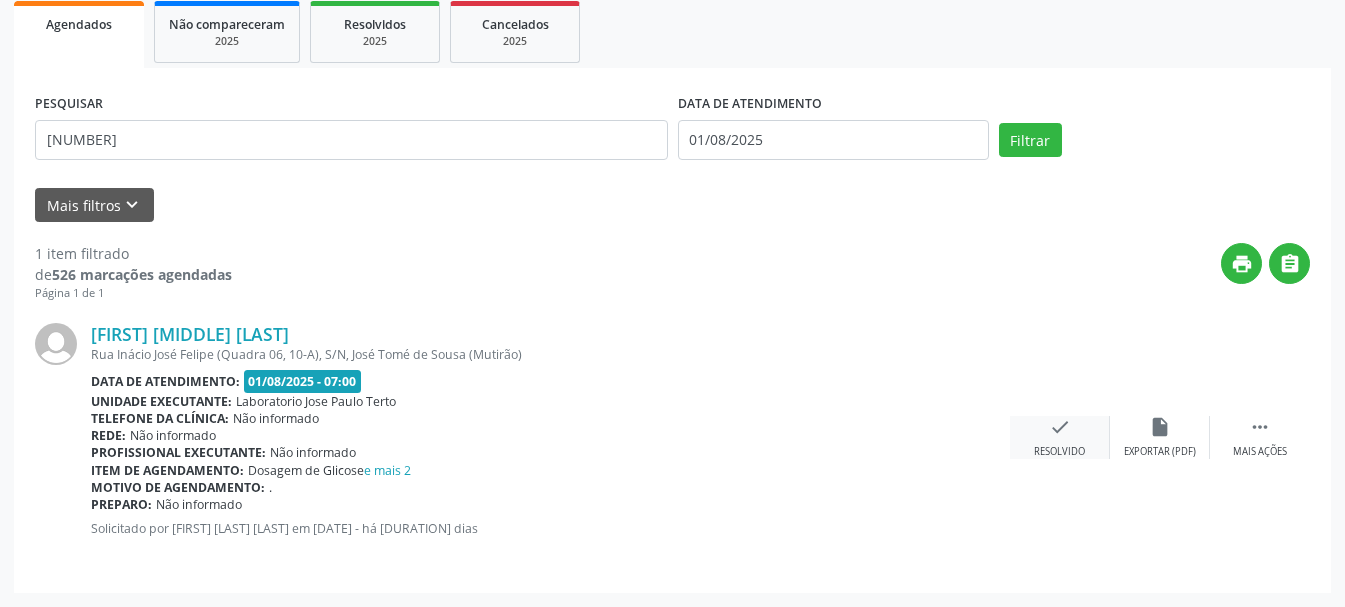 click on "check" at bounding box center (1060, 427) 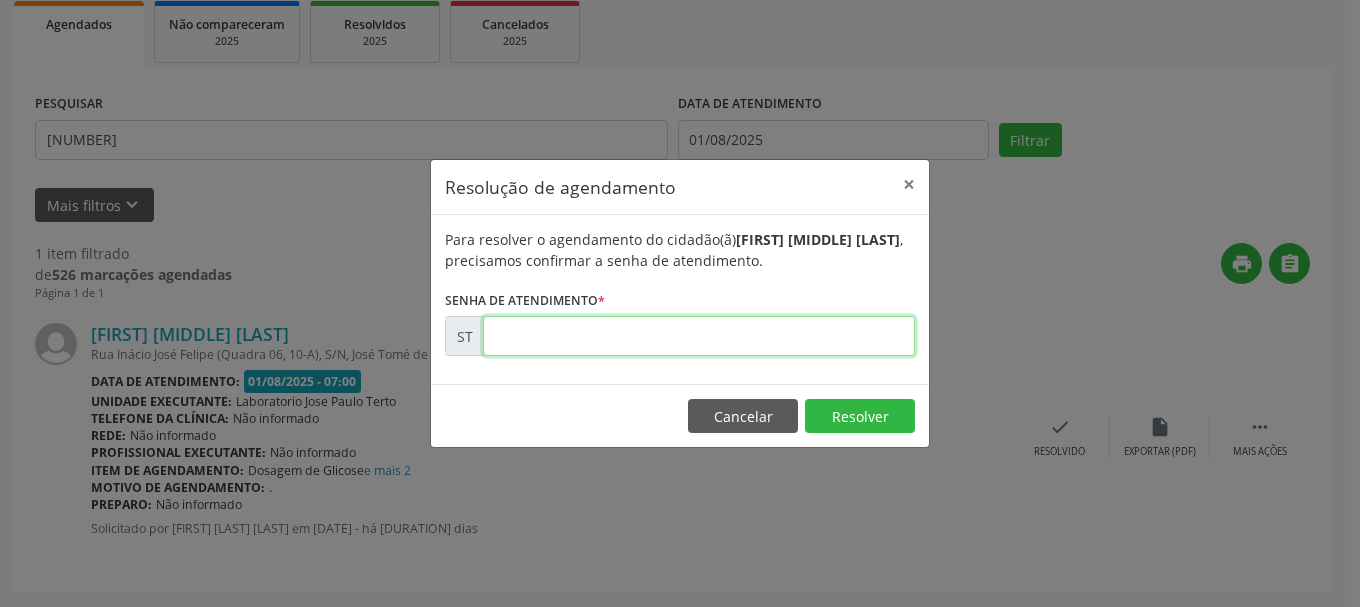 click at bounding box center (699, 336) 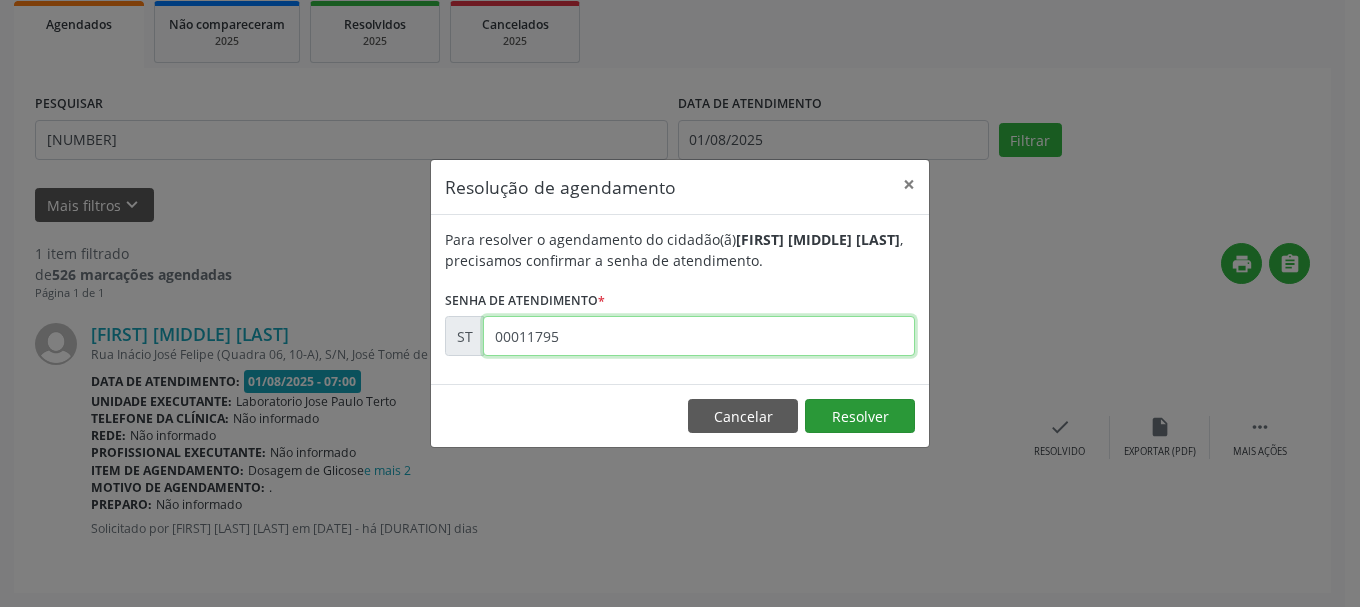 type on "00011795" 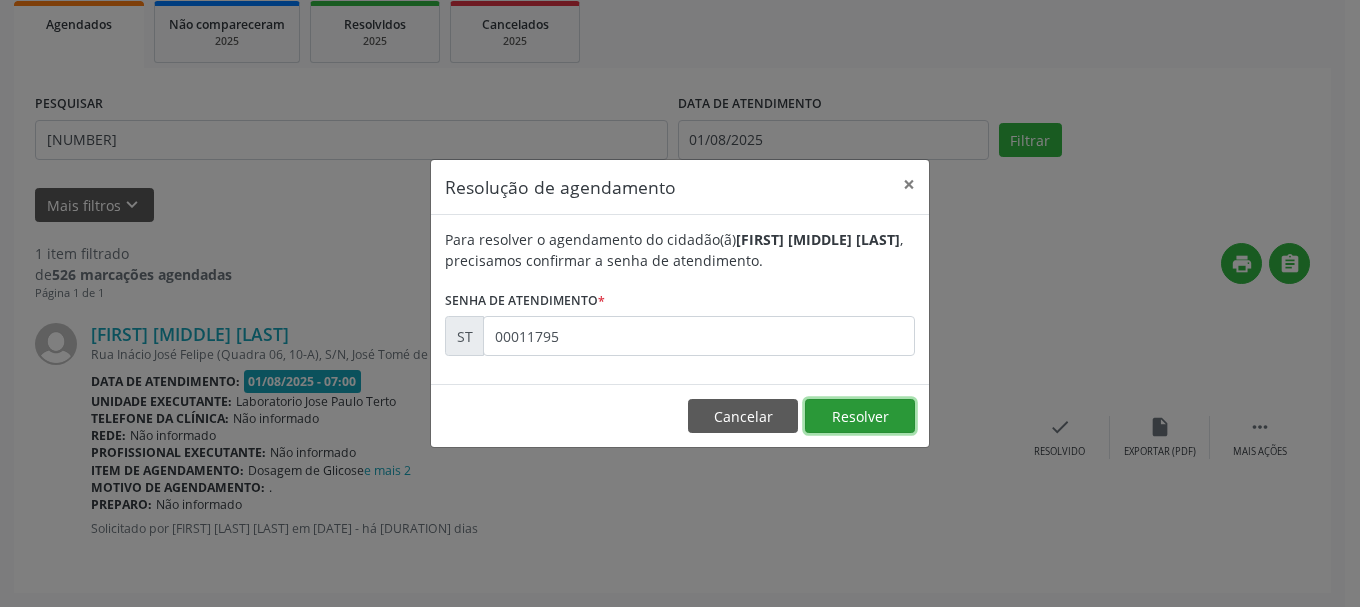 click on "Resolver" at bounding box center (860, 416) 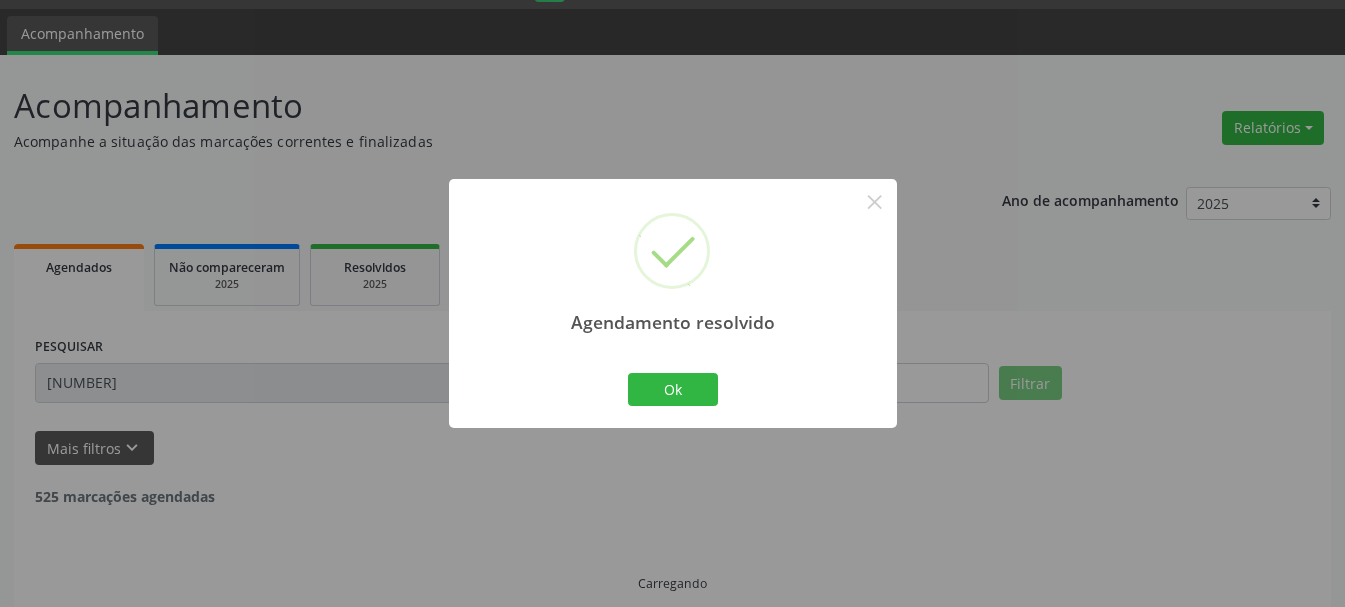 scroll, scrollTop: 11, scrollLeft: 0, axis: vertical 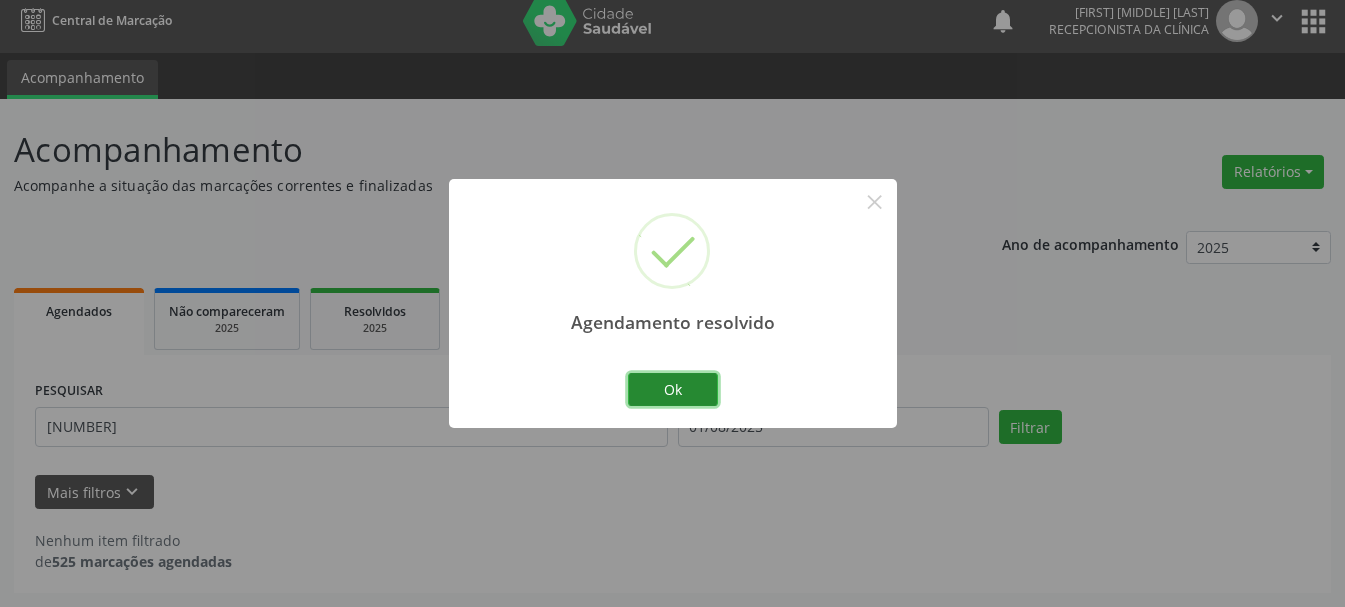 click on "Ok" at bounding box center [673, 390] 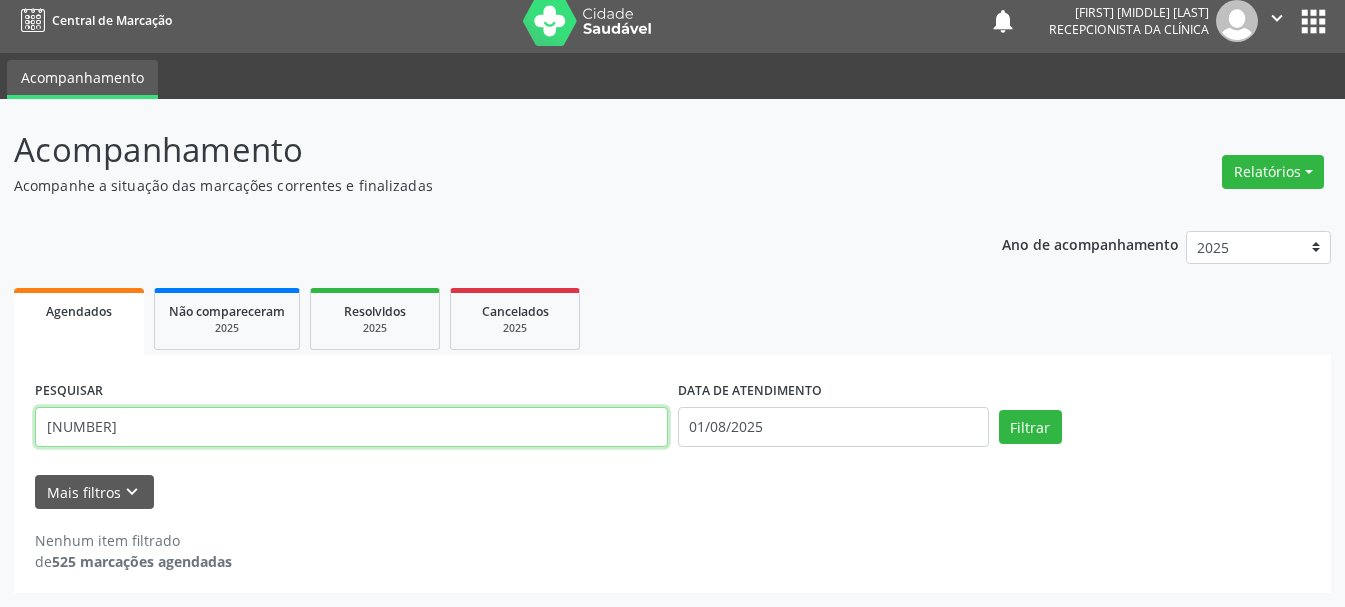 click on "[NUMBER]" at bounding box center (351, 427) 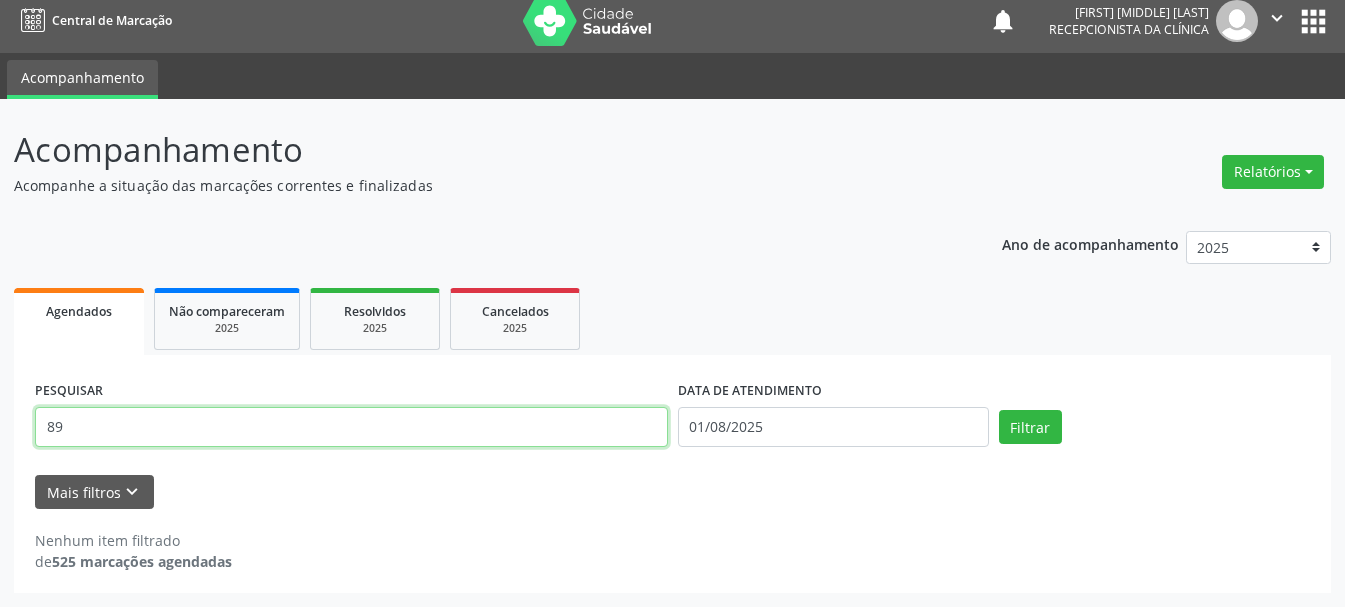 type on "8" 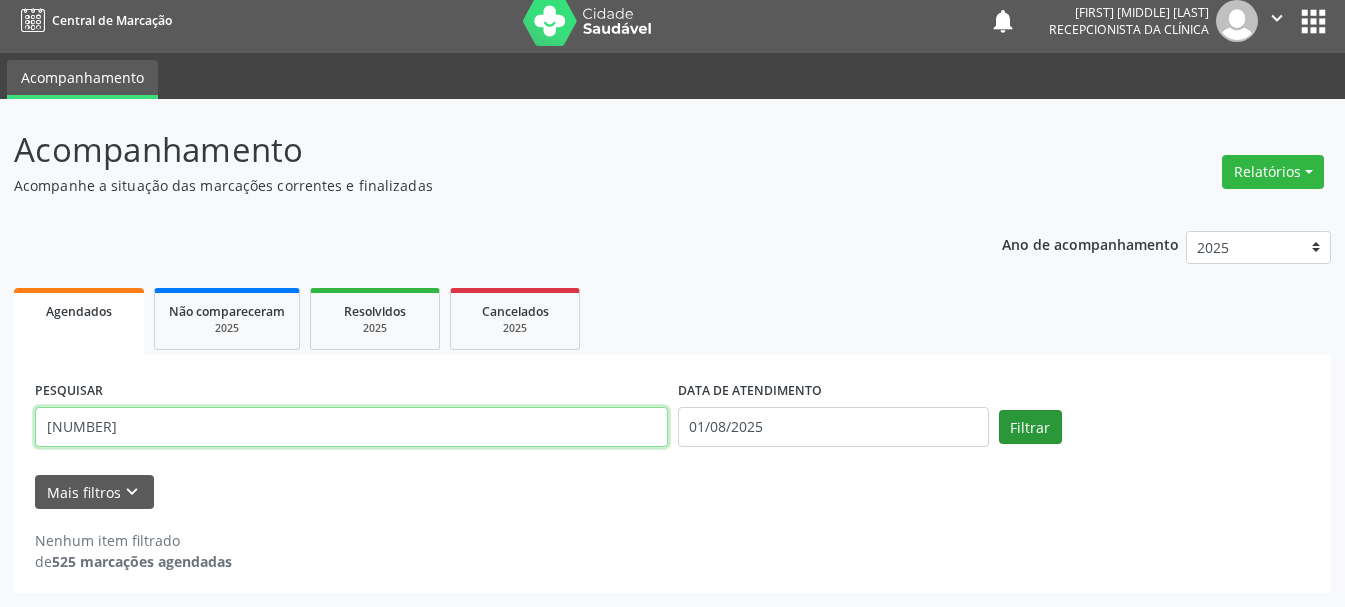 type on "[NUMBER]" 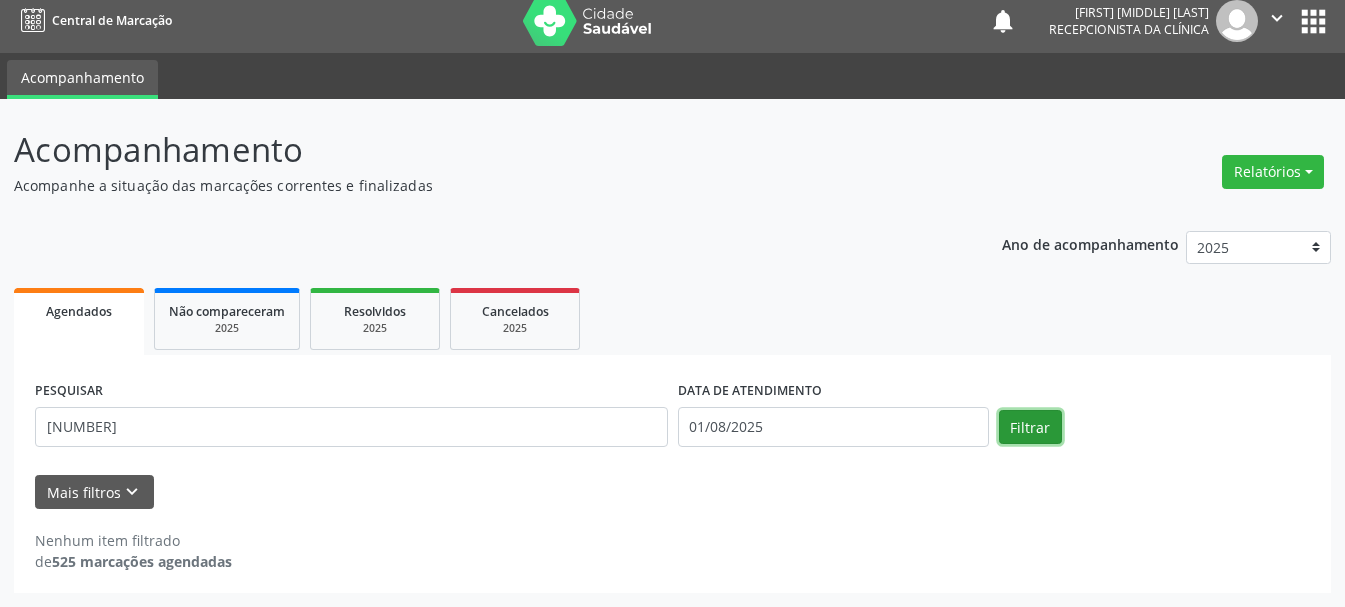 click on "Filtrar" at bounding box center [1030, 427] 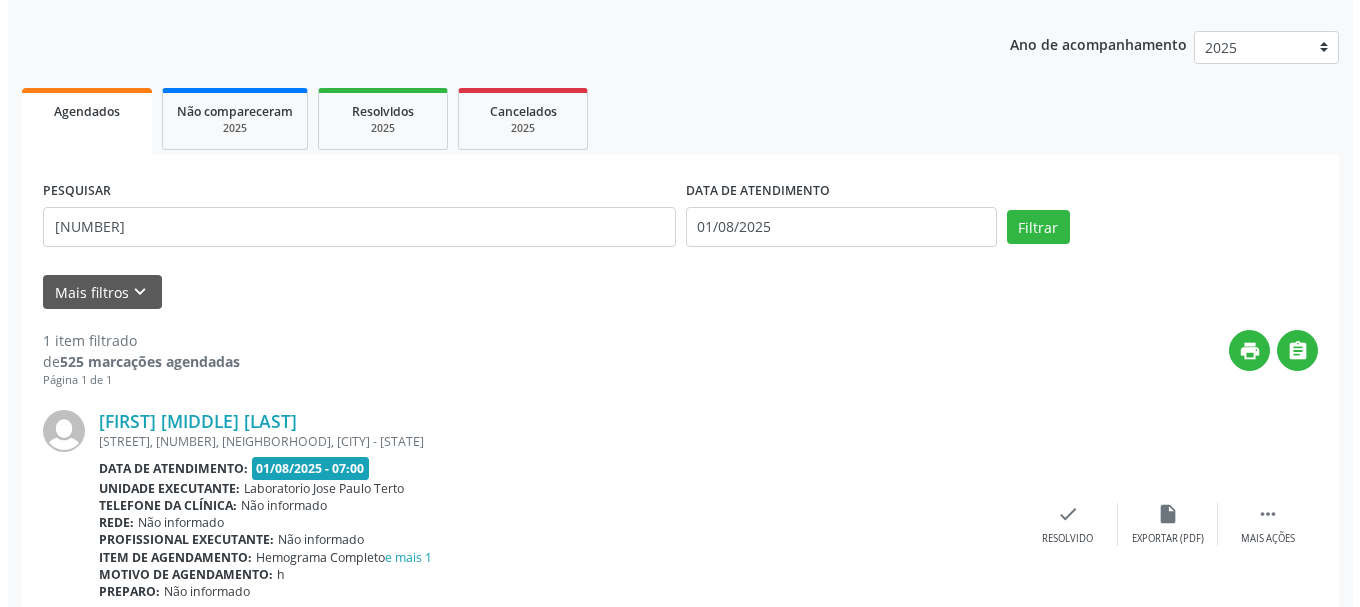 scroll, scrollTop: 298, scrollLeft: 0, axis: vertical 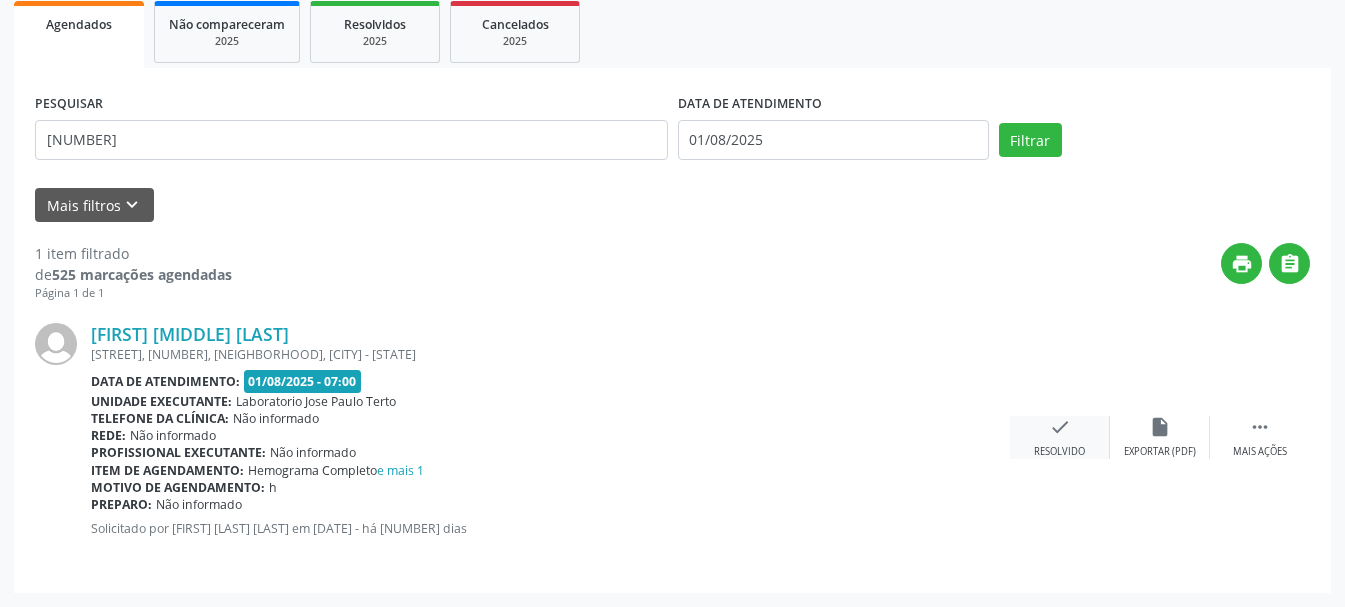 click on "check
Resolvido" at bounding box center [1060, 437] 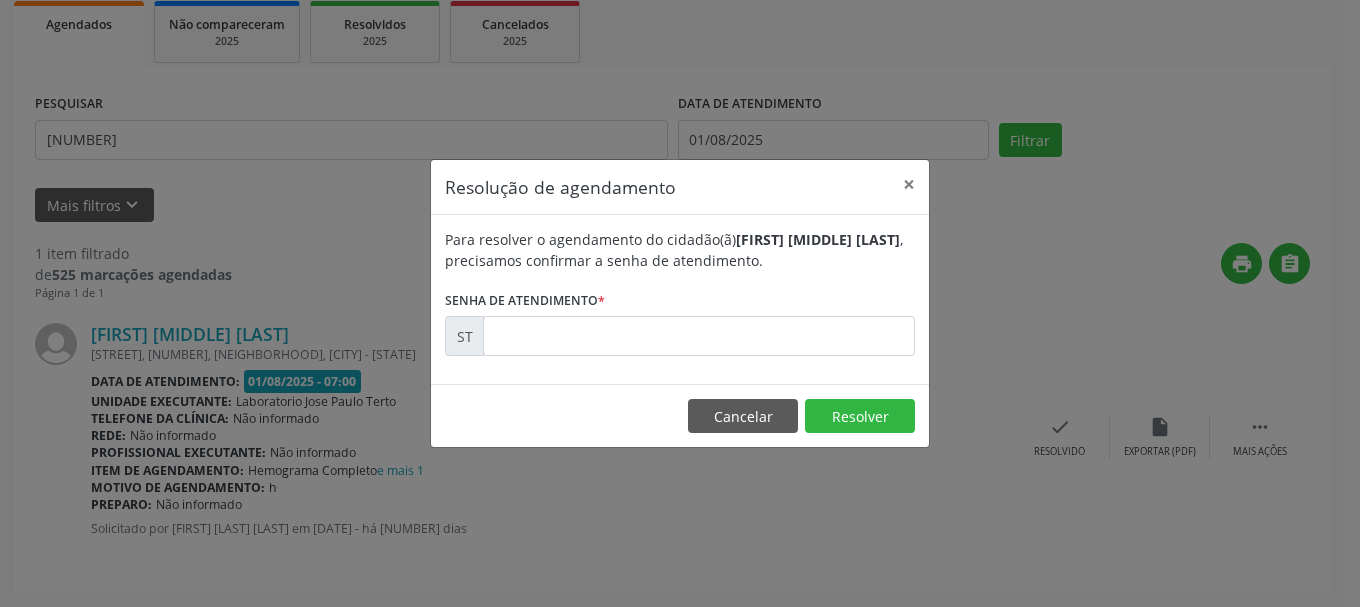 click on "Para resolver o agendamento do cidadão(ã)  [FIRST] [LAST] ,
precisamos confirmar a senha de atendimento.
Senha de atendimento
*
ST" at bounding box center [680, 299] 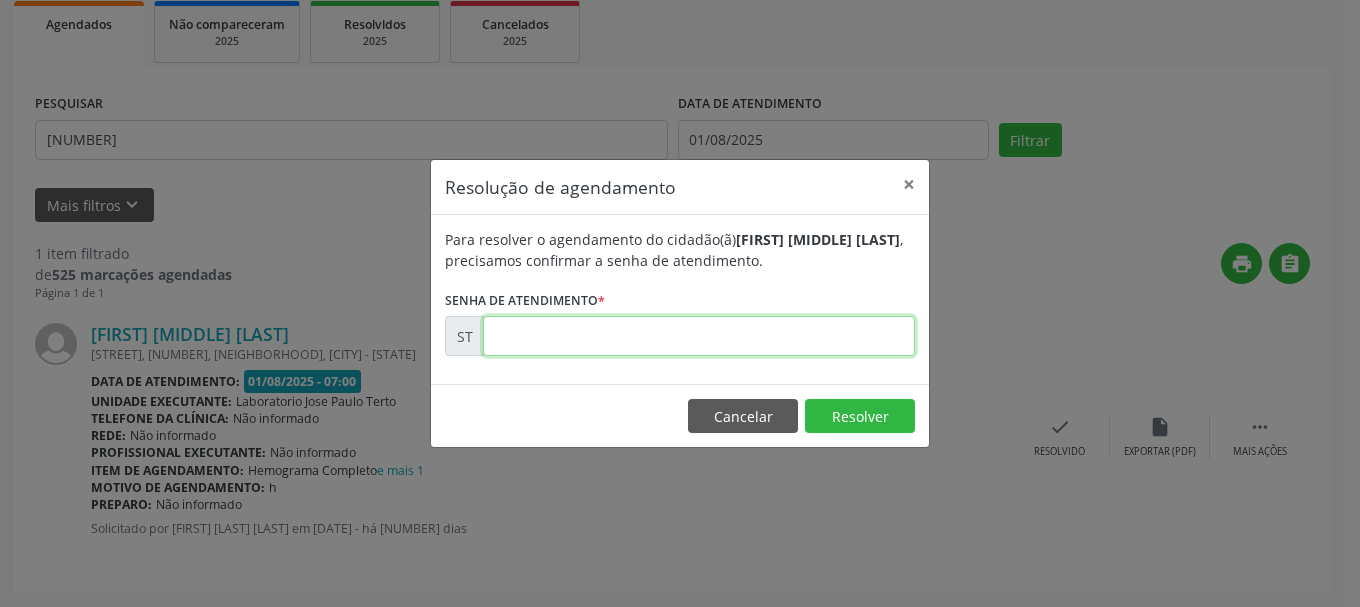 click at bounding box center (699, 336) 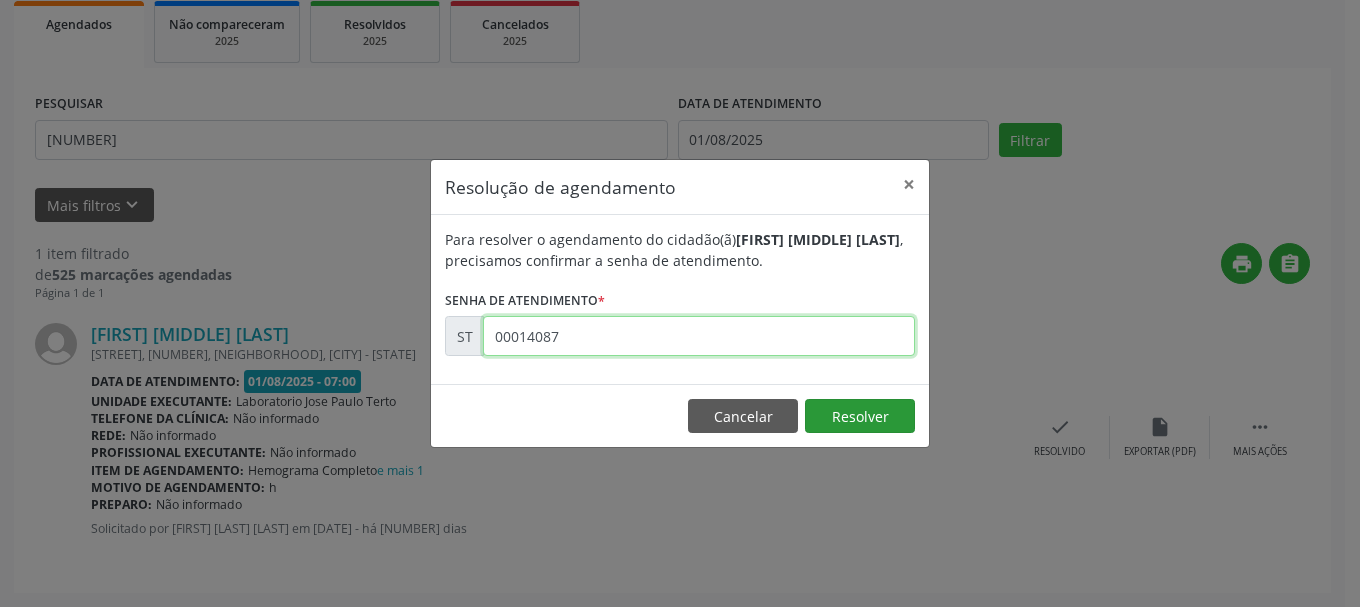 type on "00014087" 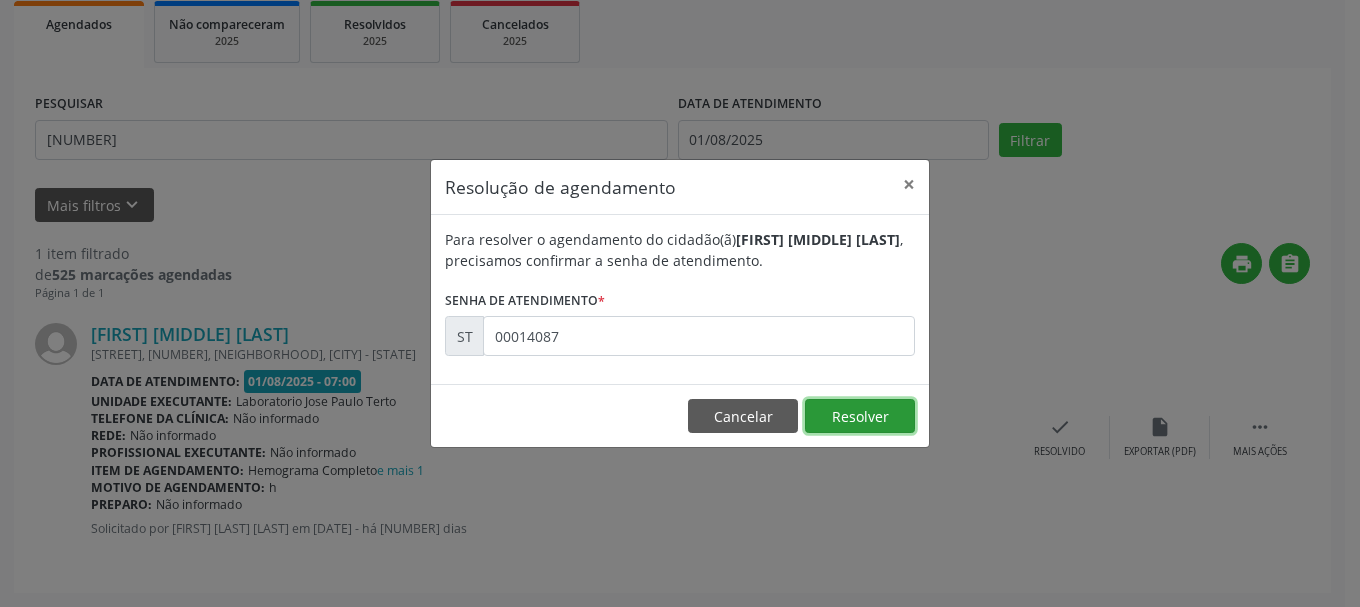 click on "Resolver" at bounding box center [860, 416] 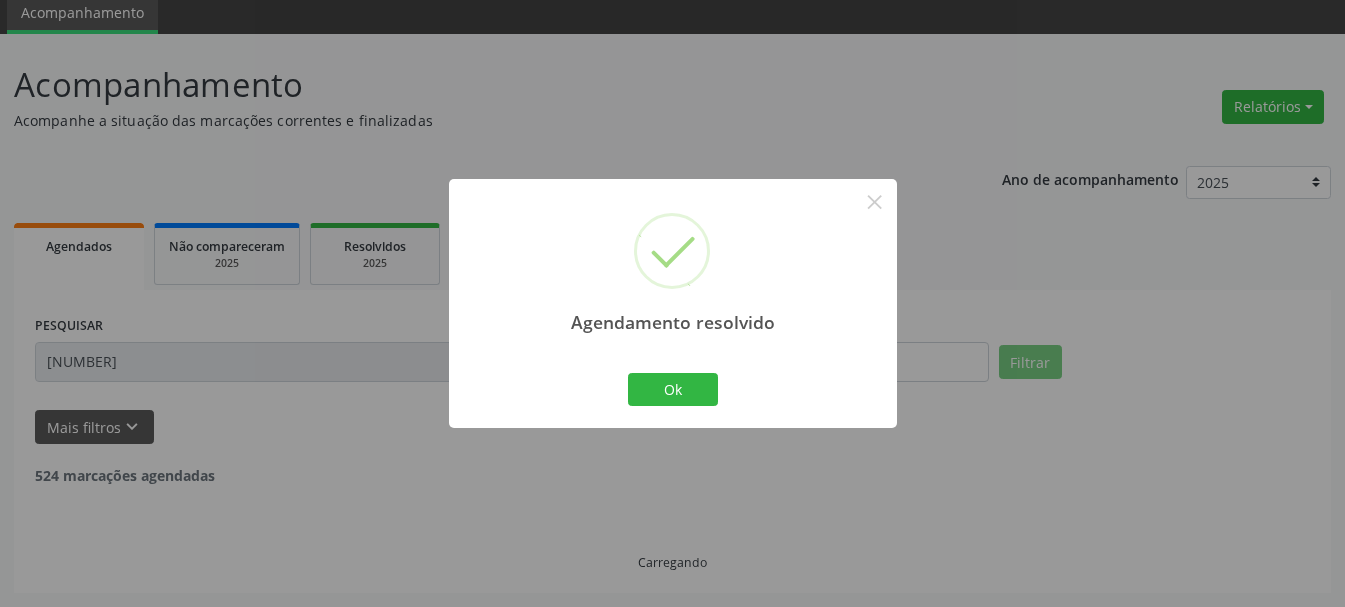 scroll, scrollTop: 11, scrollLeft: 0, axis: vertical 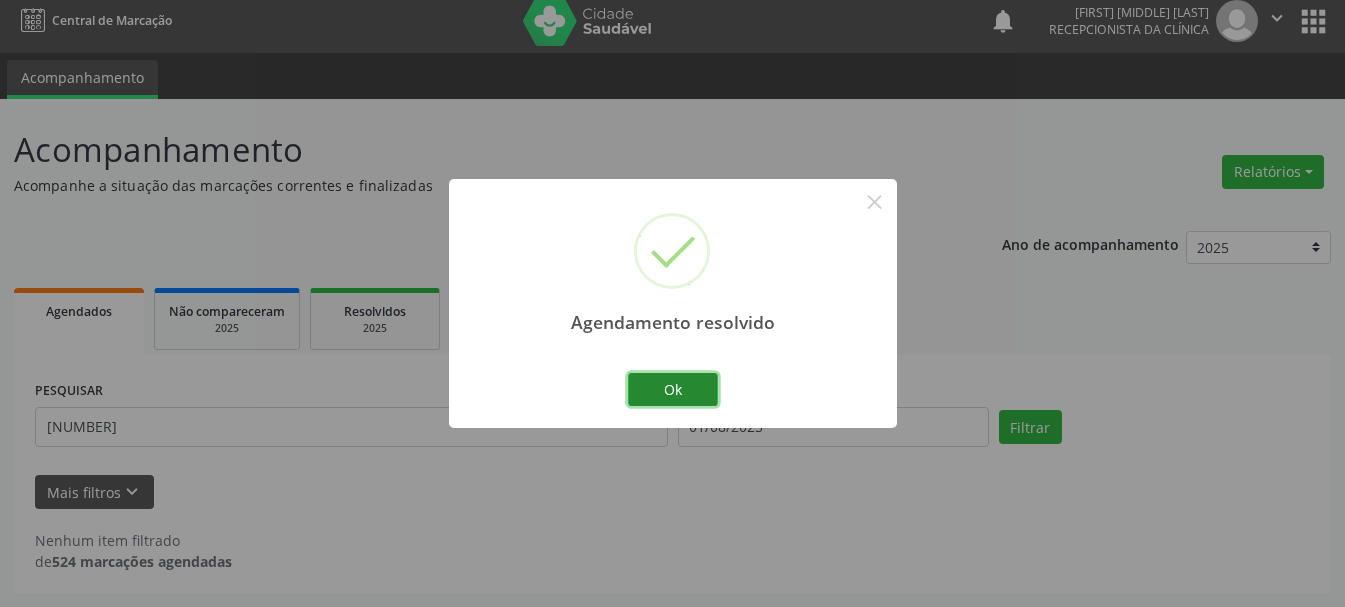 click on "Ok" at bounding box center (673, 390) 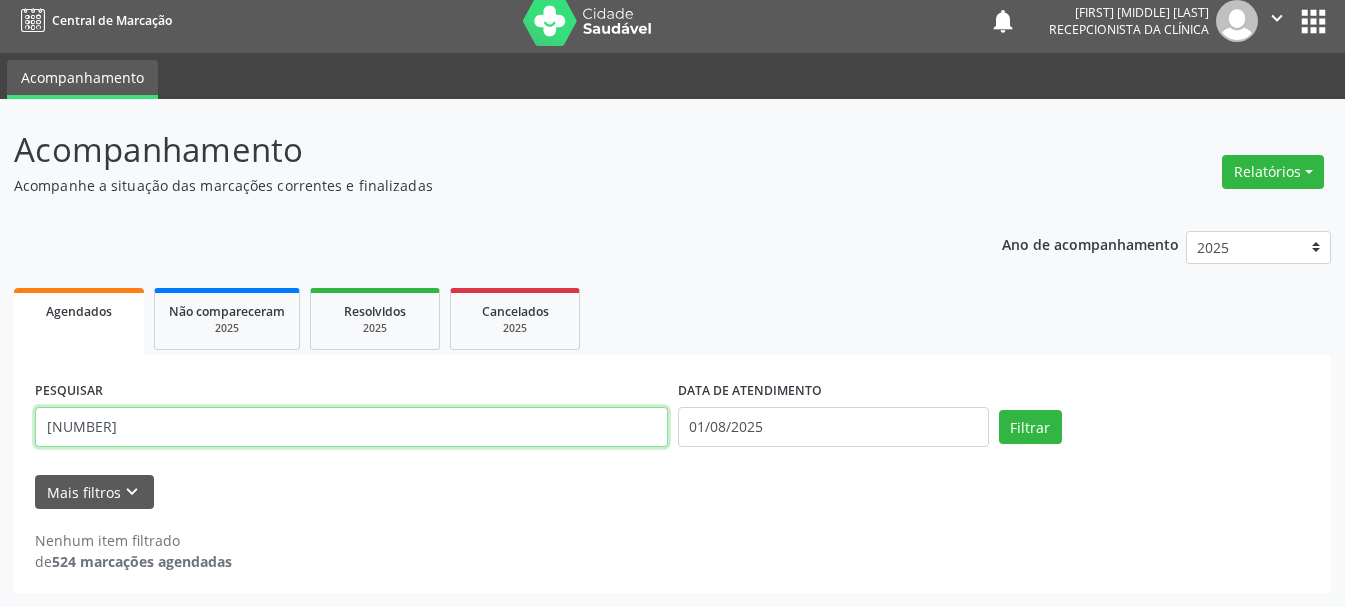 click on "[NUMBER]" at bounding box center [351, 427] 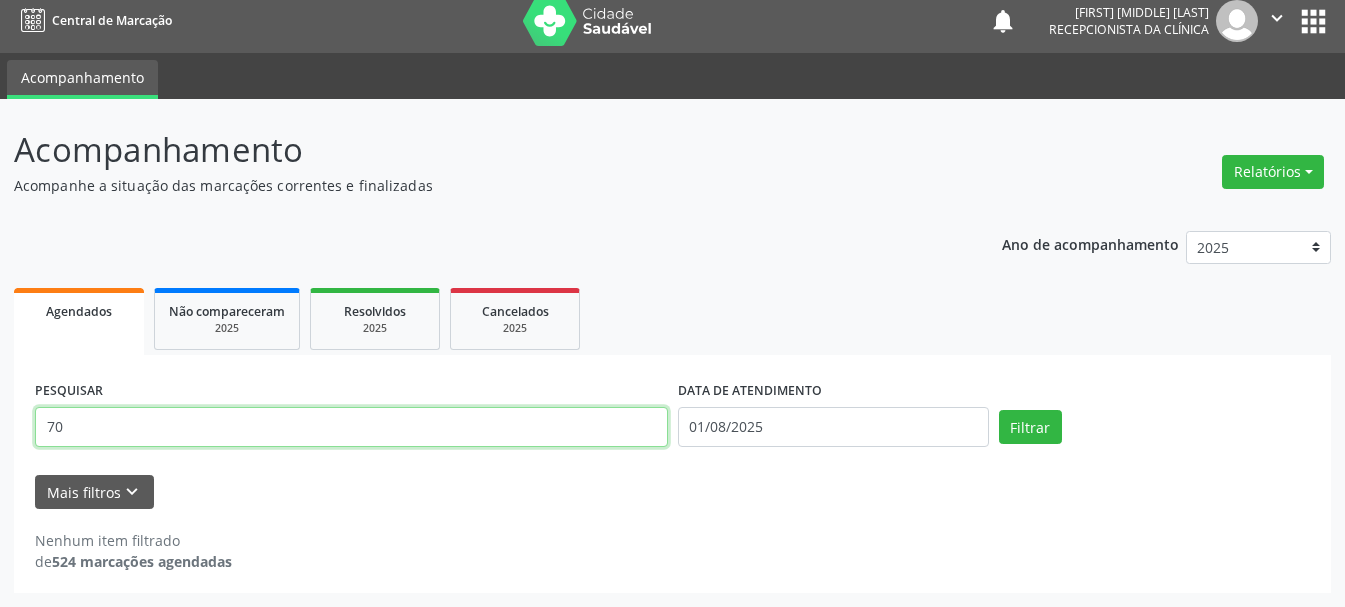 type on "7" 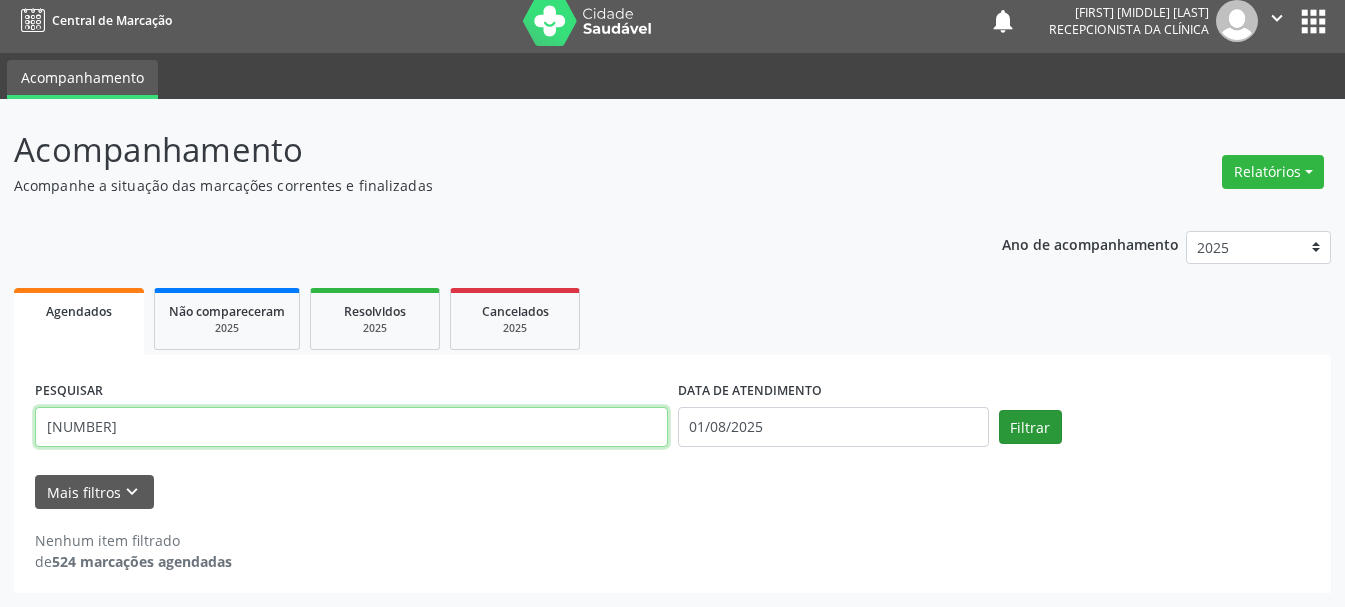 type on "[NUMBER]" 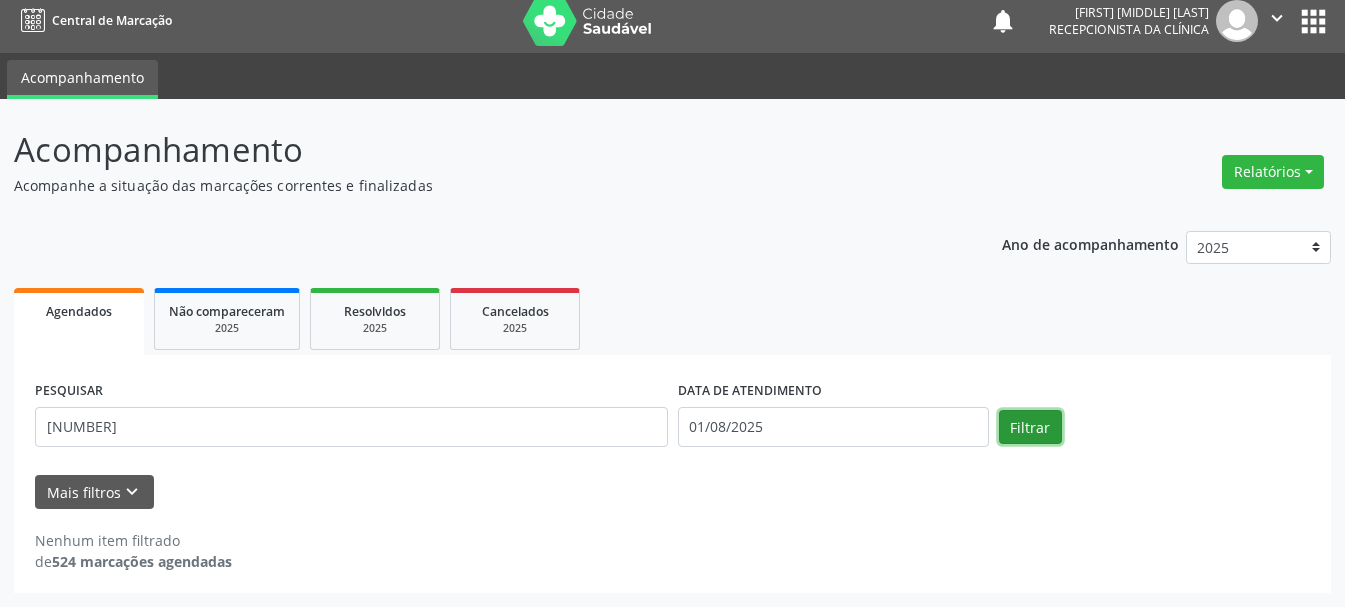 click on "Filtrar" at bounding box center (1030, 427) 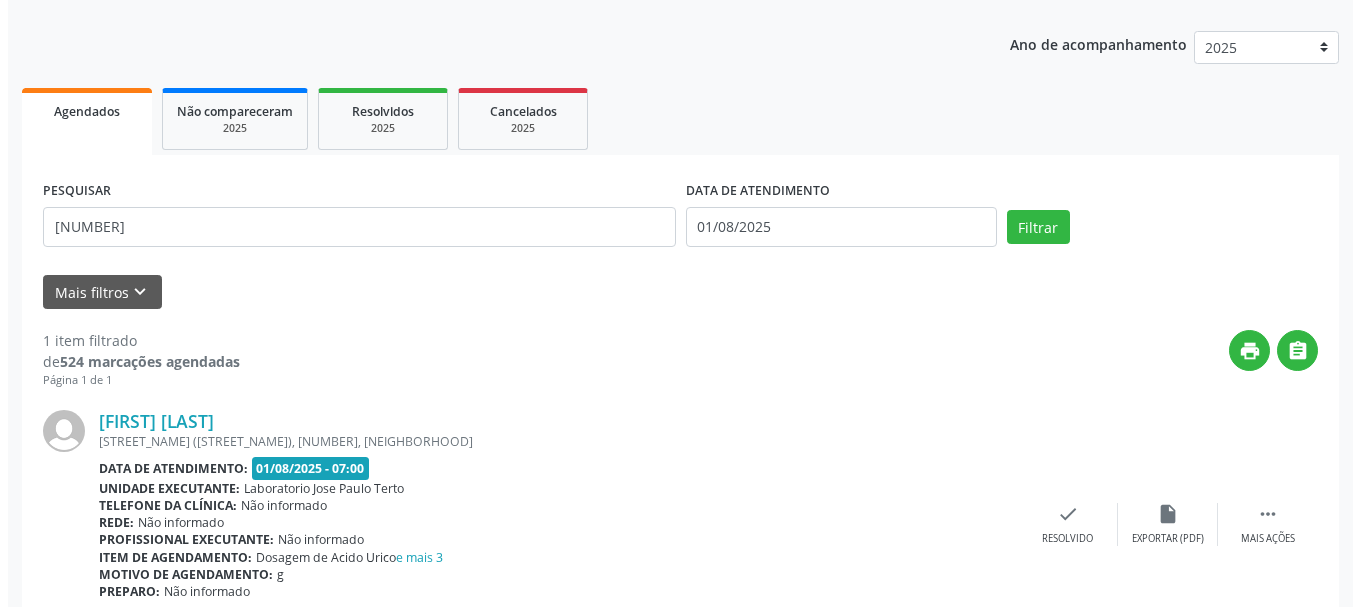 scroll, scrollTop: 298, scrollLeft: 0, axis: vertical 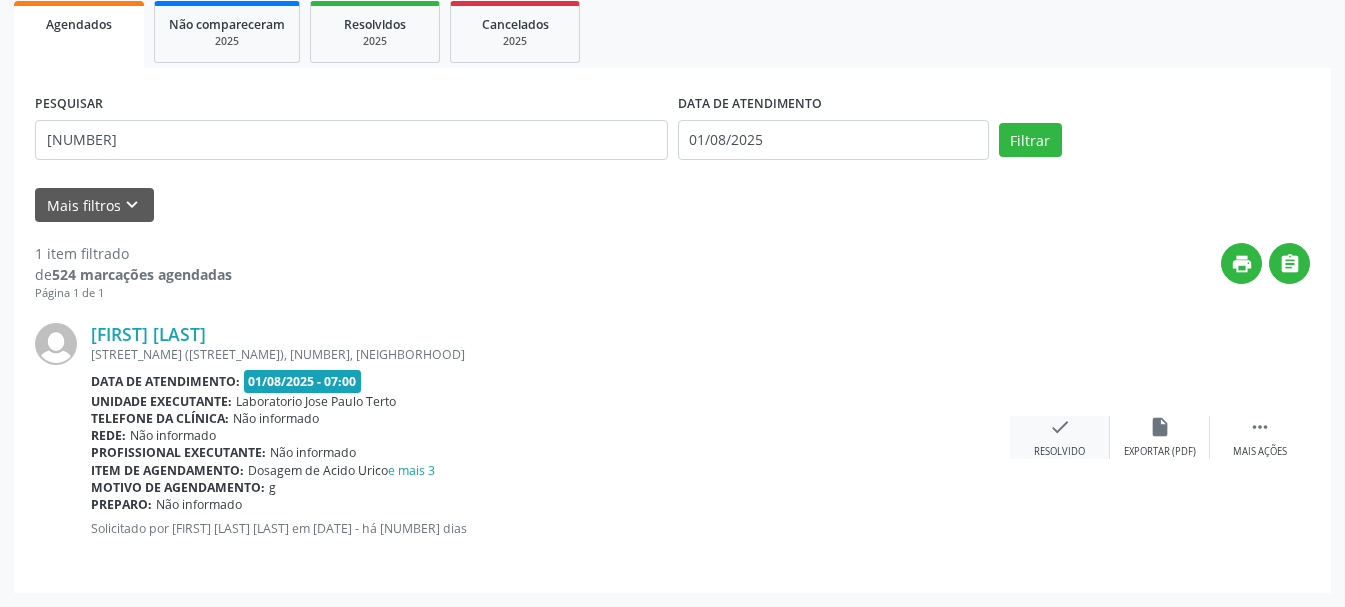 click on "check
Resolvido" at bounding box center (1060, 437) 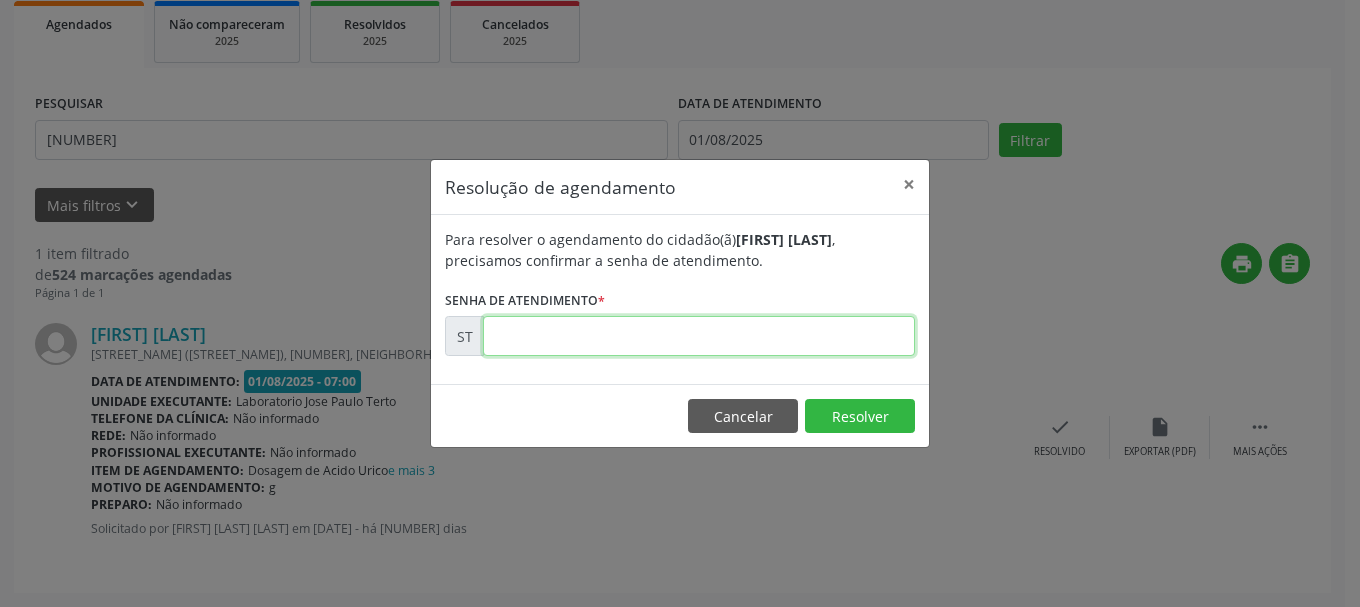 click at bounding box center (699, 336) 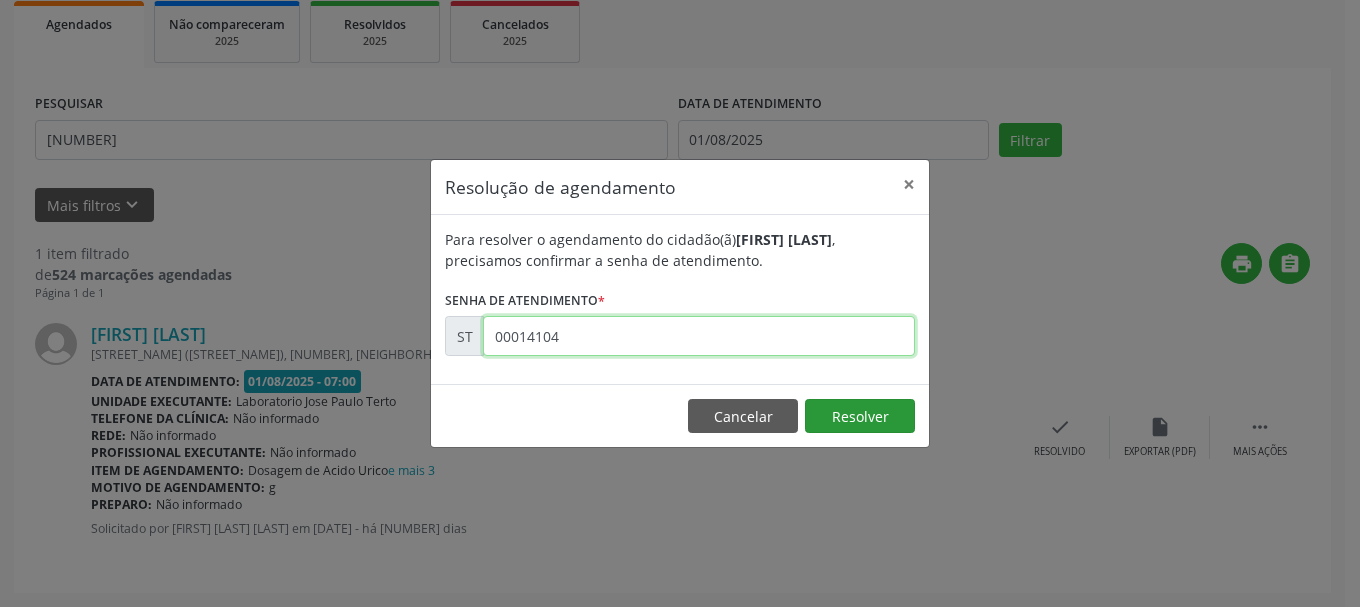 type on "00014104" 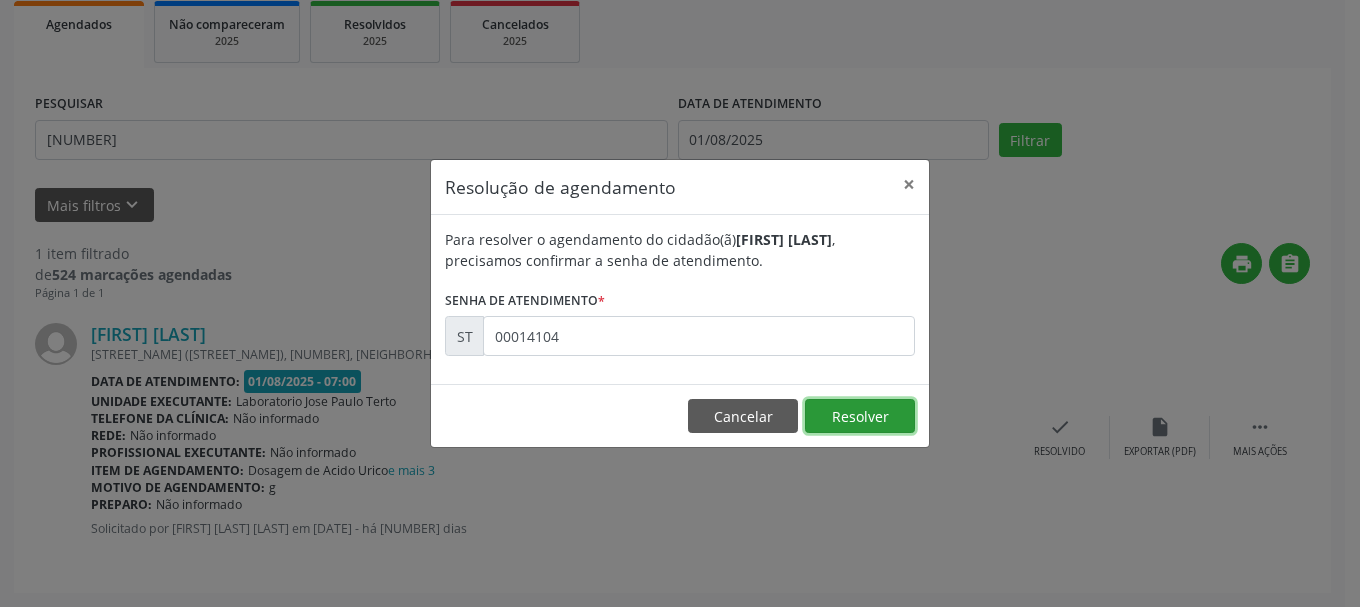 click on "Resolver" at bounding box center (860, 416) 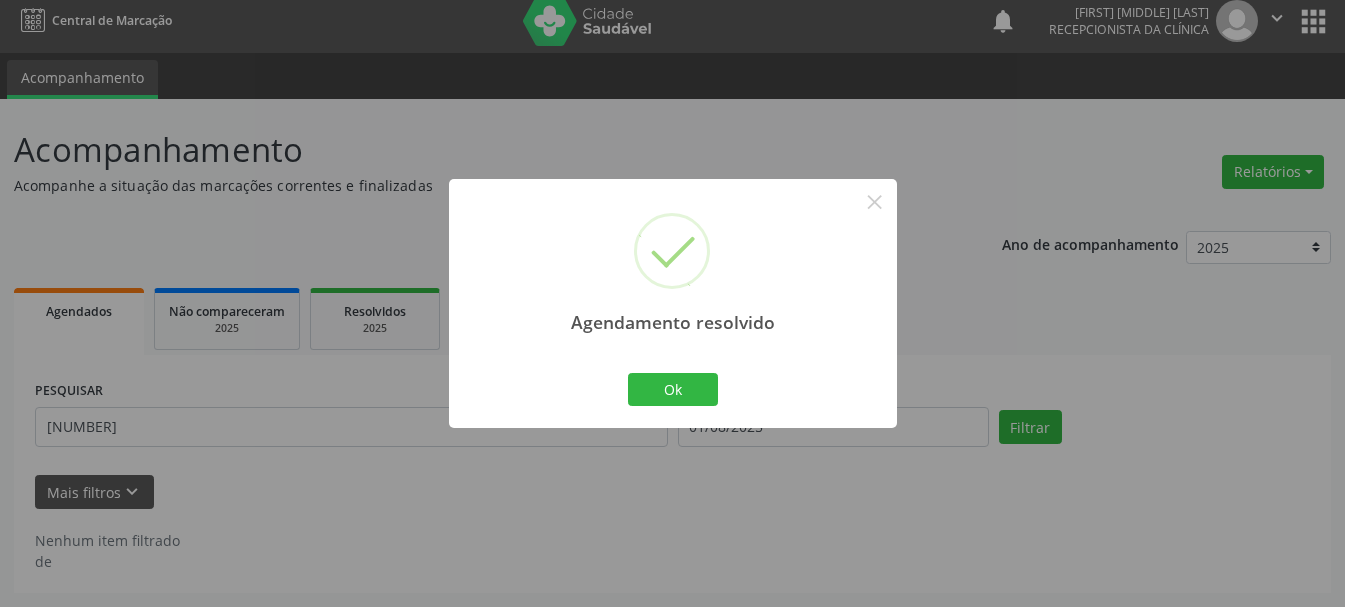 scroll, scrollTop: 11, scrollLeft: 0, axis: vertical 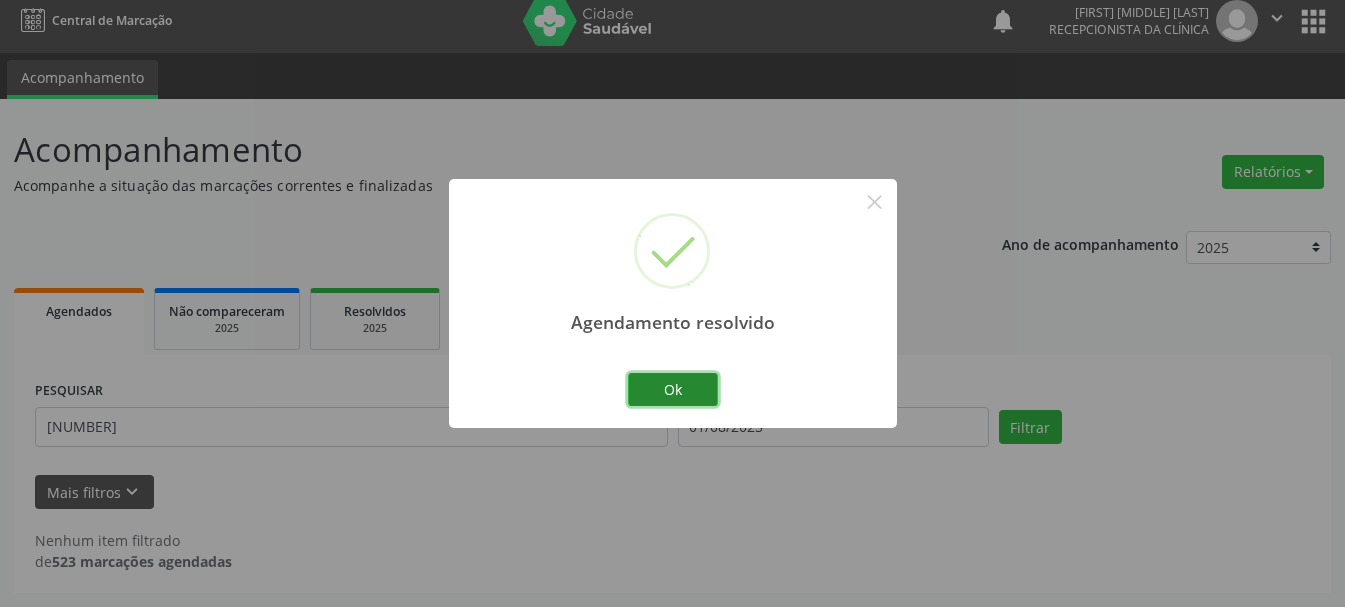 click on "Ok" at bounding box center (673, 390) 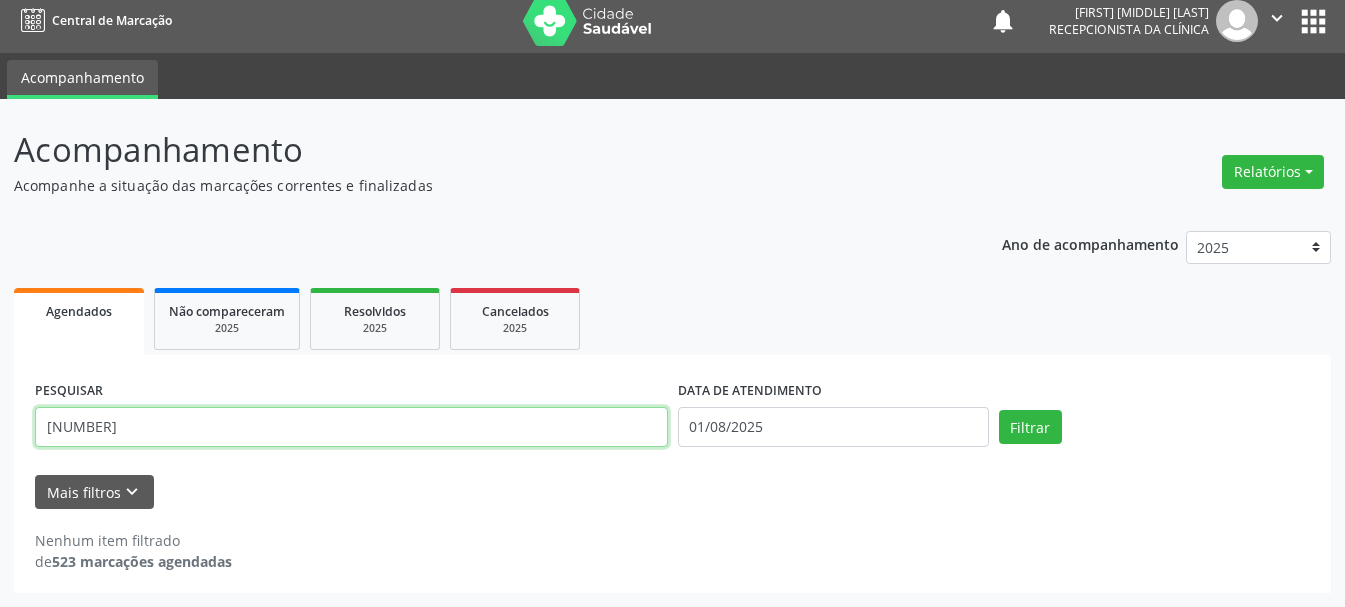 click on "[NUMBER]" at bounding box center [351, 427] 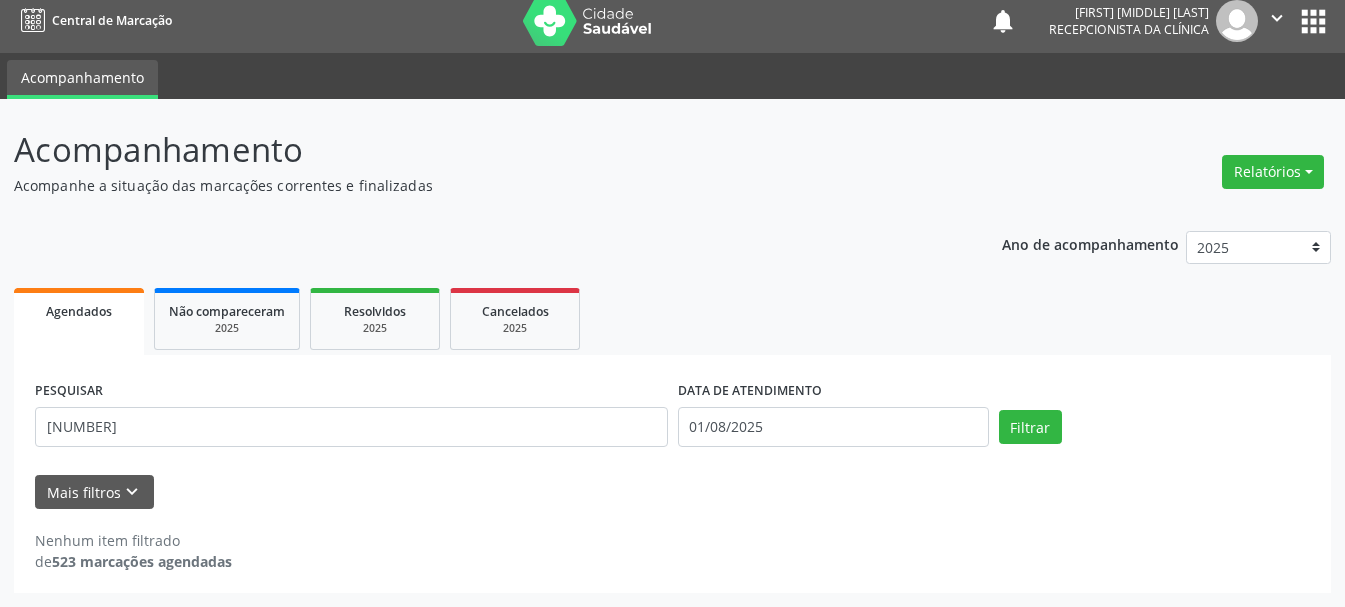 click on "PESQUISAR
[NUMBER]
DATA DE ATENDIMENTO
[DATE]
Filtrar" at bounding box center (672, 418) 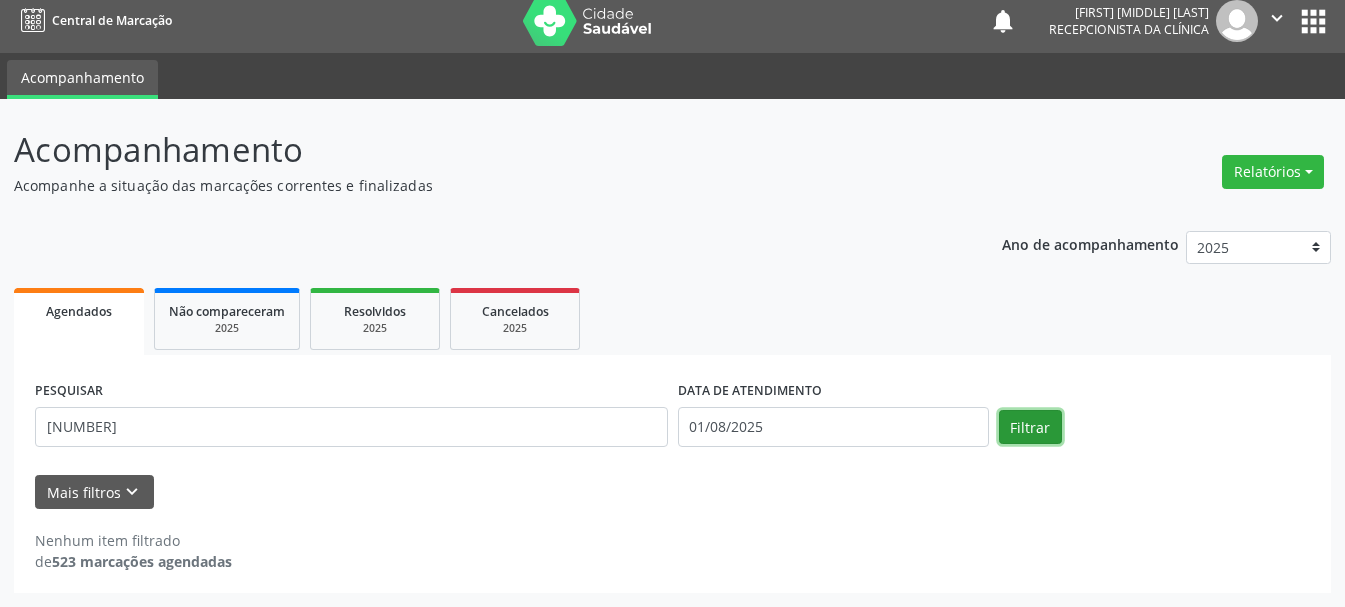 click on "Filtrar" at bounding box center (1030, 427) 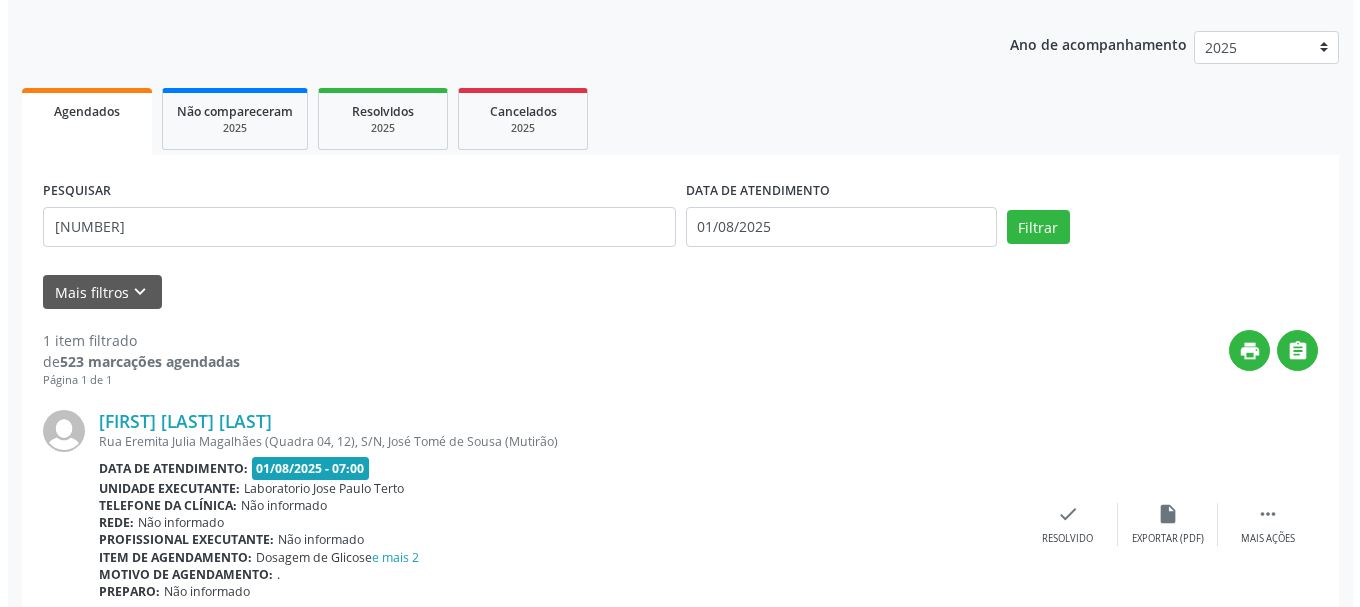 scroll, scrollTop: 298, scrollLeft: 0, axis: vertical 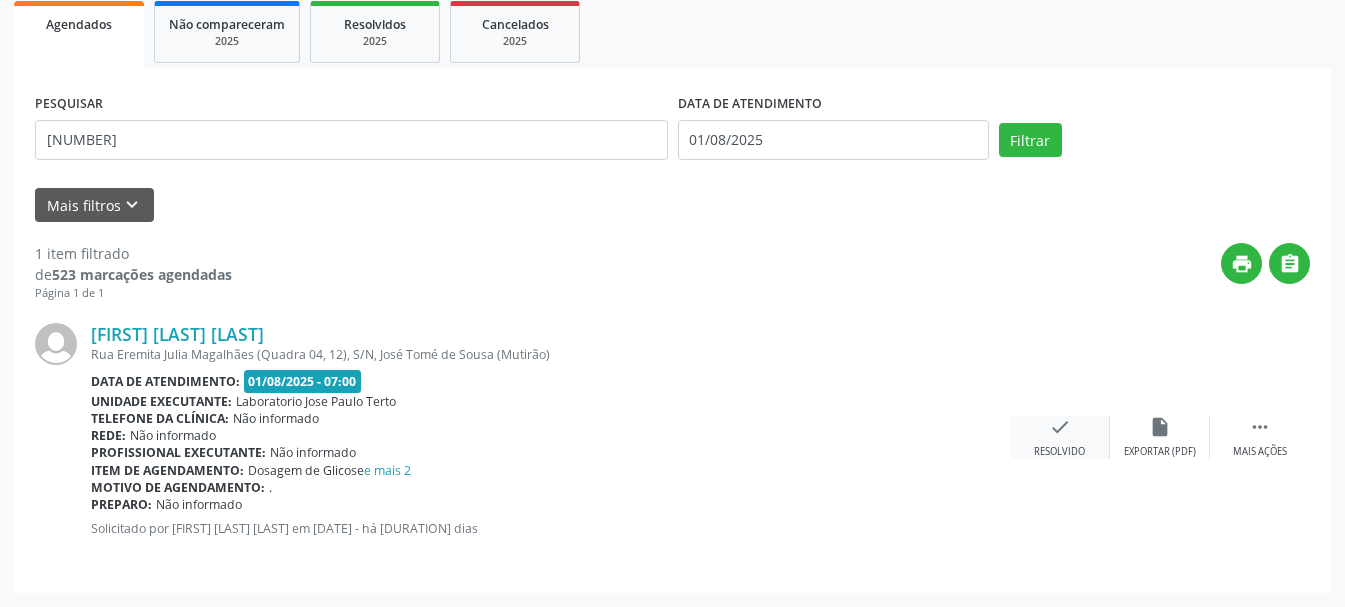 click on "check" at bounding box center (1060, 427) 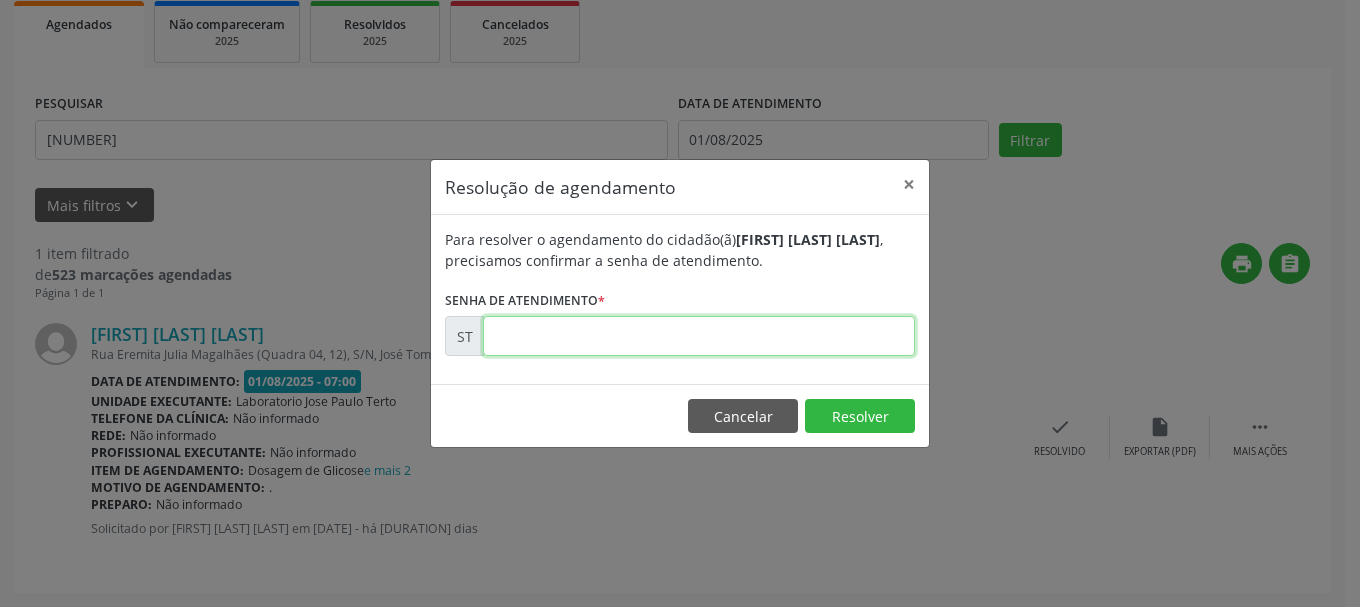 click at bounding box center (699, 336) 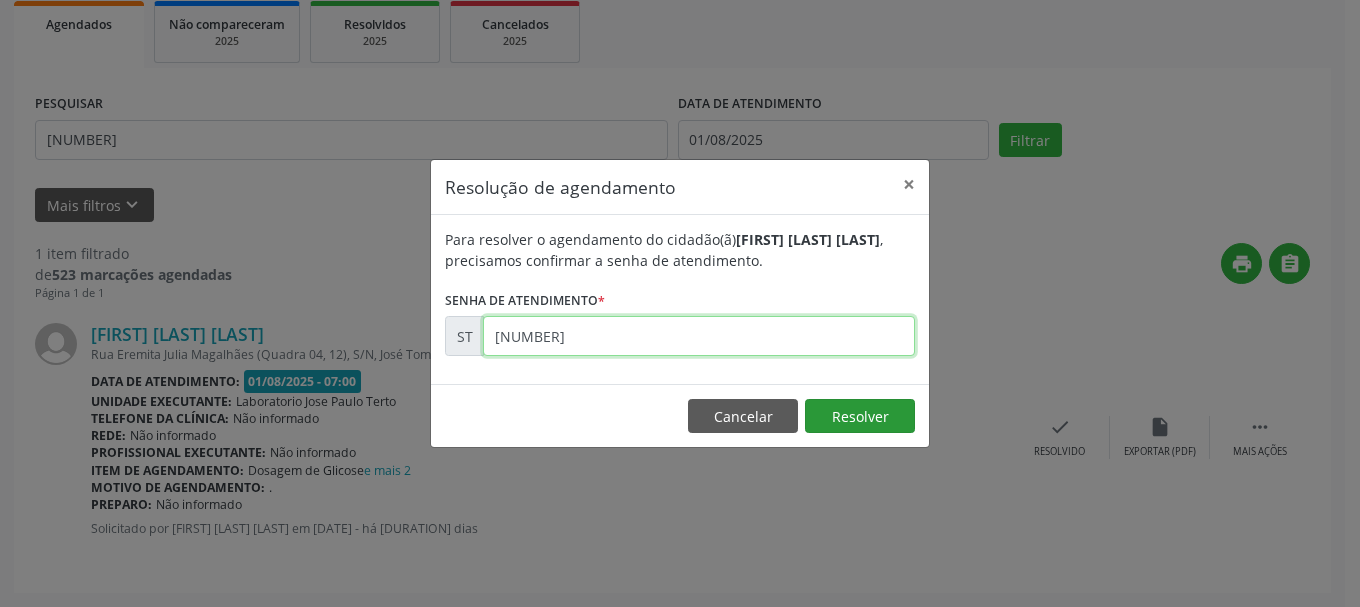 type on "[NUMBER]" 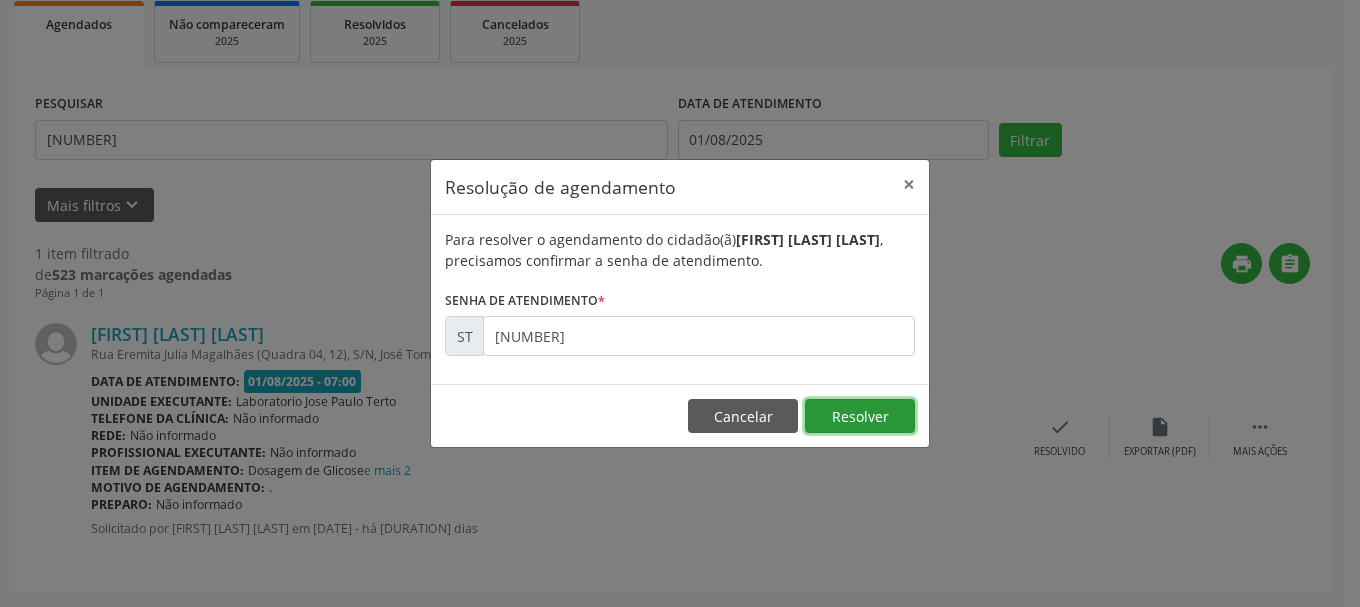 click on "Resolver" at bounding box center [860, 416] 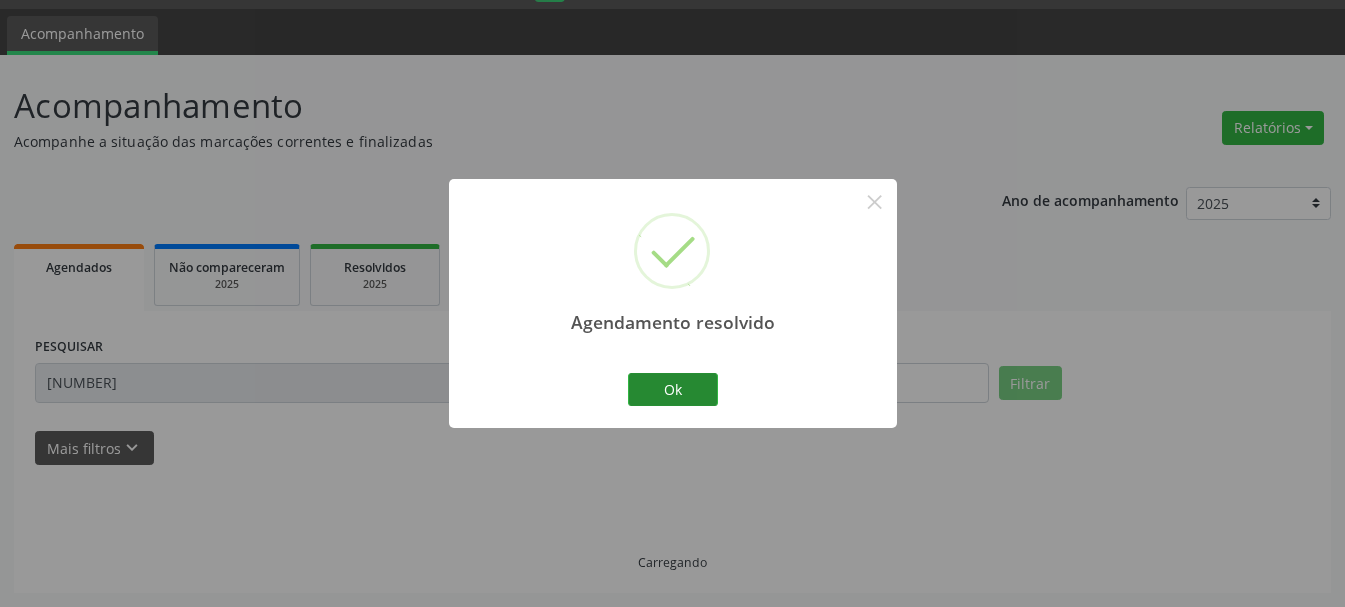 scroll, scrollTop: 11, scrollLeft: 0, axis: vertical 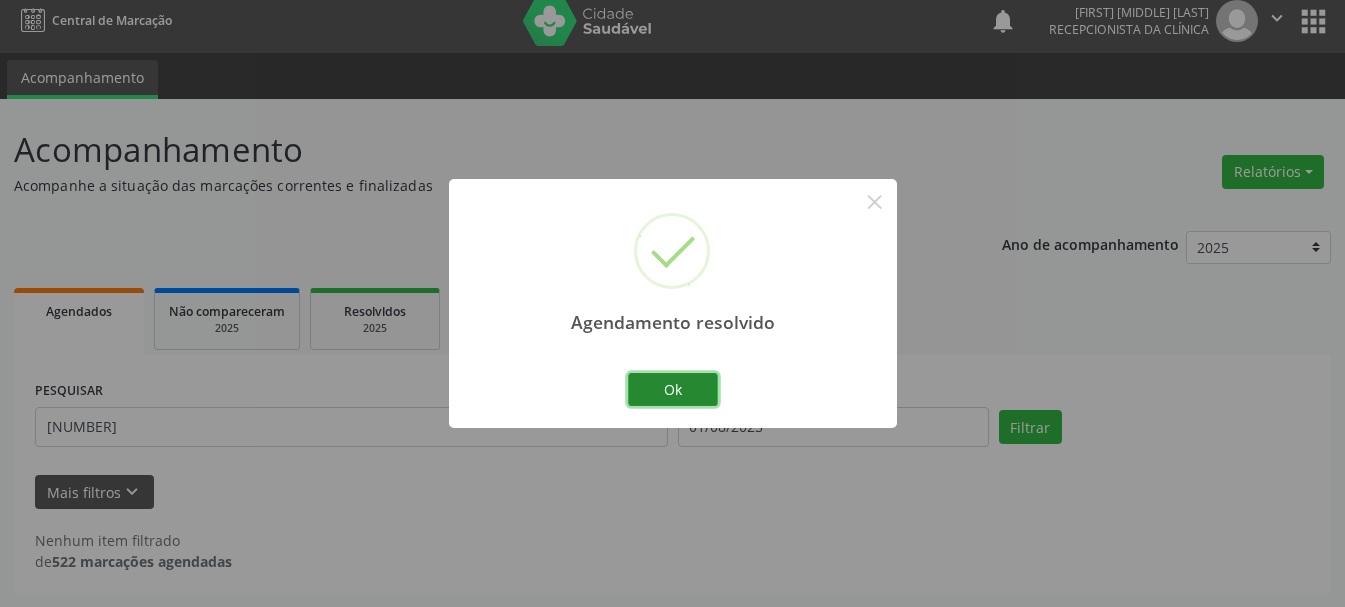 click on "Ok" at bounding box center [673, 390] 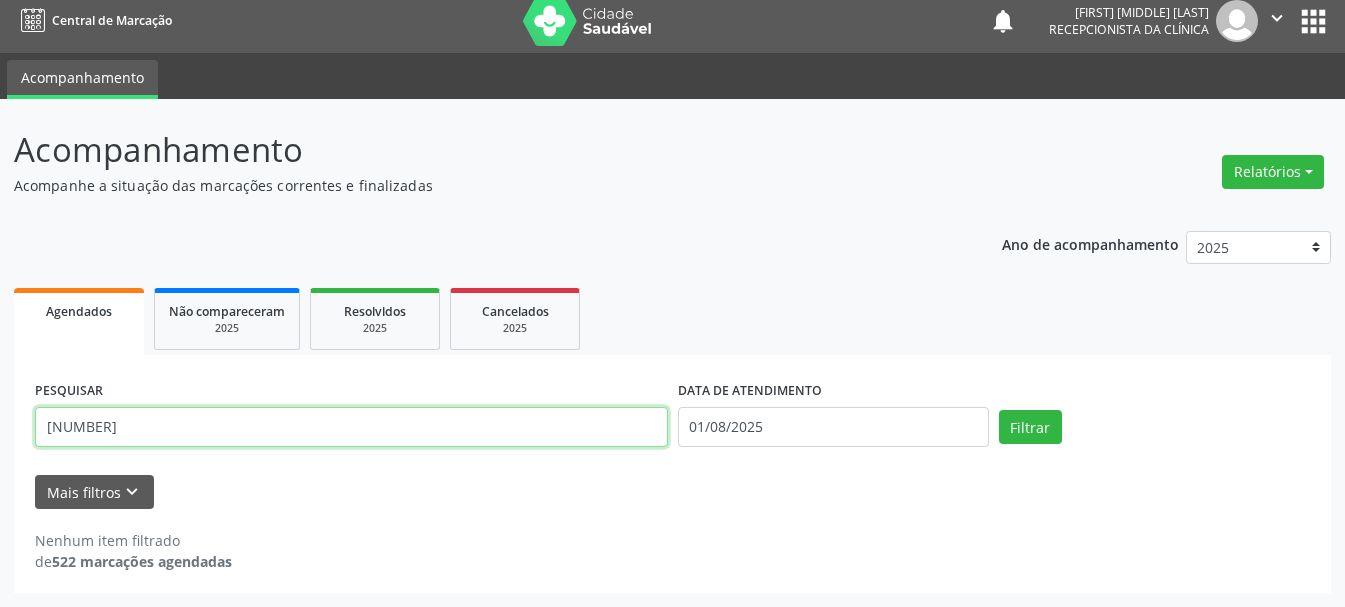click on "[NUMBER]" at bounding box center (351, 427) 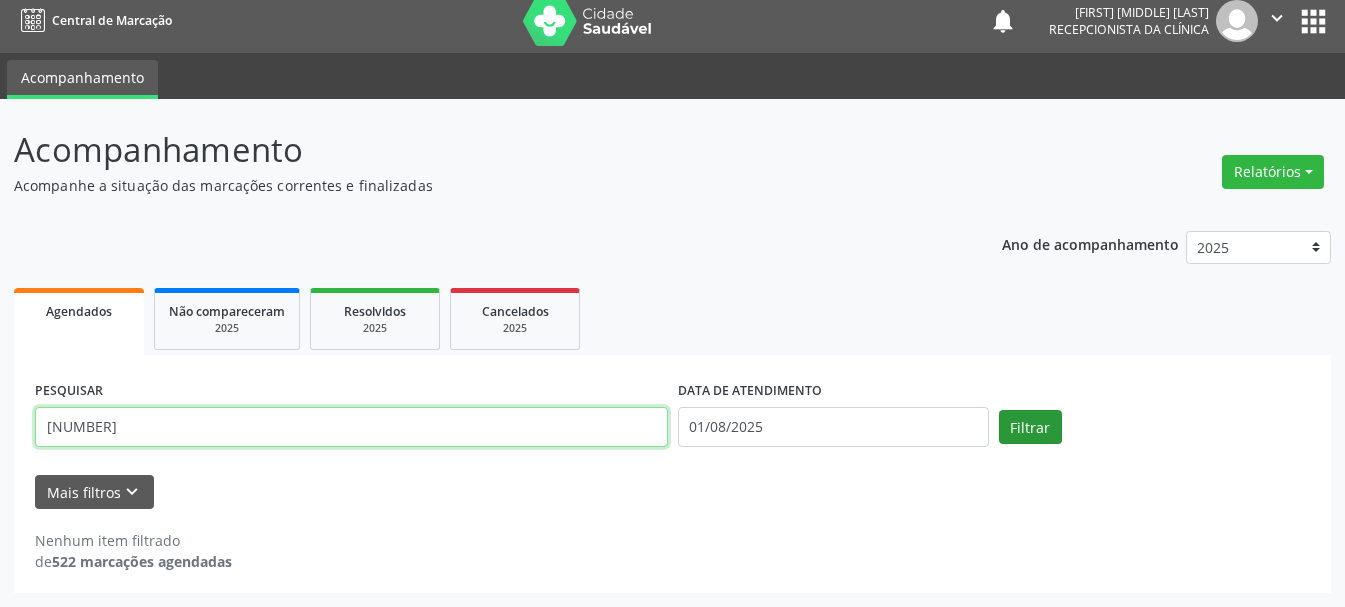 type on "[NUMBER]" 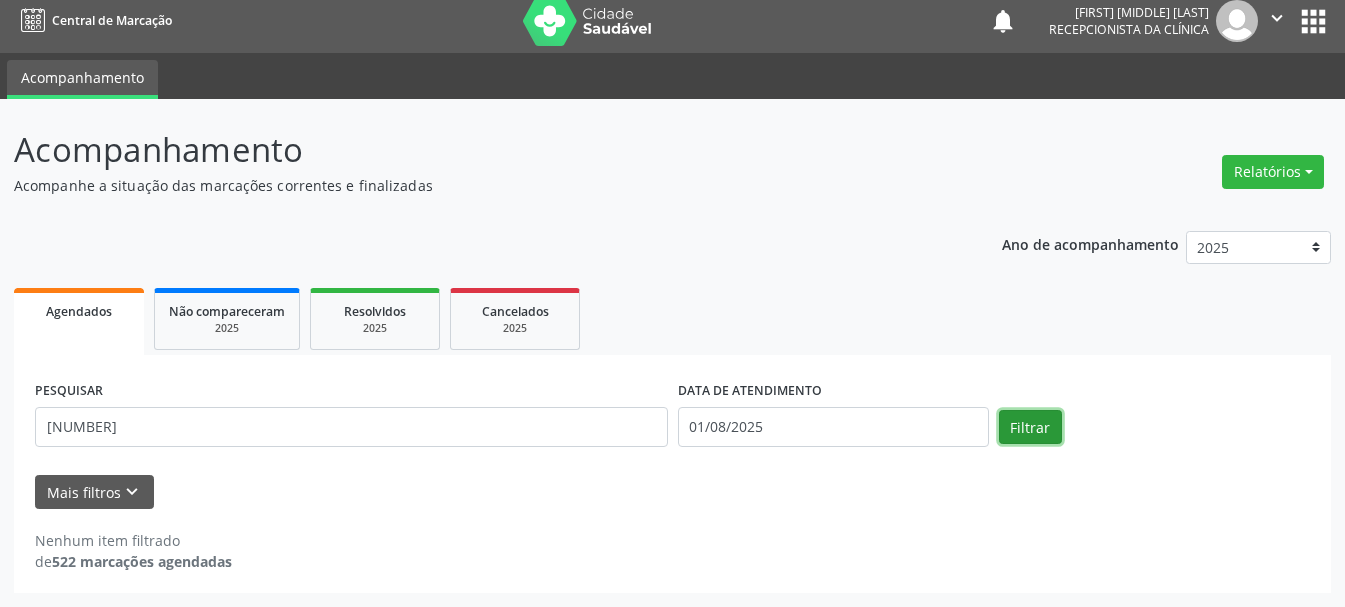 click on "Filtrar" at bounding box center [1030, 427] 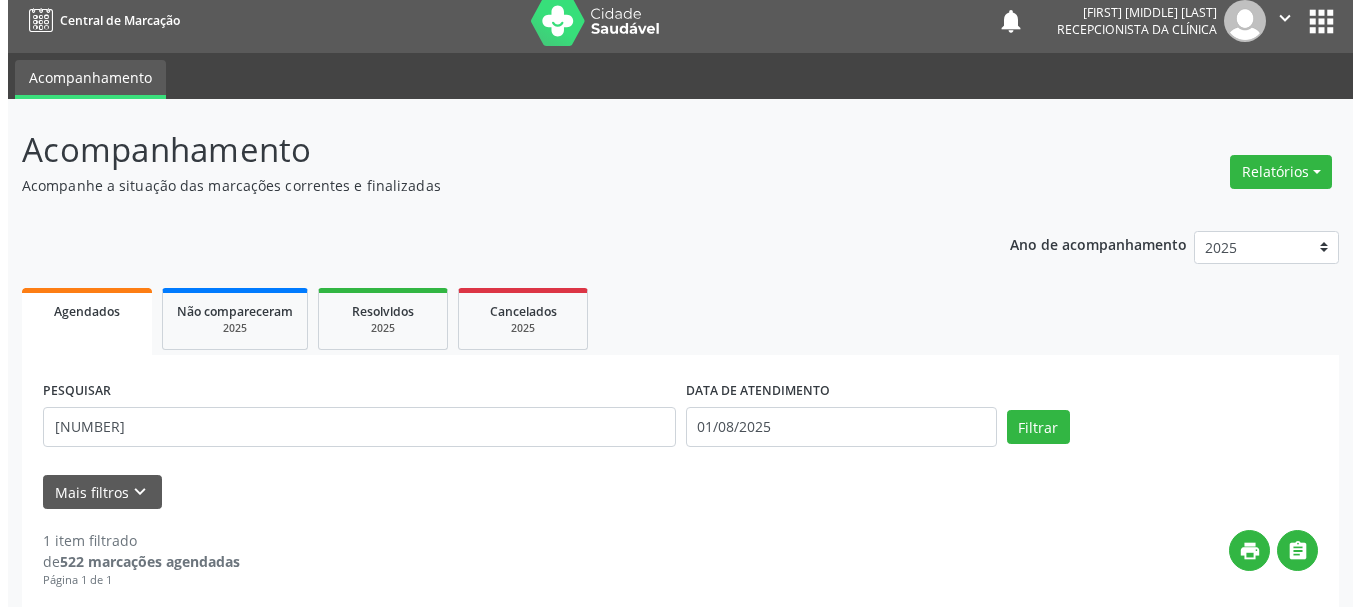 scroll, scrollTop: 298, scrollLeft: 0, axis: vertical 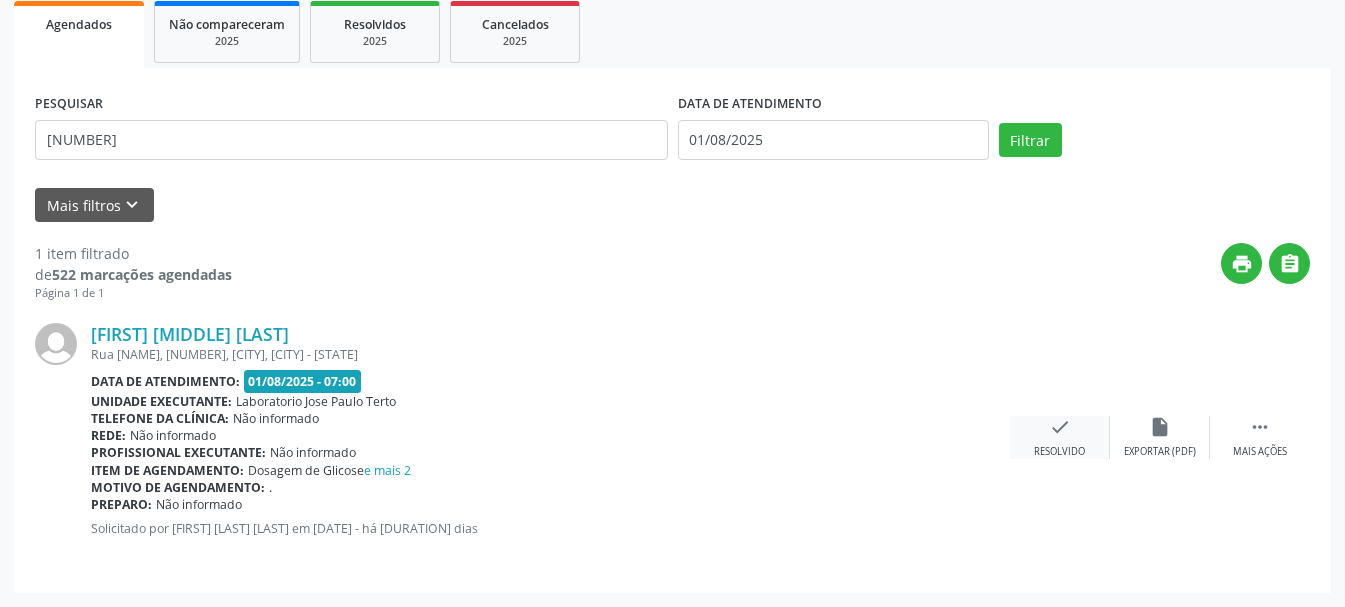 click on "Resolvido" at bounding box center [1059, 452] 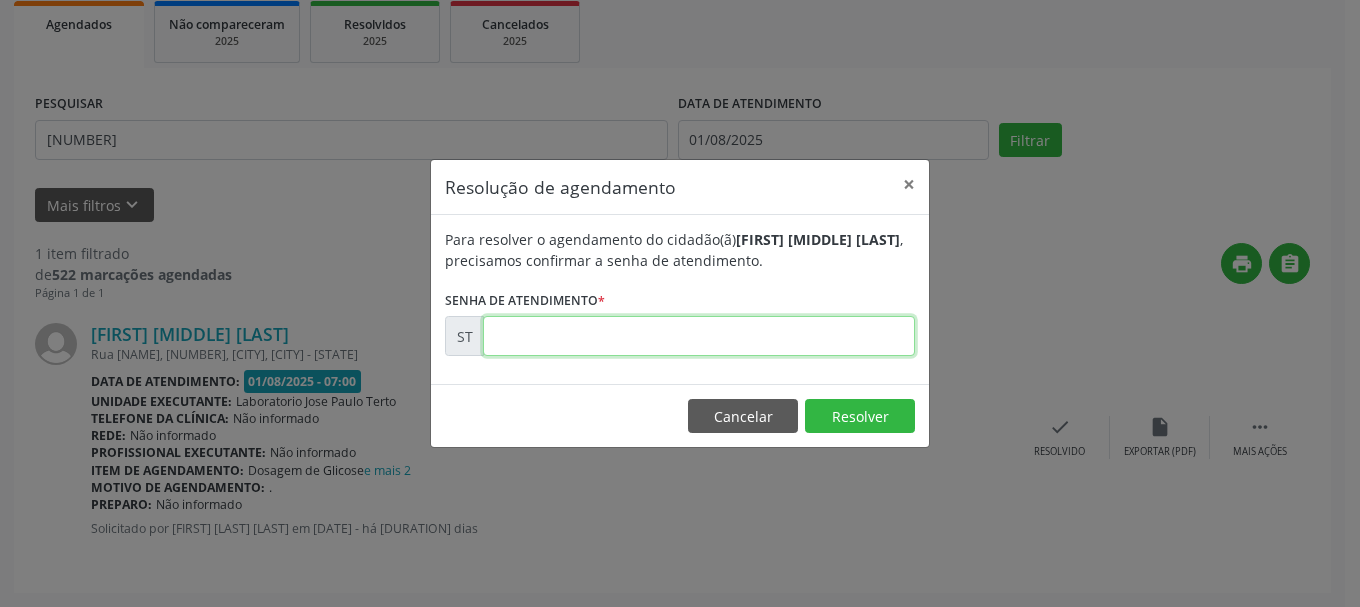 click at bounding box center (699, 336) 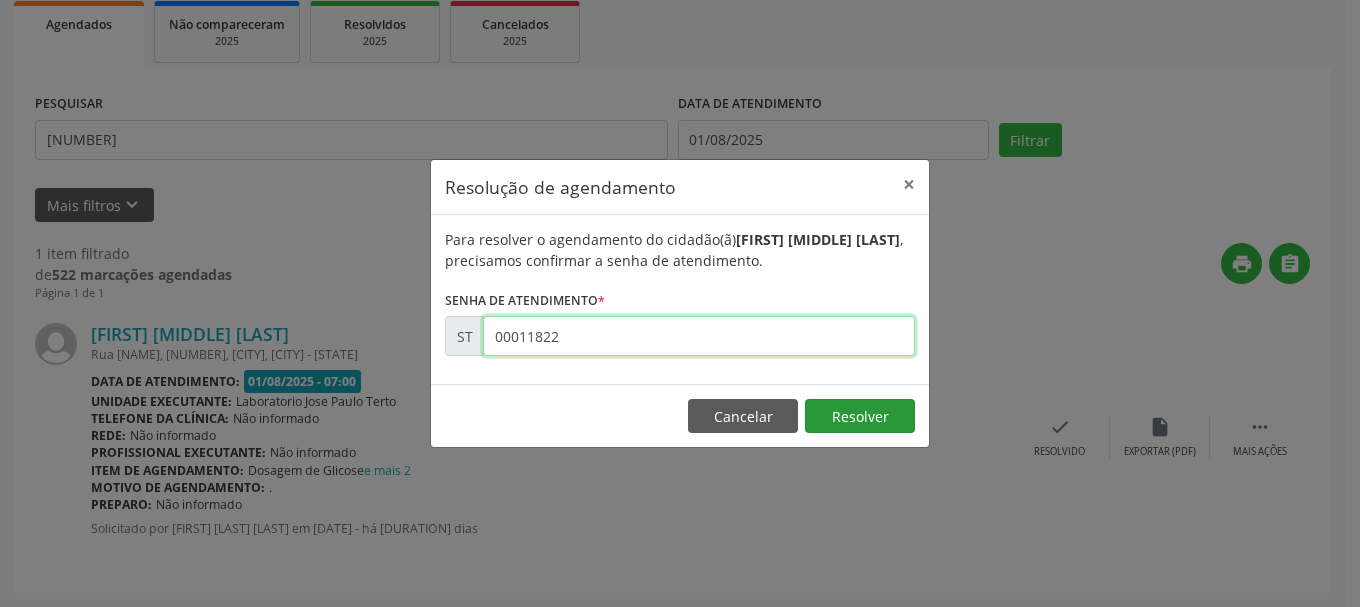 type on "00011822" 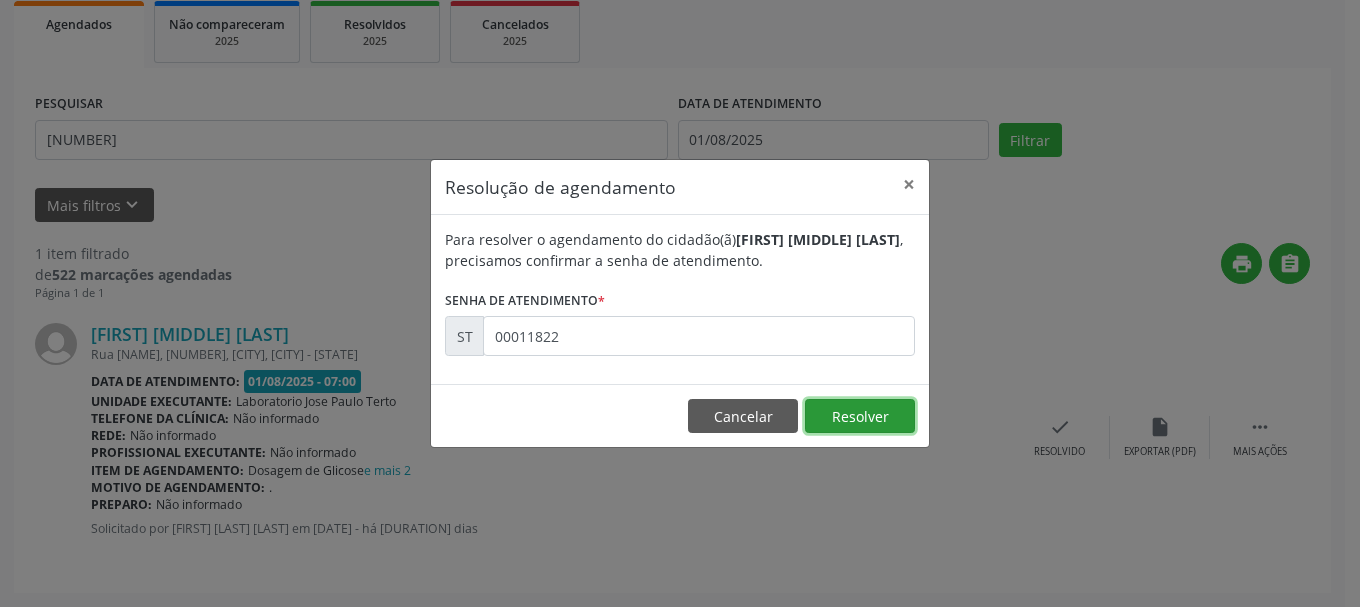 click on "Resolver" at bounding box center (860, 416) 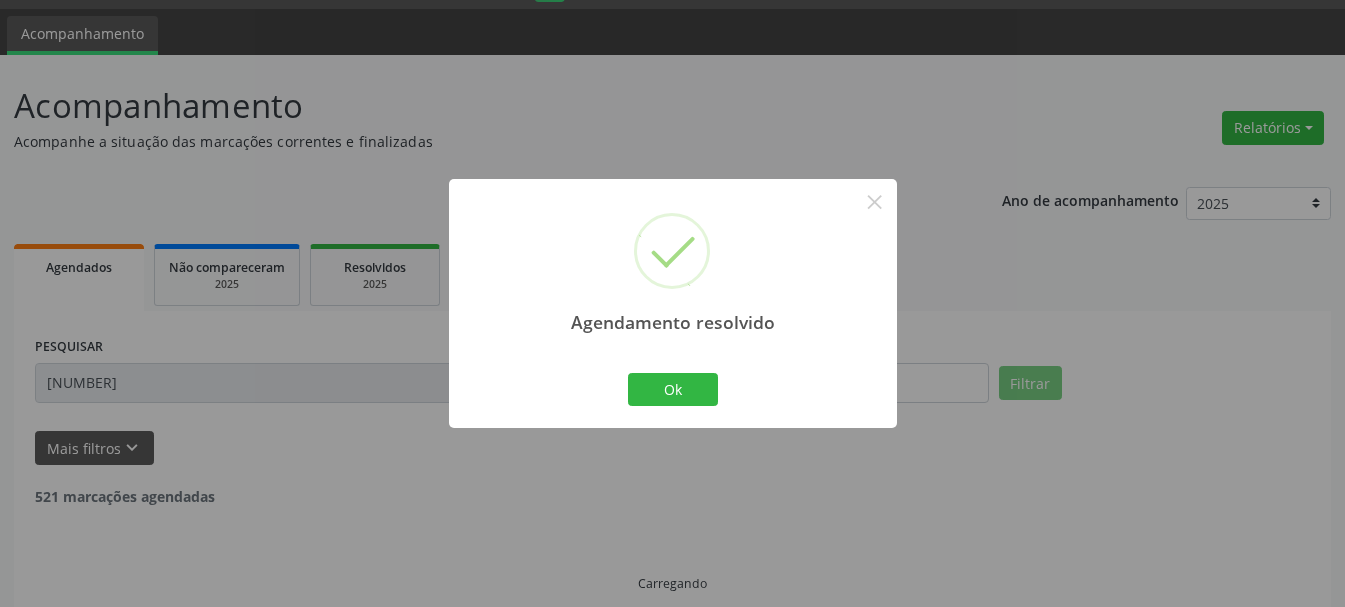 scroll, scrollTop: 11, scrollLeft: 0, axis: vertical 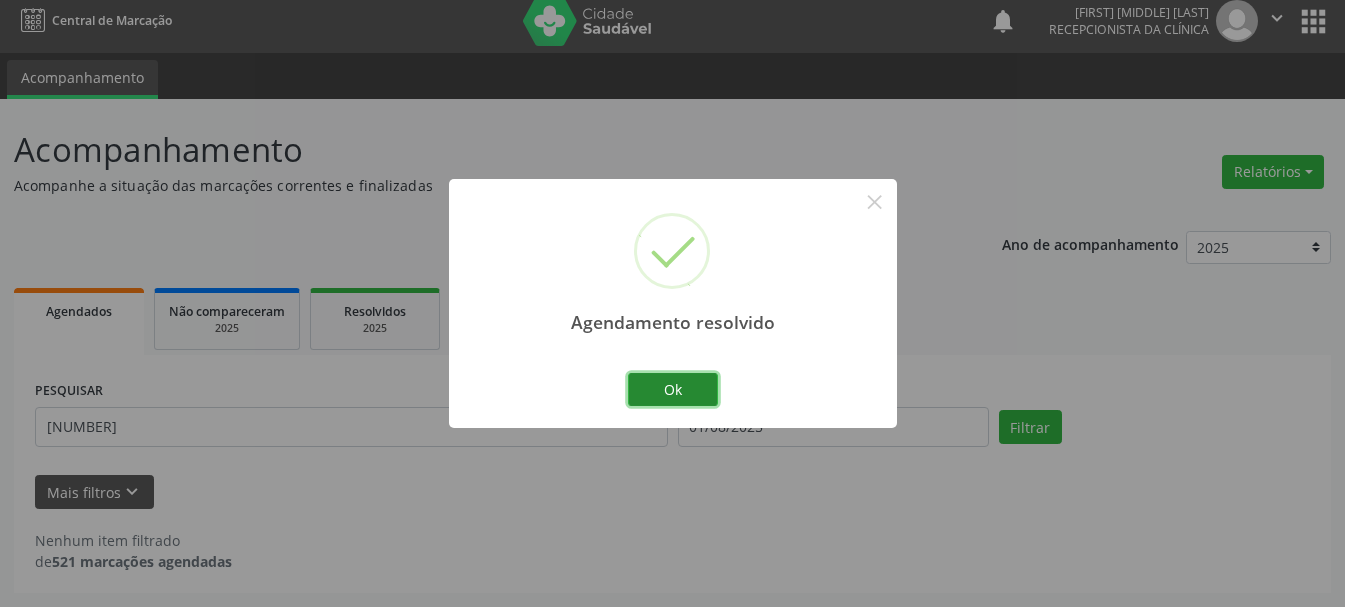 click on "Ok" at bounding box center [673, 390] 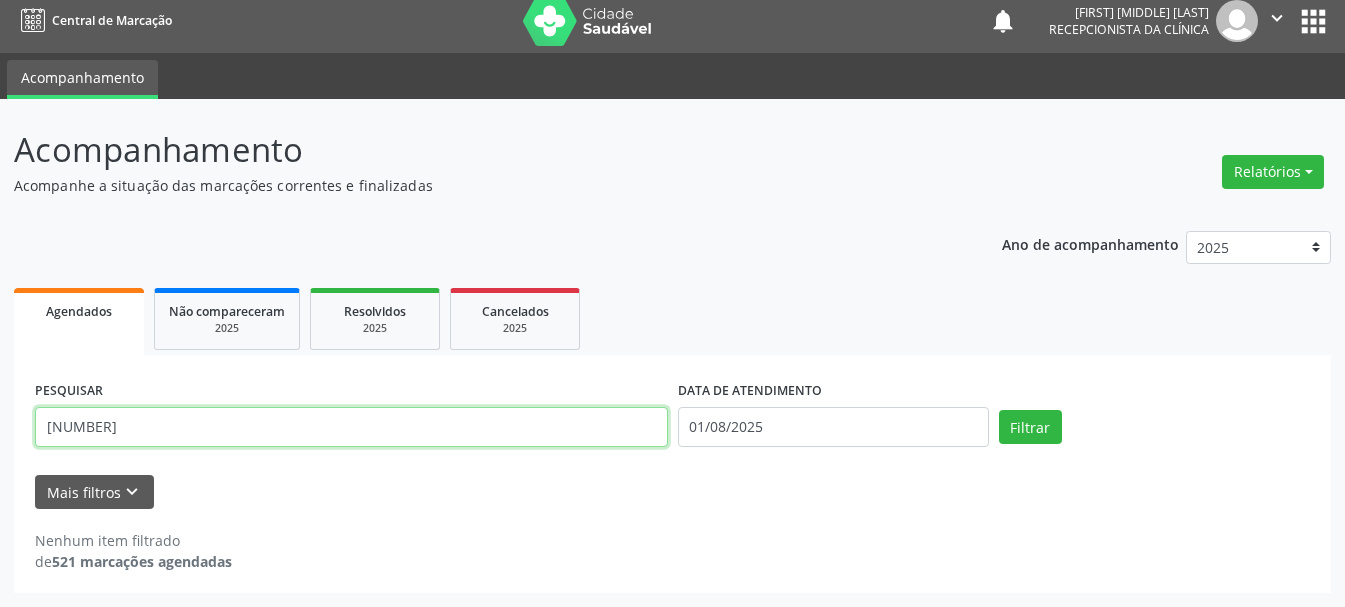click on "[NUMBER]" at bounding box center (351, 427) 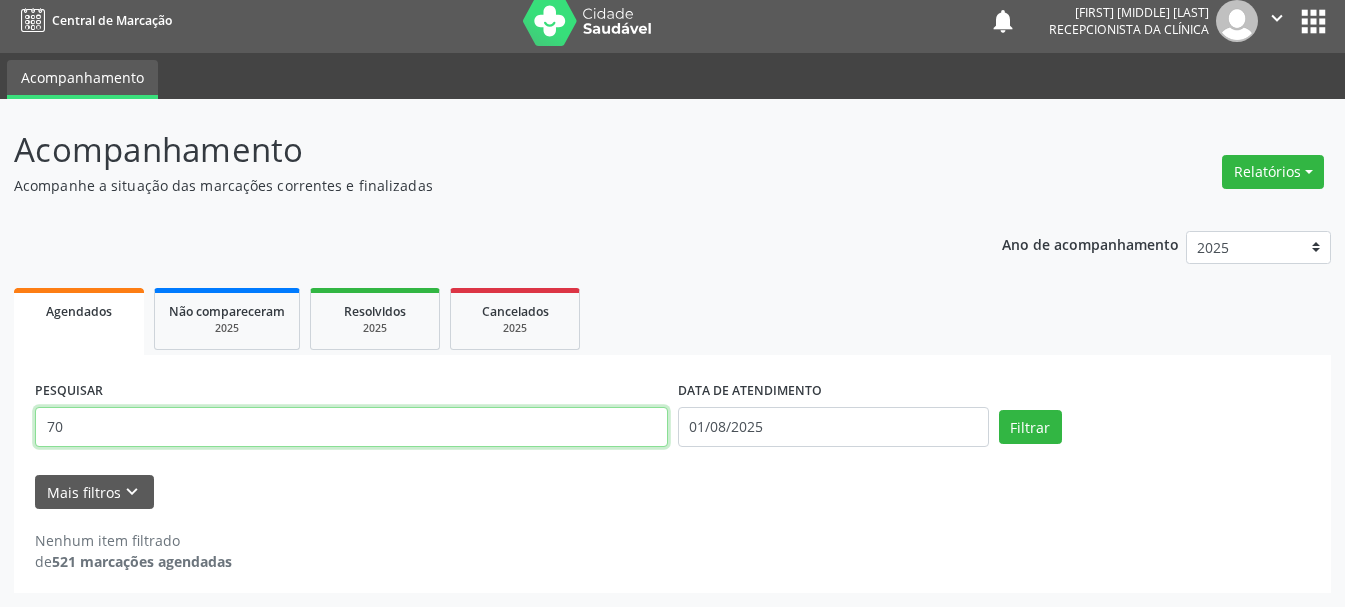 type on "7" 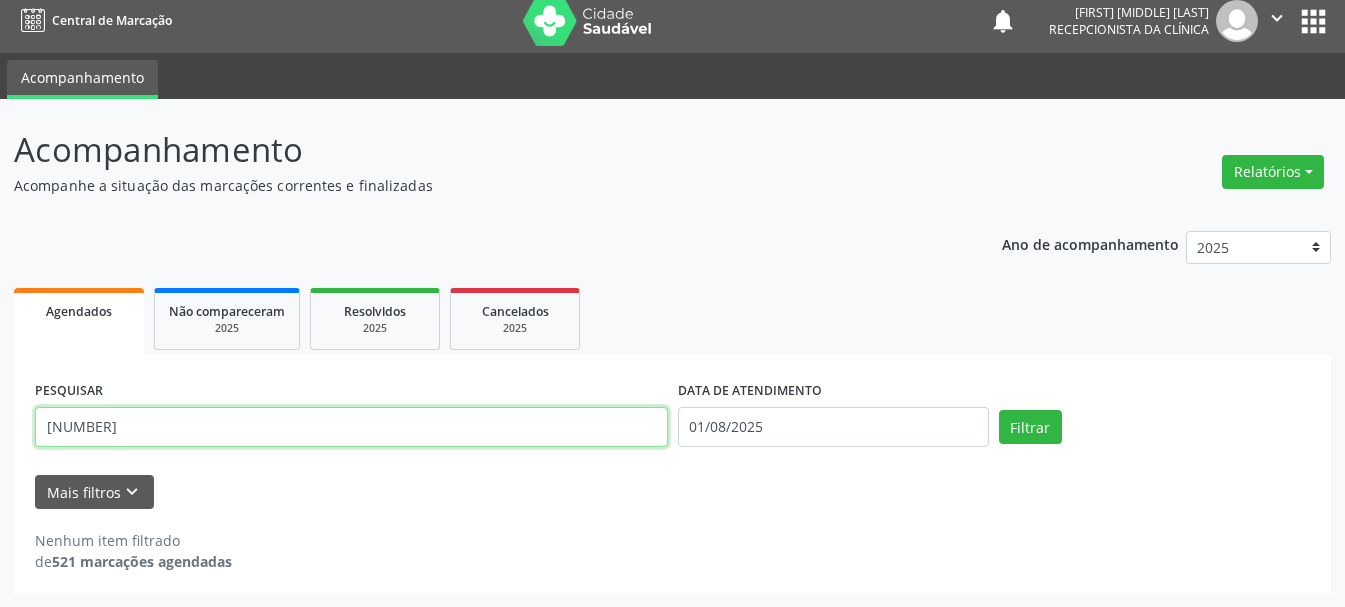 type on "[NUMBER]" 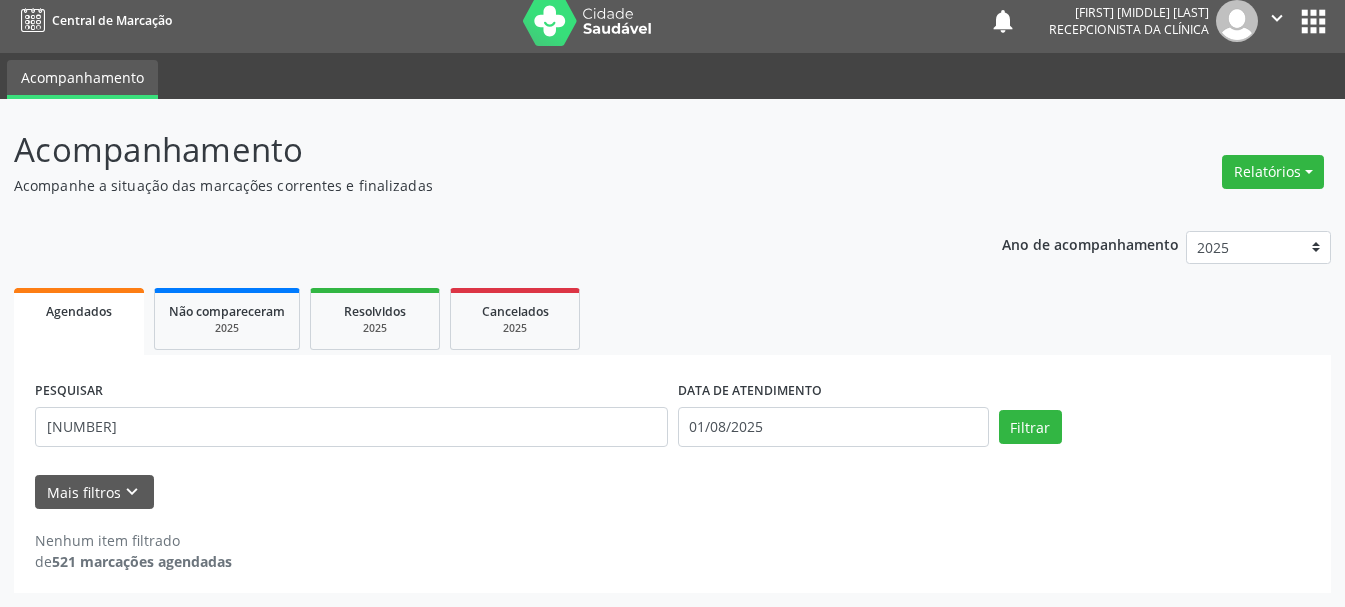 click on "PESQUISAR
[NUMBER]
DATA DE ATENDIMENTO
[DATE]
Filtrar" at bounding box center (672, 418) 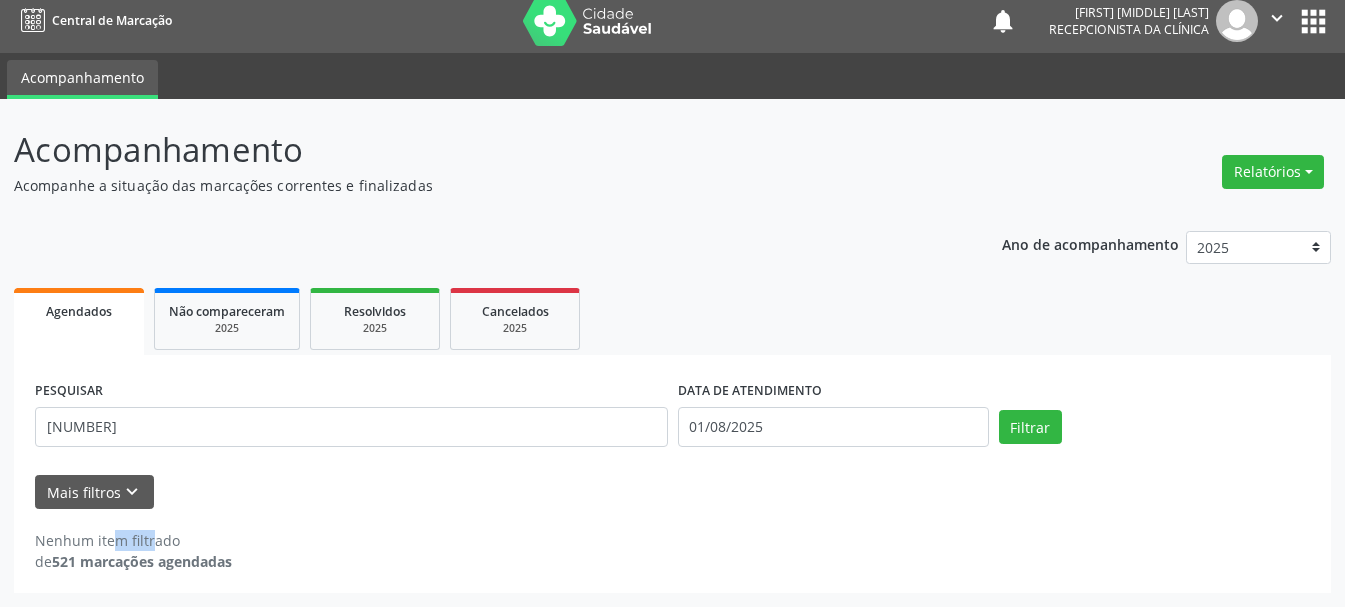 click on "PESQUISAR
[NUMBER]
DATA DE ATENDIMENTO
[DATE]
Filtrar" at bounding box center [672, 418] 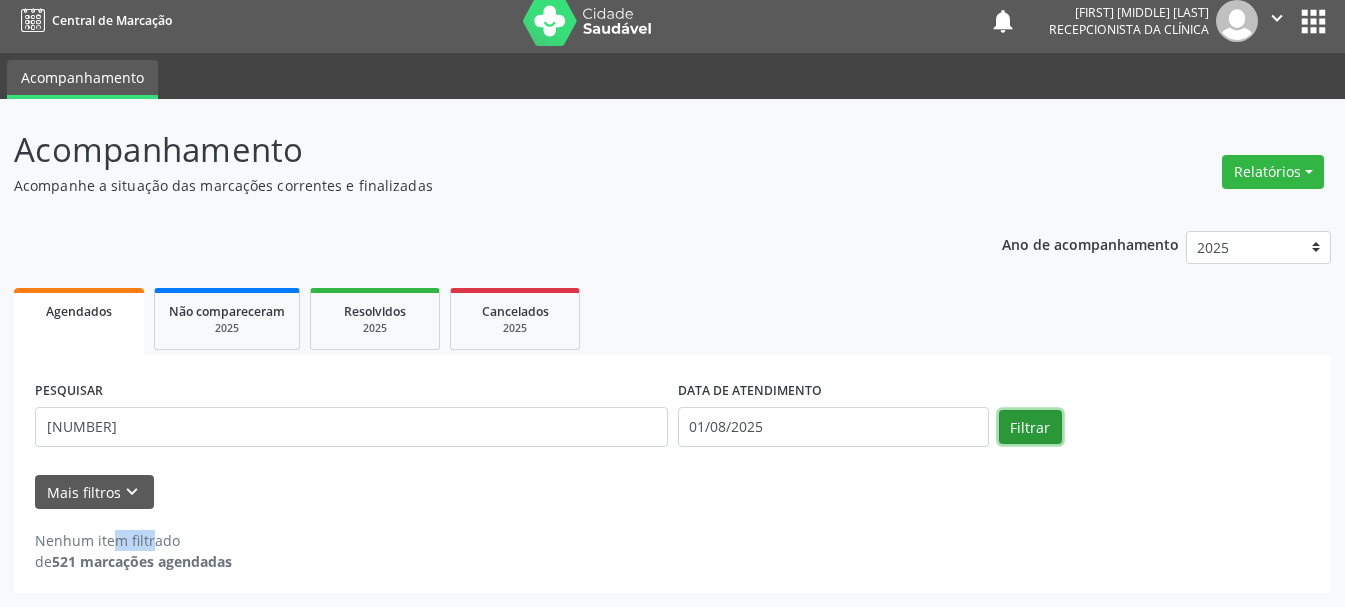 click on "Filtrar" at bounding box center [1030, 427] 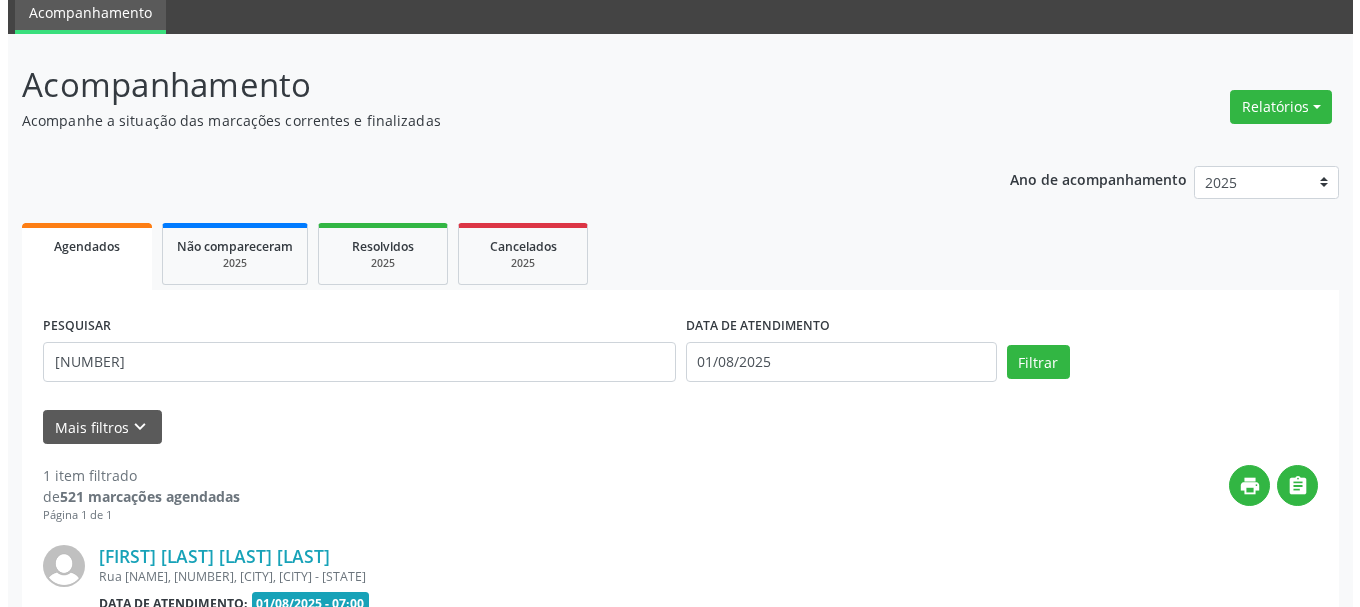 scroll, scrollTop: 298, scrollLeft: 0, axis: vertical 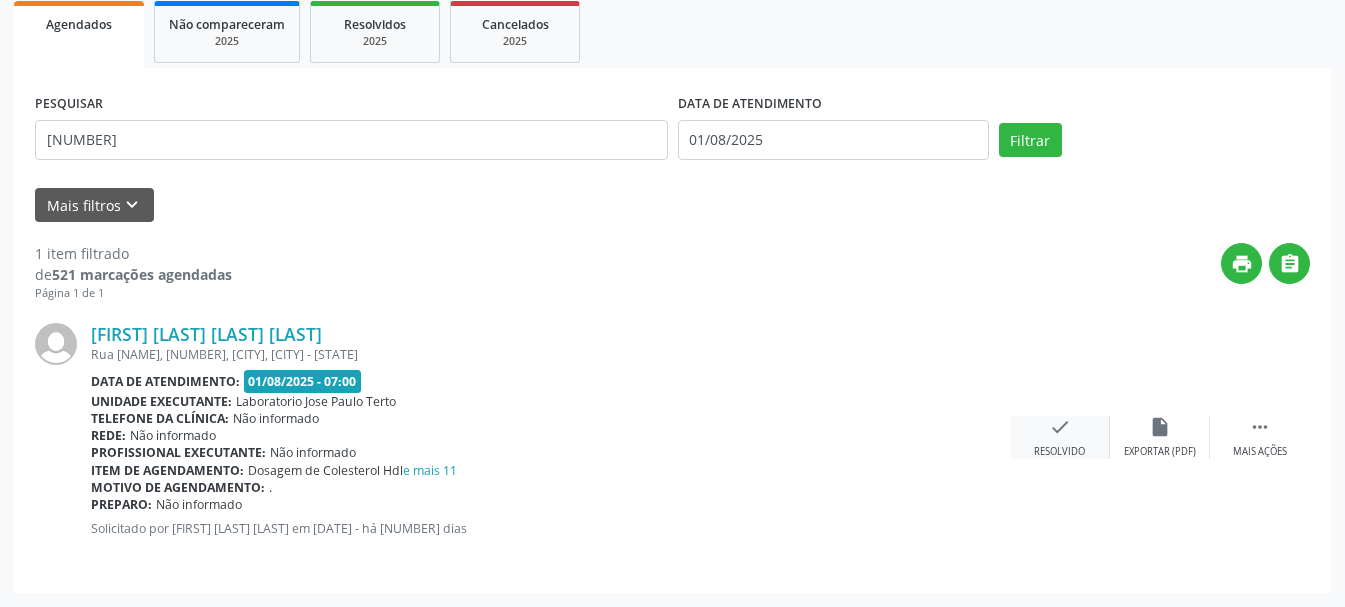 click on "check
Resolvido" at bounding box center [1060, 437] 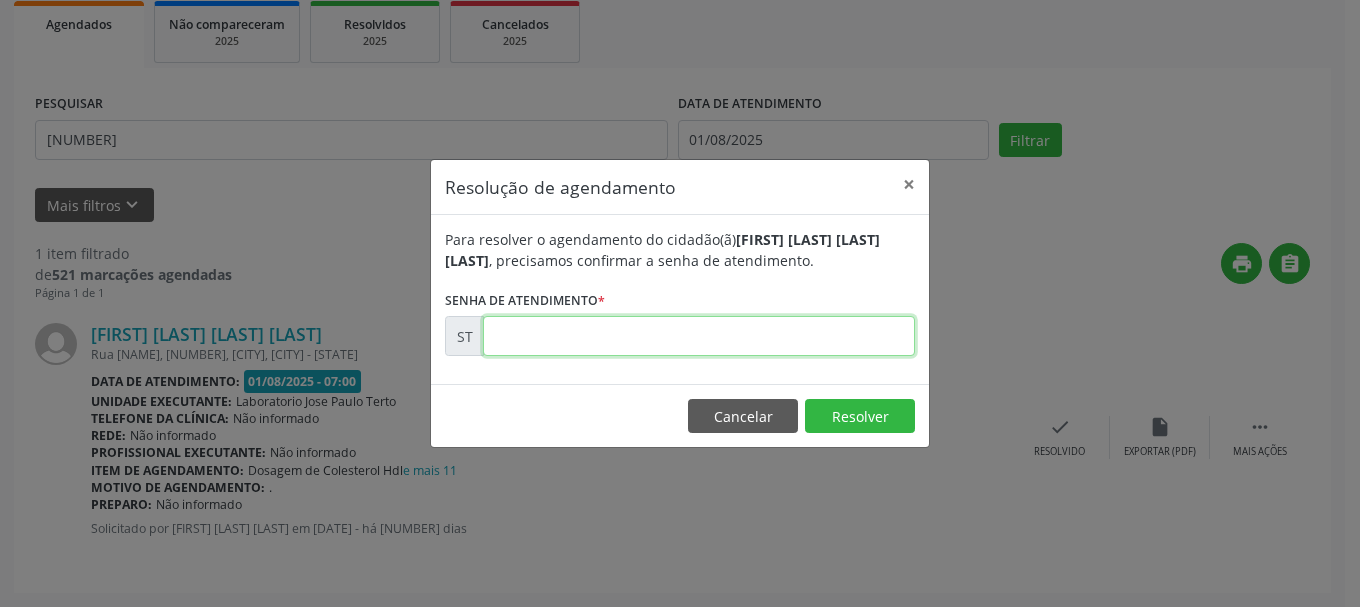 click at bounding box center [699, 336] 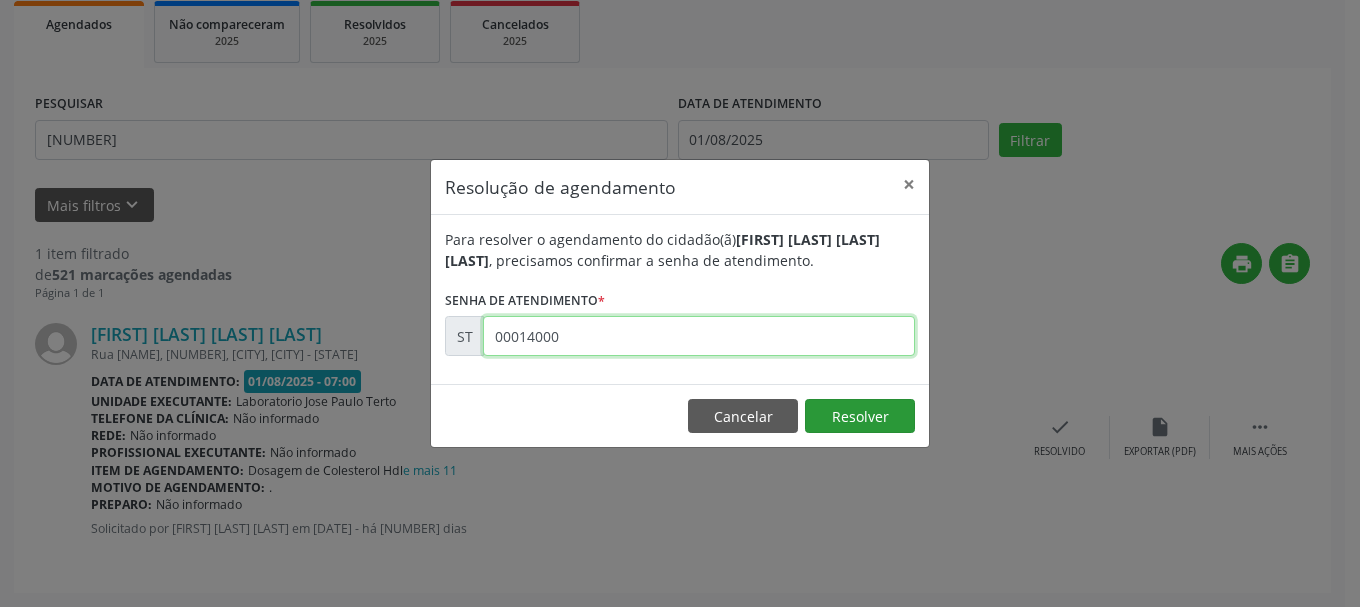 type on "00014000" 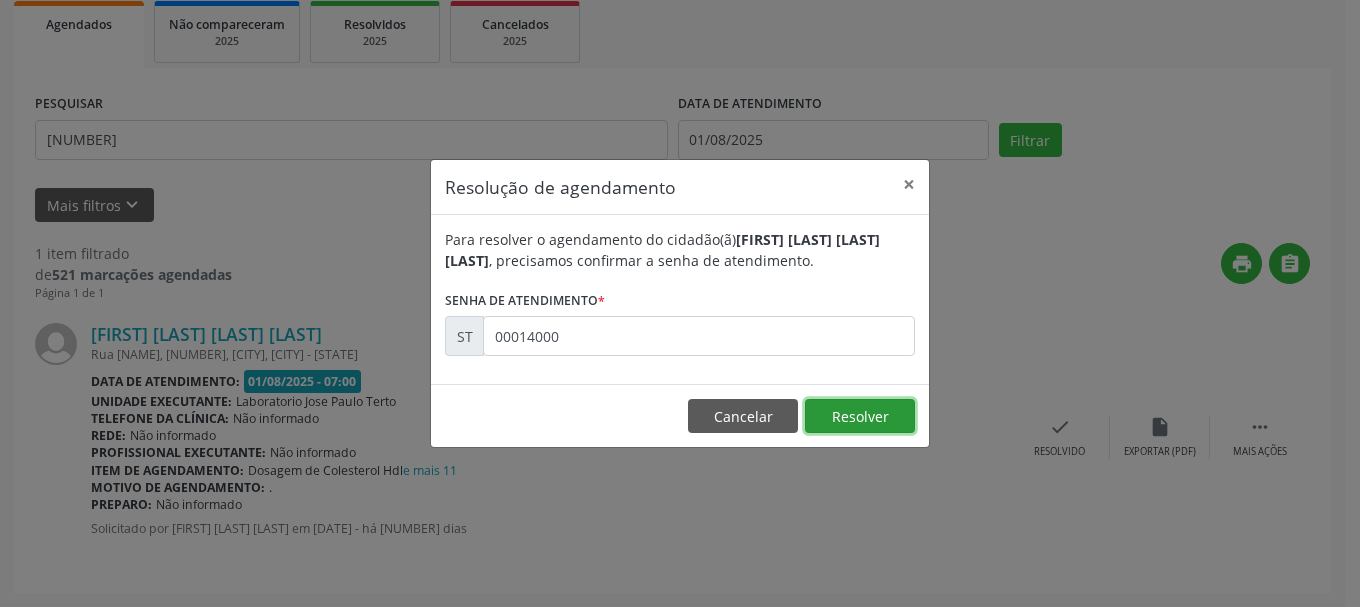 click on "Resolver" at bounding box center (860, 416) 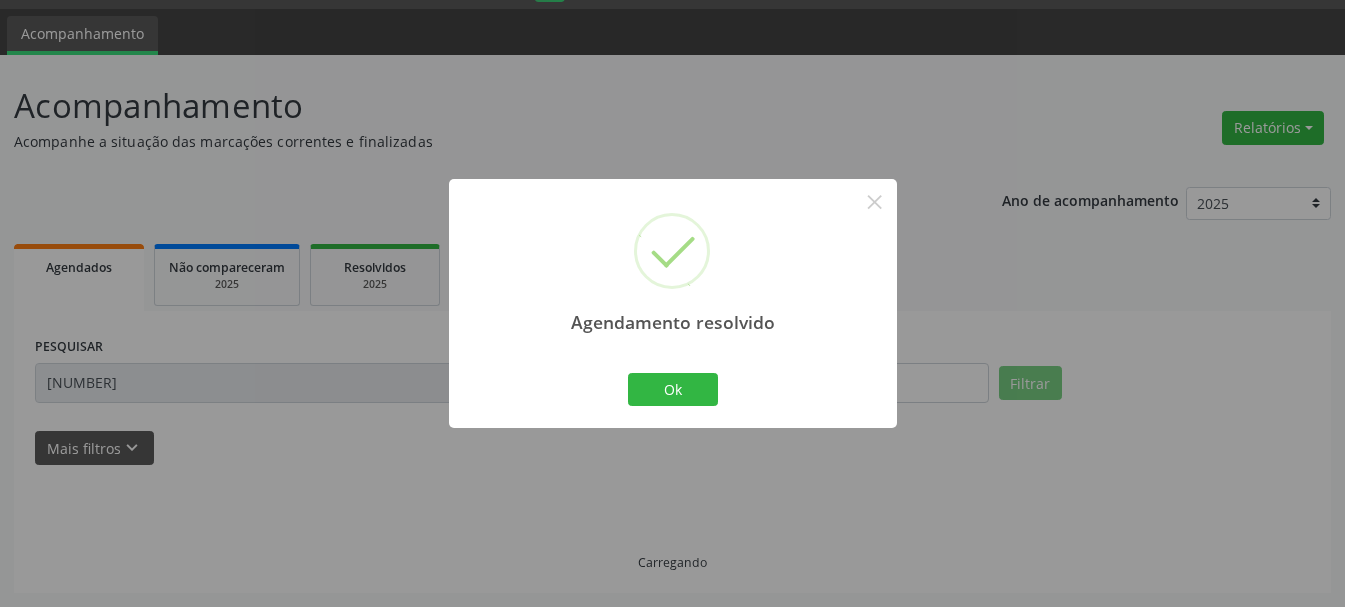 scroll, scrollTop: 11, scrollLeft: 0, axis: vertical 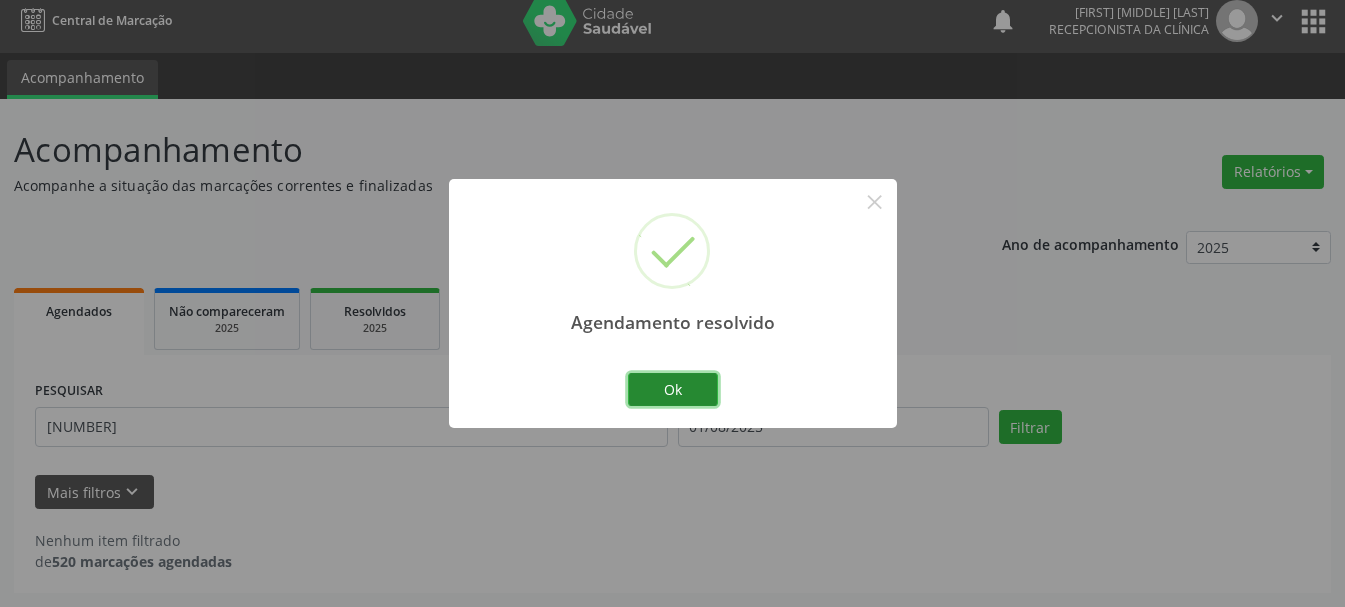 click on "Ok" at bounding box center (673, 390) 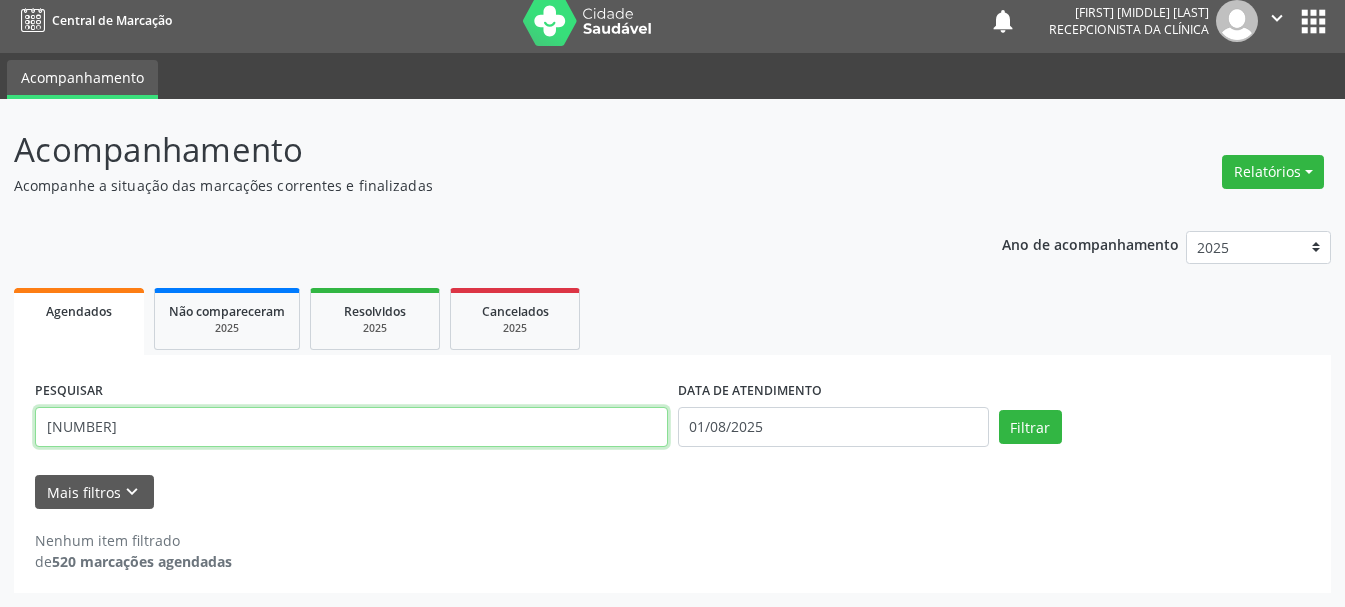click on "[NUMBER]" at bounding box center [351, 427] 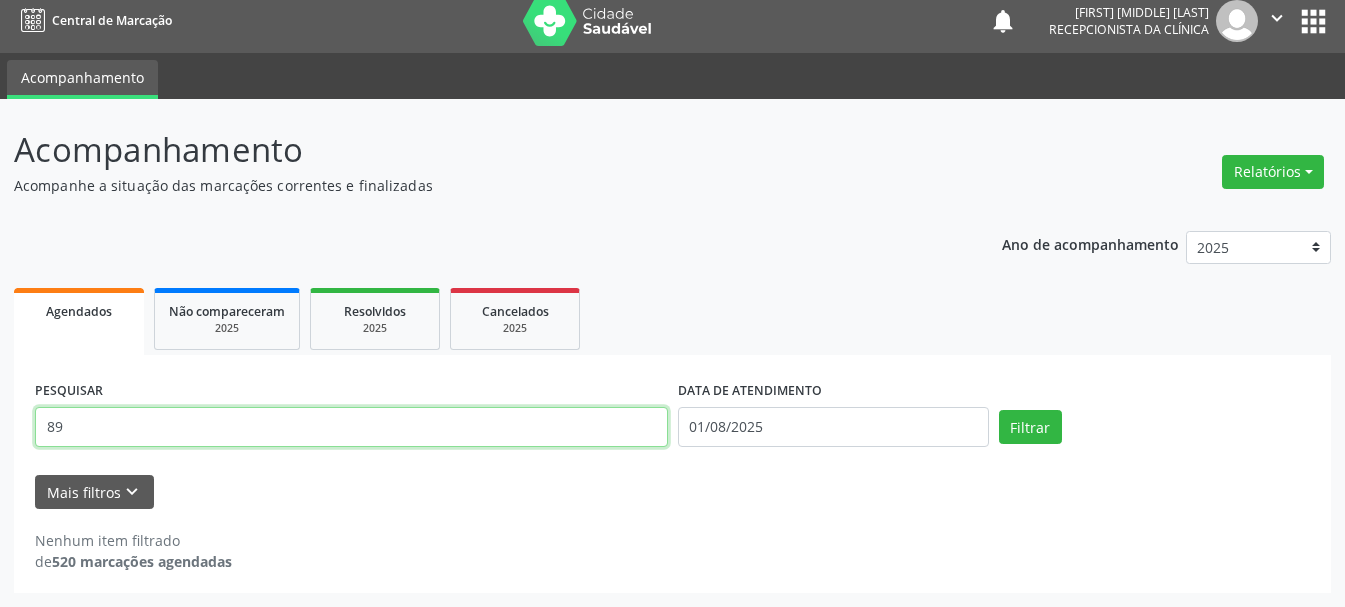 type on "8" 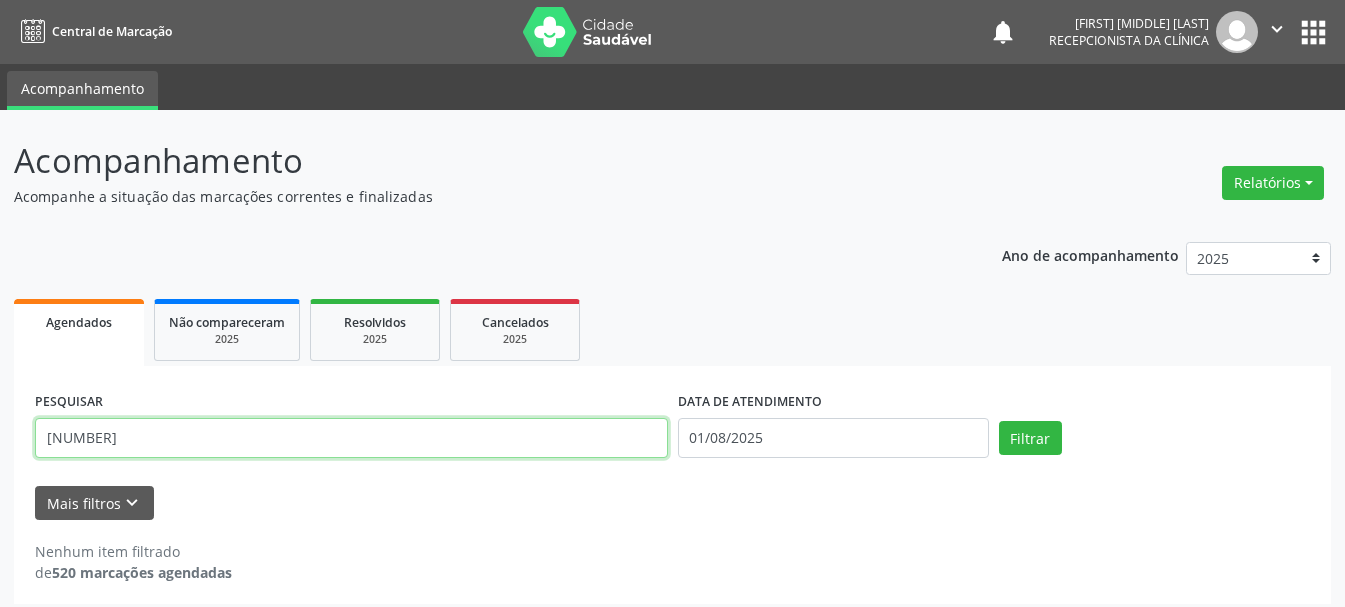 scroll, scrollTop: 11, scrollLeft: 0, axis: vertical 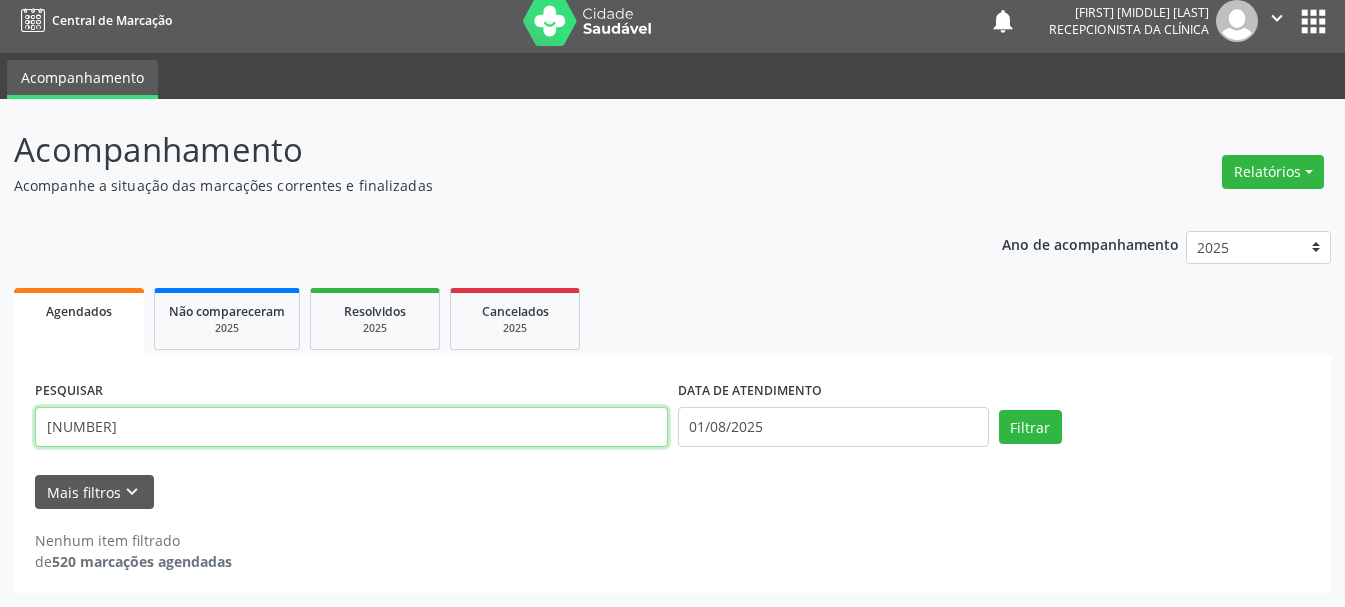 click on "[NUMBER]" at bounding box center (351, 427) 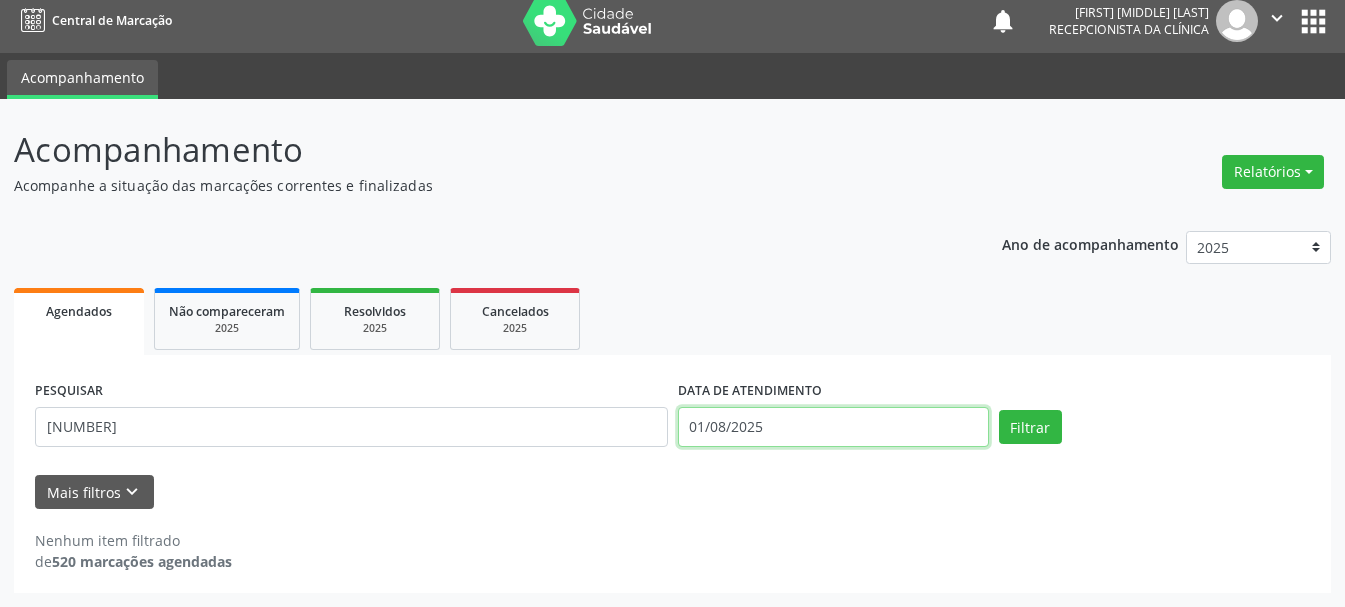 click on "01/08/2025" at bounding box center [833, 427] 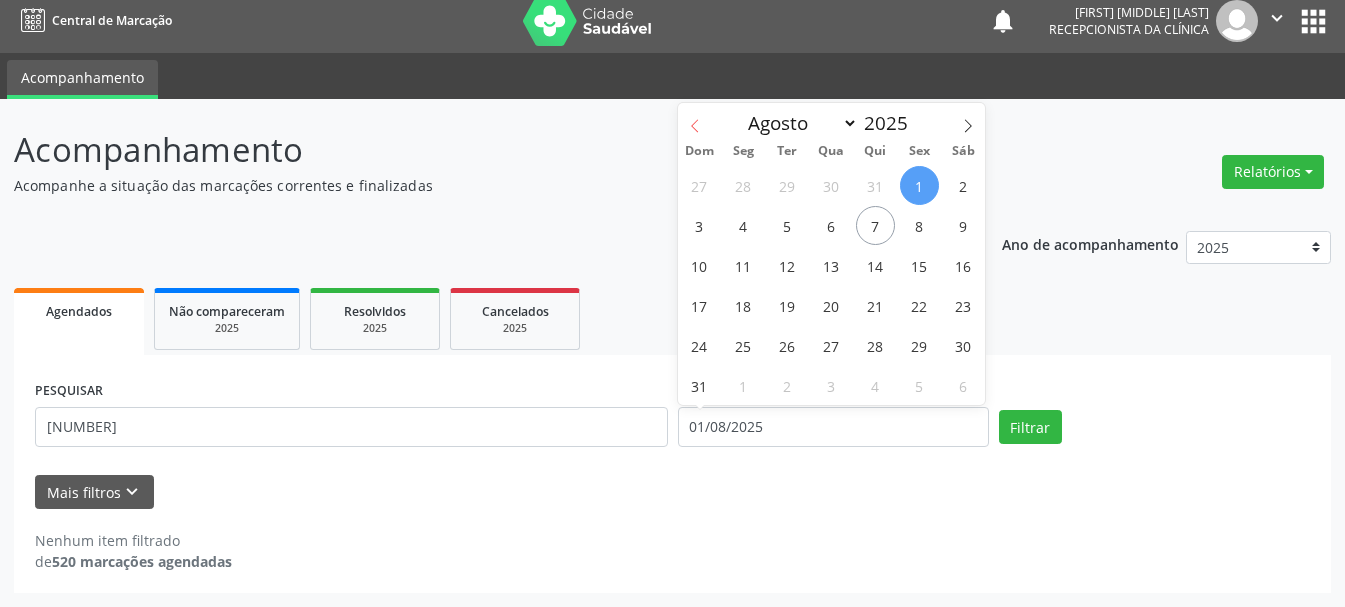 click 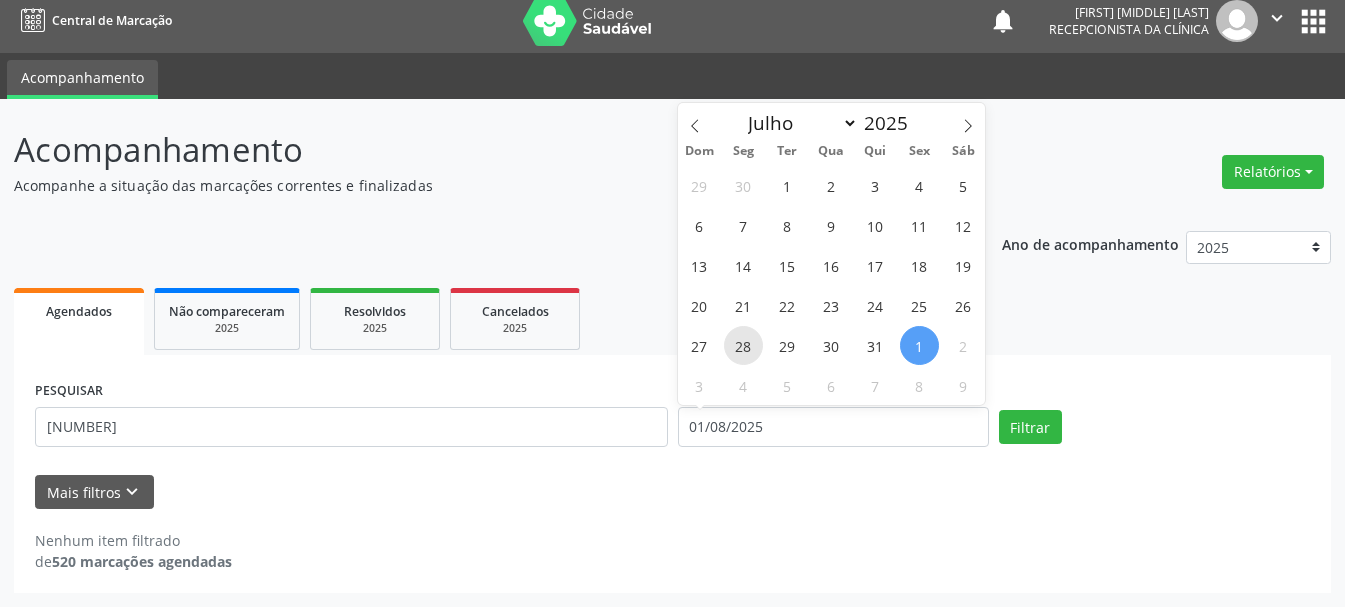 click on "28" at bounding box center (743, 345) 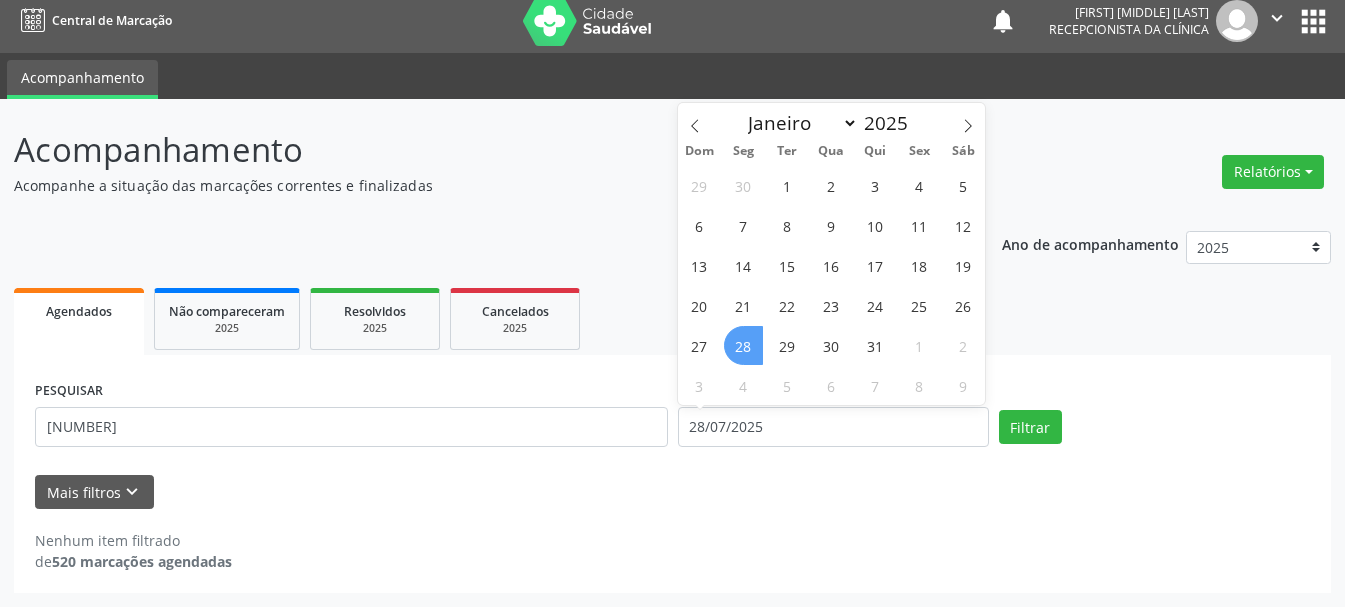 click on "28" at bounding box center (743, 345) 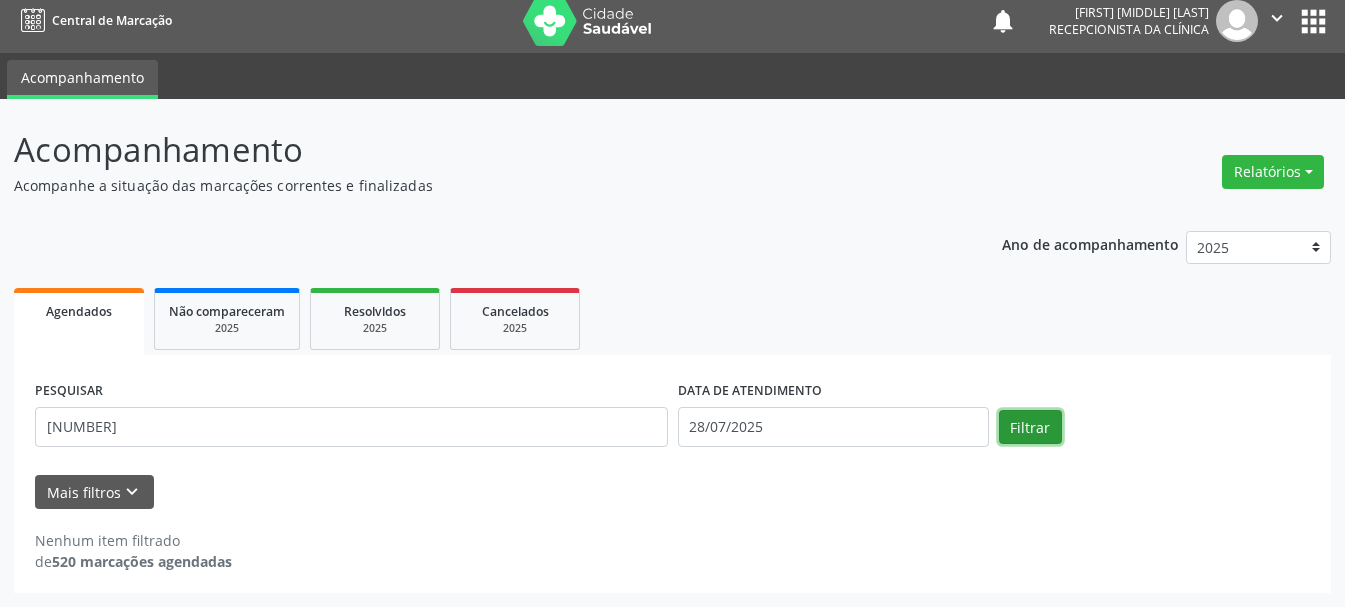 click on "Filtrar" at bounding box center [1030, 427] 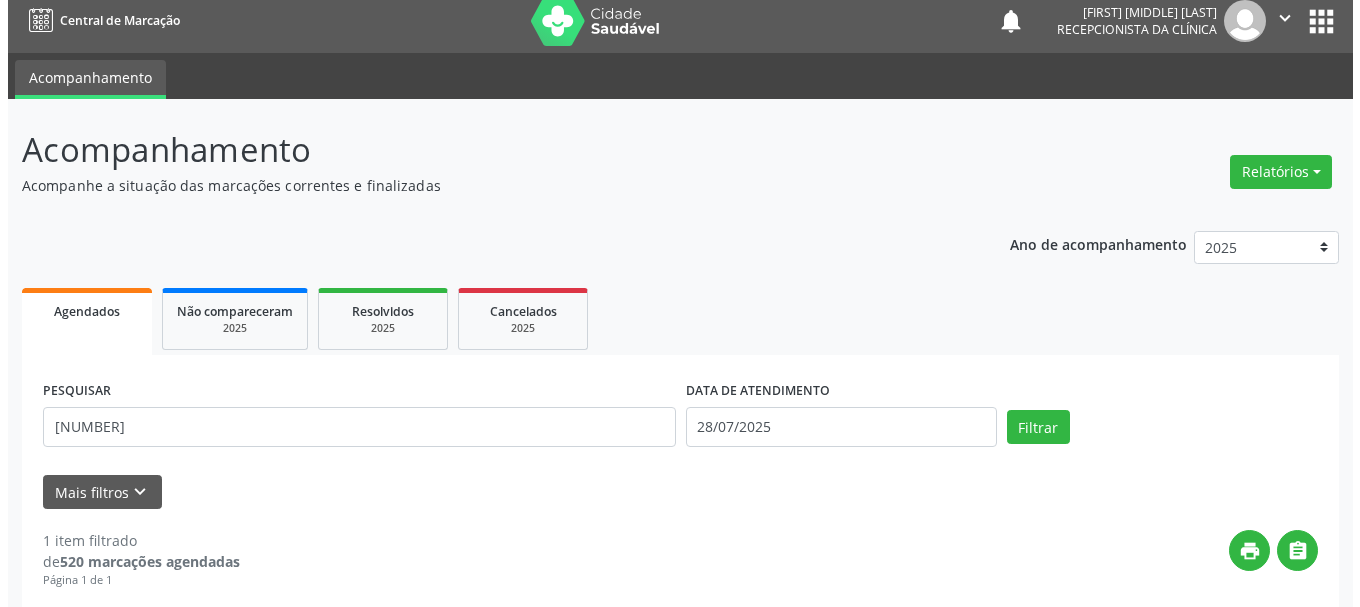 scroll, scrollTop: 298, scrollLeft: 0, axis: vertical 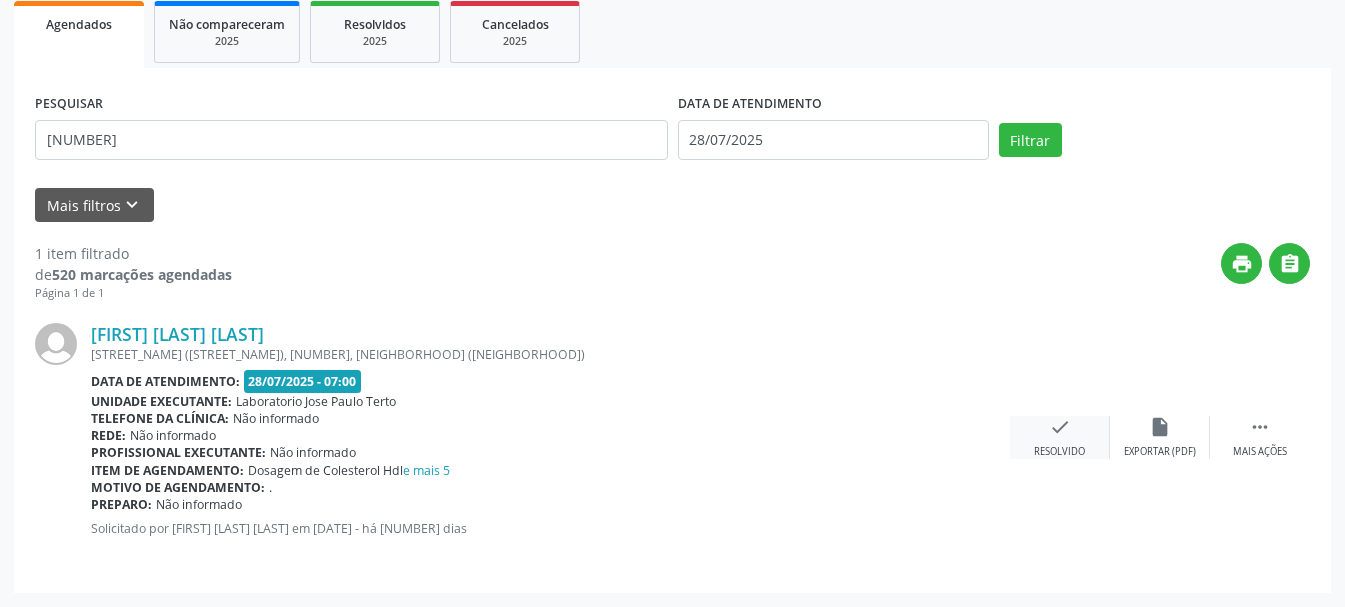 click on "check
Resolvido" at bounding box center (1060, 437) 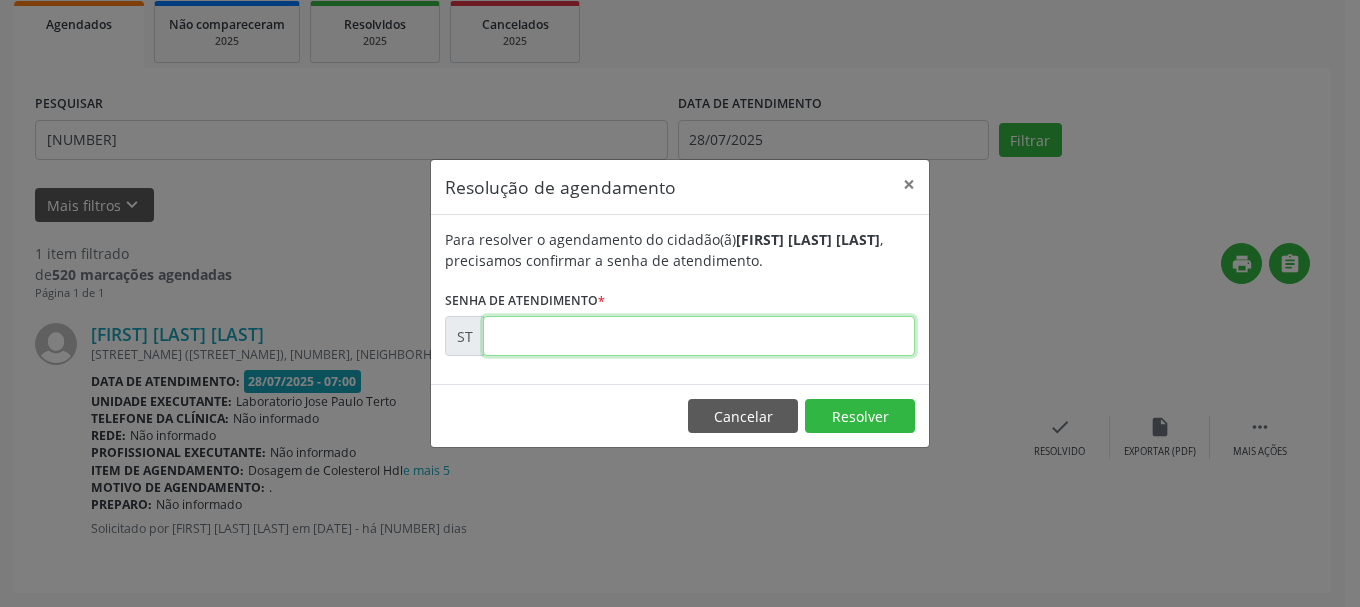 click at bounding box center [699, 336] 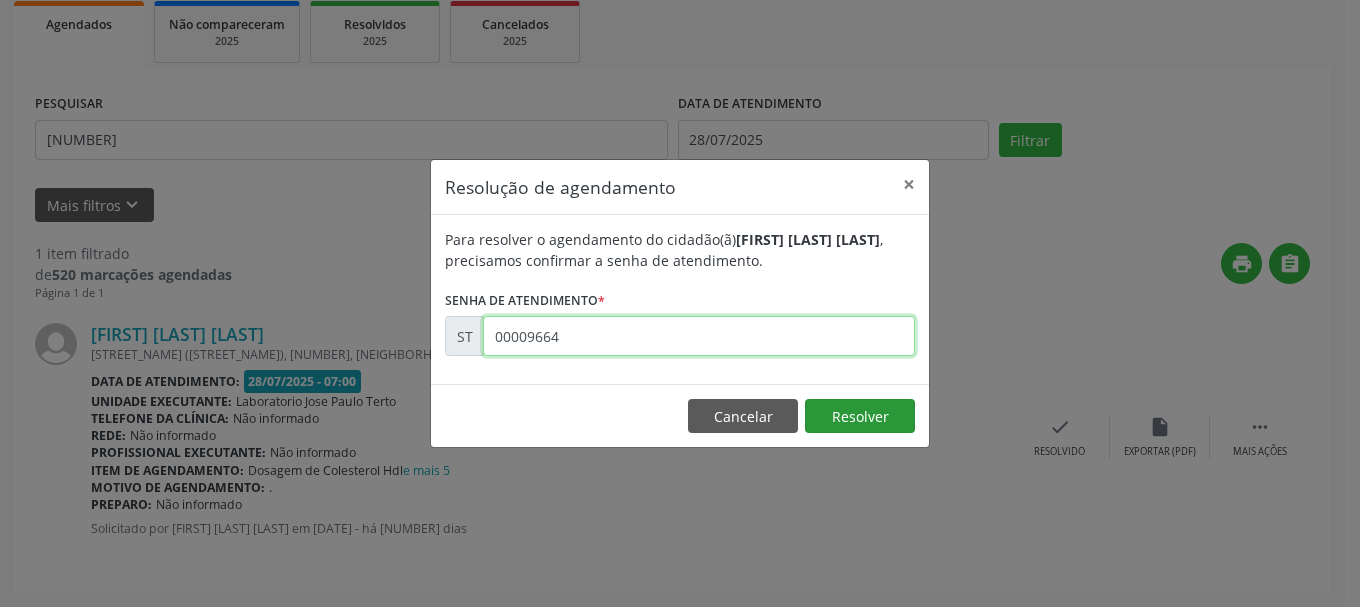 type on "00009664" 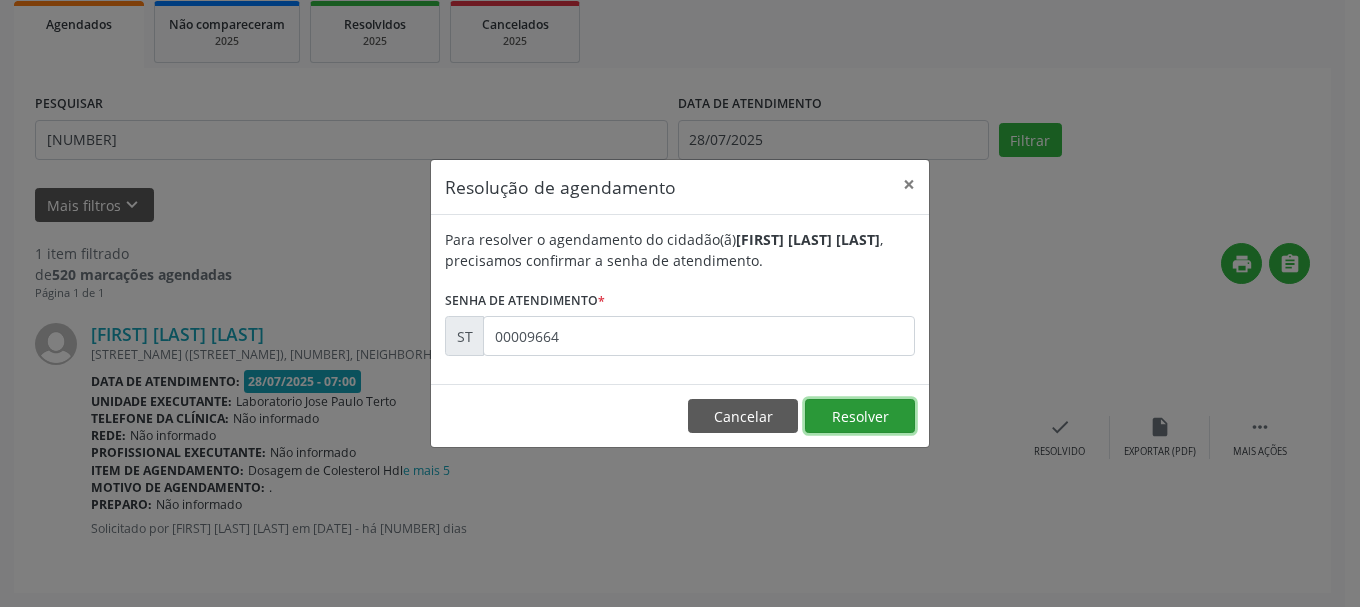 click on "Resolver" at bounding box center [860, 416] 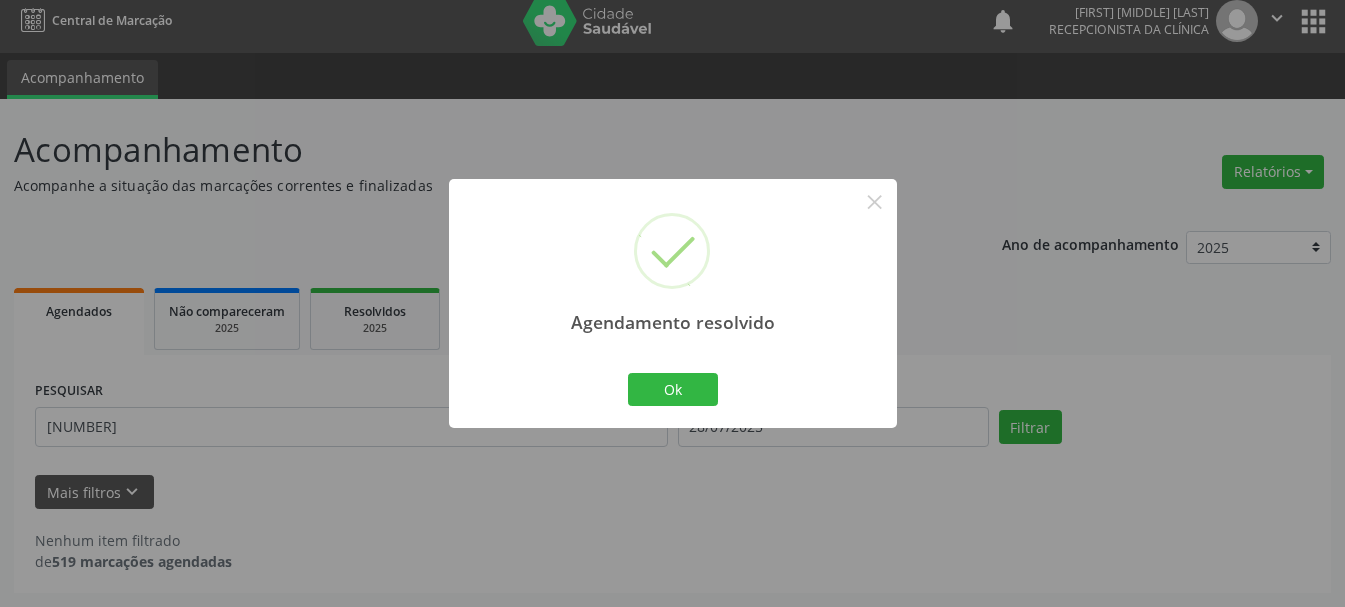 scroll, scrollTop: 11, scrollLeft: 0, axis: vertical 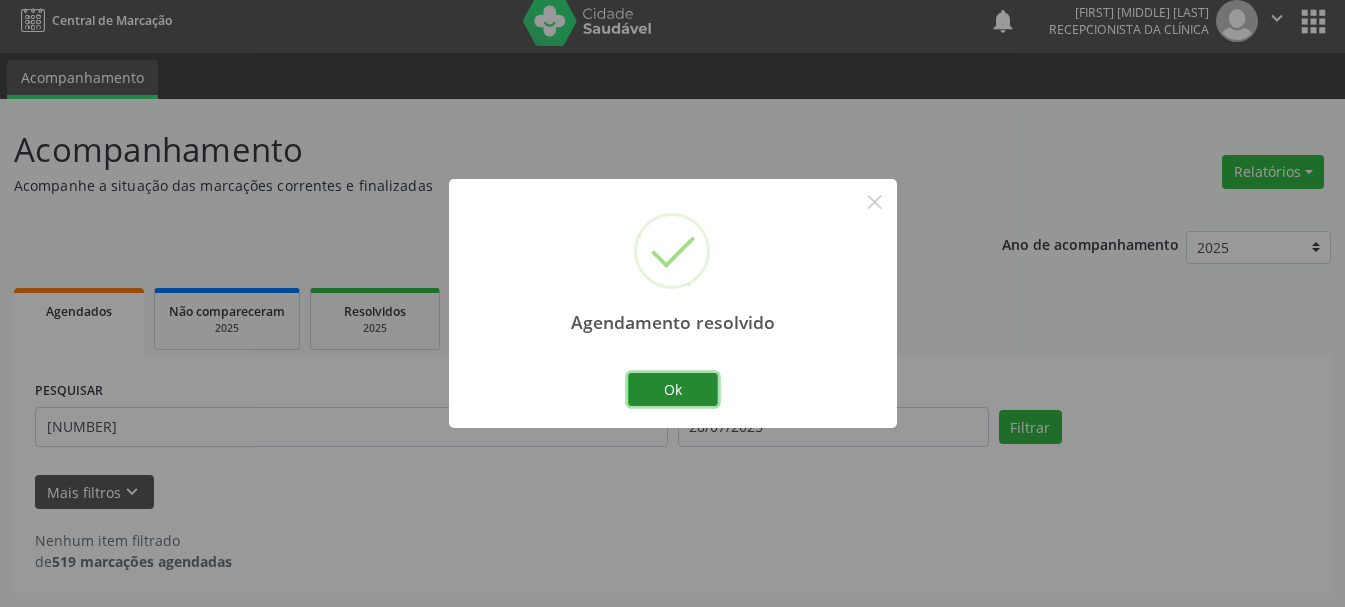 click on "Ok" at bounding box center (673, 390) 